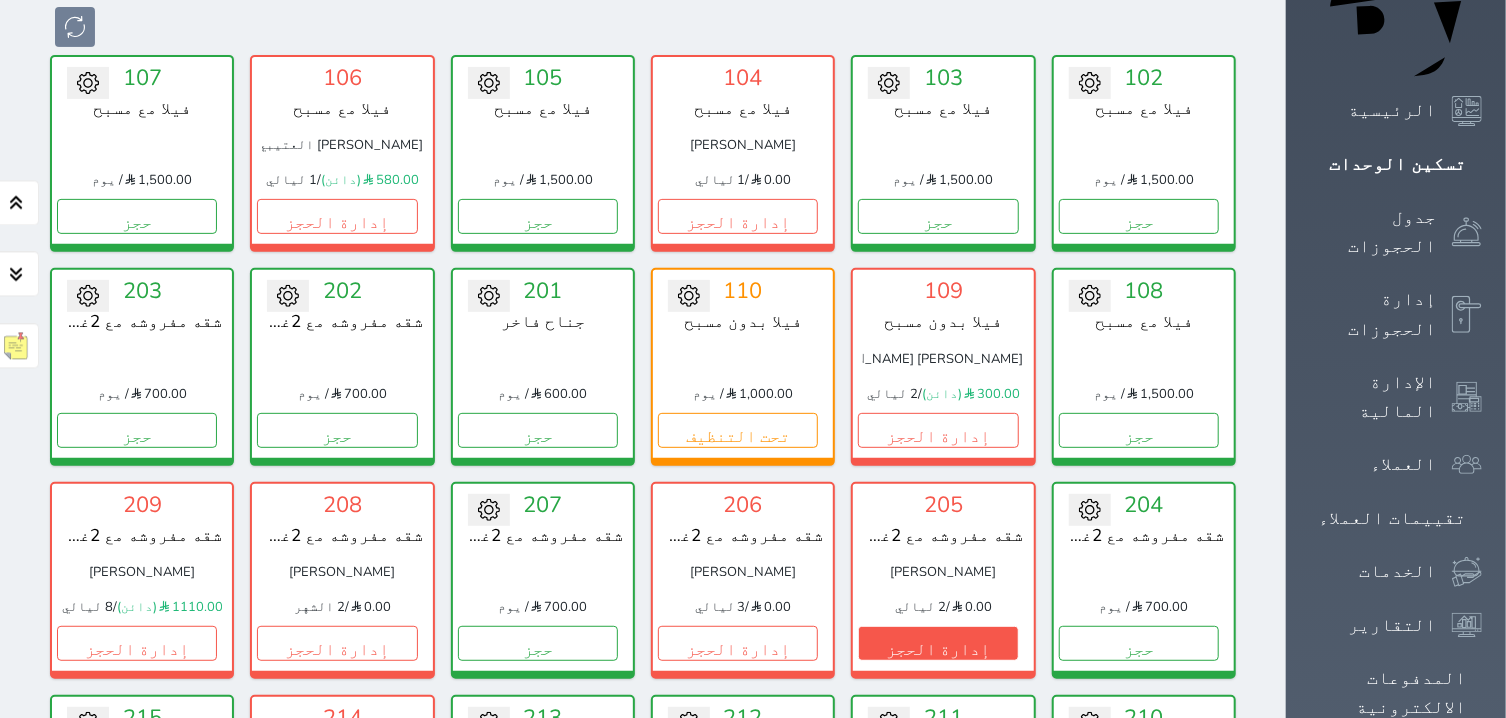 scroll, scrollTop: 127, scrollLeft: 0, axis: vertical 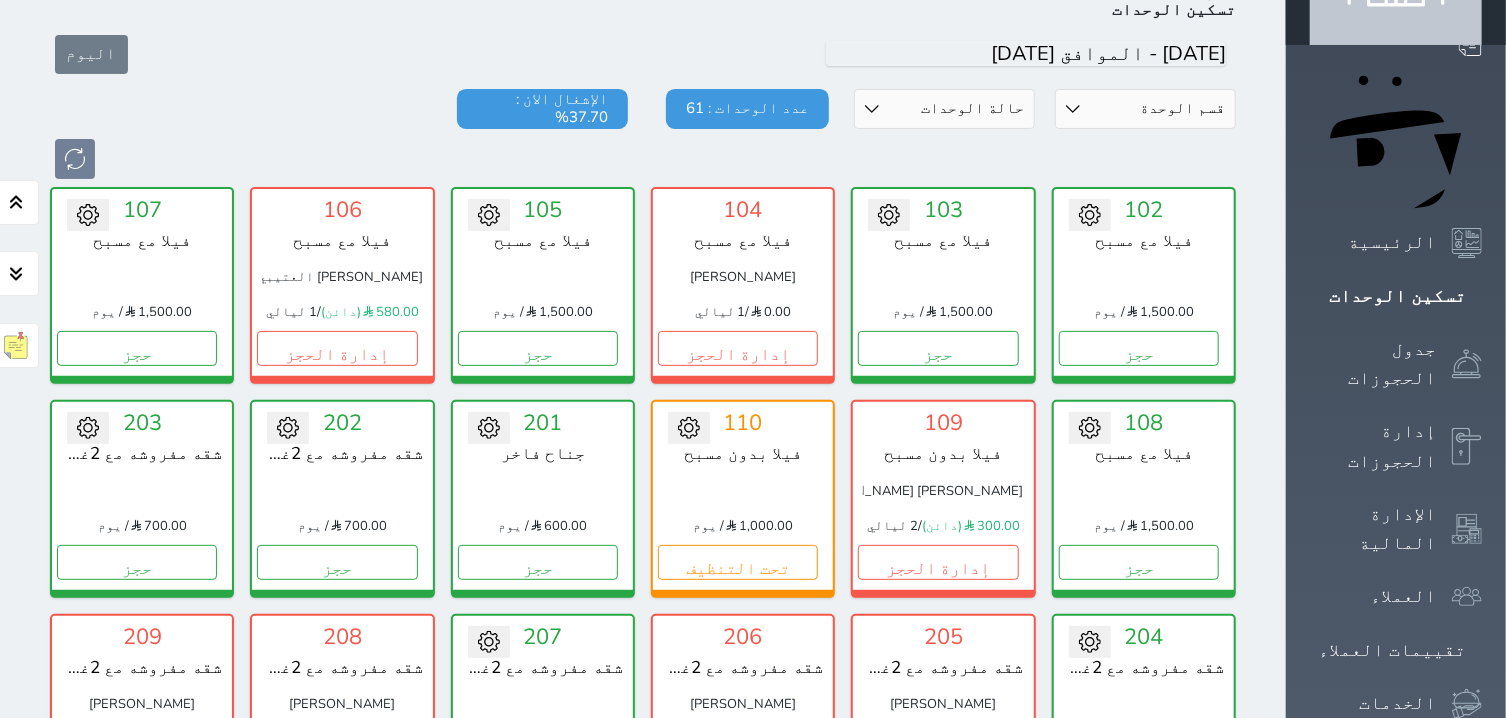 click on "حجز جماعي جديد   حجز جديد             الرئيسية     تسكين الوحدات     جدول الحجوزات     إدارة الحجوزات       الإدارة المالية     العملاء     تقييمات العملاء       الخدمات     التقارير                                   المدفوعات الالكترونية     الدعم الفني
خيالي2
حجز جماعي جديد   حجز جديد   غير مرتبط مع منصة زاتكا المرحلة الثانية   مرتبط مع شموس   مرتبط مع المنصة الوطنية للرصد السياحي             إشعار   الغرفة   النزيل   المصدر
خالد الناشري
الرئيسية   تسكين الوحدات       اليوم   قسم الوحدة   جناح فاخر شقه مفروشه مع 3غرف شقه مفروشه مع 2غرفه استوديو فيلا بدون مسبح فيلا مع مسبح   متاح" at bounding box center (753, 1431) 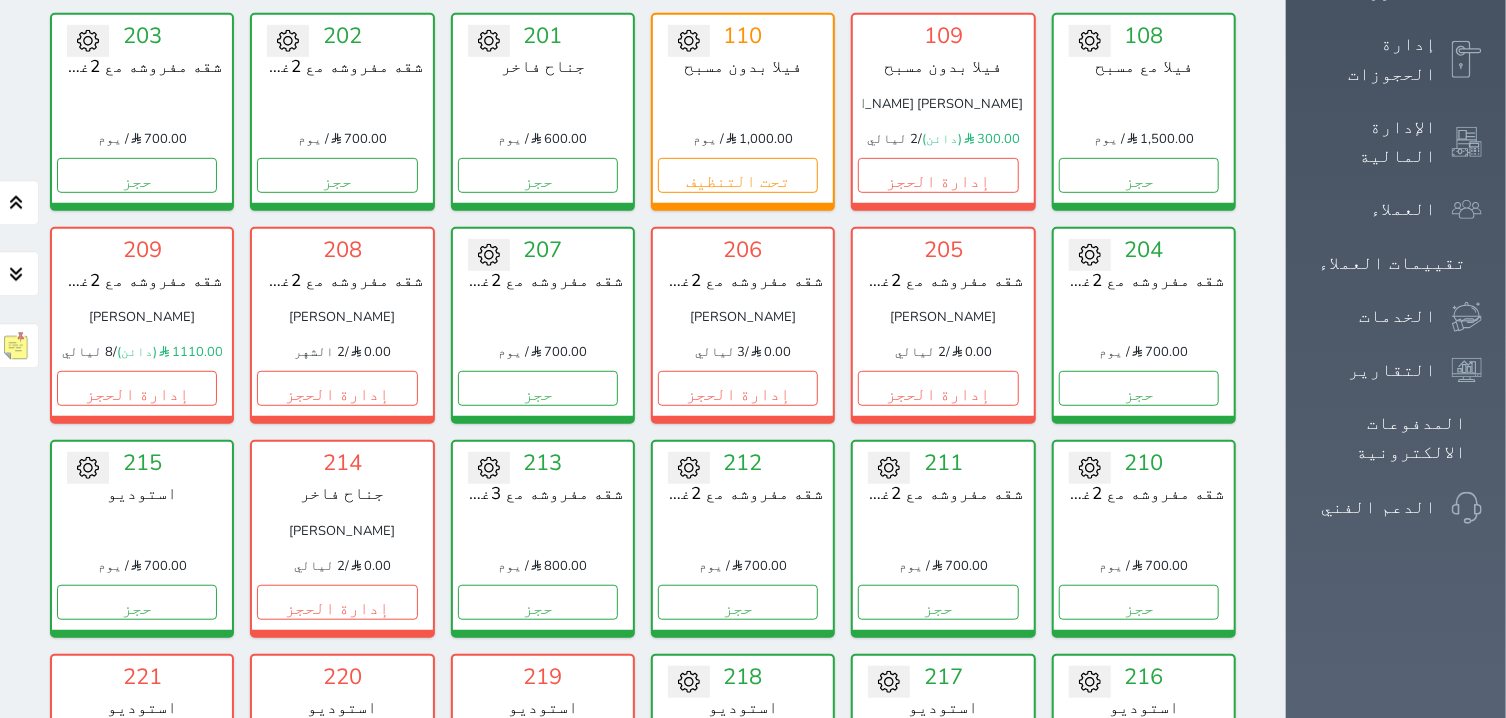 scroll, scrollTop: 426, scrollLeft: 0, axis: vertical 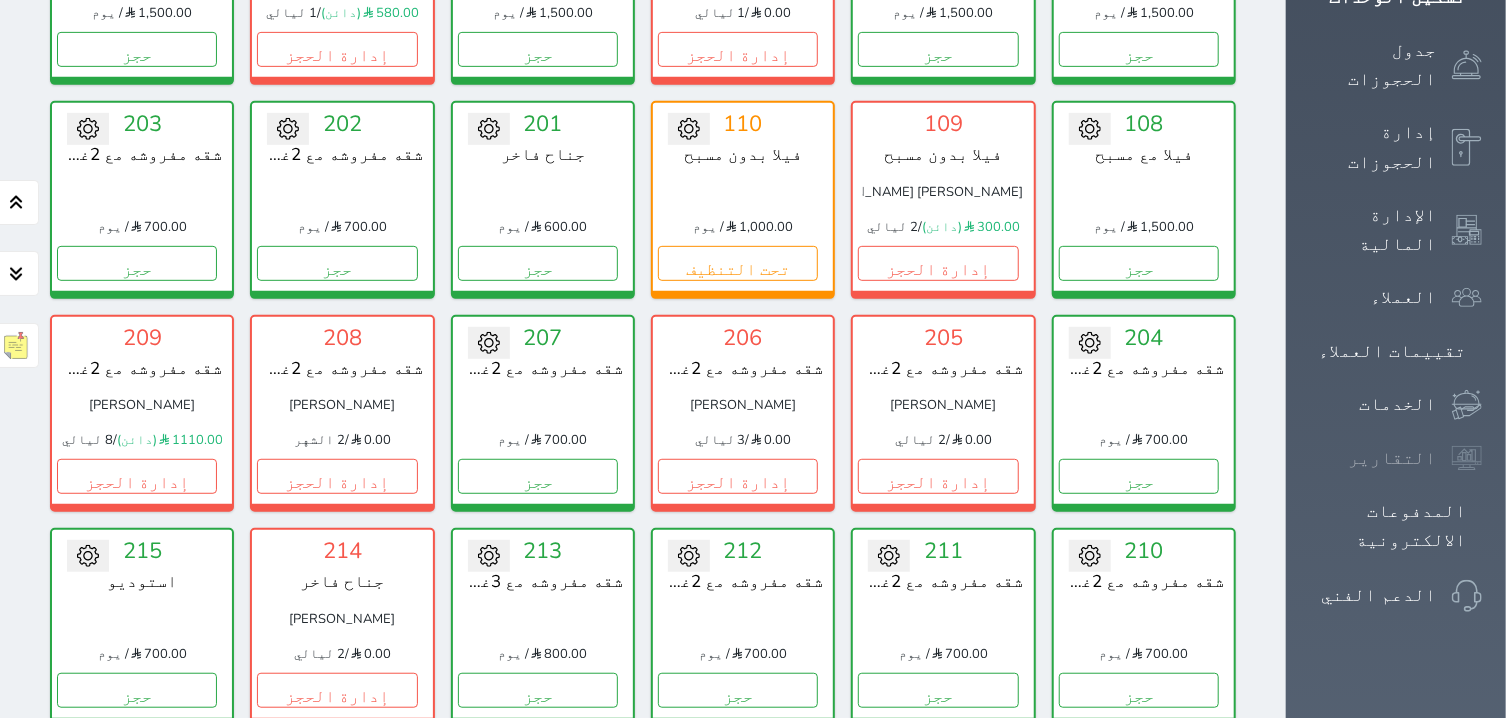 click 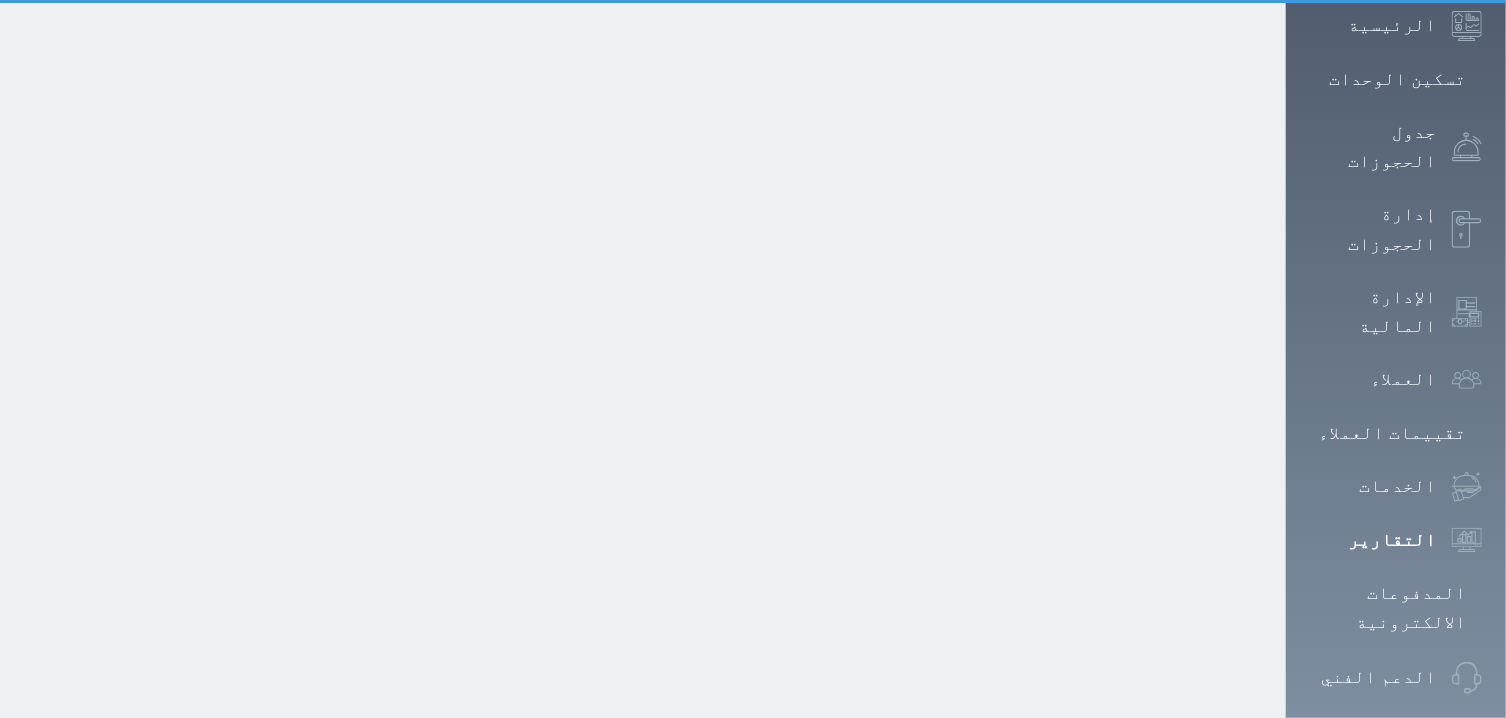 scroll, scrollTop: 0, scrollLeft: 0, axis: both 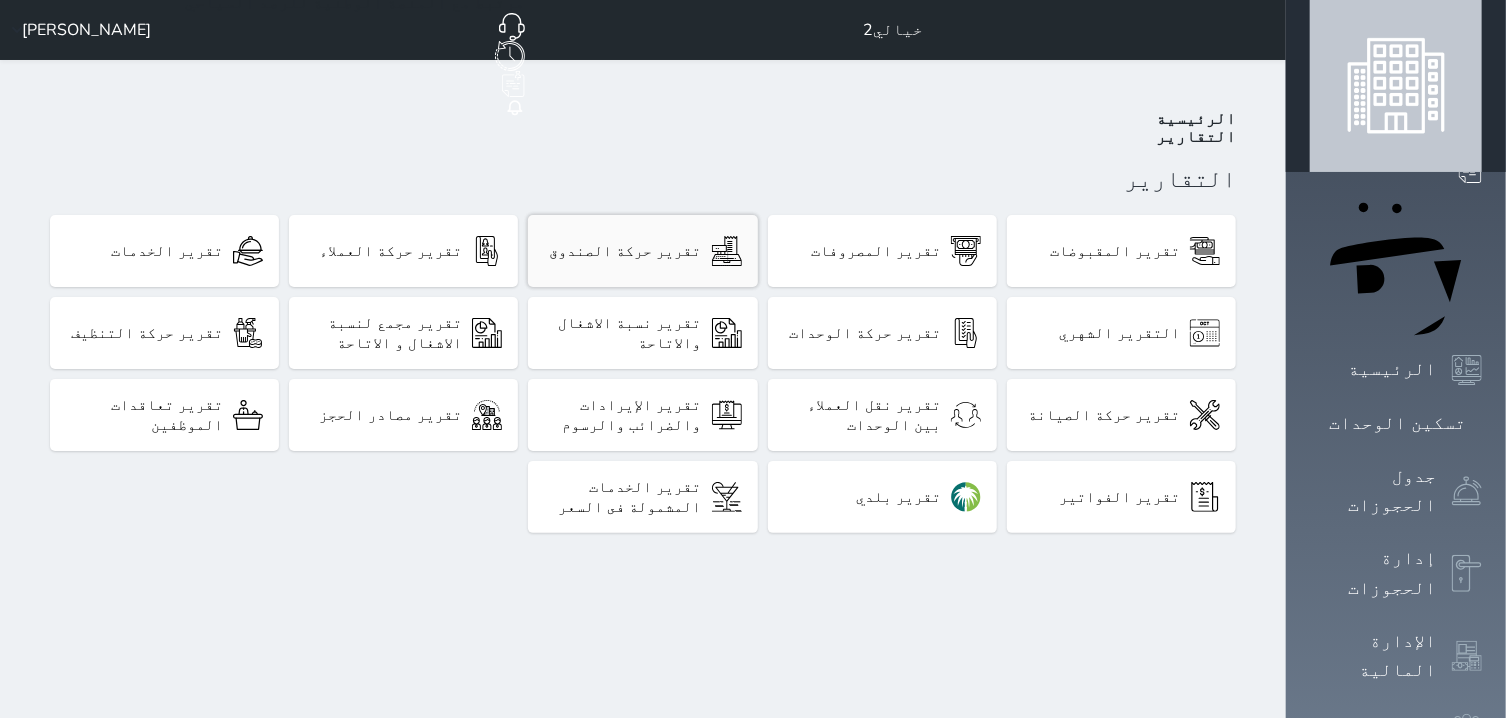 click 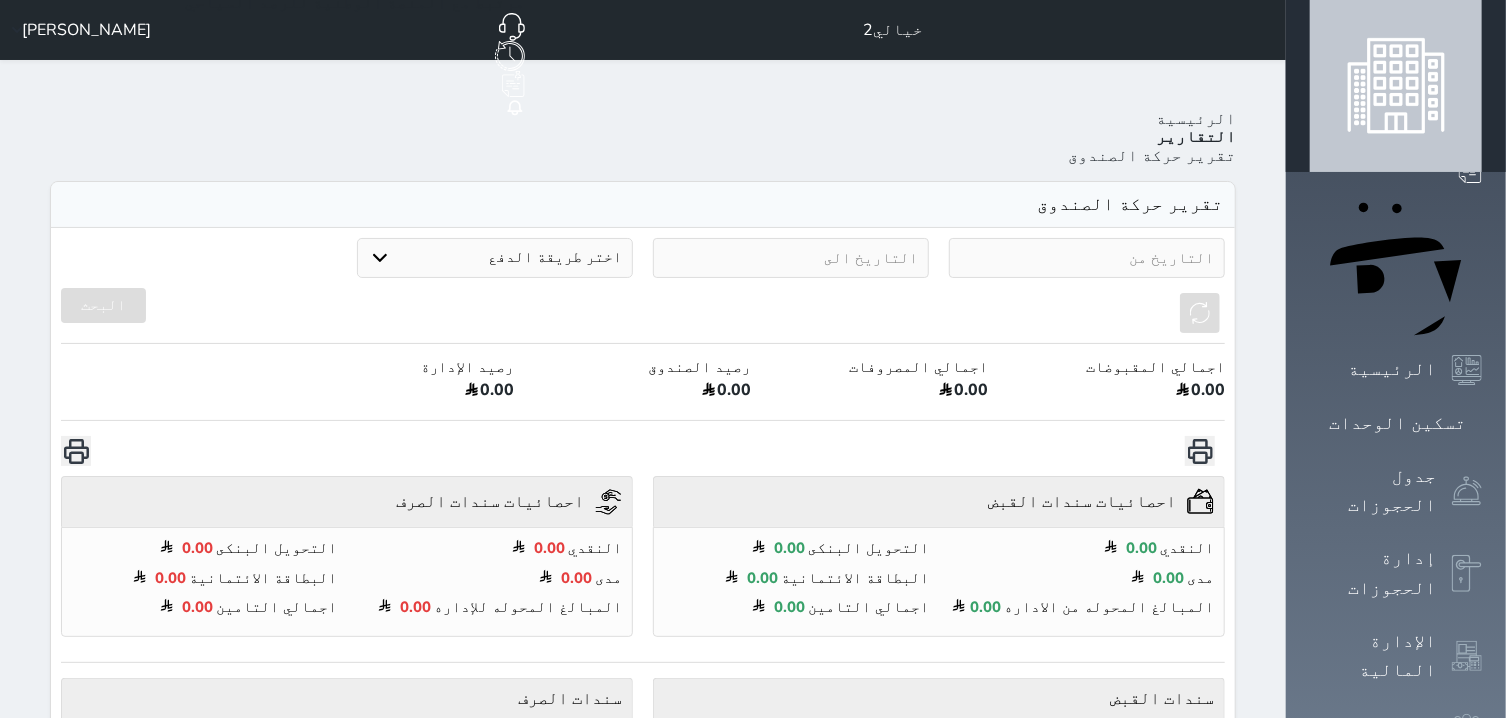 select on "6" 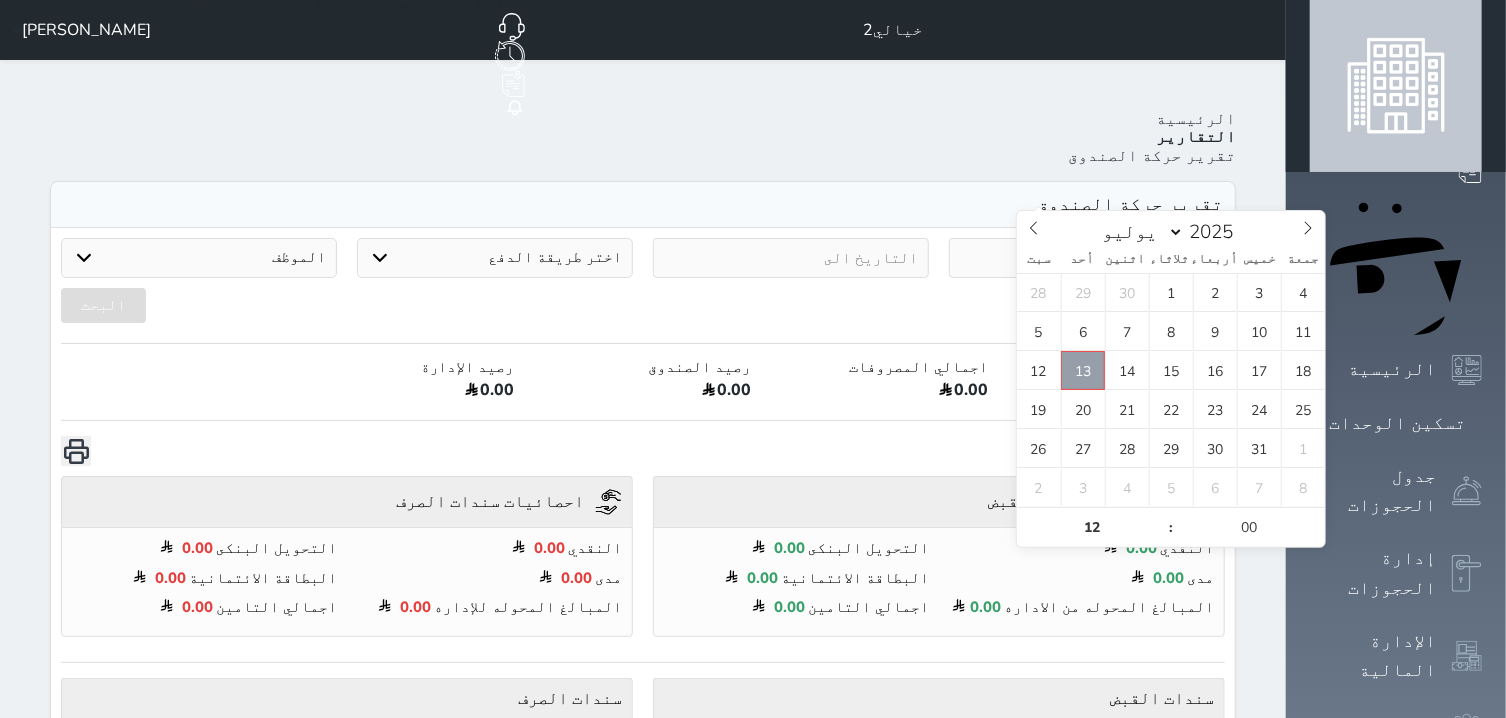 click on "13" at bounding box center [1083, 370] 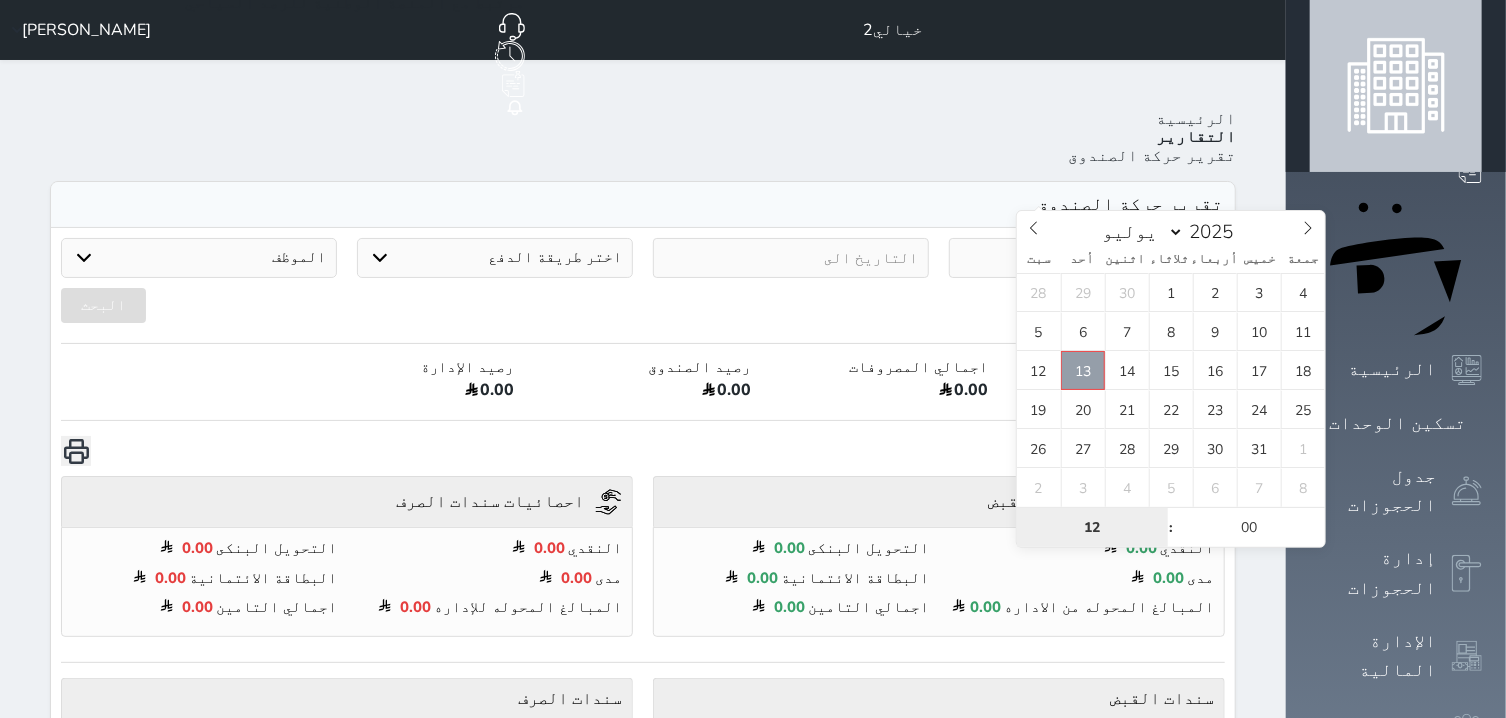 type on "2025-07-13 12:00" 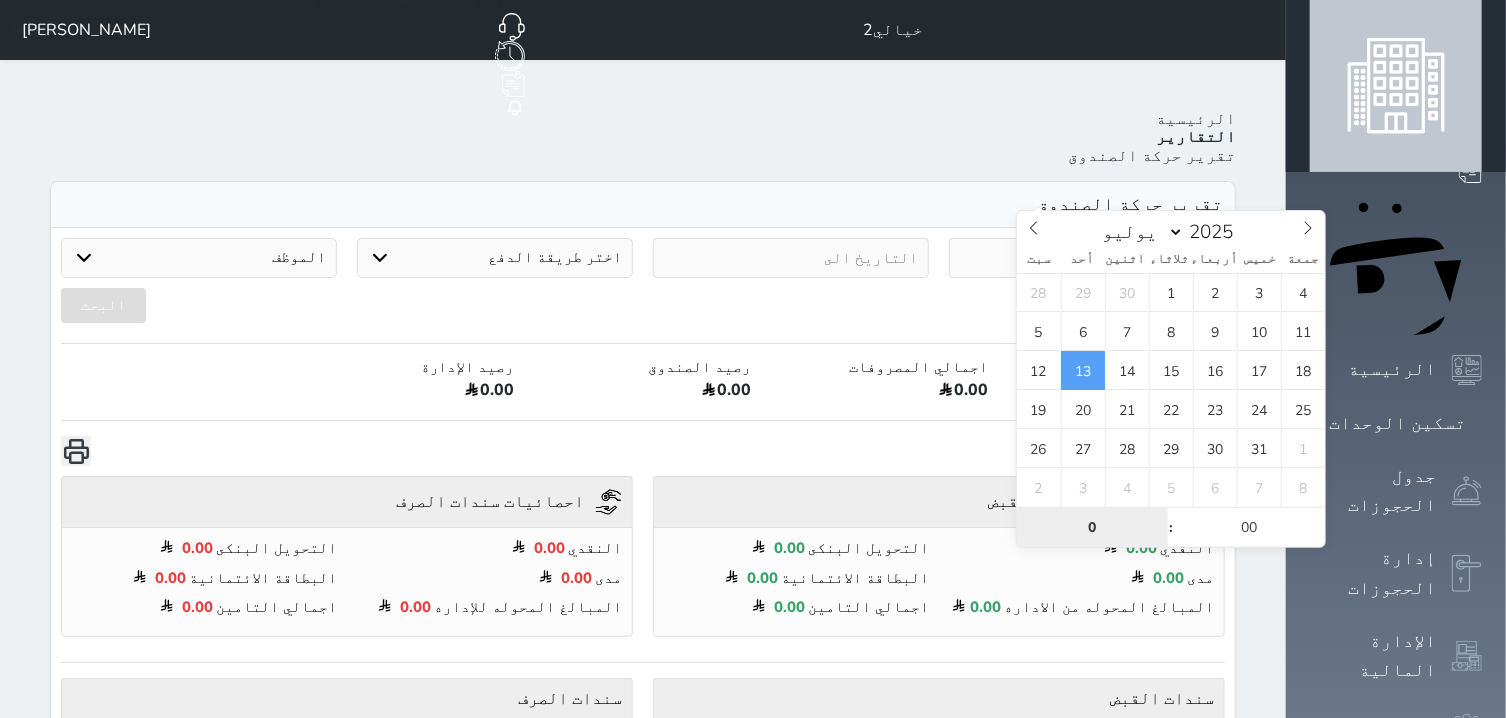 type on "00" 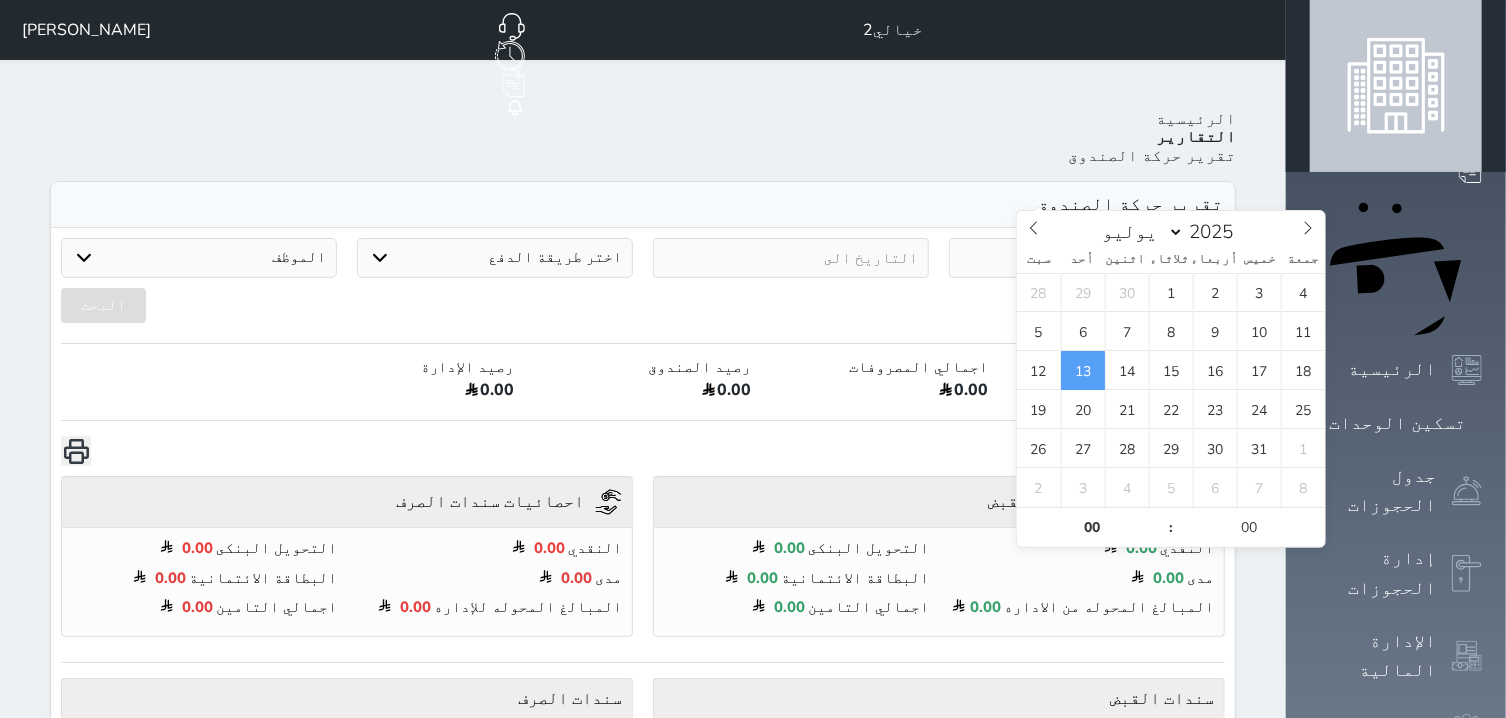 type on "2025-07-13 00:00" 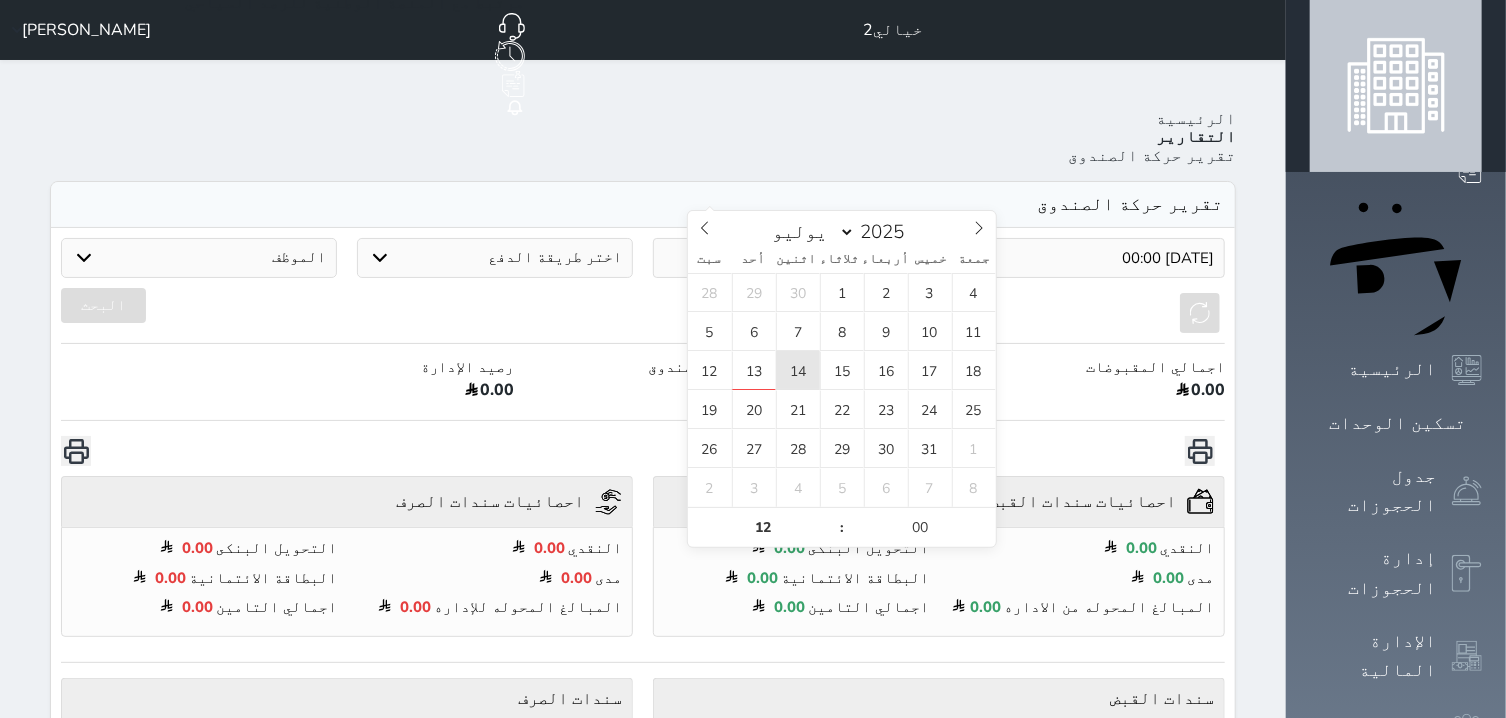 click on "14" at bounding box center [798, 370] 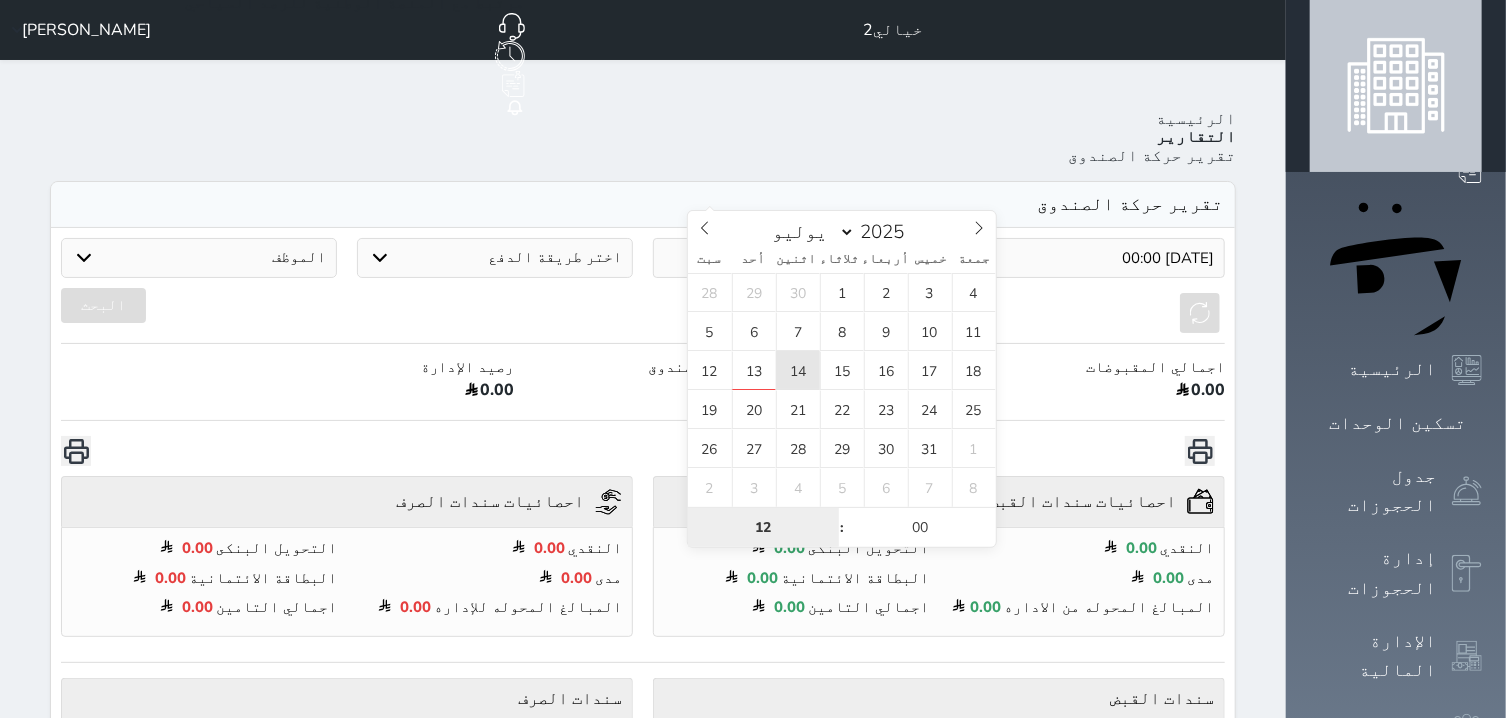 type on "2025-07-14 12:00" 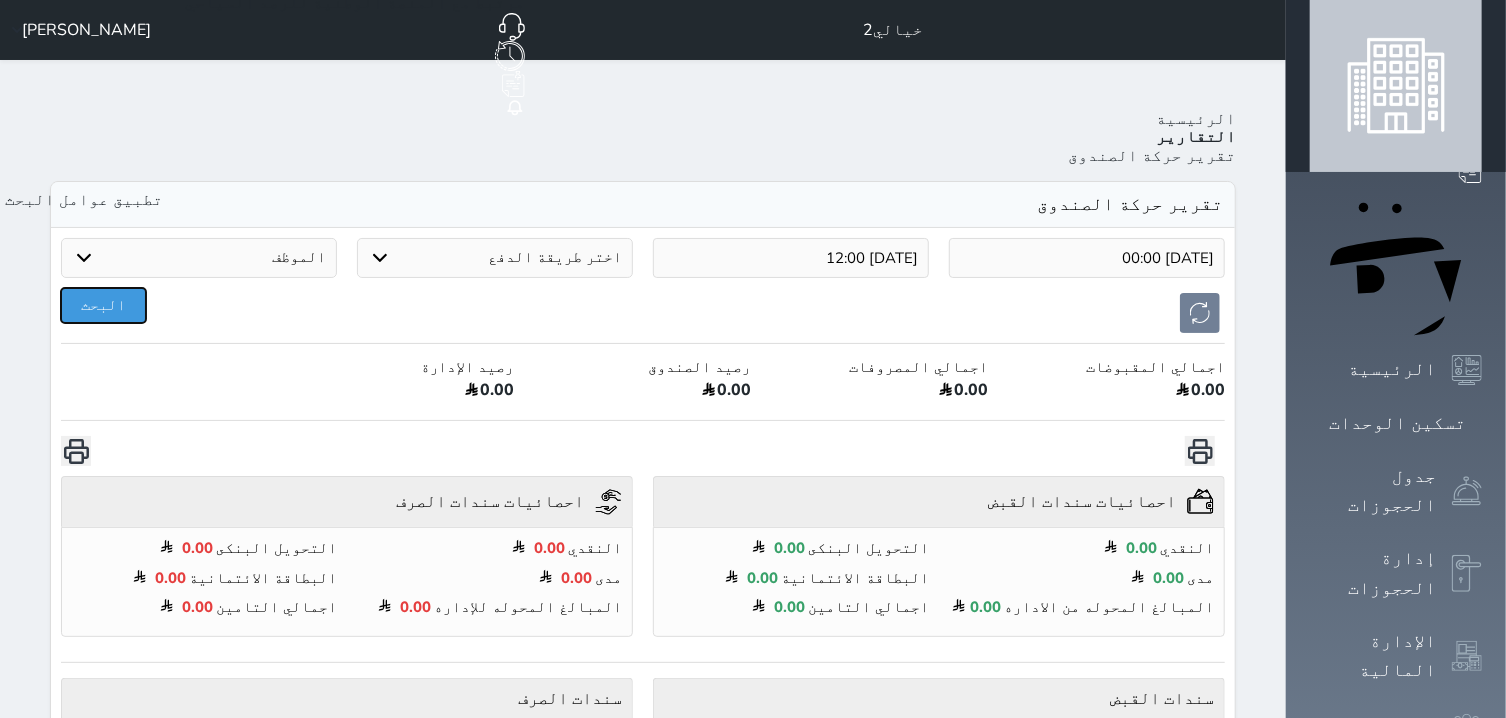 click on "البحث" at bounding box center [103, 305] 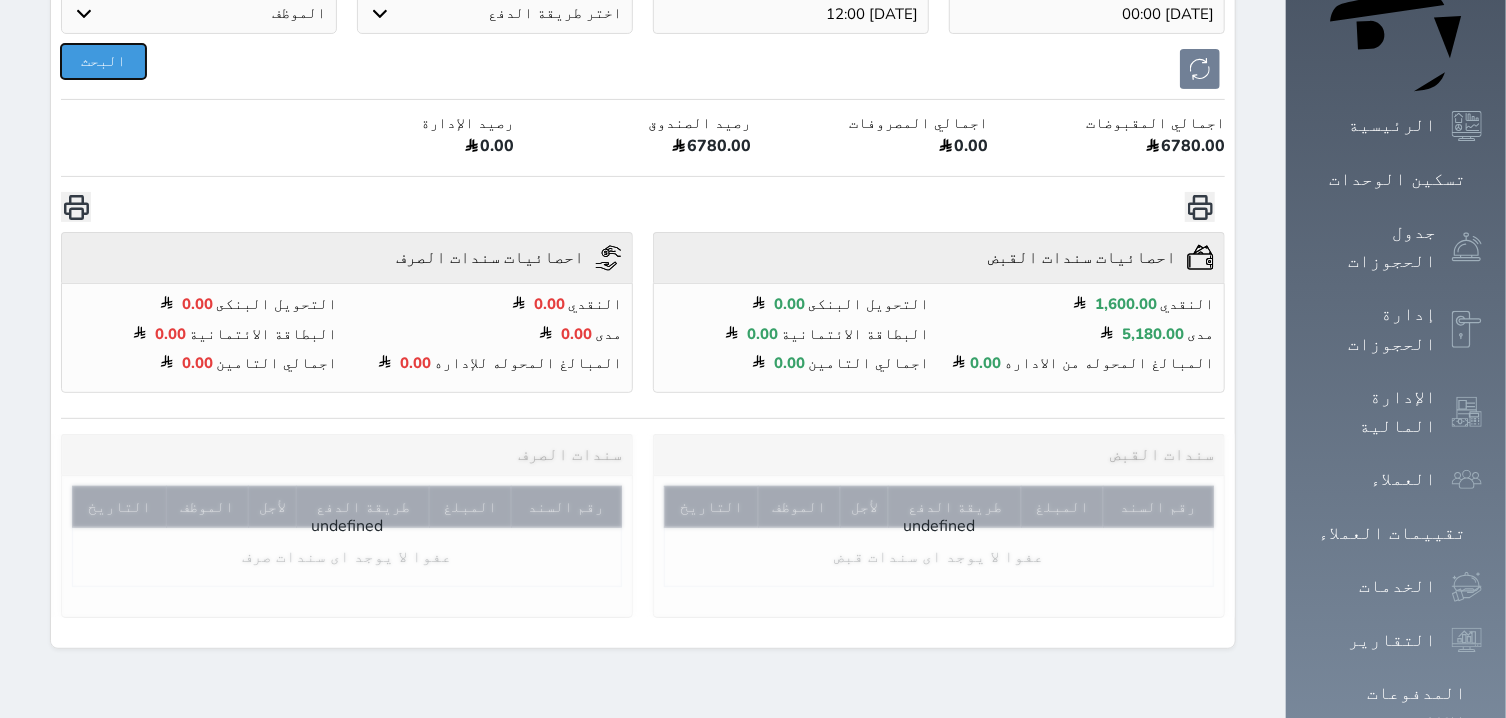 scroll, scrollTop: 254, scrollLeft: 0, axis: vertical 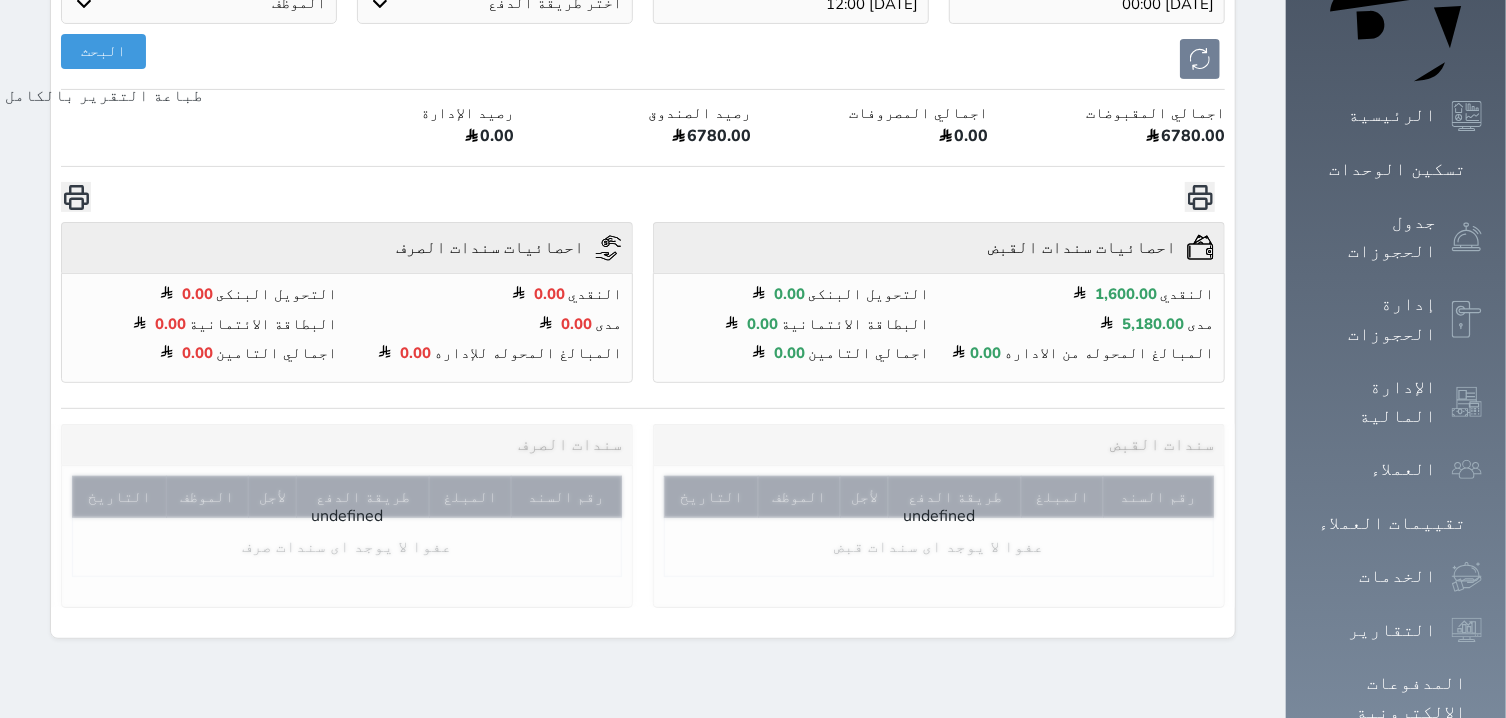 click at bounding box center (76, 197) 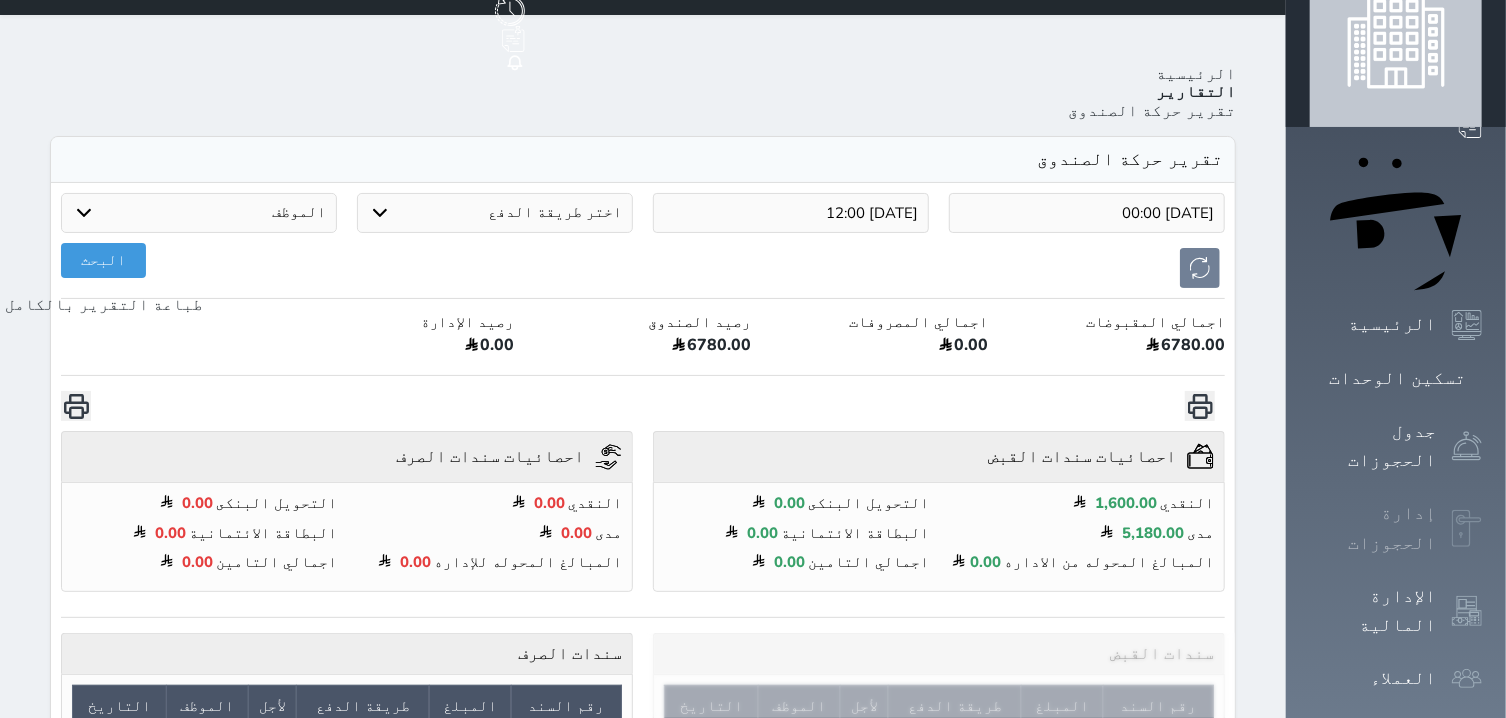scroll, scrollTop: 0, scrollLeft: 0, axis: both 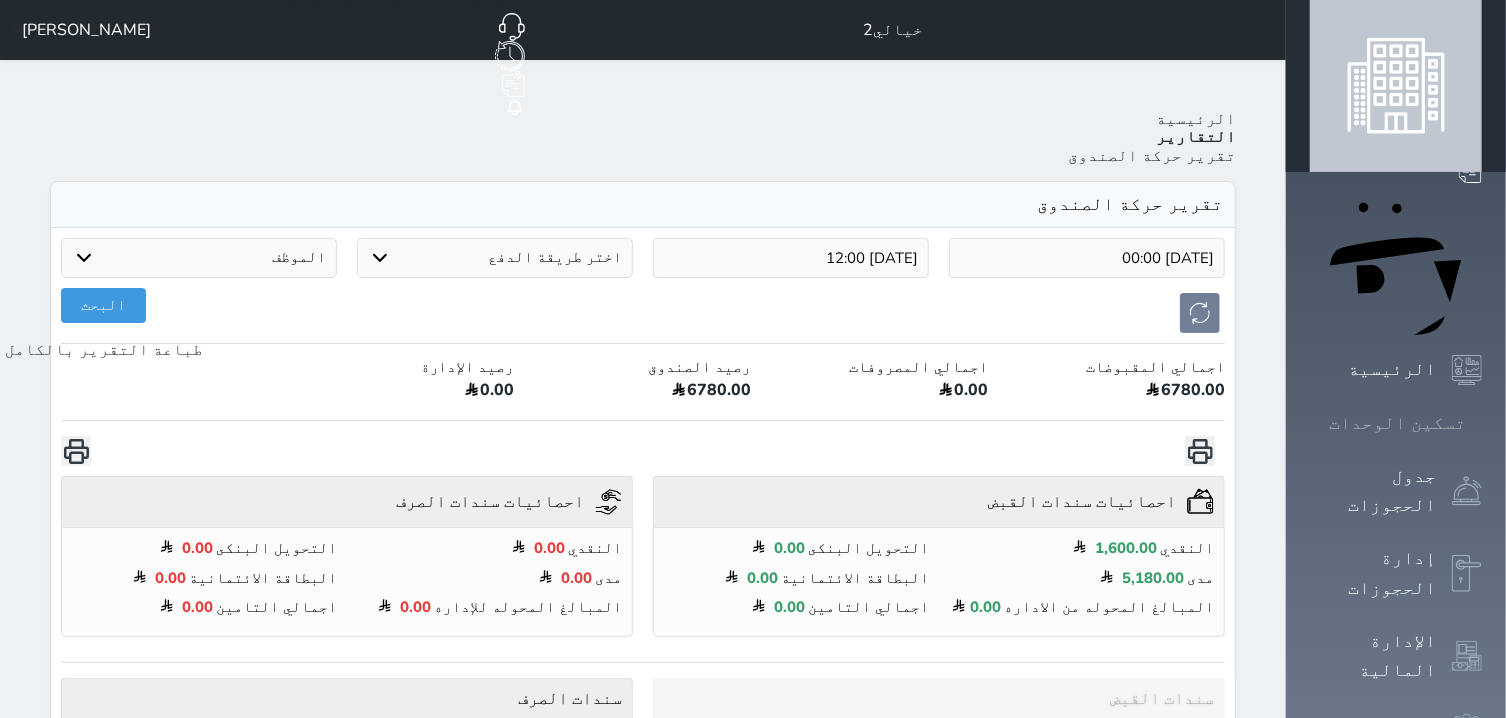 click 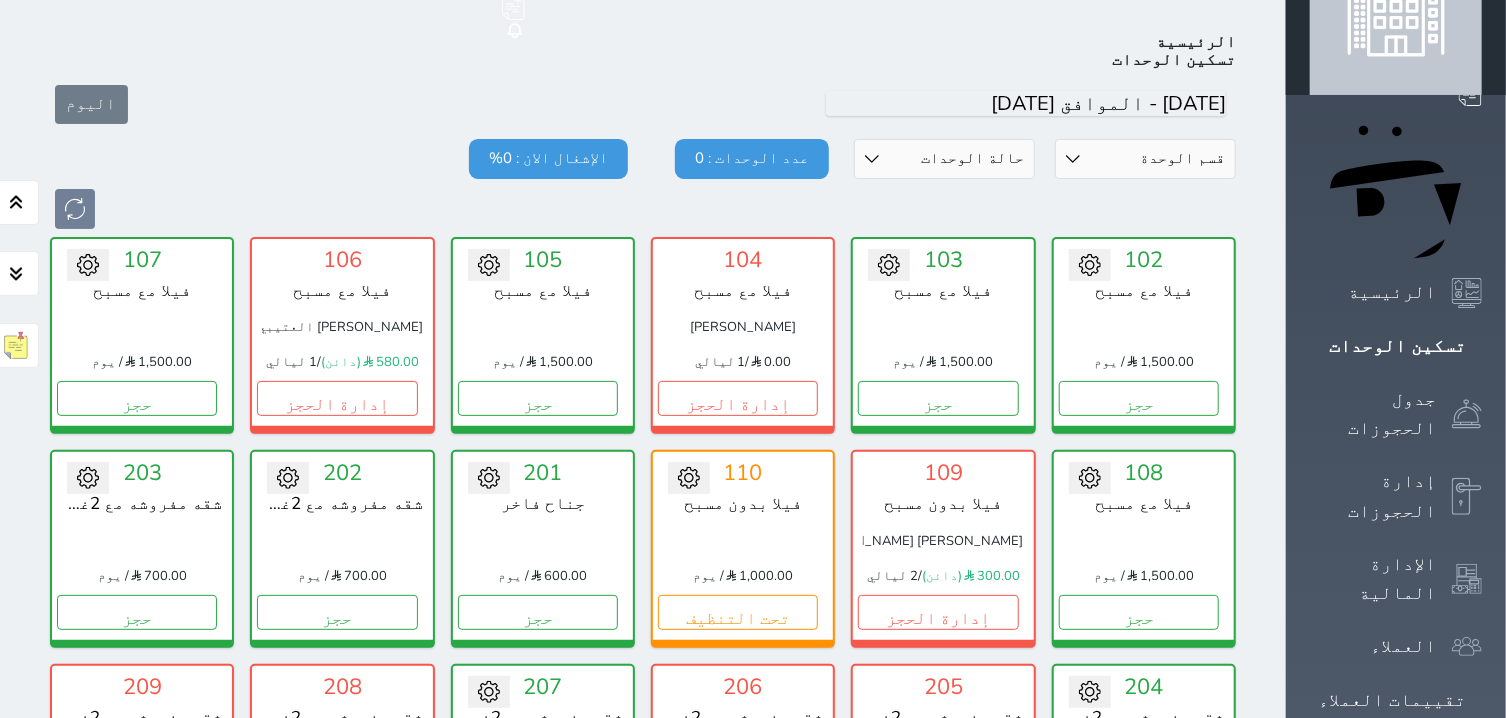 scroll, scrollTop: 78, scrollLeft: 0, axis: vertical 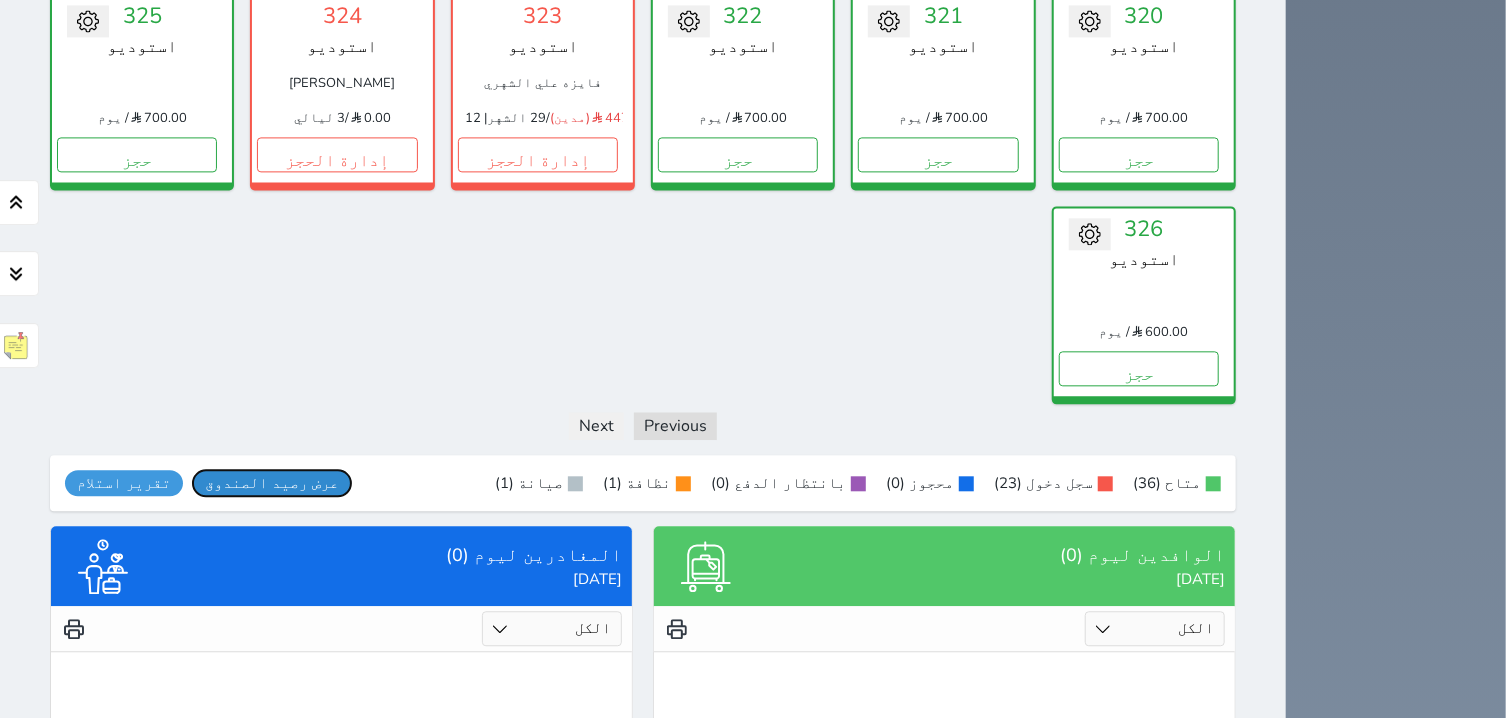 click on "عرض رصيد الصندوق" at bounding box center [272, 483] 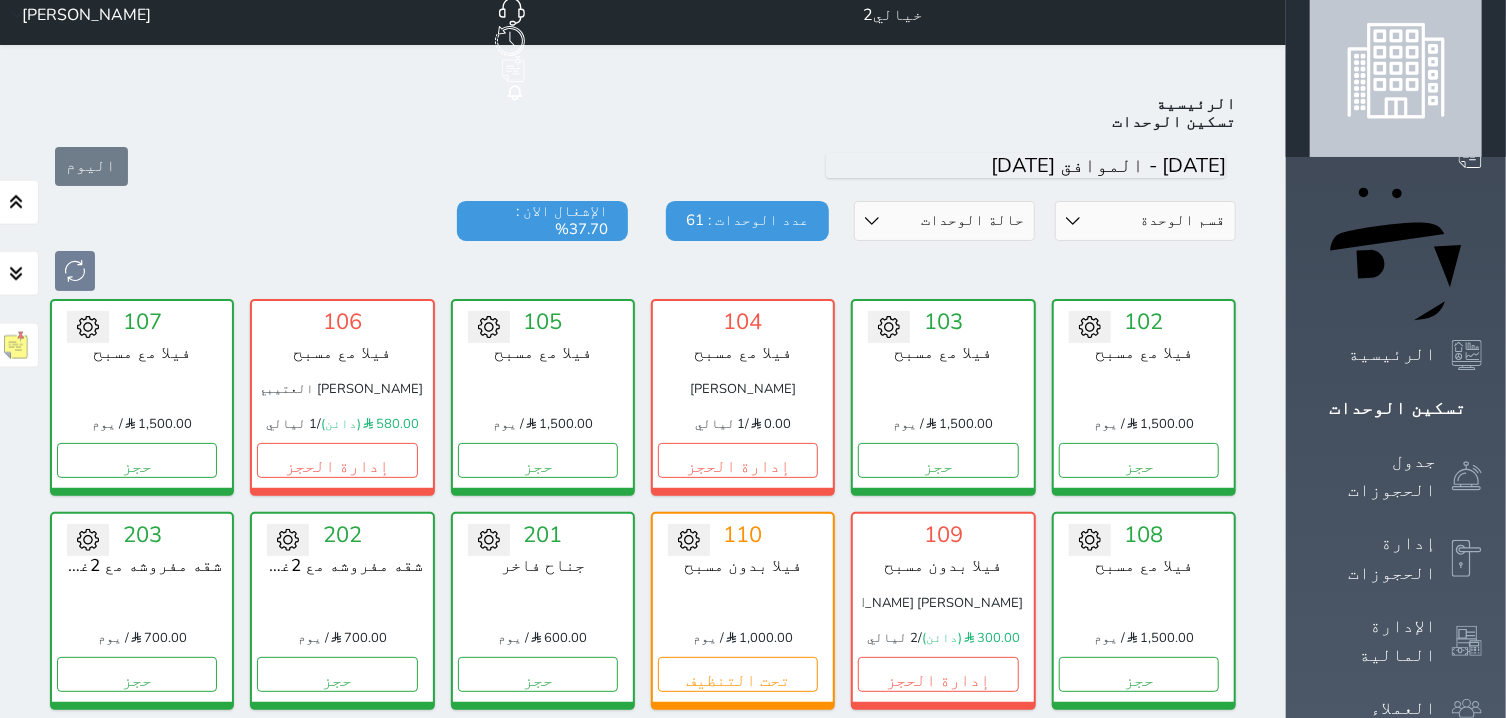 scroll, scrollTop: 0, scrollLeft: 0, axis: both 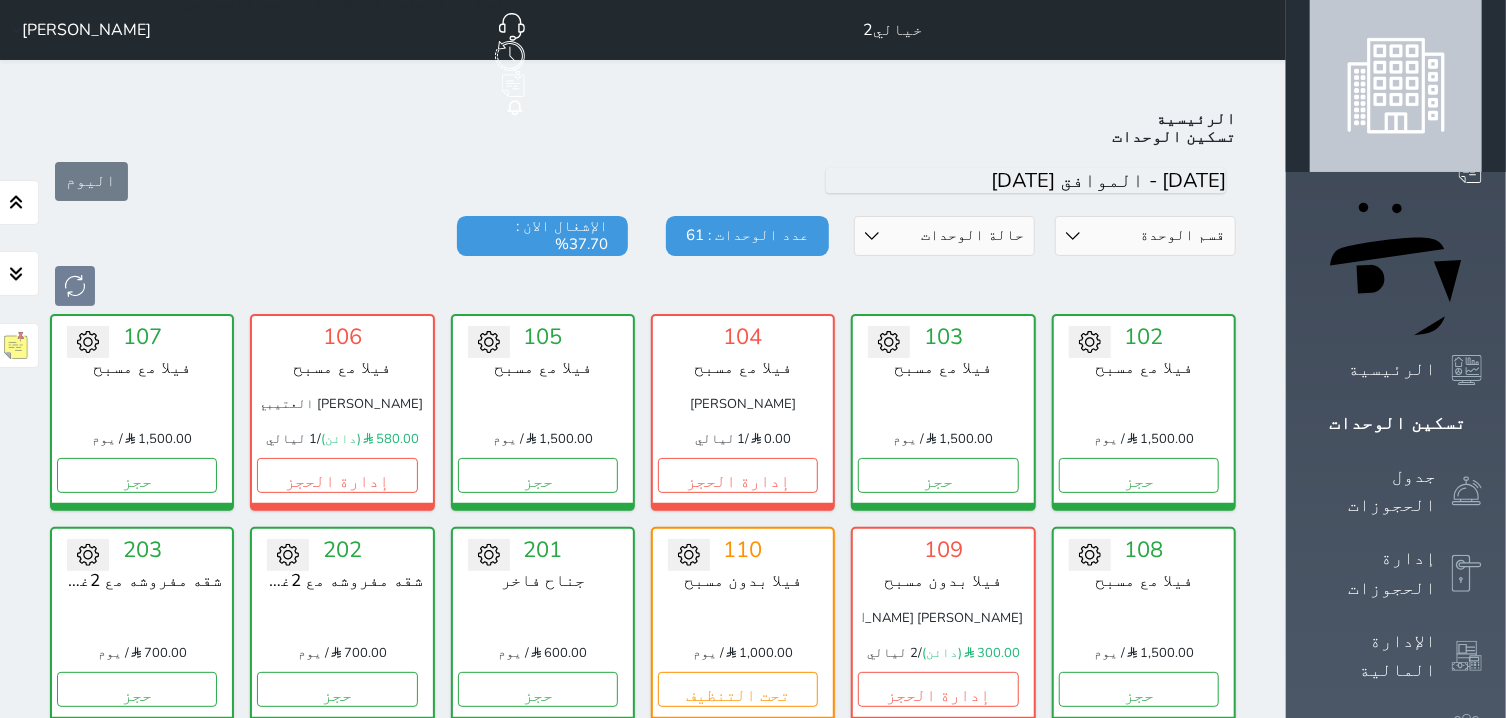 click on "خالد الناشري" at bounding box center (86, 30) 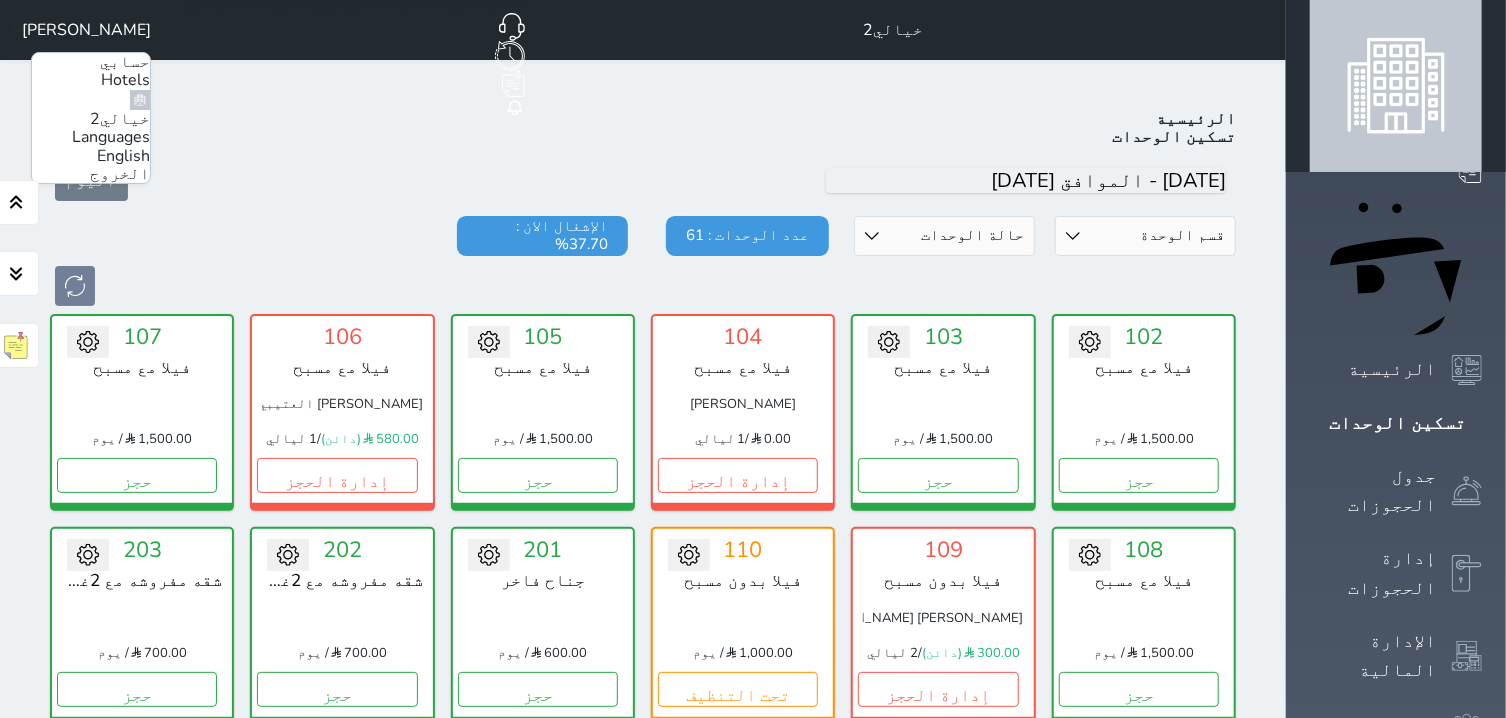 click on "الخروج" at bounding box center (120, 174) 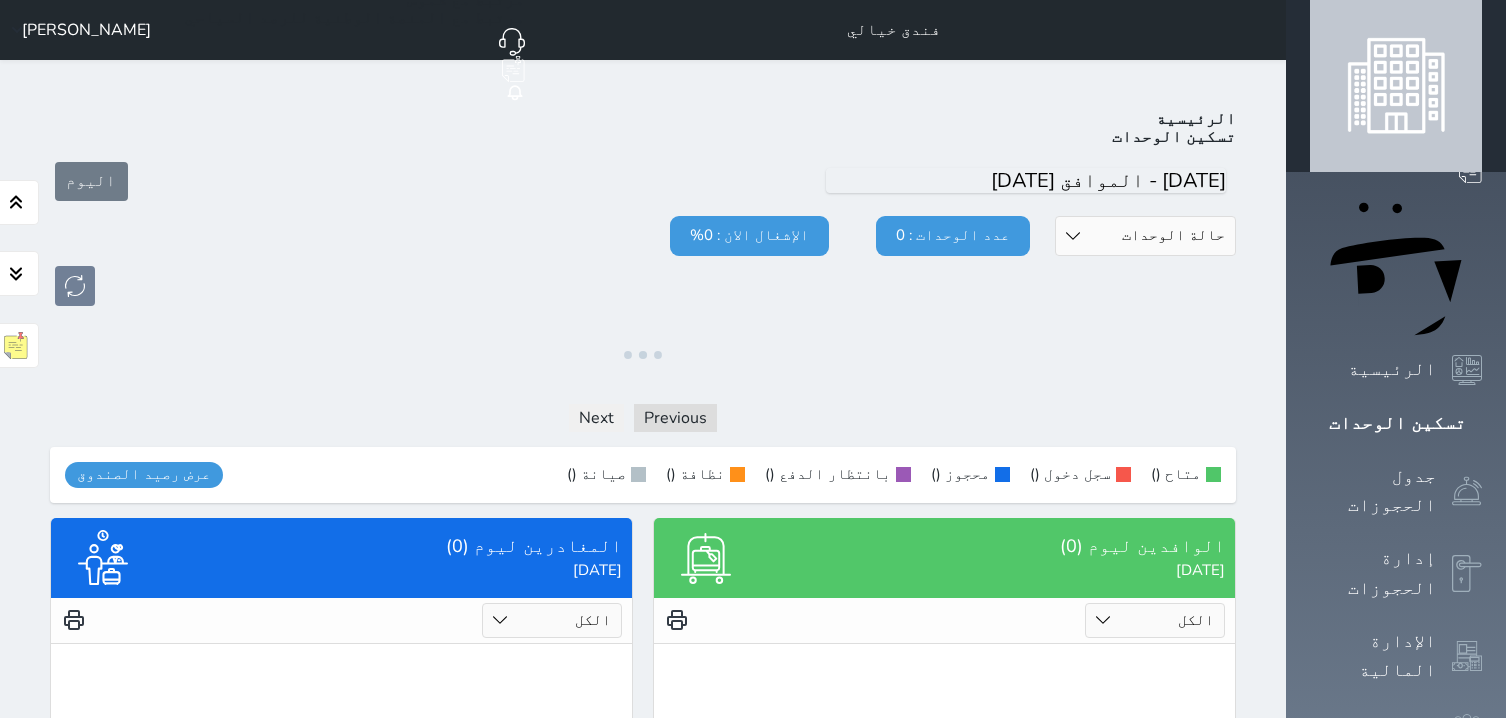 scroll, scrollTop: 0, scrollLeft: 0, axis: both 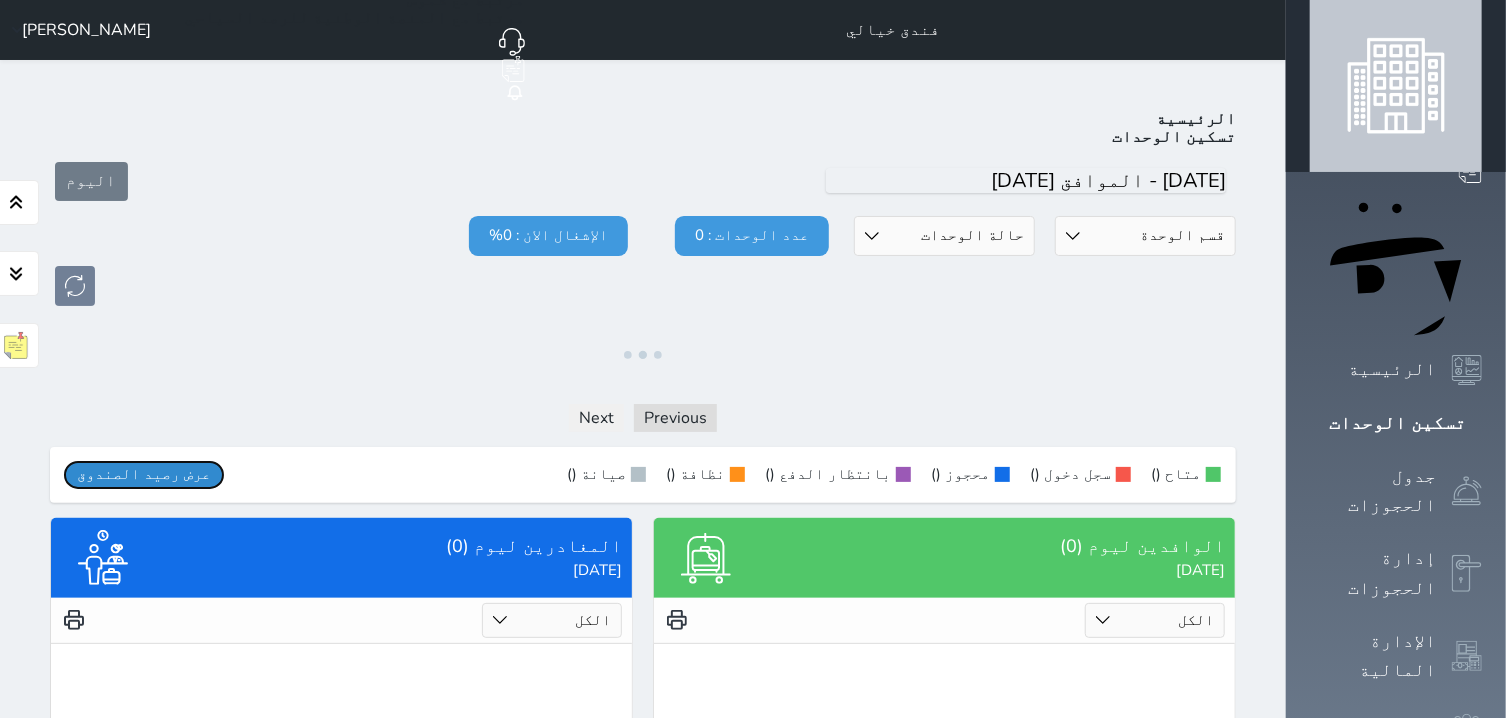 click on "عرض رصيد الصندوق" at bounding box center [144, 474] 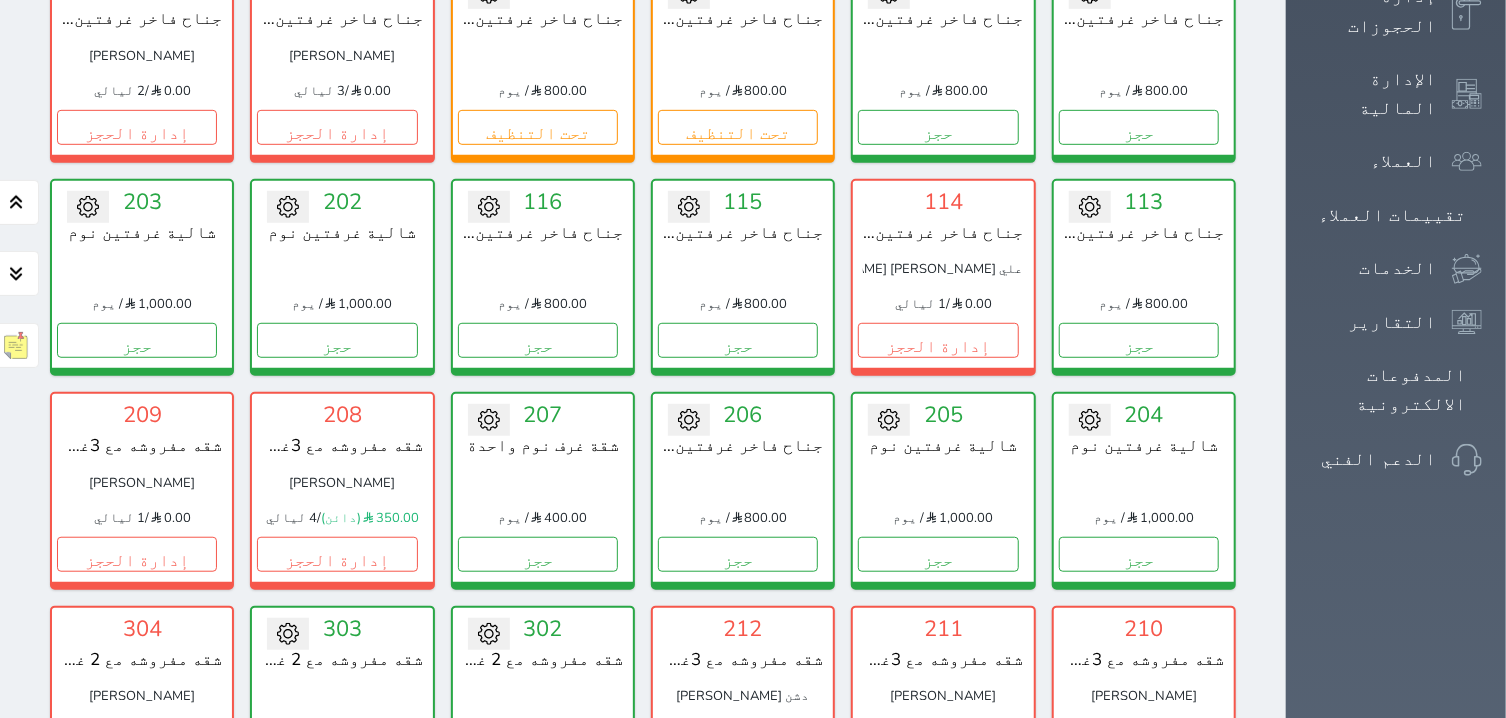 scroll, scrollTop: 460, scrollLeft: 0, axis: vertical 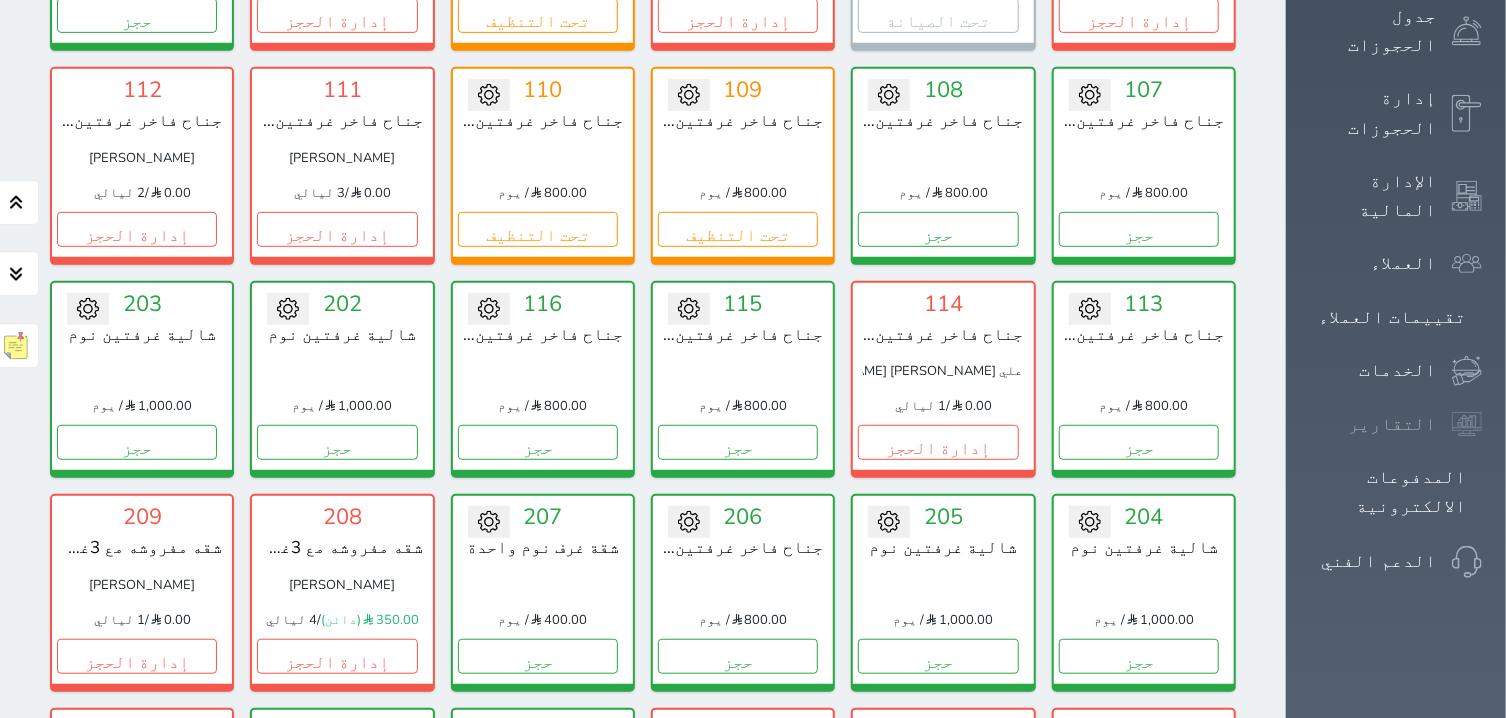 click 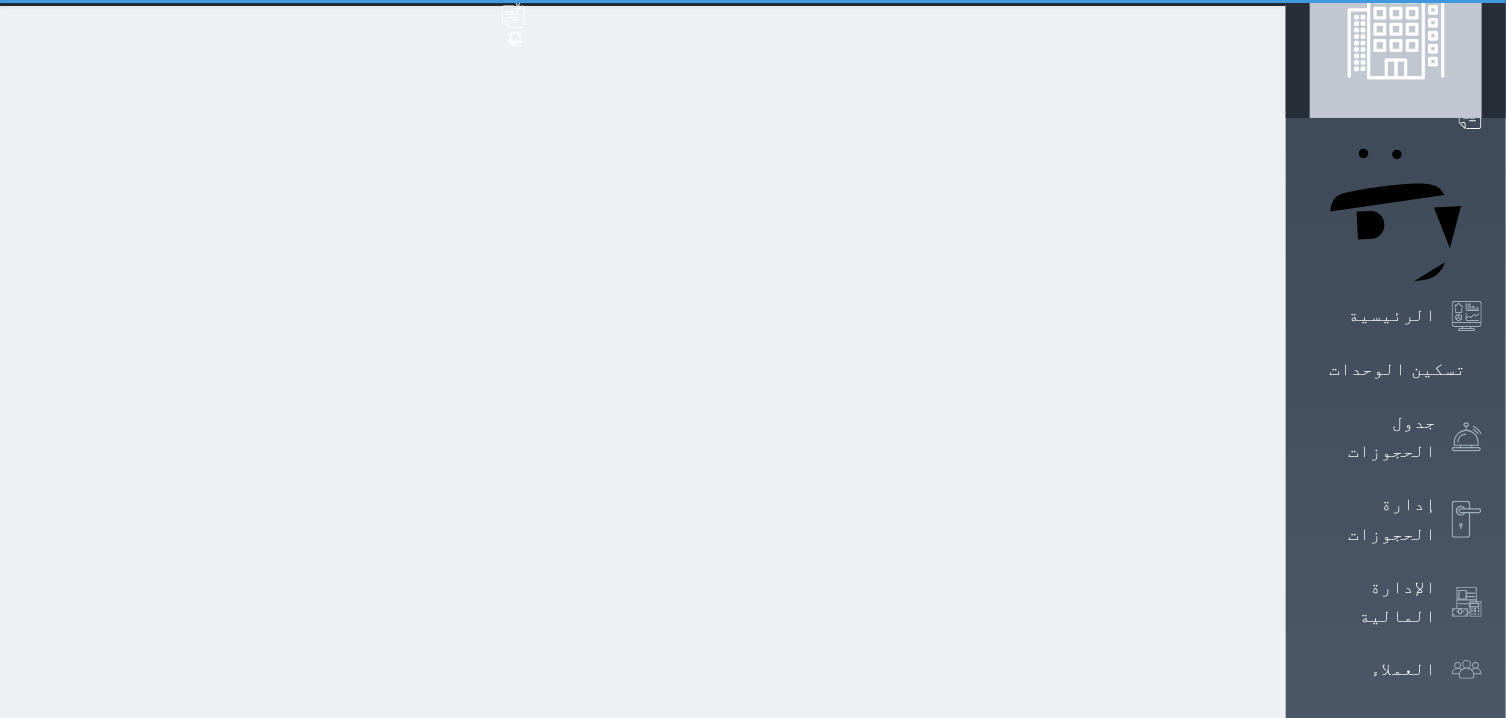 scroll, scrollTop: 0, scrollLeft: 0, axis: both 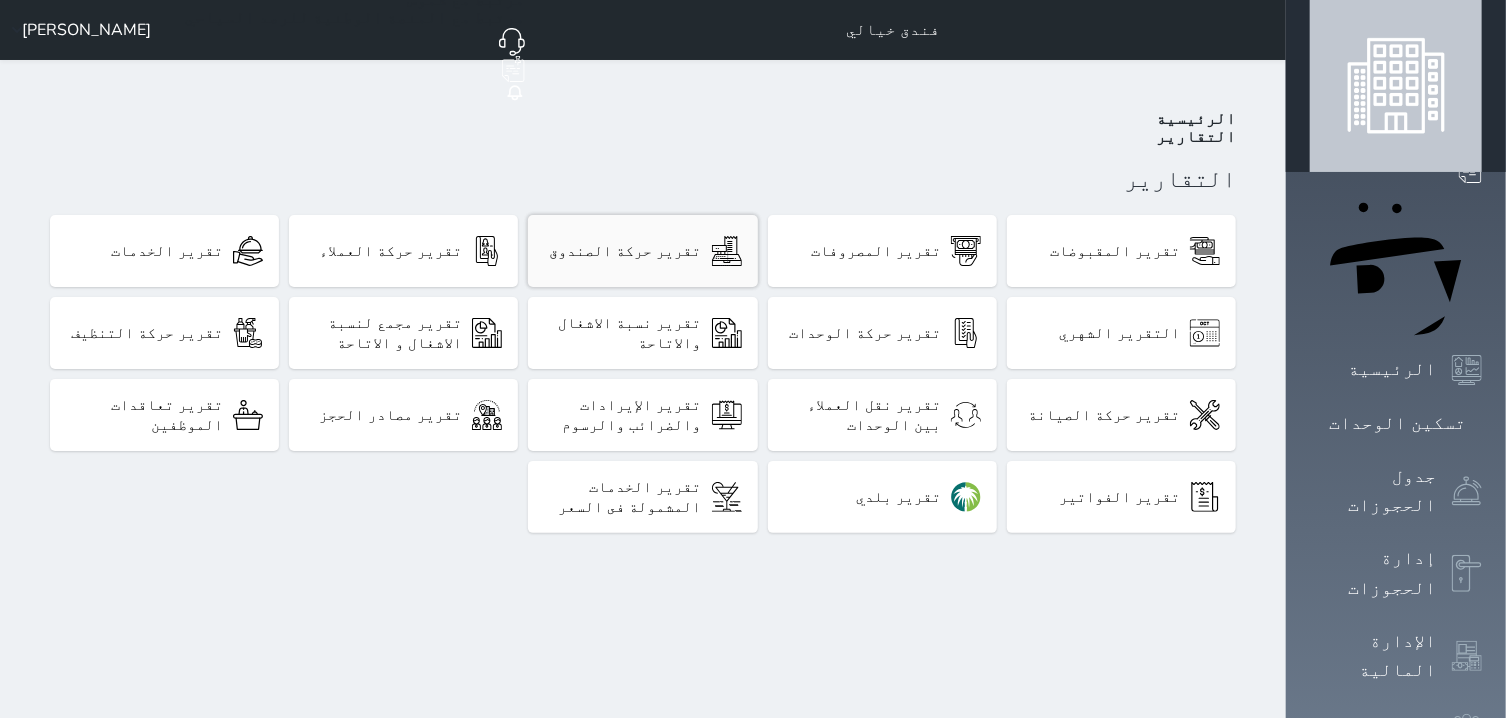 click on "تقرير حركة الصندوق" at bounding box center [626, 251] 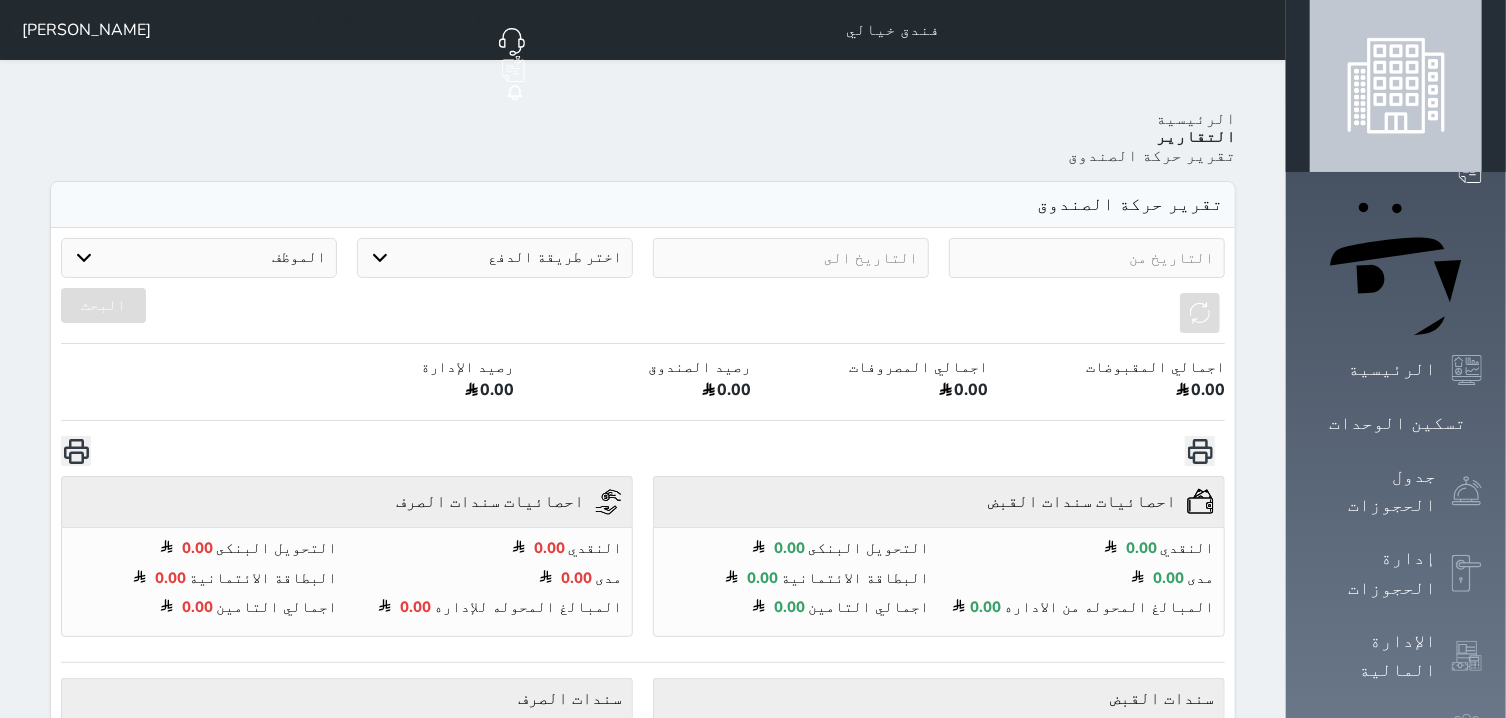 click at bounding box center [1087, 258] 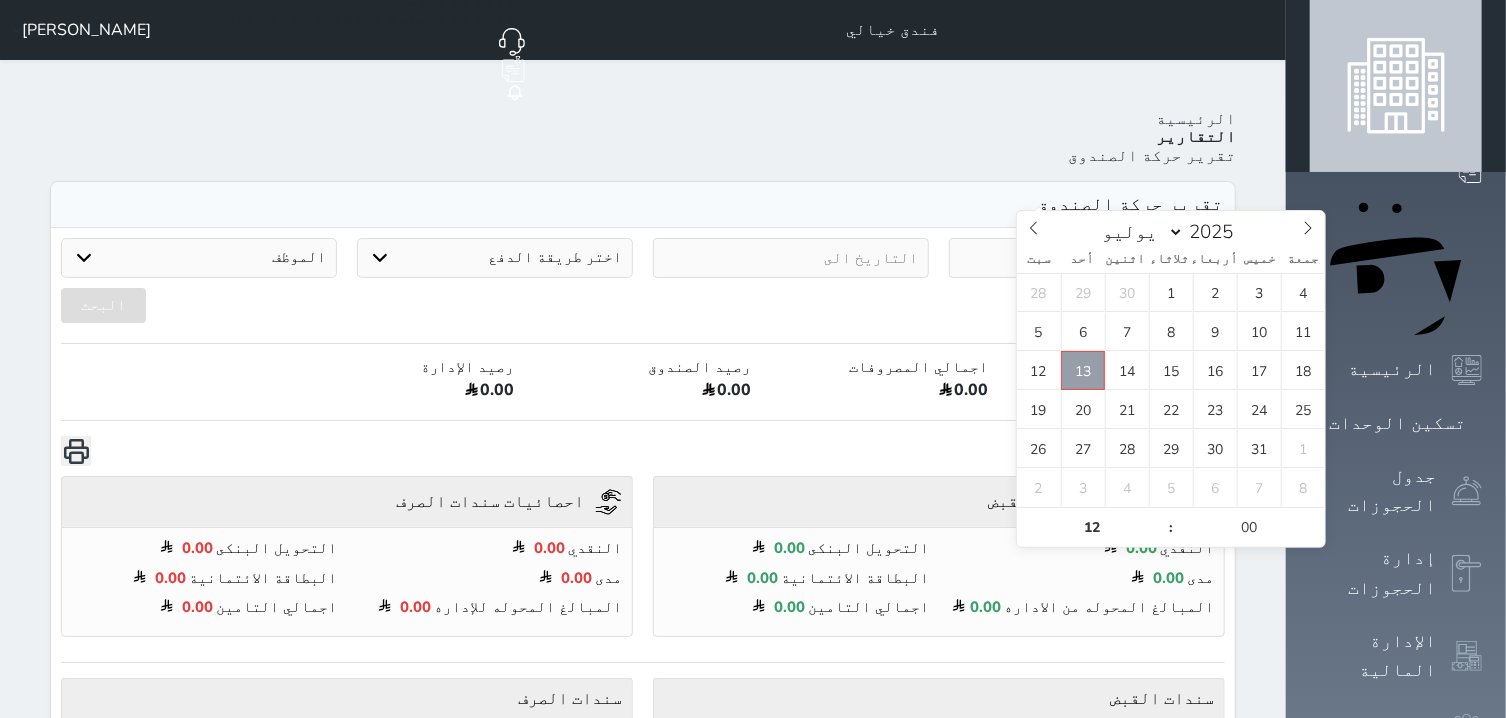 click on "13" at bounding box center [1083, 370] 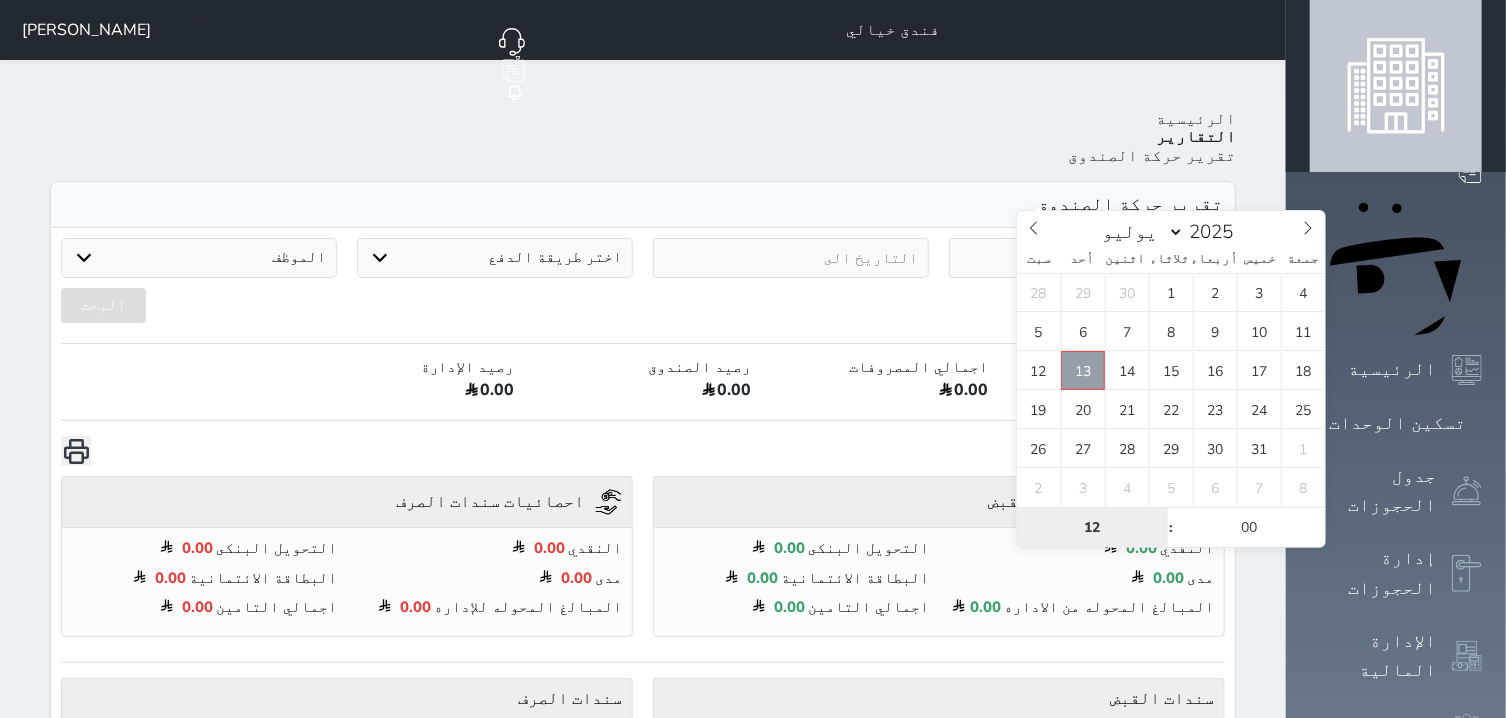 type on "2025-07-13 12:00" 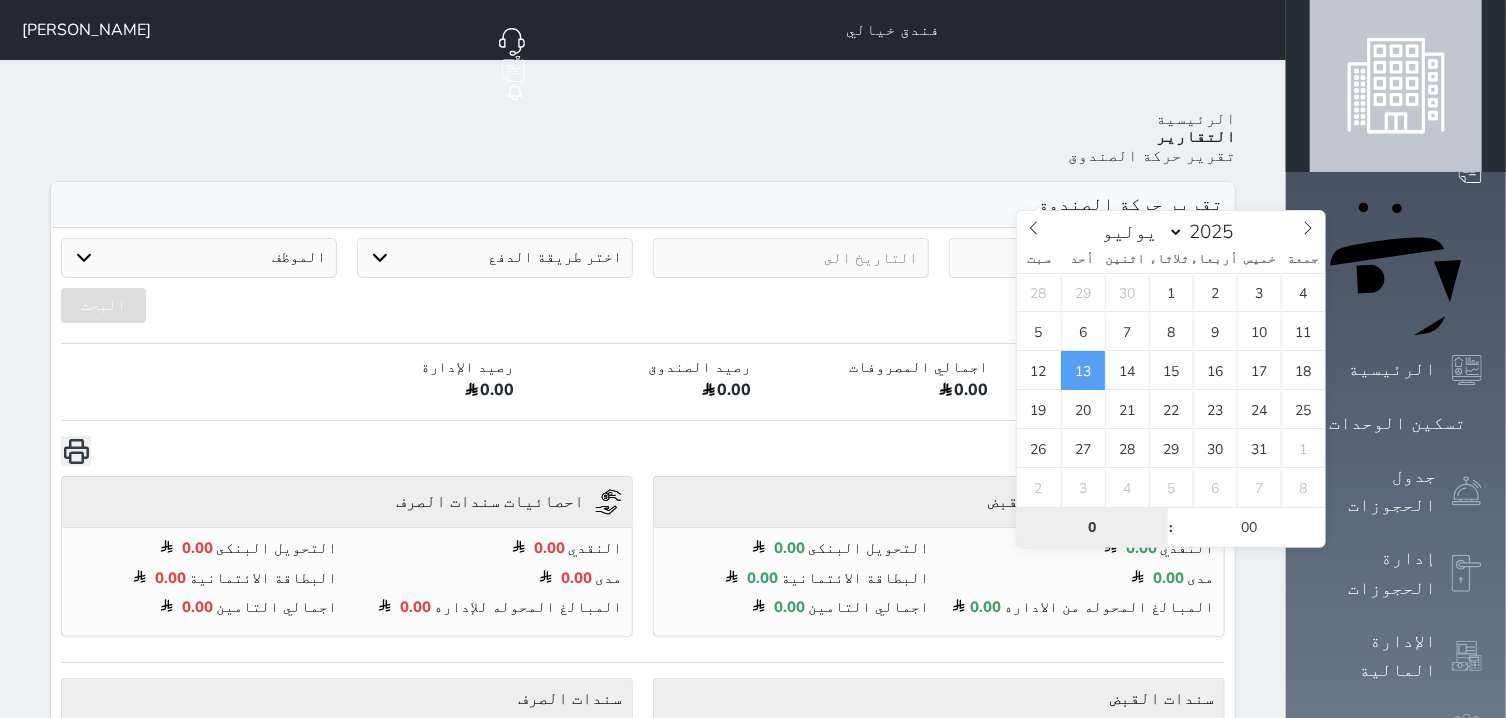 type on "00" 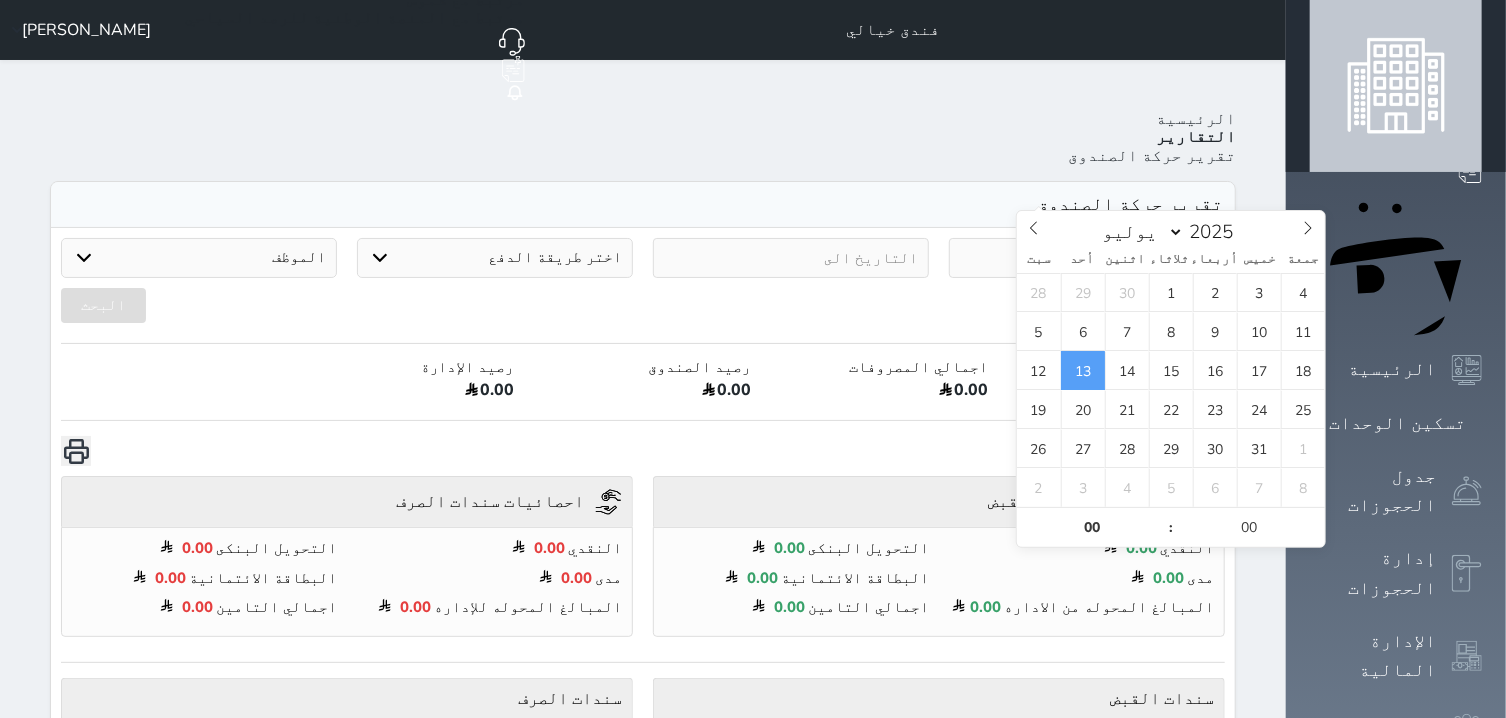 type on "2025-07-13 00:00" 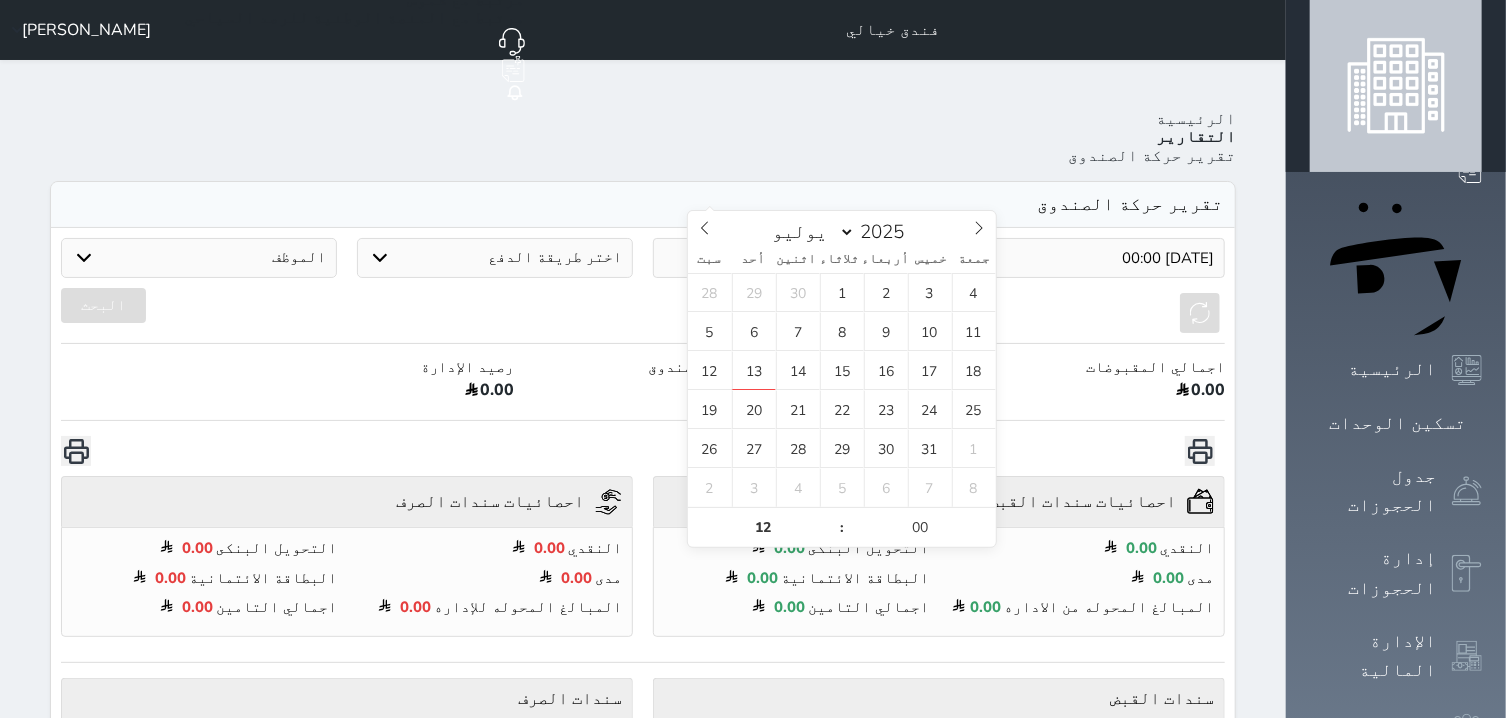 click at bounding box center [791, 258] 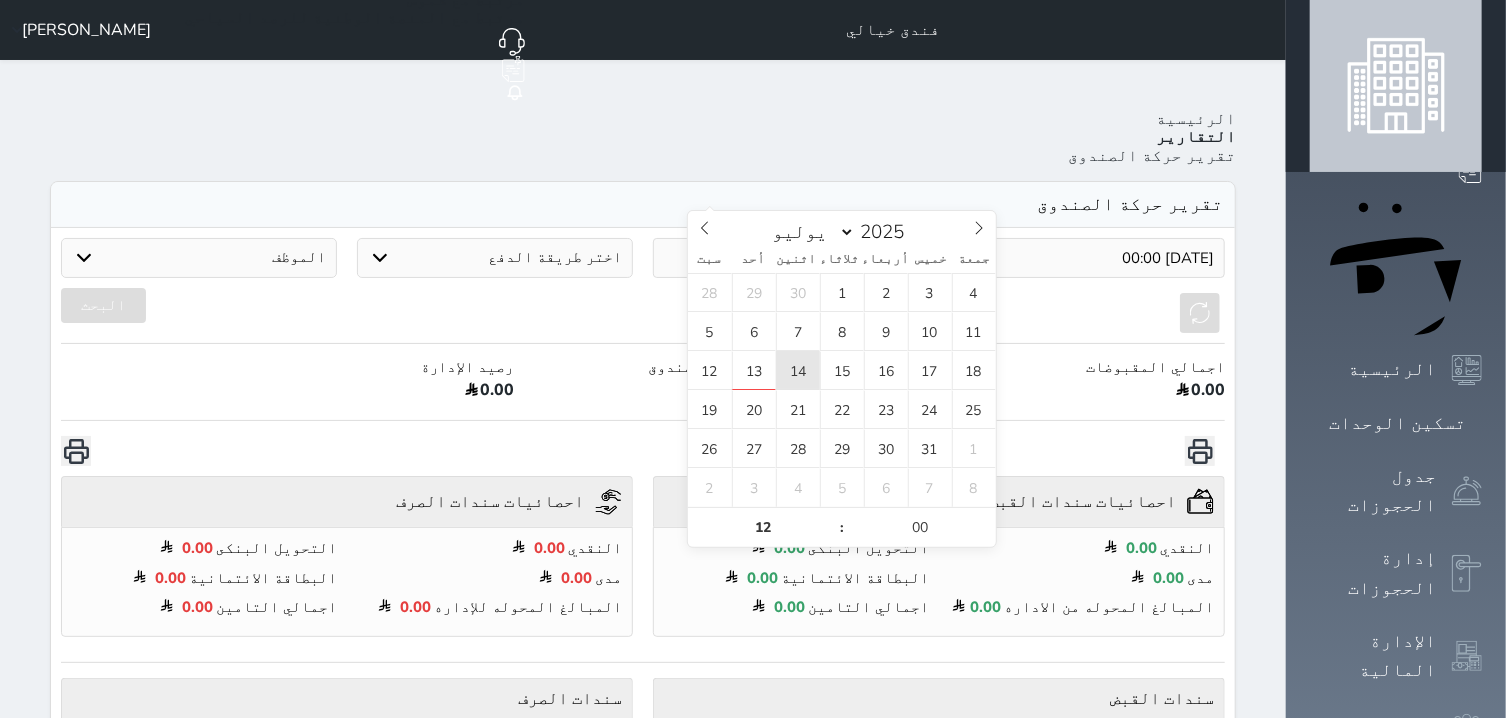click on "14" at bounding box center (798, 370) 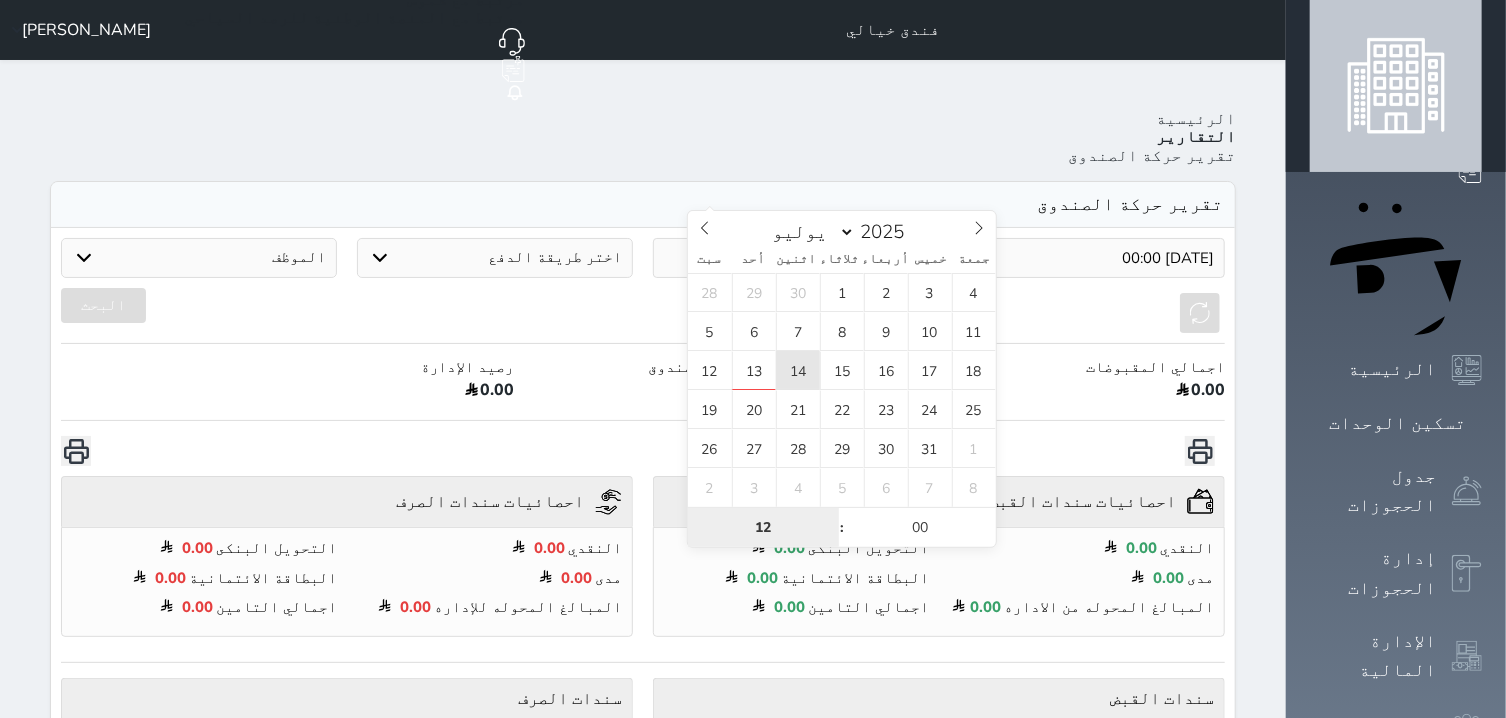 type on "2025-07-14 12:00" 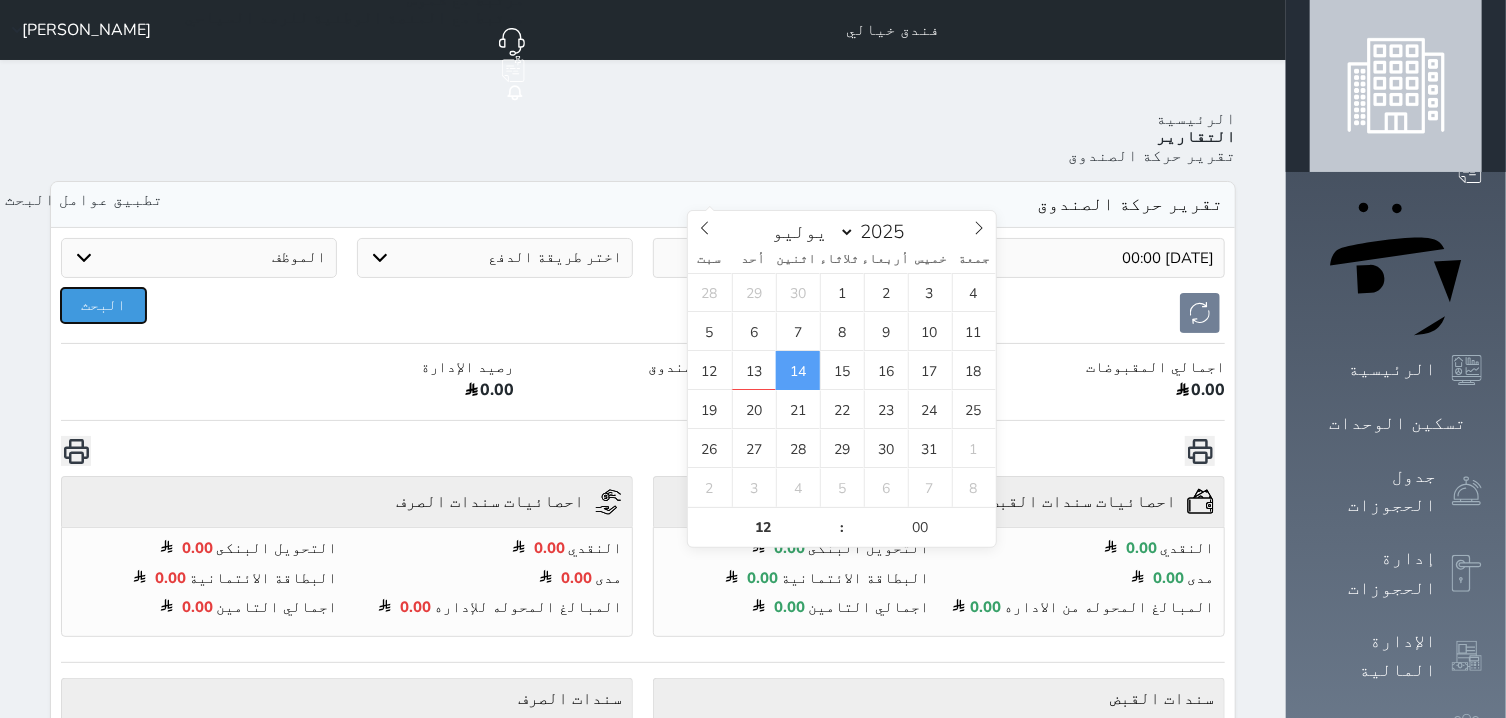 click on "البحث" at bounding box center (103, 305) 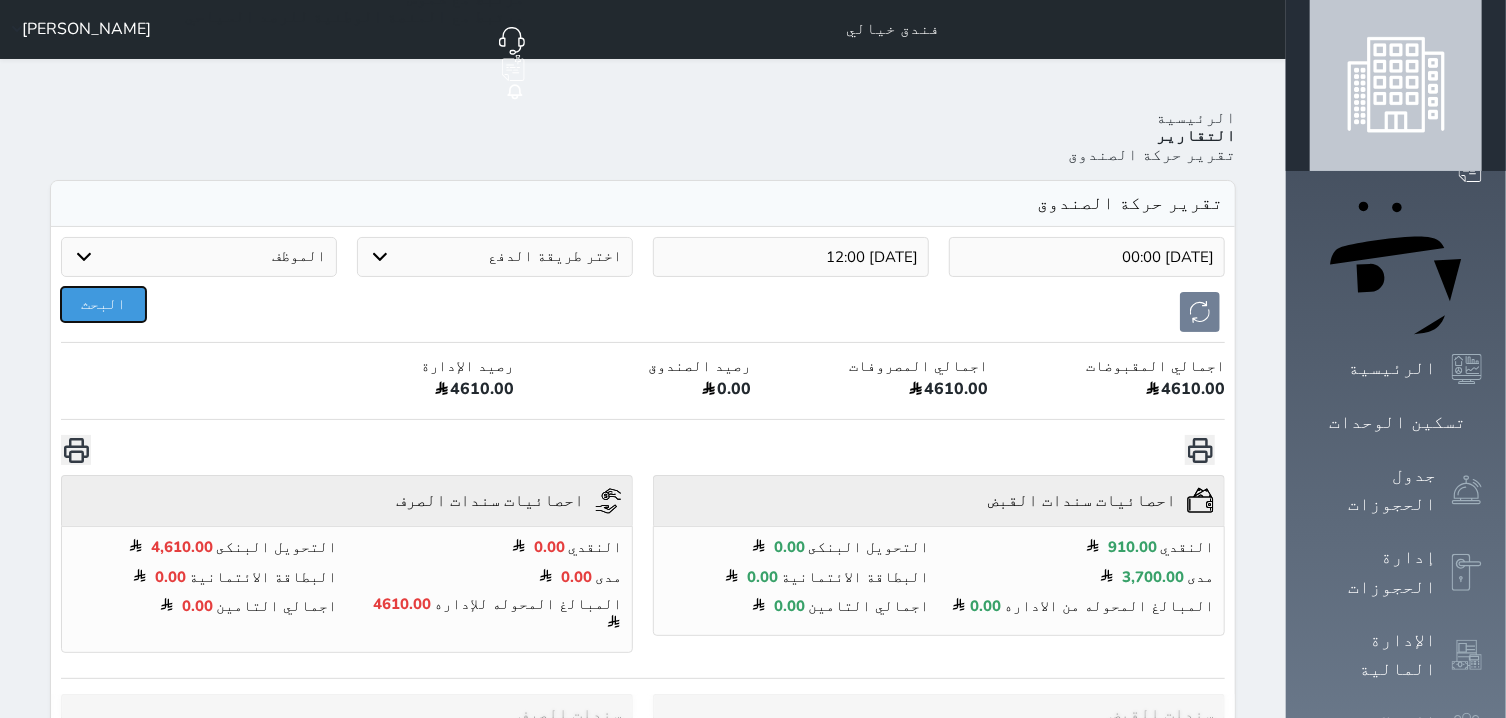 scroll, scrollTop: 0, scrollLeft: 0, axis: both 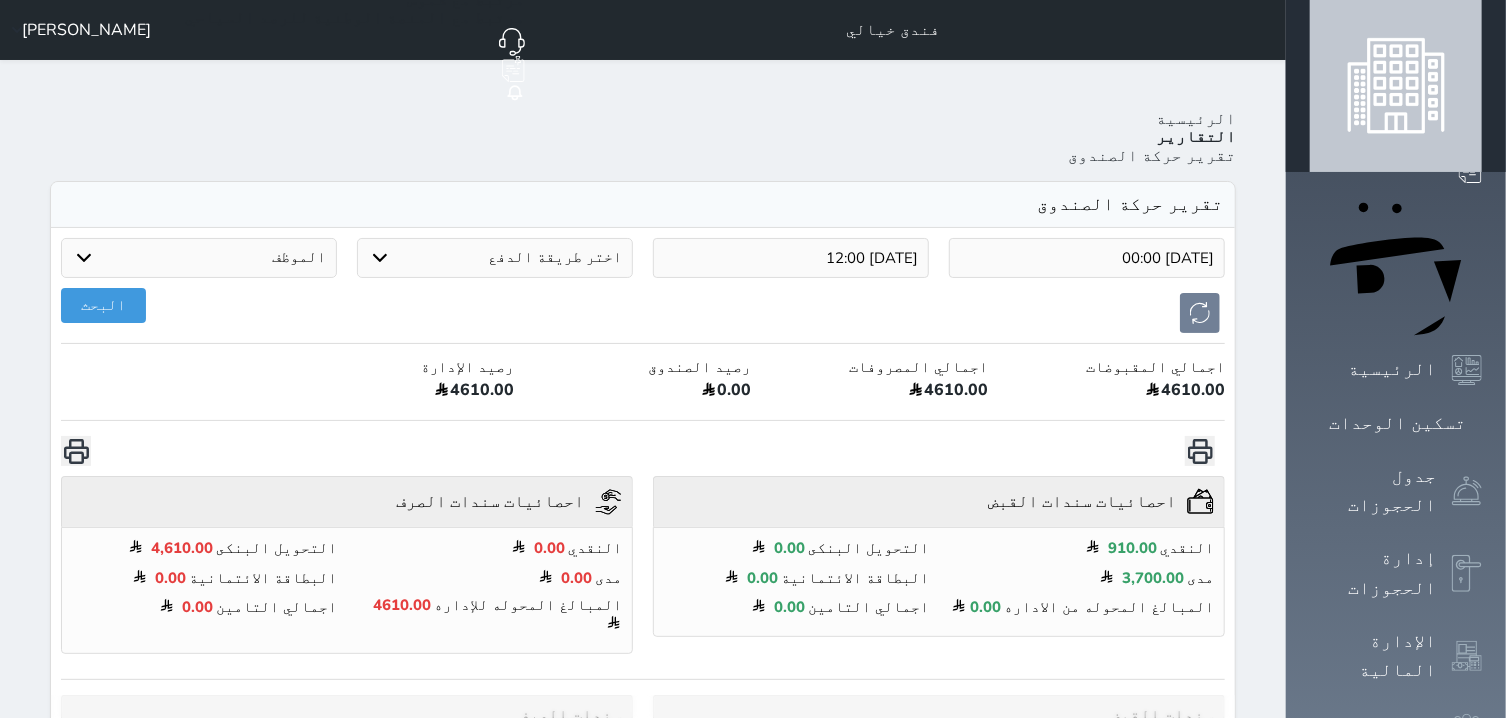 click on "ابو بكر" at bounding box center [86, 30] 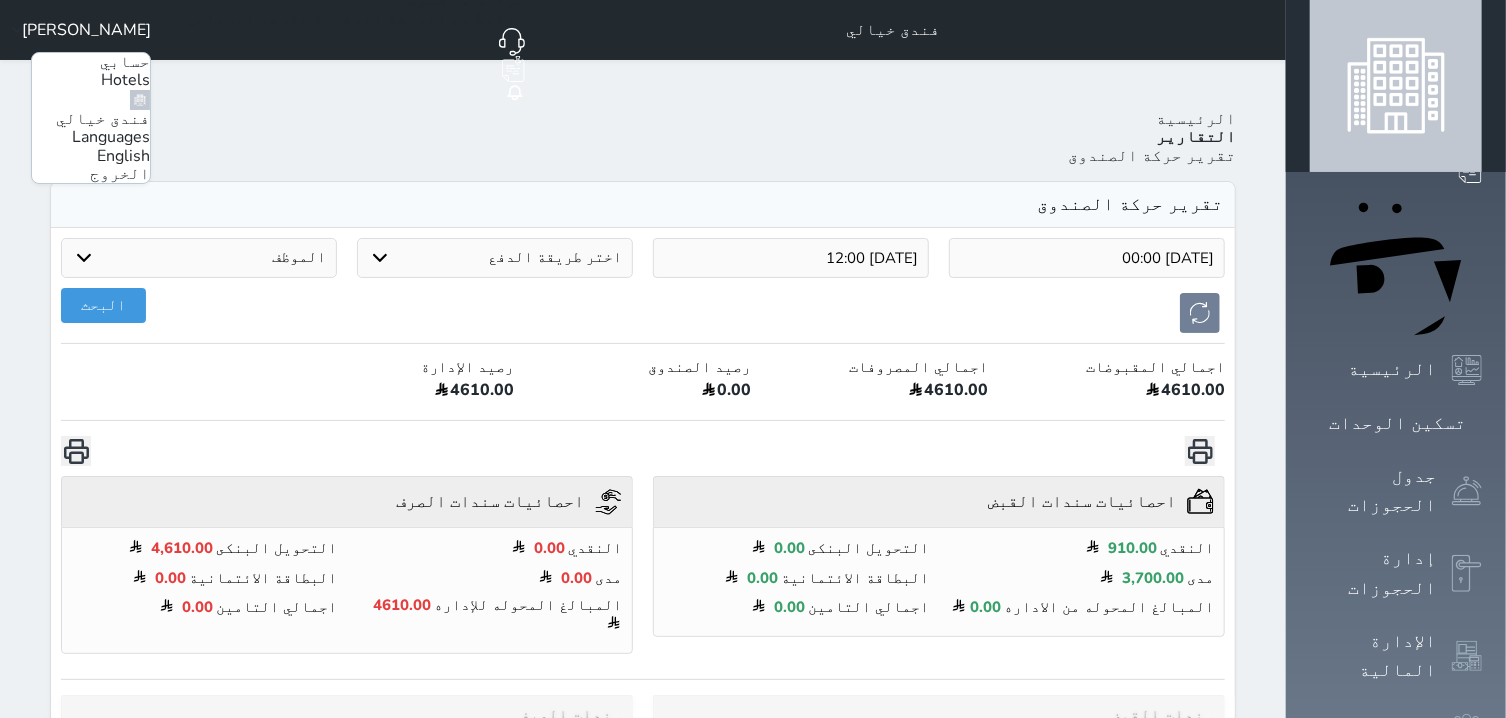 click on "الخروج" at bounding box center (120, 174) 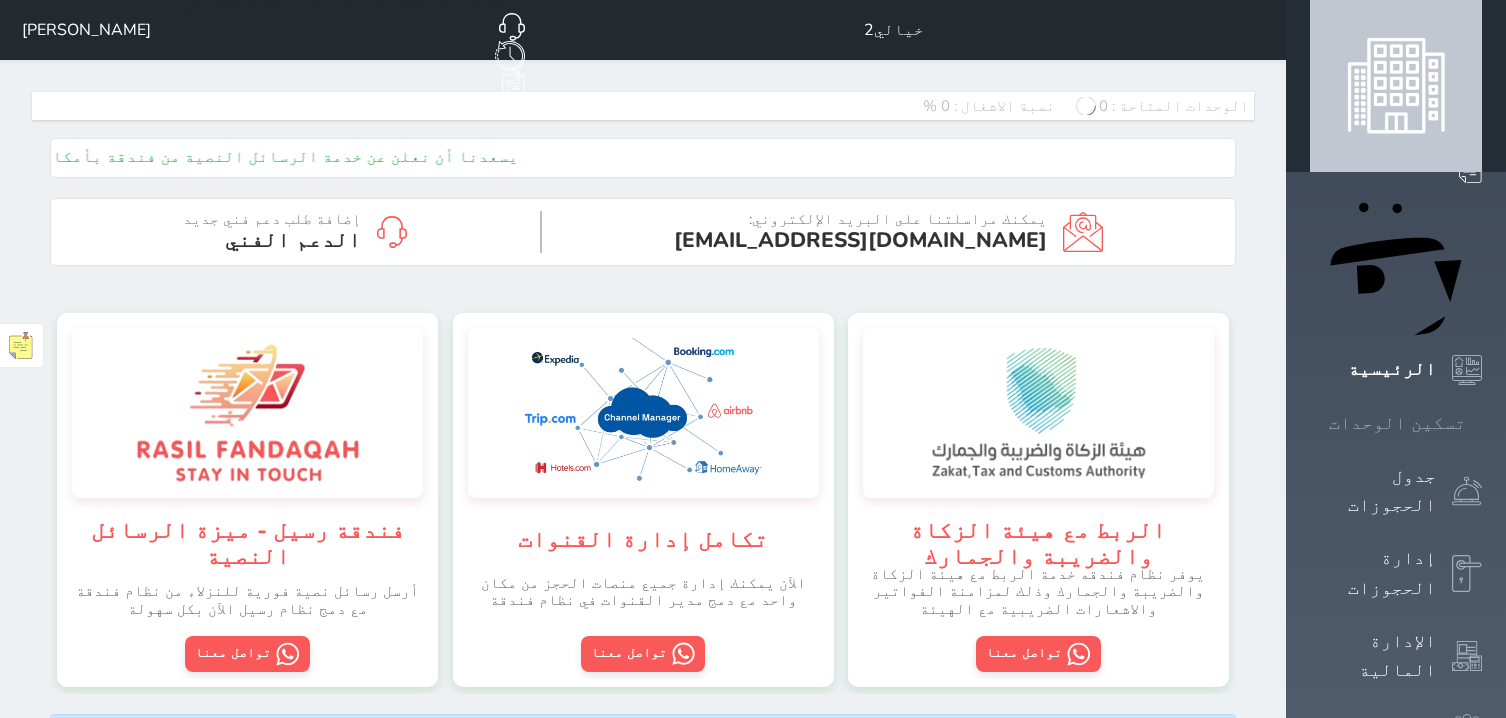 scroll, scrollTop: 0, scrollLeft: 0, axis: both 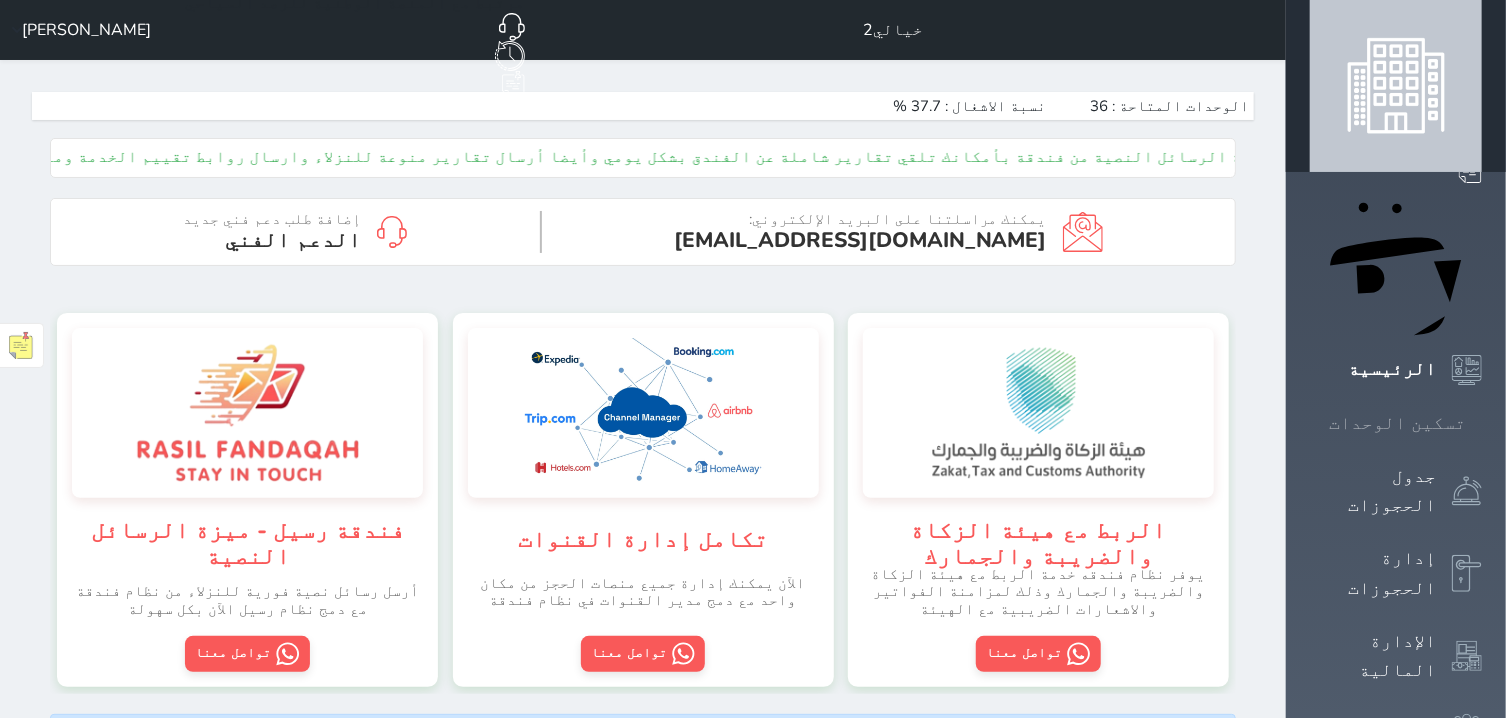 click 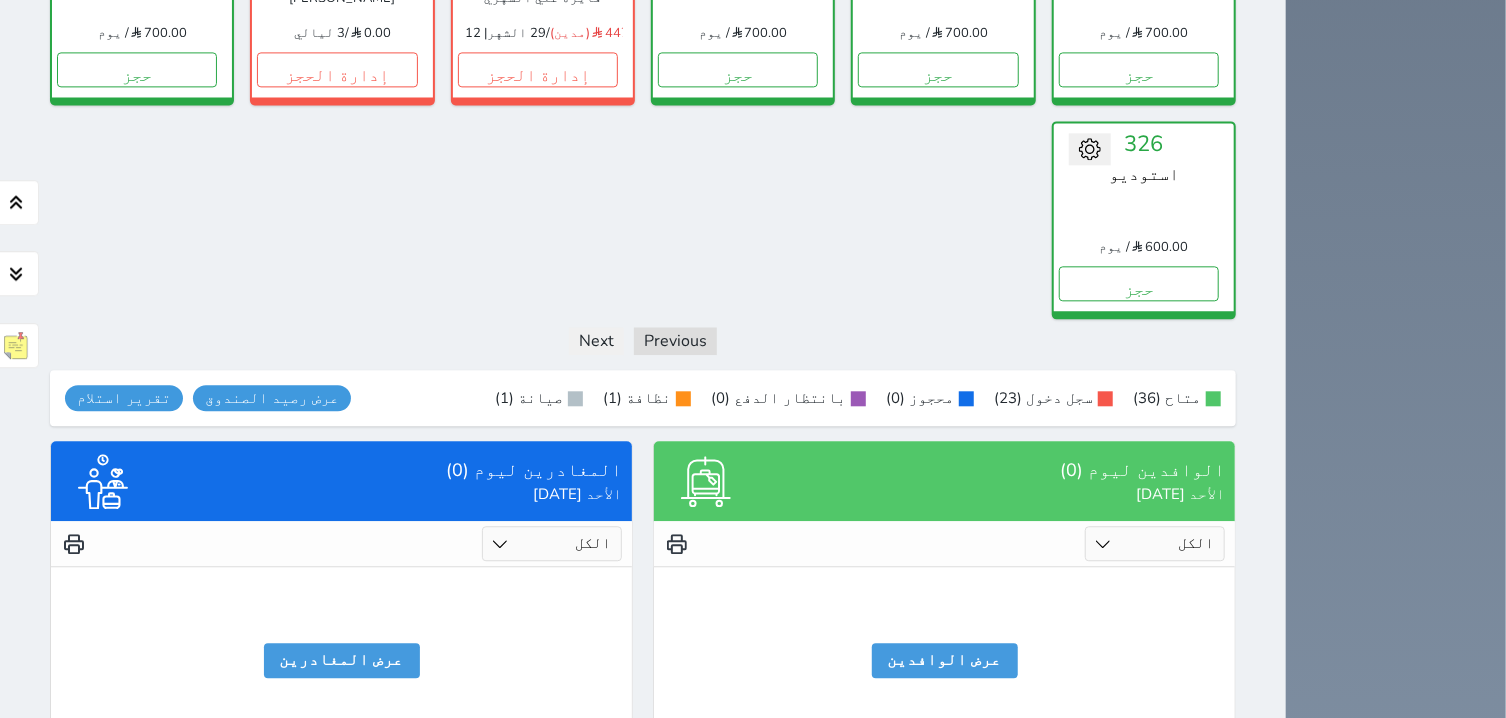 scroll, scrollTop: 2336, scrollLeft: 0, axis: vertical 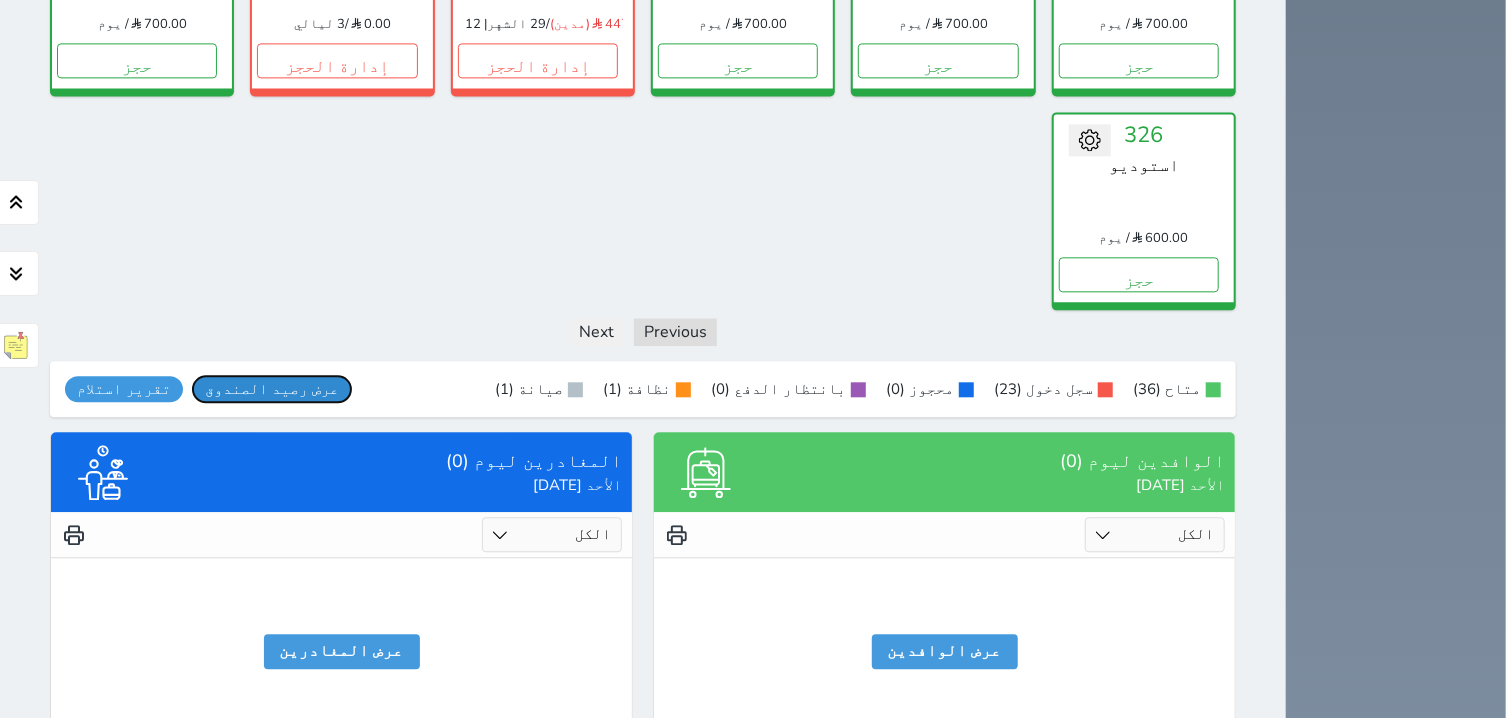 click on "عرض رصيد الصندوق" at bounding box center (272, 389) 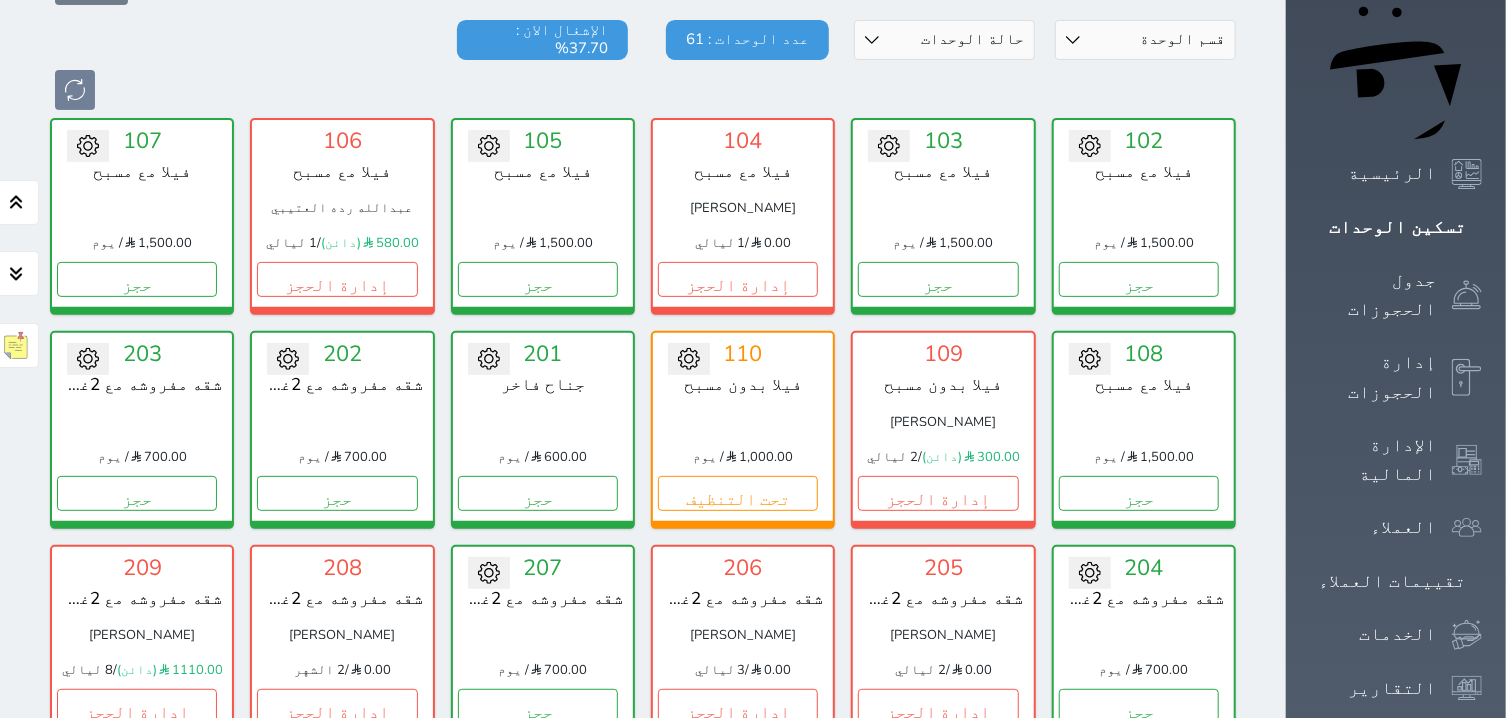 scroll, scrollTop: 171, scrollLeft: 0, axis: vertical 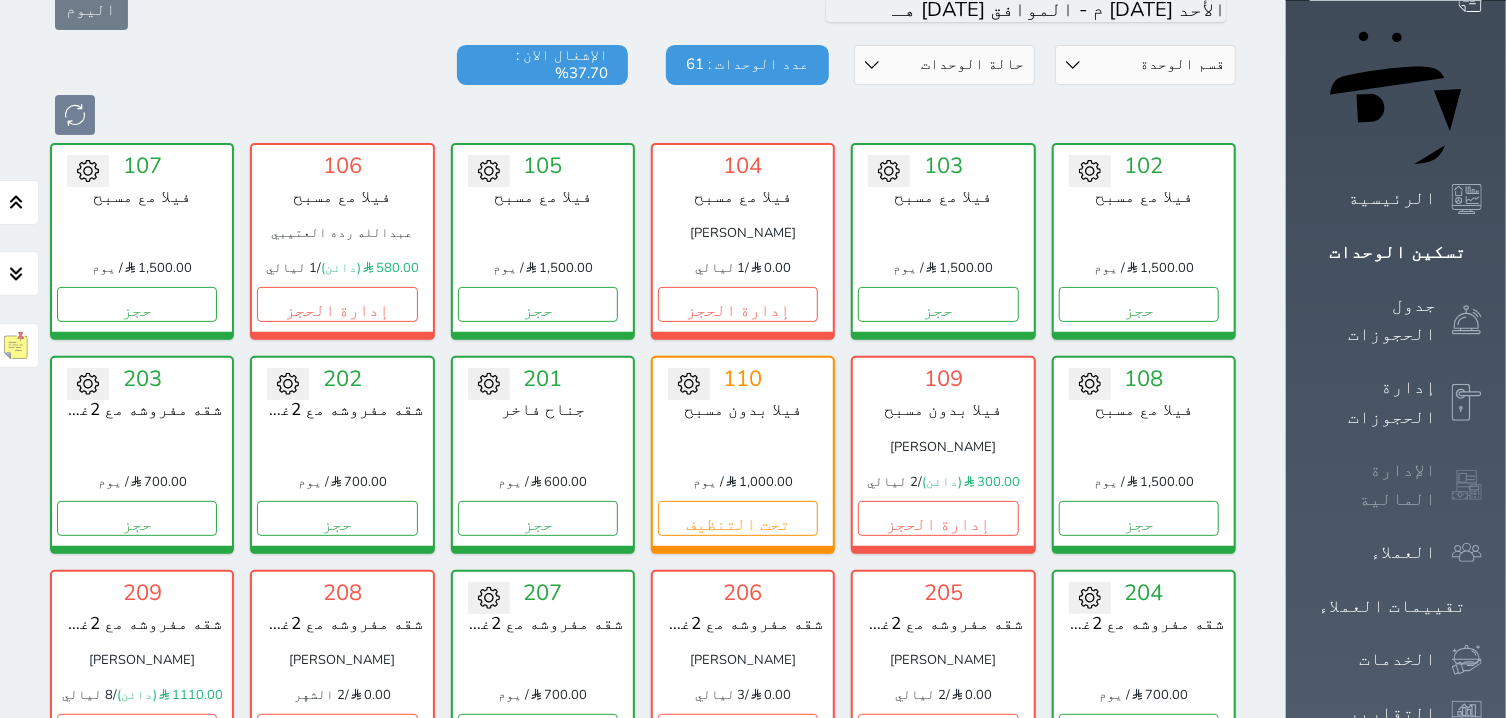 click on "الإدارة المالية" at bounding box center [1396, 485] 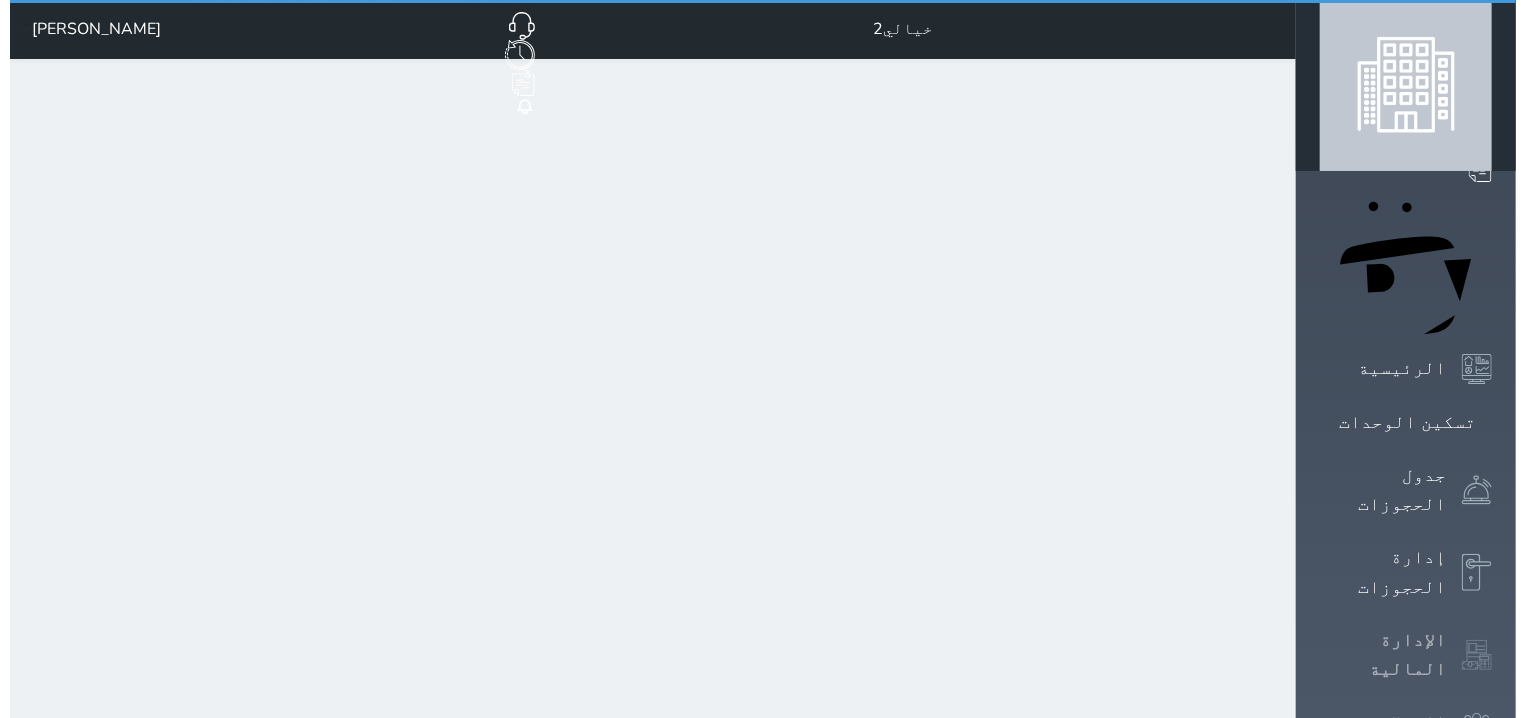 scroll, scrollTop: 0, scrollLeft: 0, axis: both 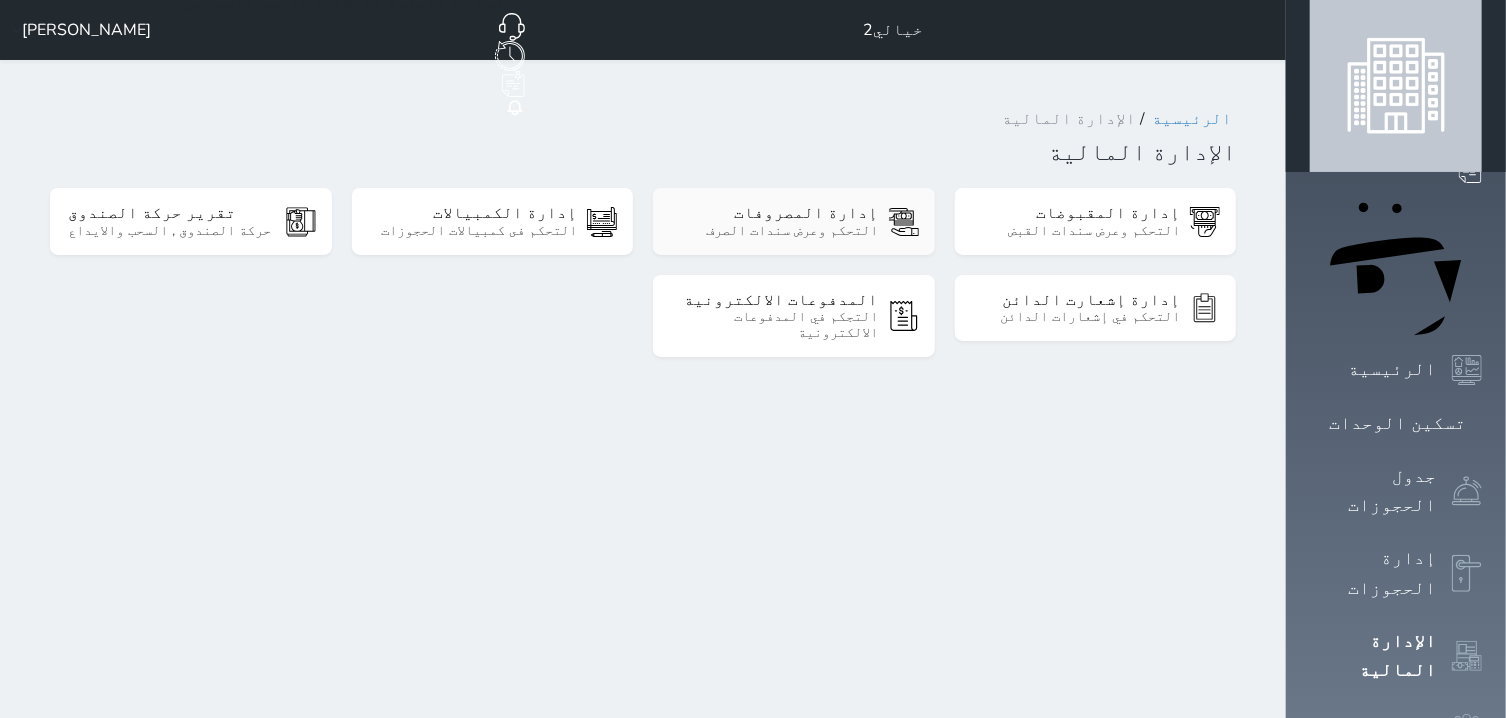 click on "التحكم وعرض سندات الصرف" at bounding box center (775, 231) 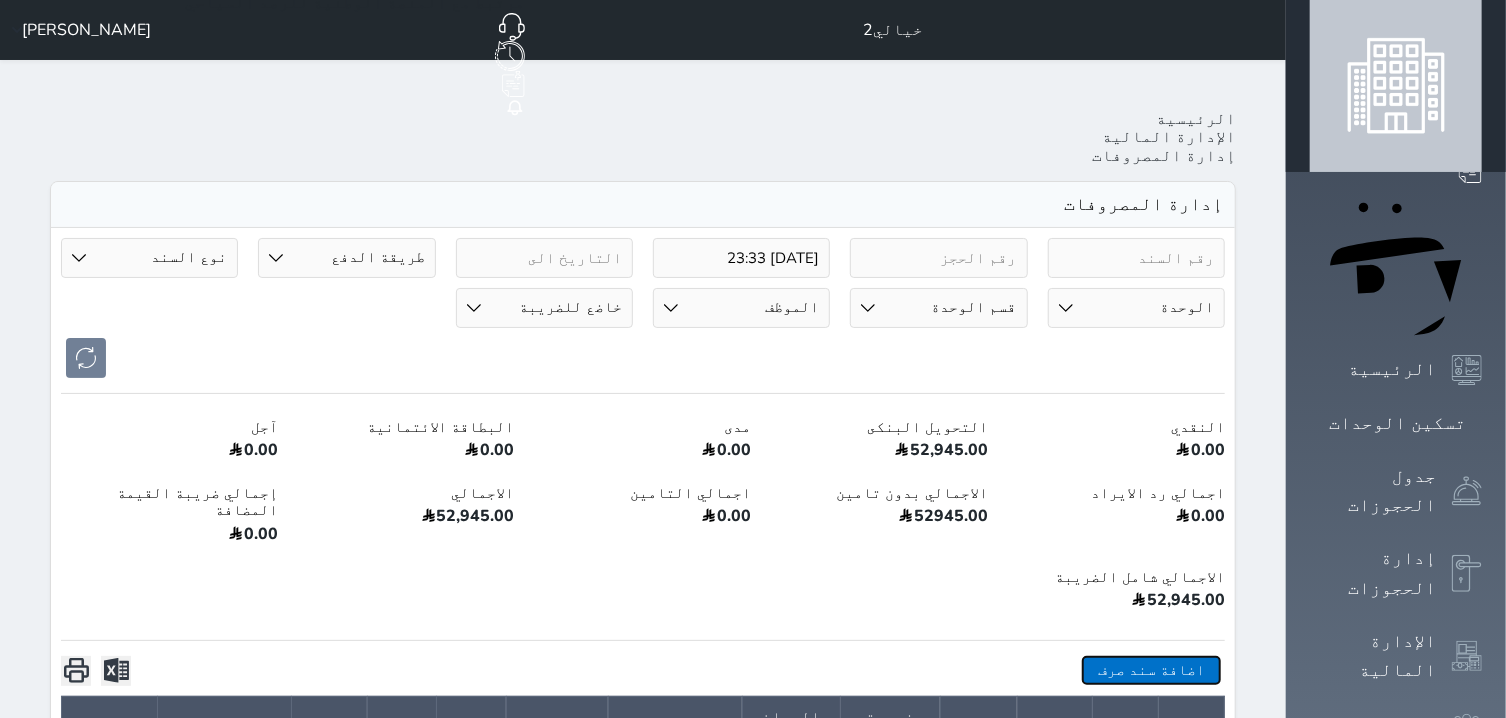 click on "اضافة سند صرف" at bounding box center [1151, 670] 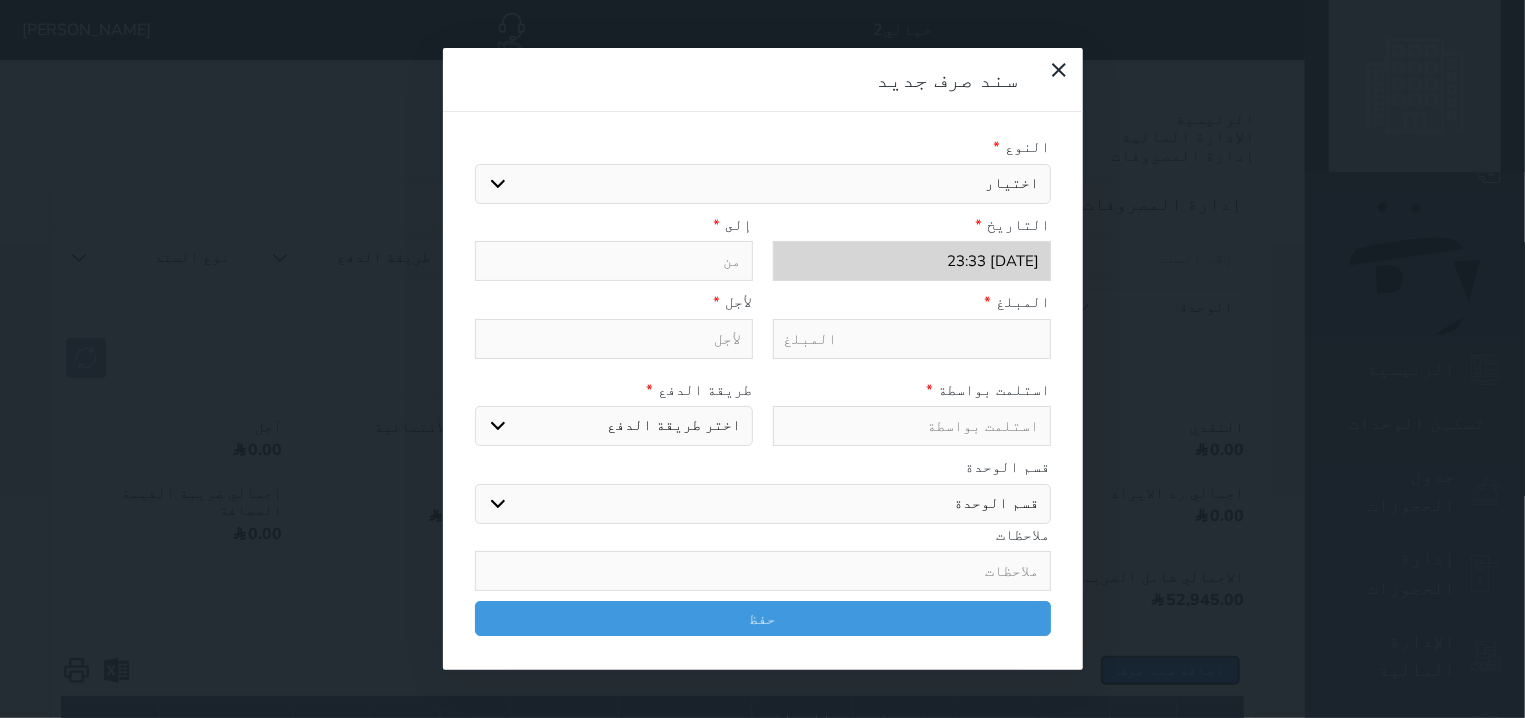select 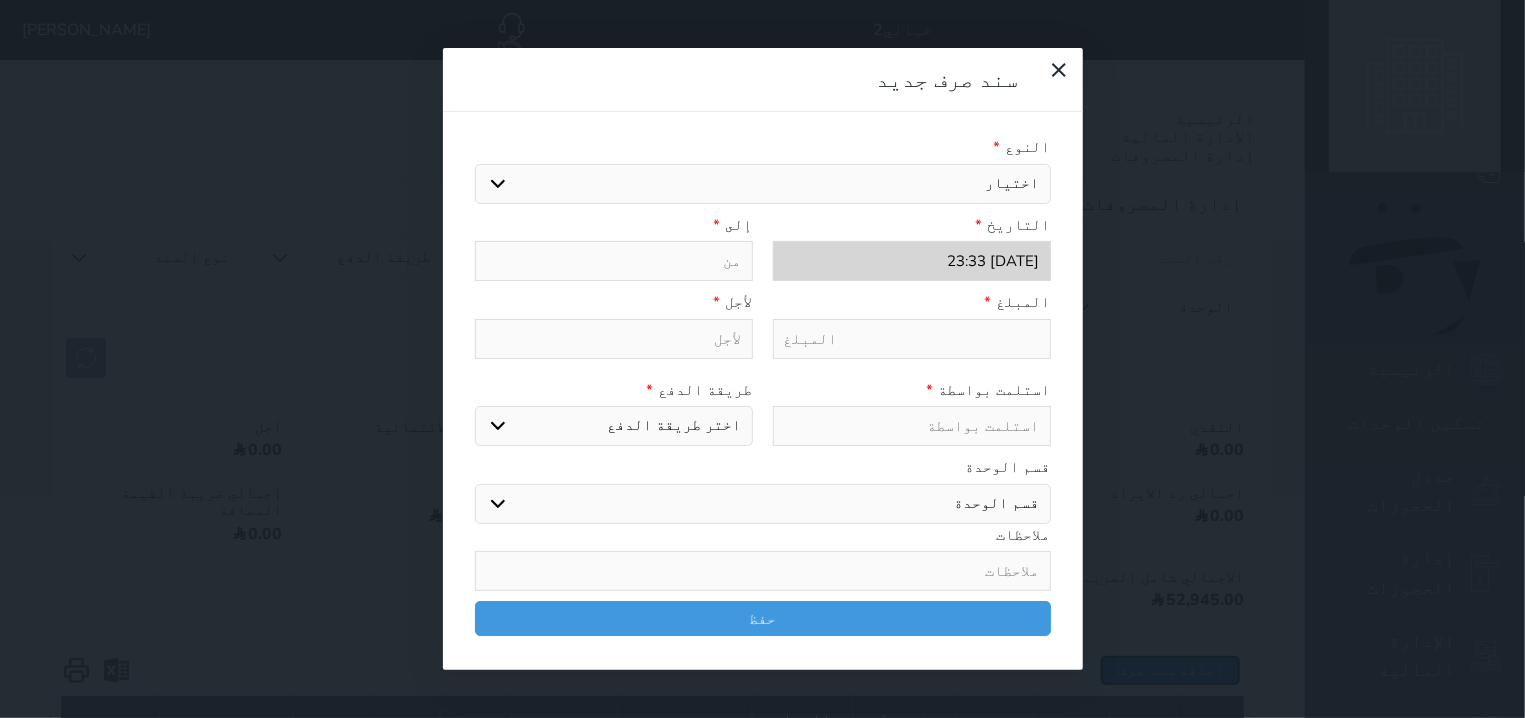 type on "2025-07-13 23:35" 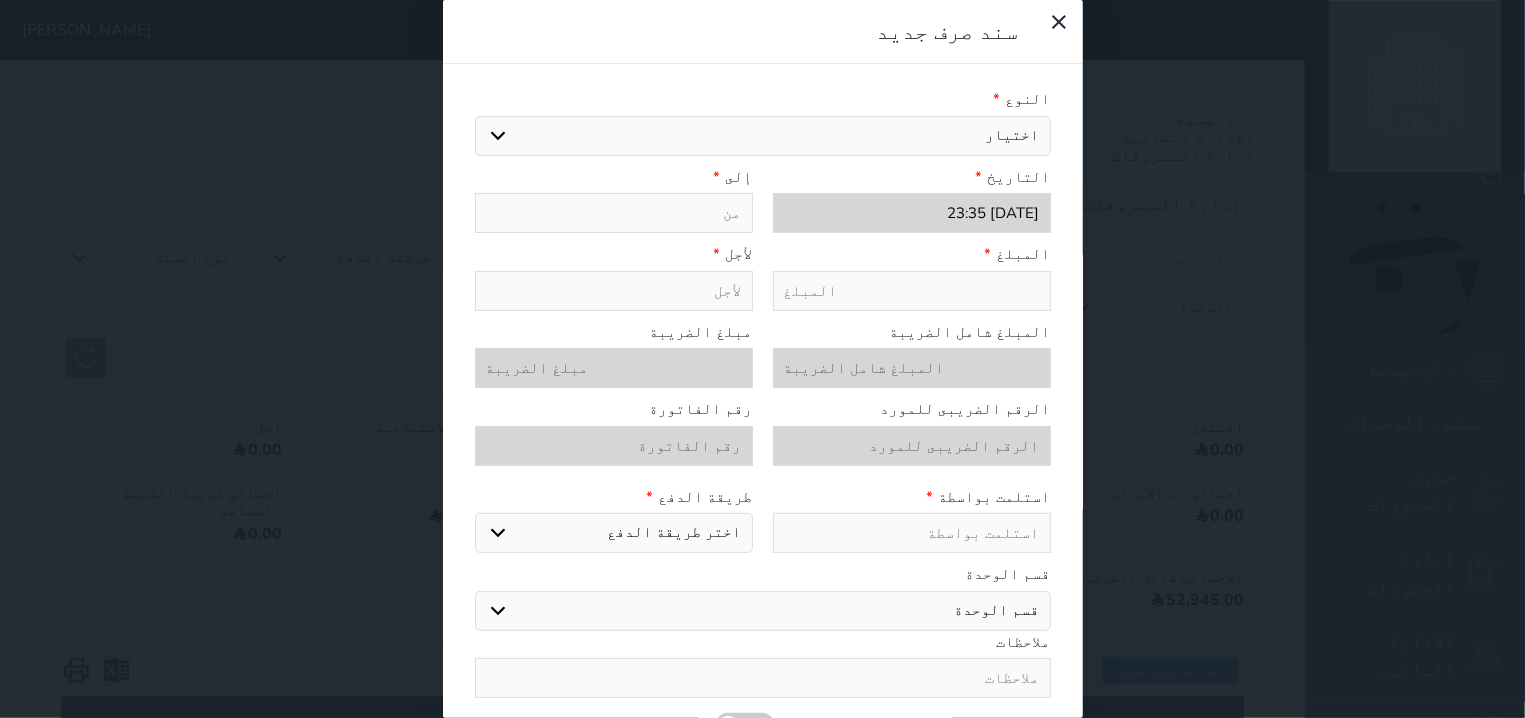 click on "اختيار   مرتجع إيجار رواتب صيانة مصروفات عامة تحويل من الصندوق الى الادارة استرجاع تامين استرجاع العربون سلفه المغسله فاتورة هاتف فاتورة نت اغراض نظافه الكهرباء الوايت" at bounding box center [763, 136] 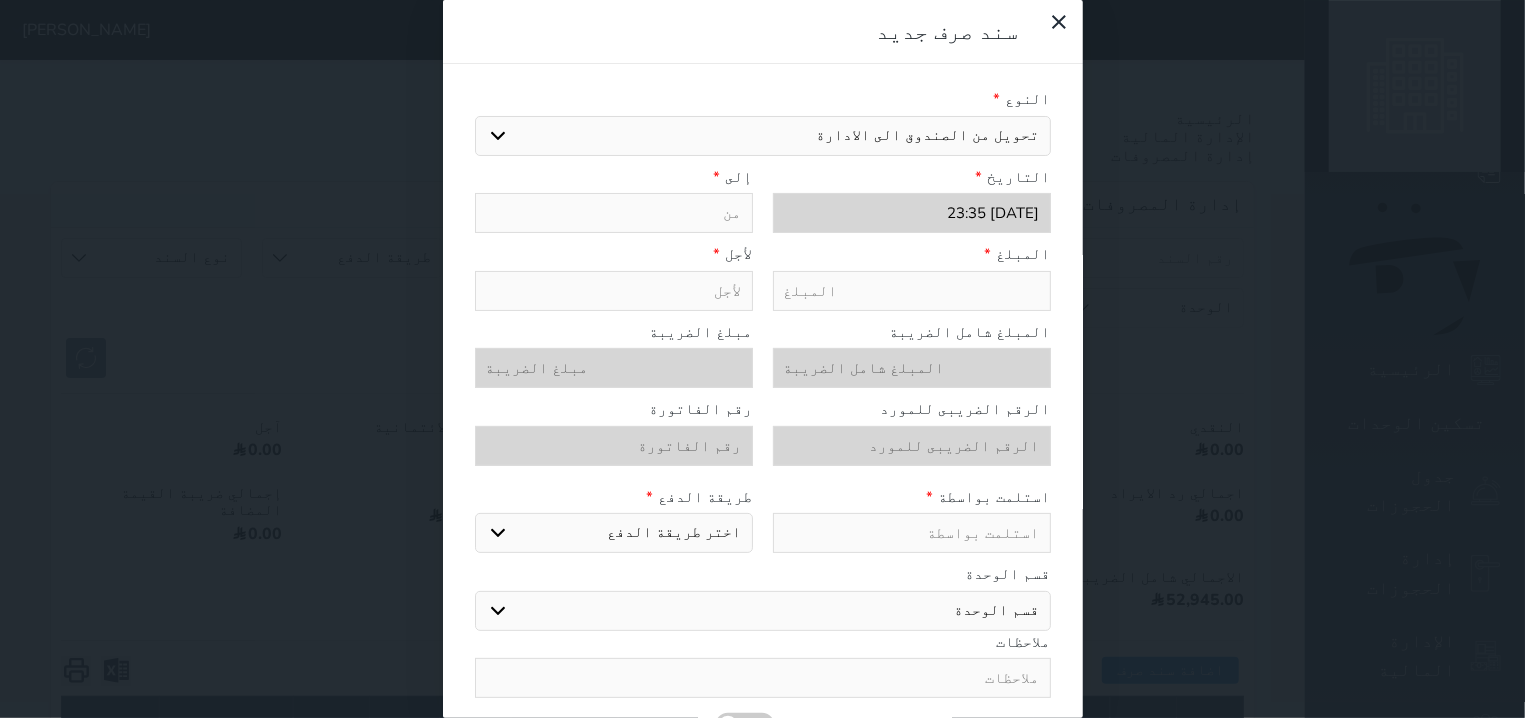 type on "تحويل من الصندوق الى الادارة" 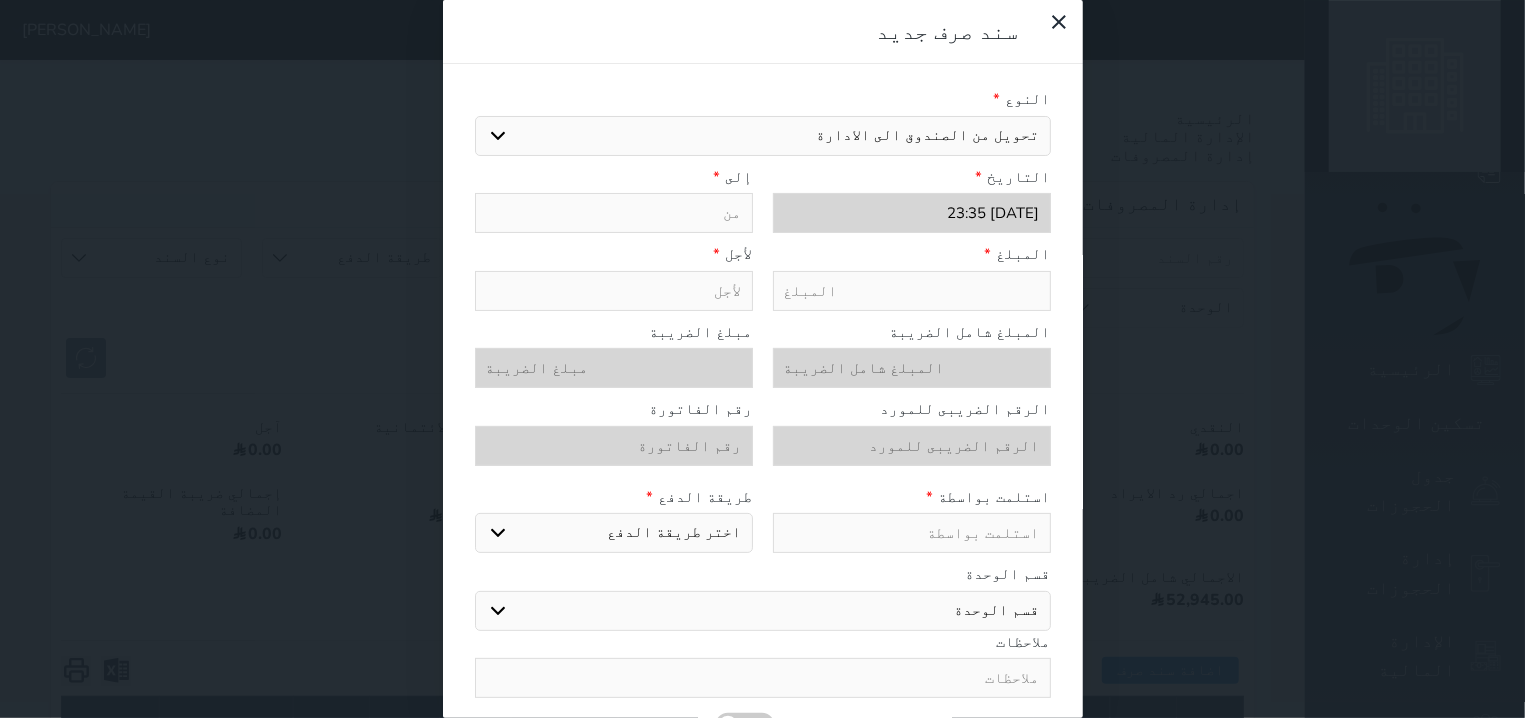 select 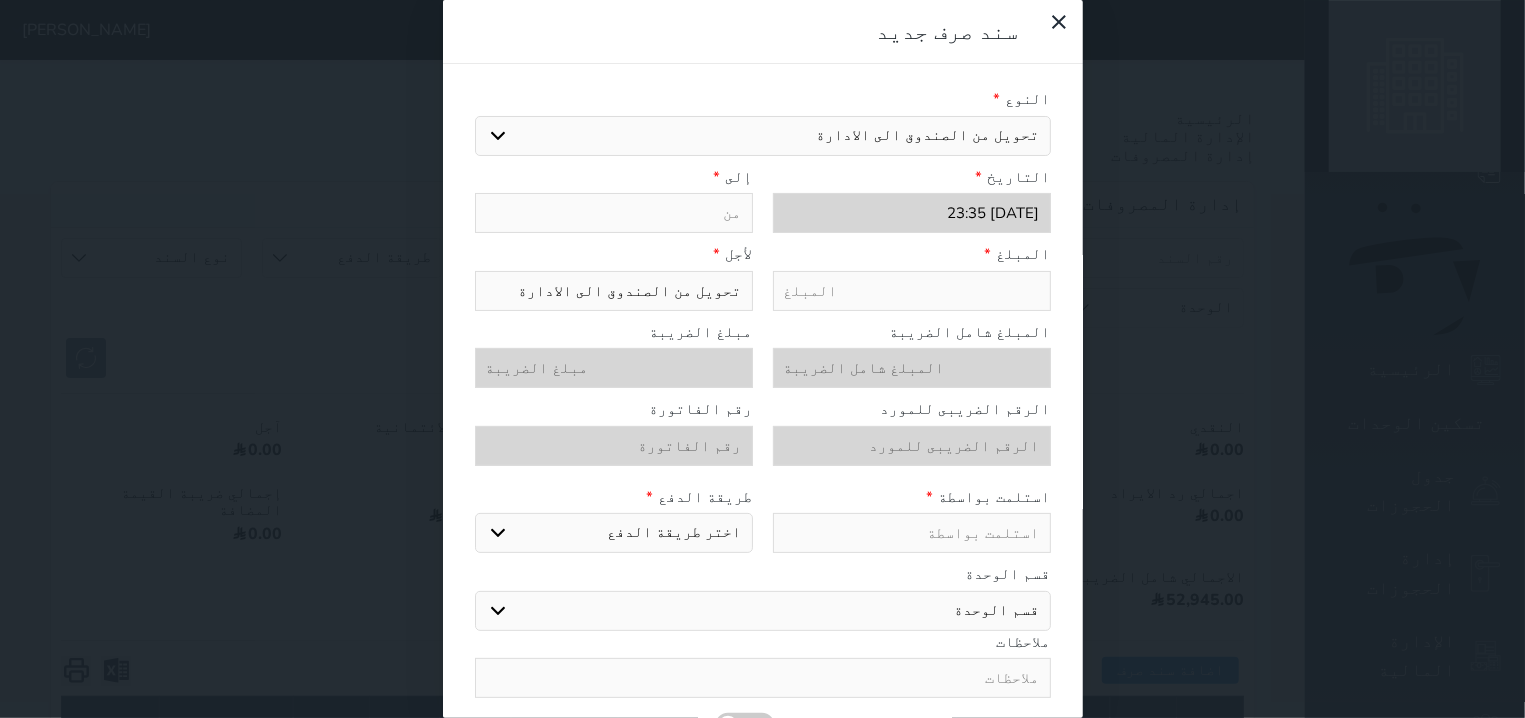 click at bounding box center [912, 291] 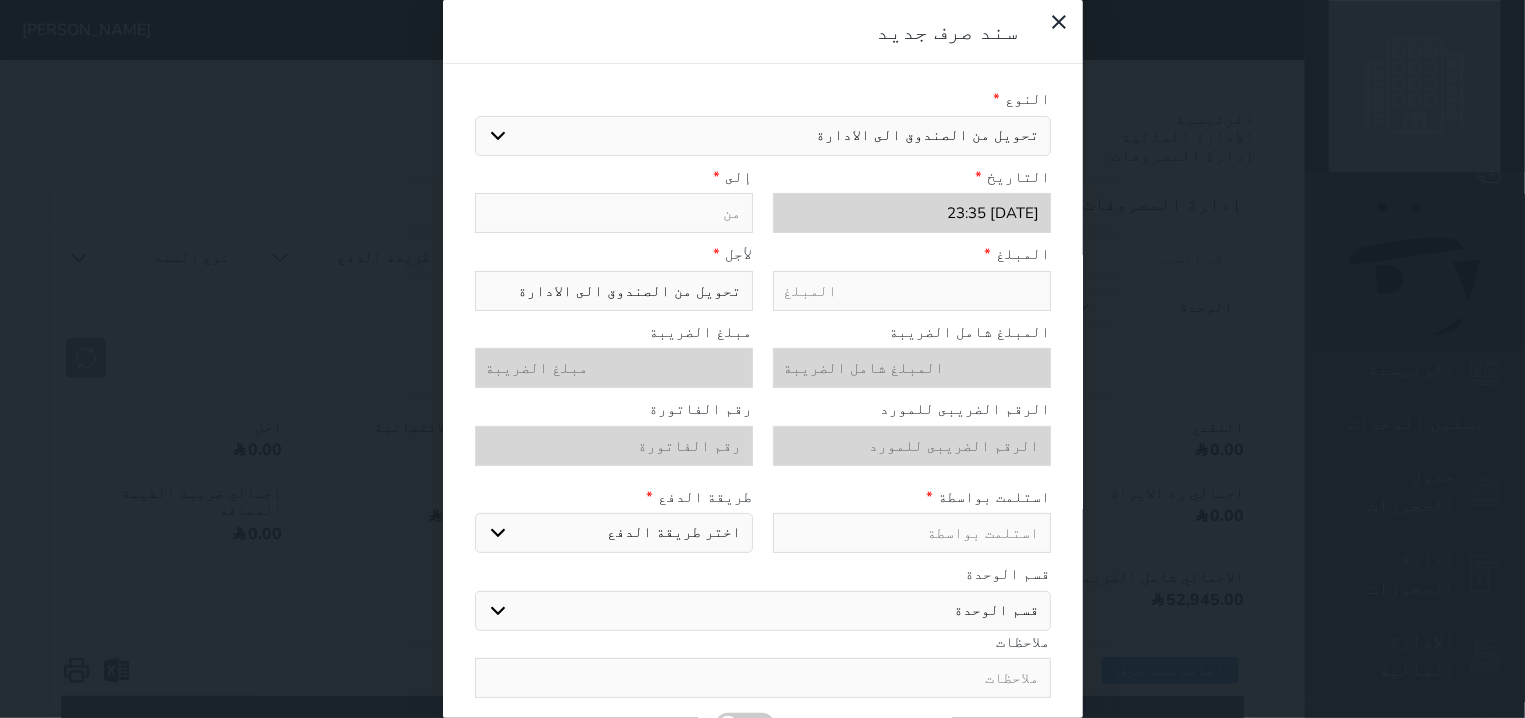 type on "6" 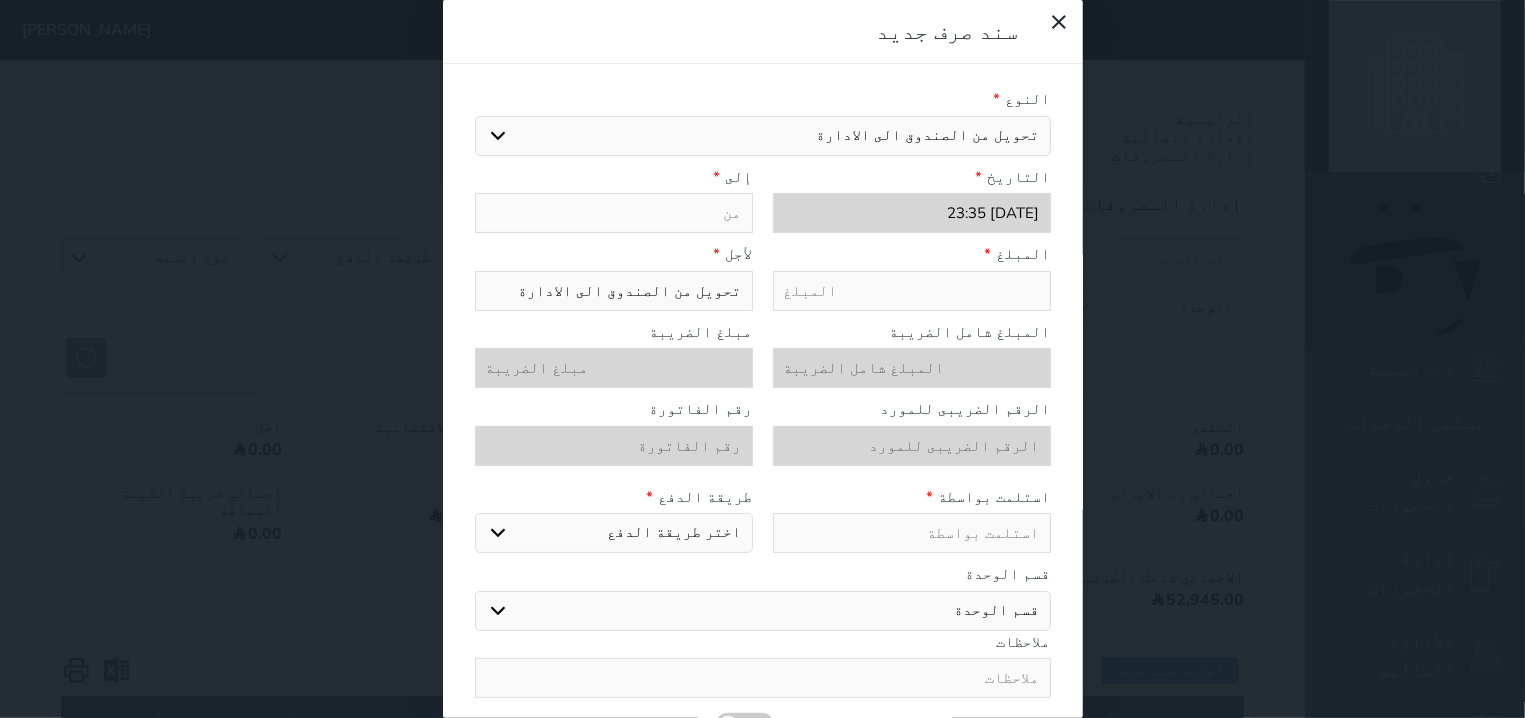 select 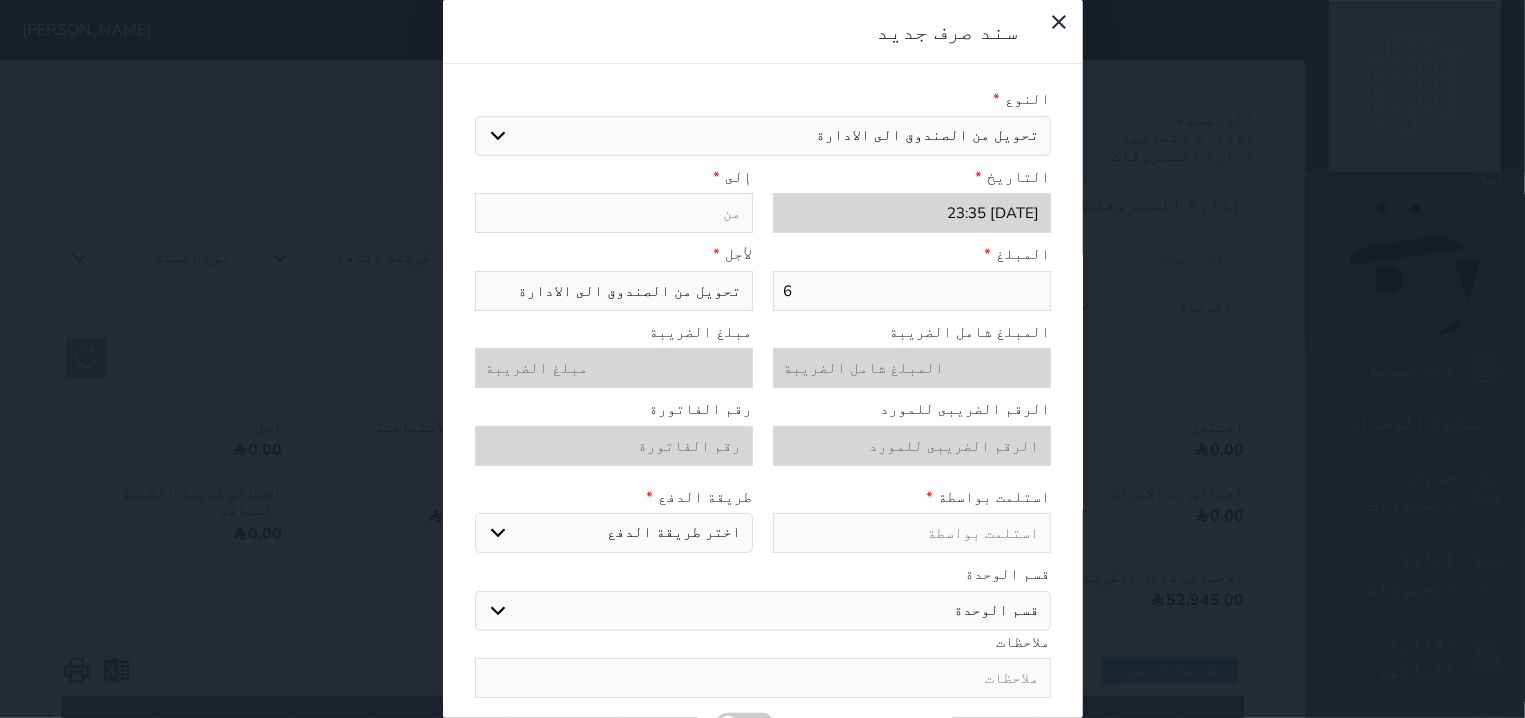 type on "67" 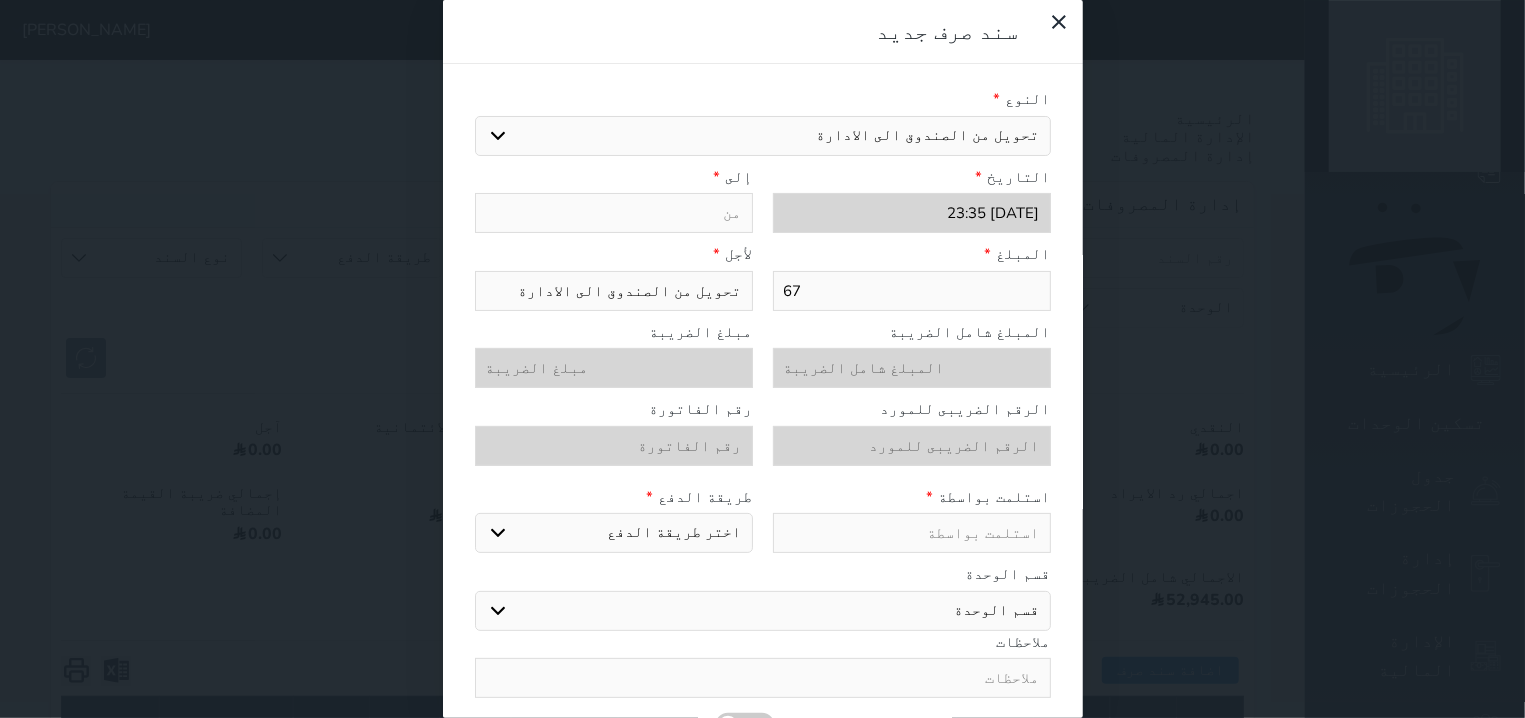 type on "678" 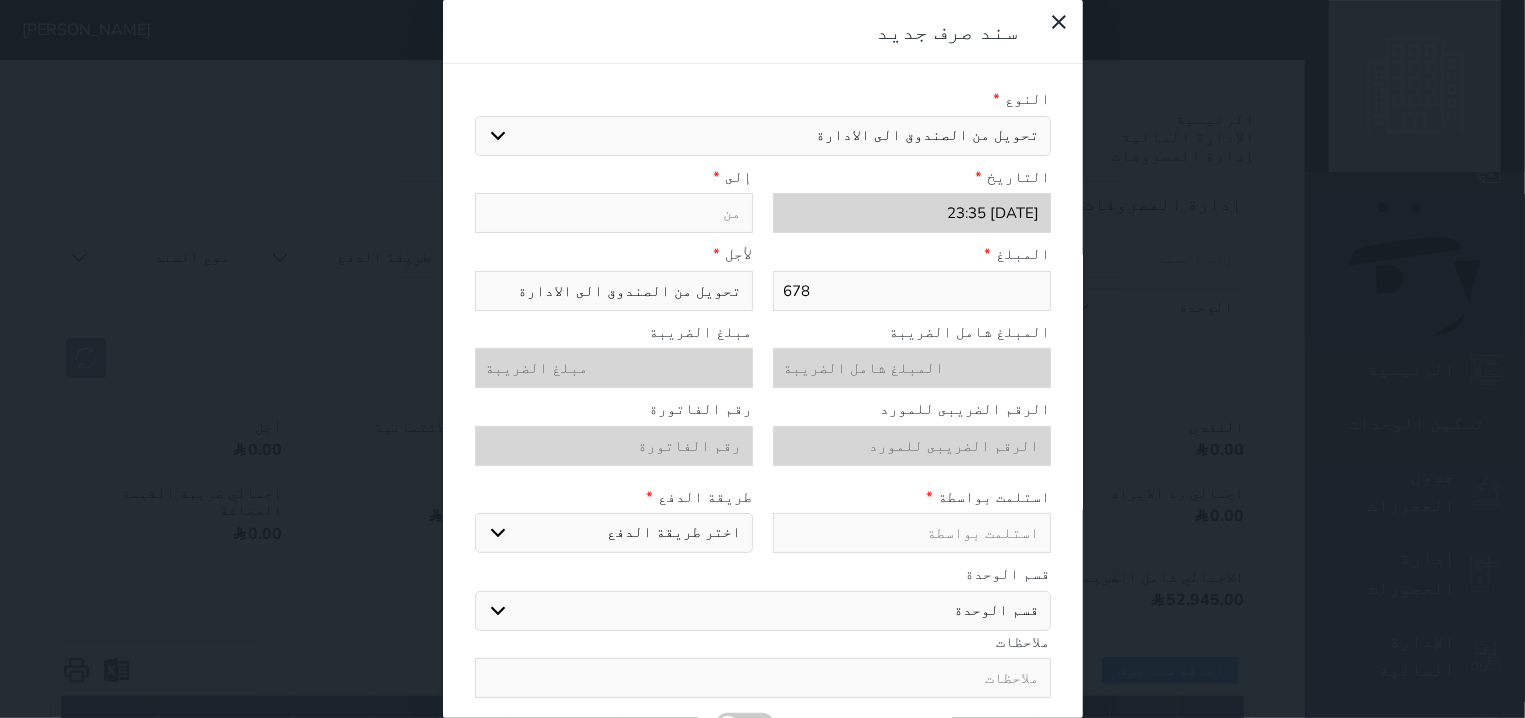 type on "6780" 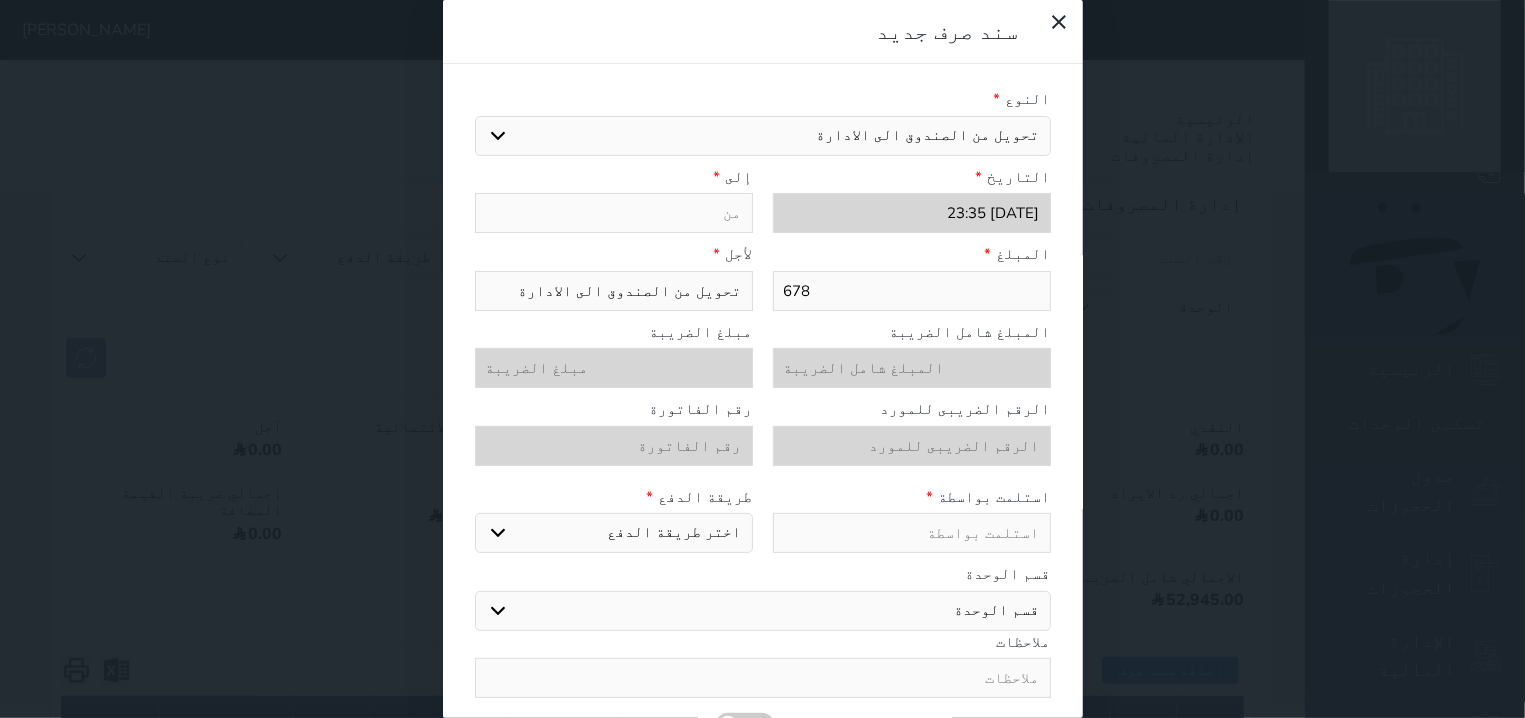 select 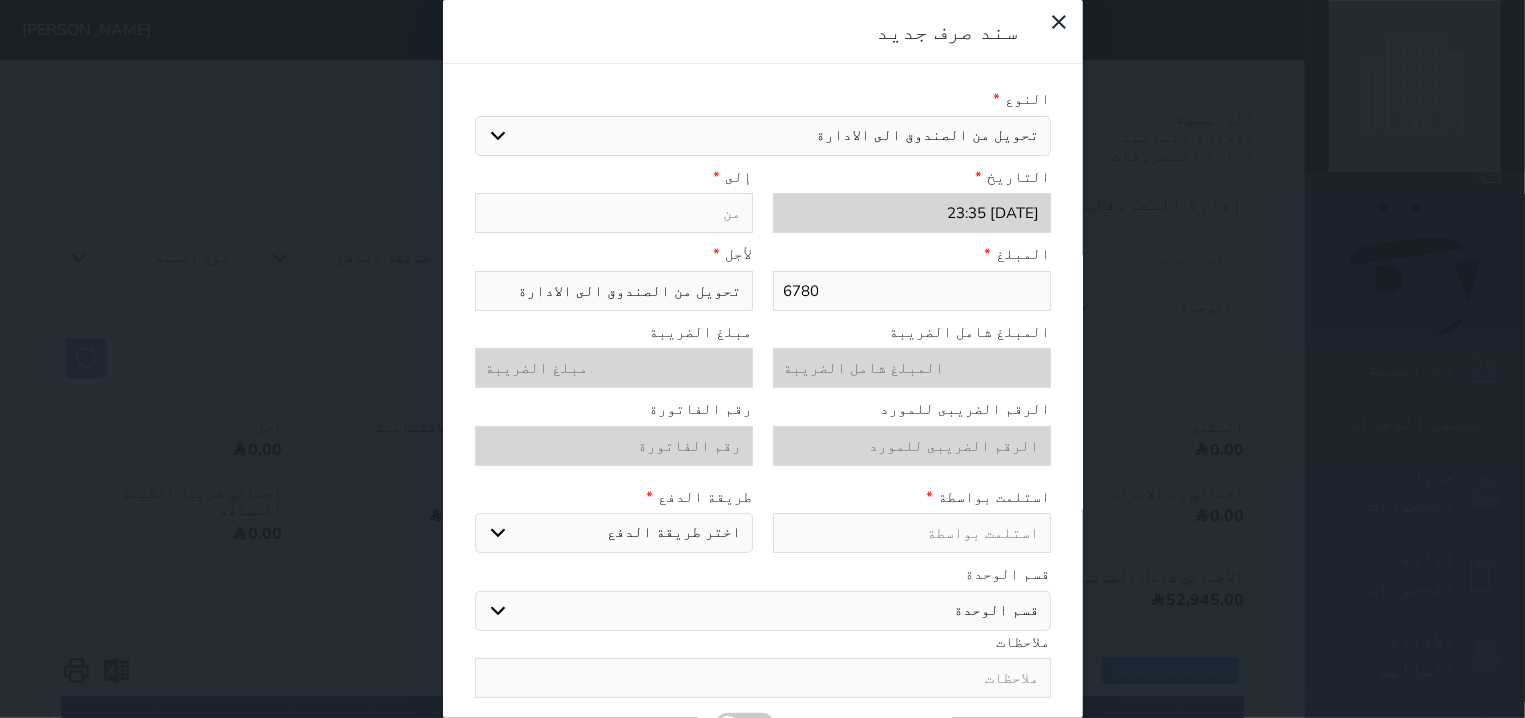 type on "6780" 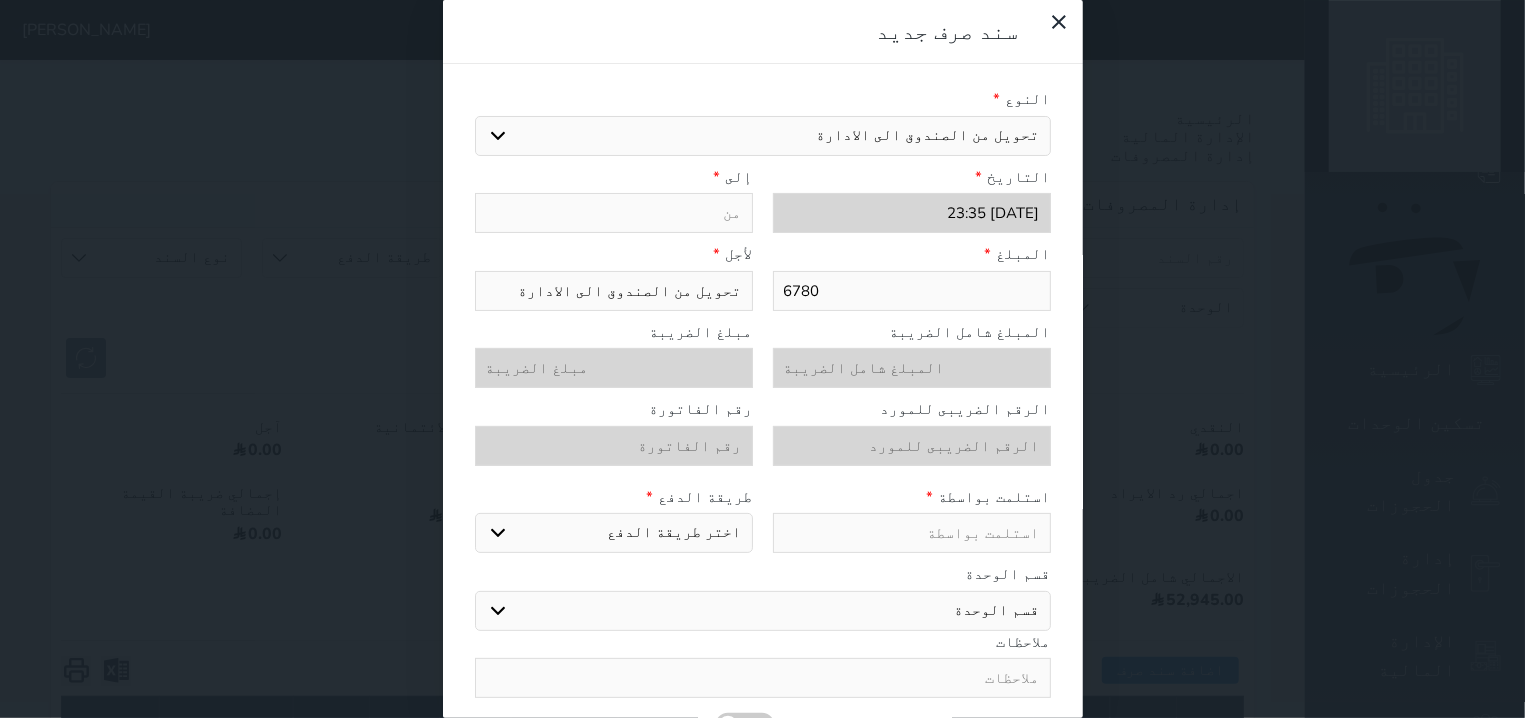 type on "ا" 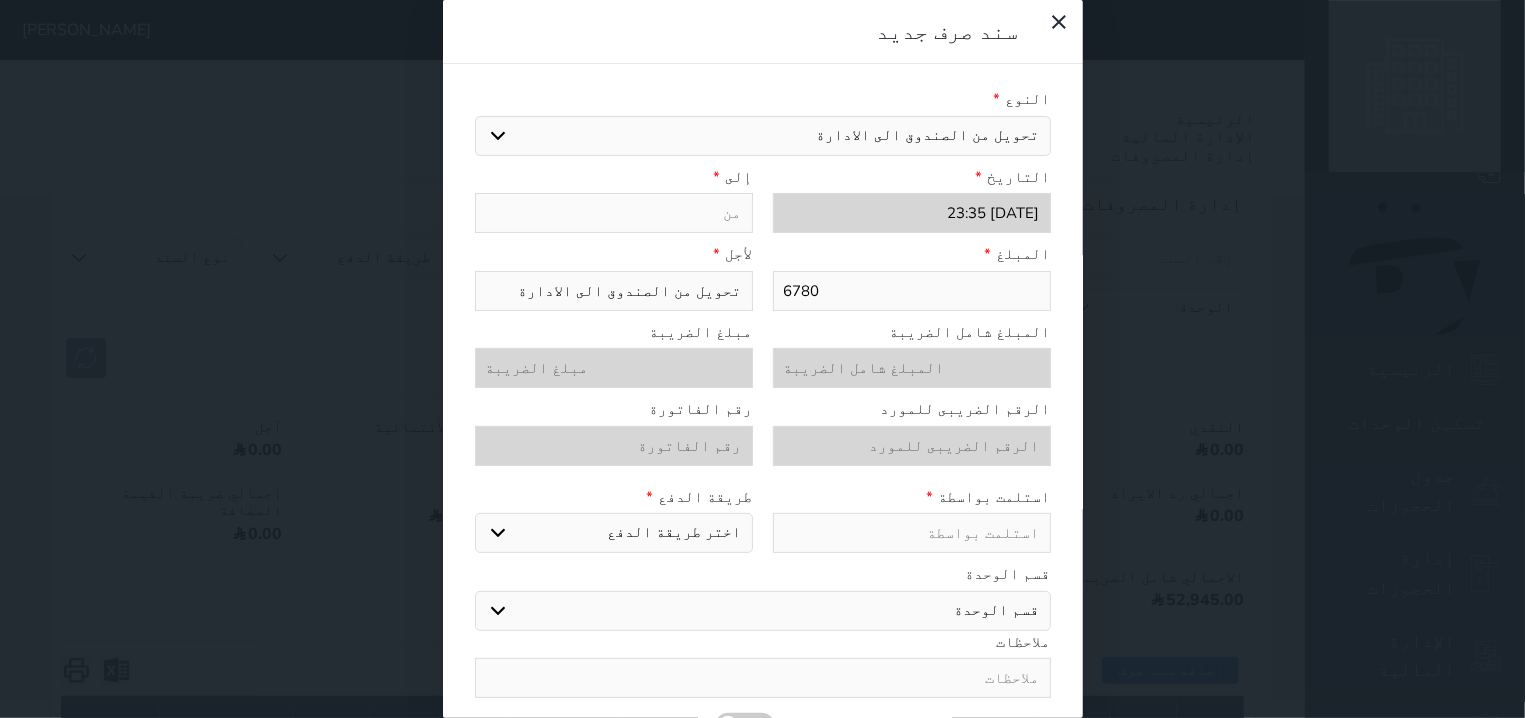 select 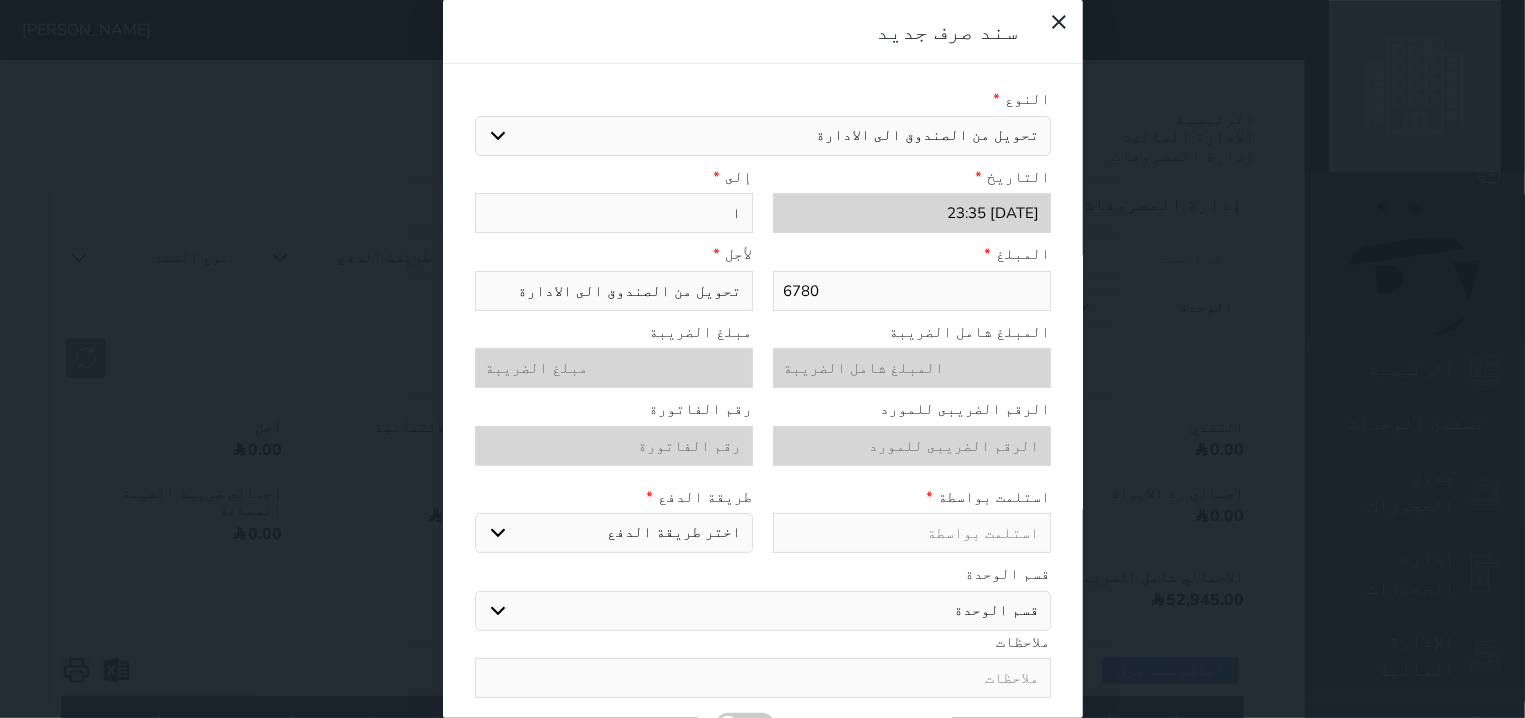 type on "اب" 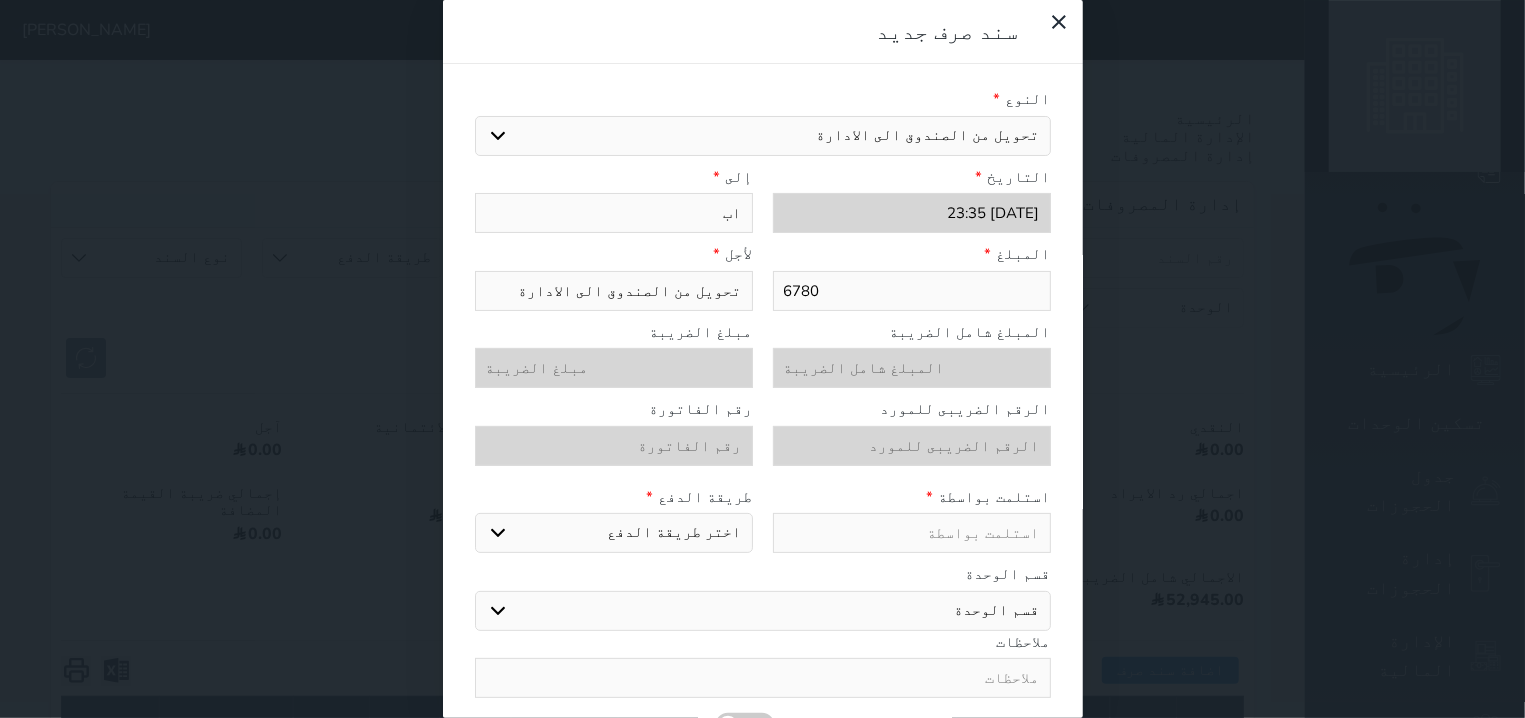 type on "ابو" 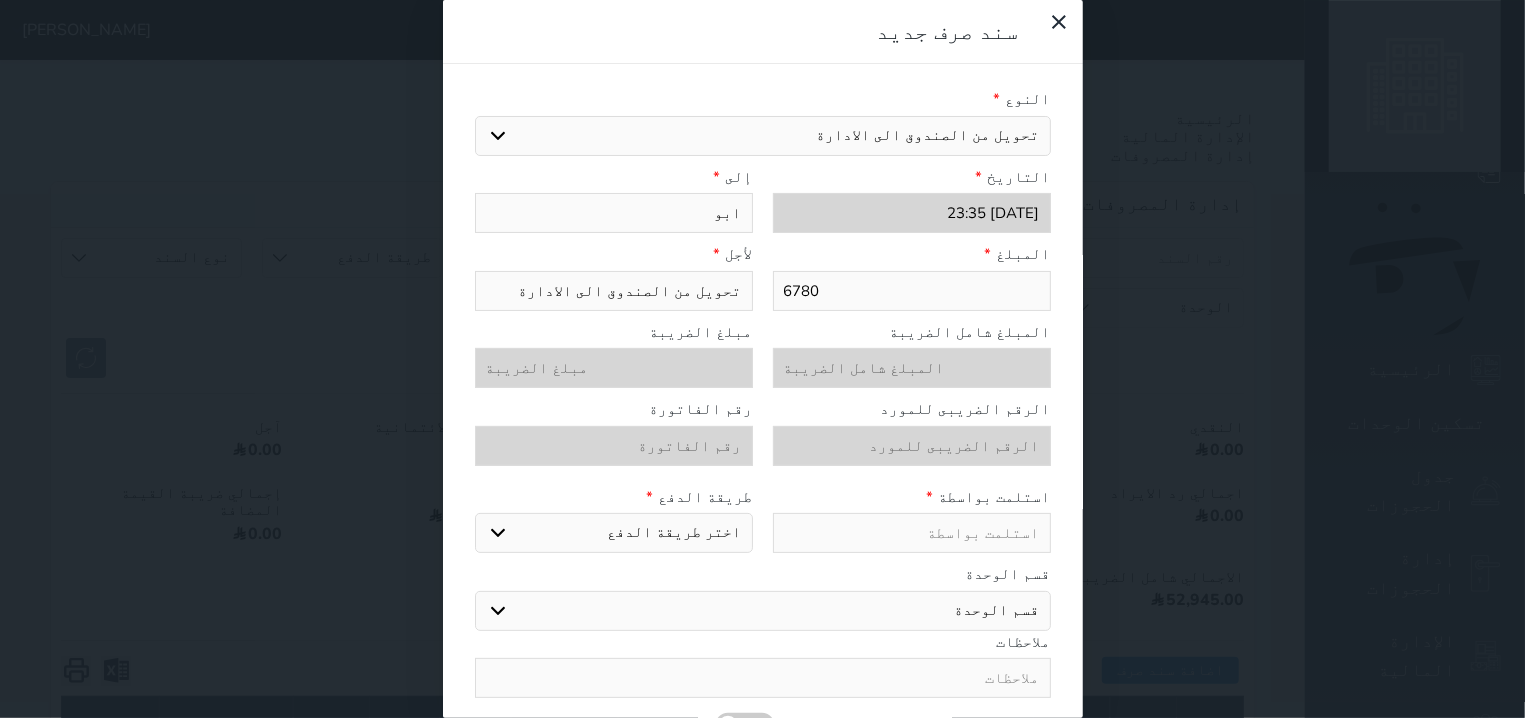 type on "ابو" 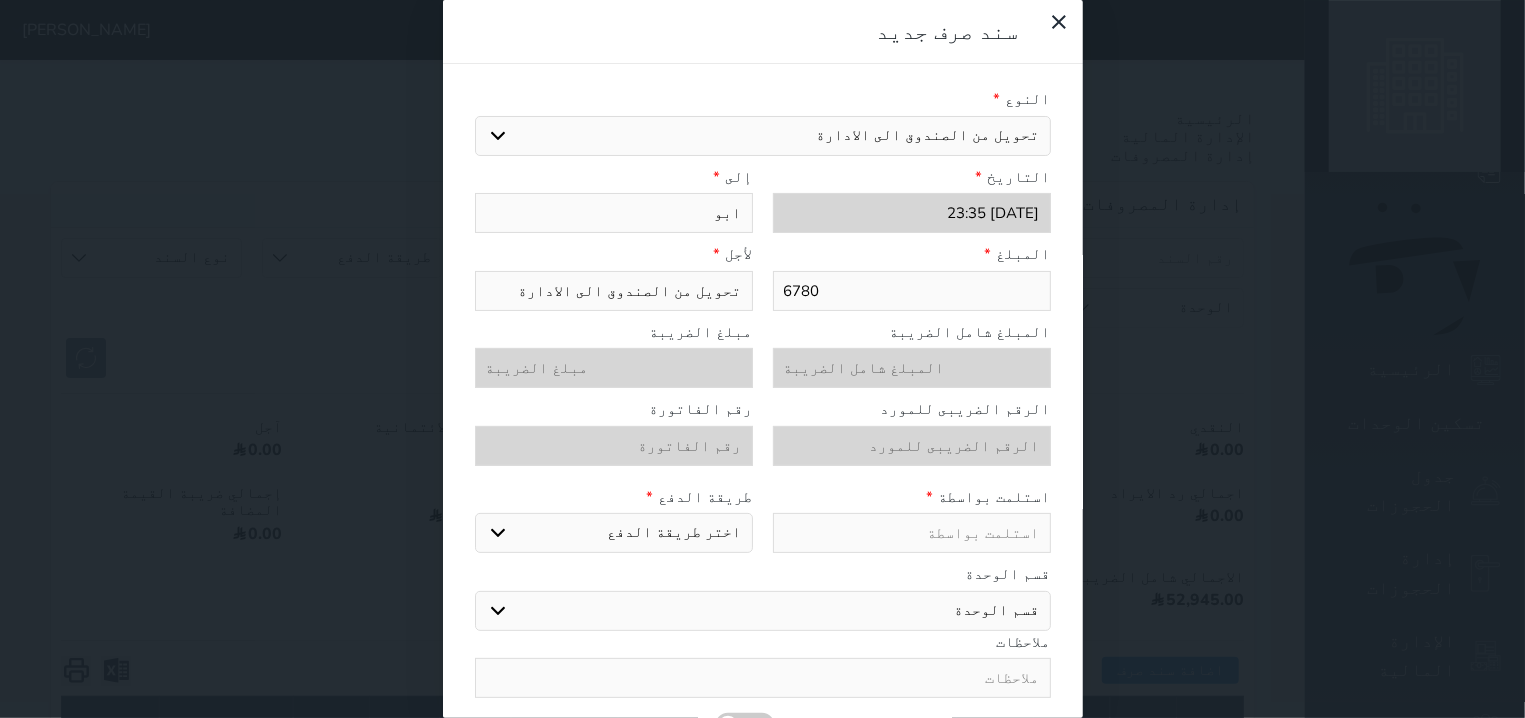 type on "ابو خ" 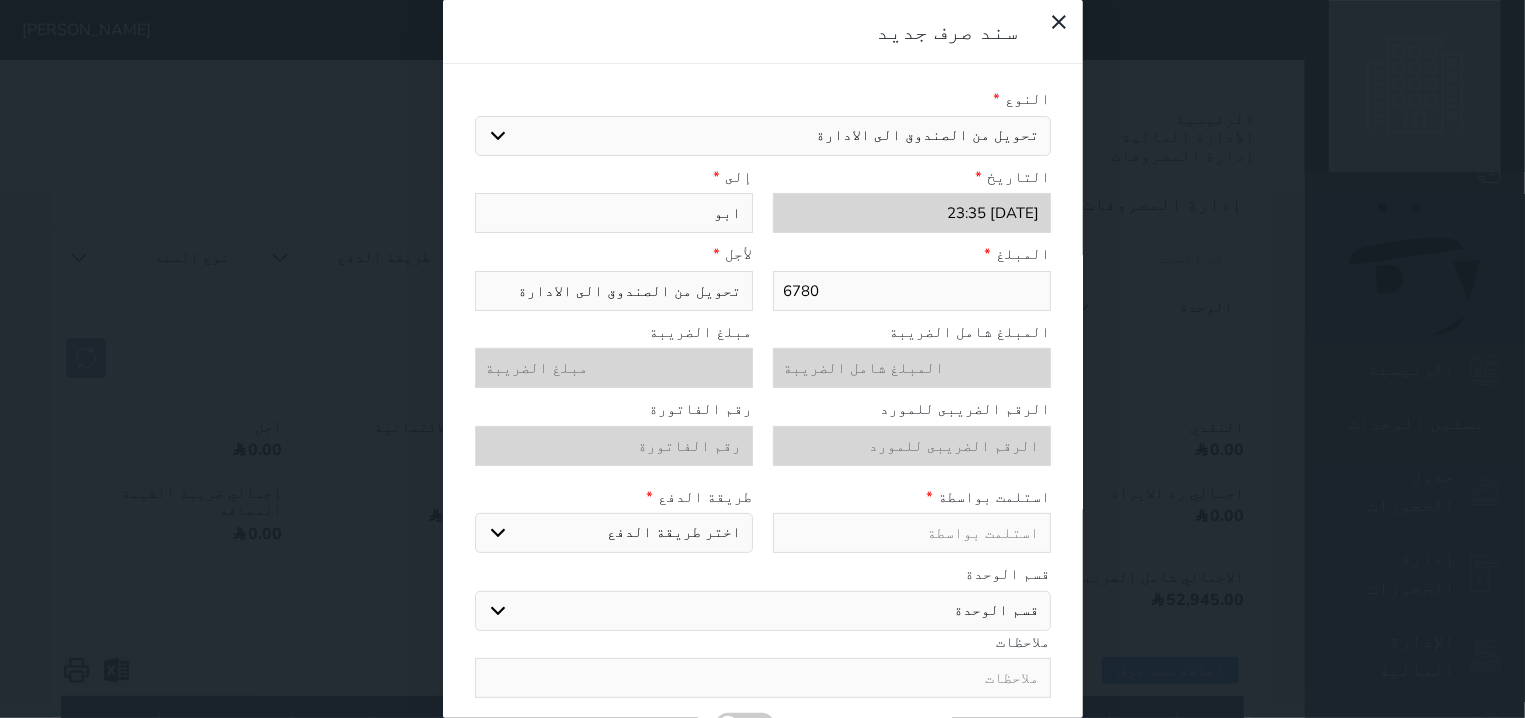 select 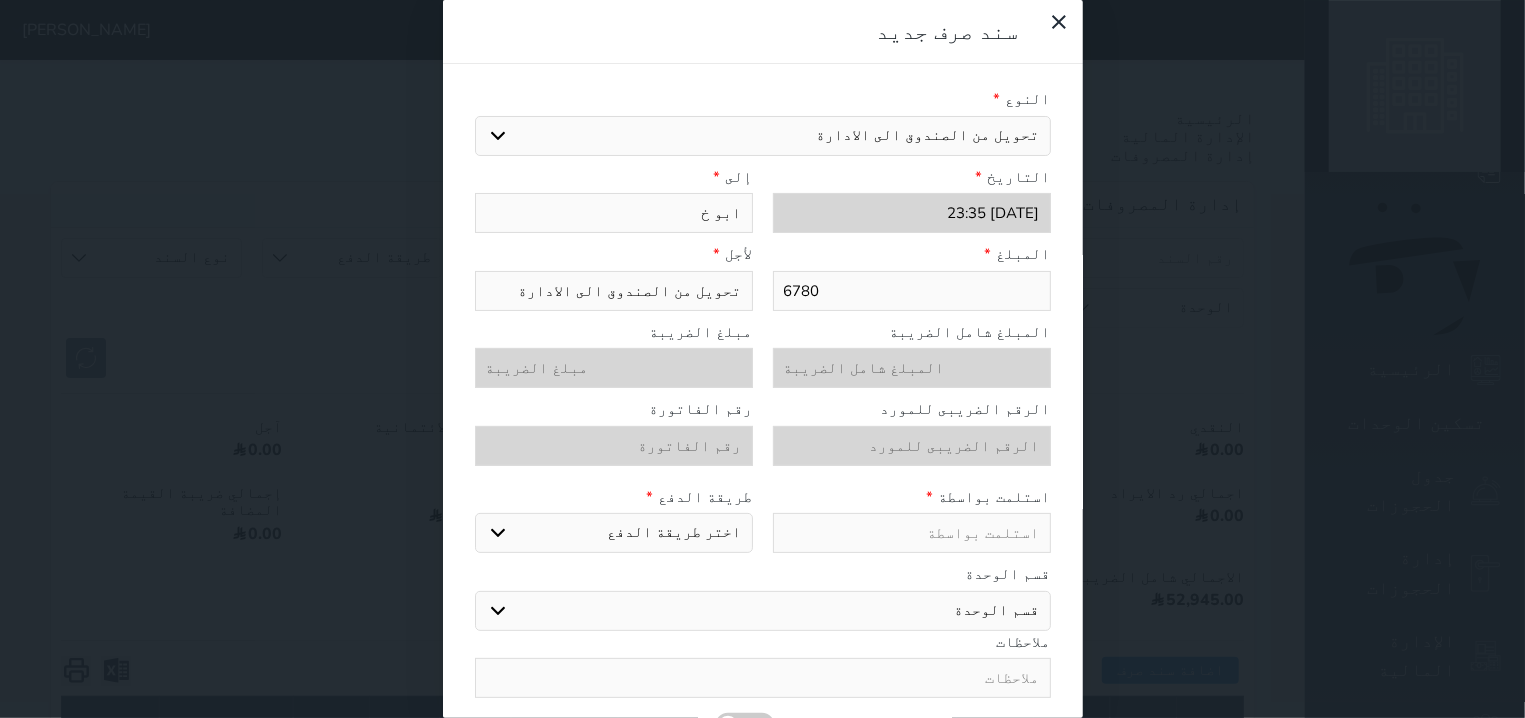 type on "ابو خا" 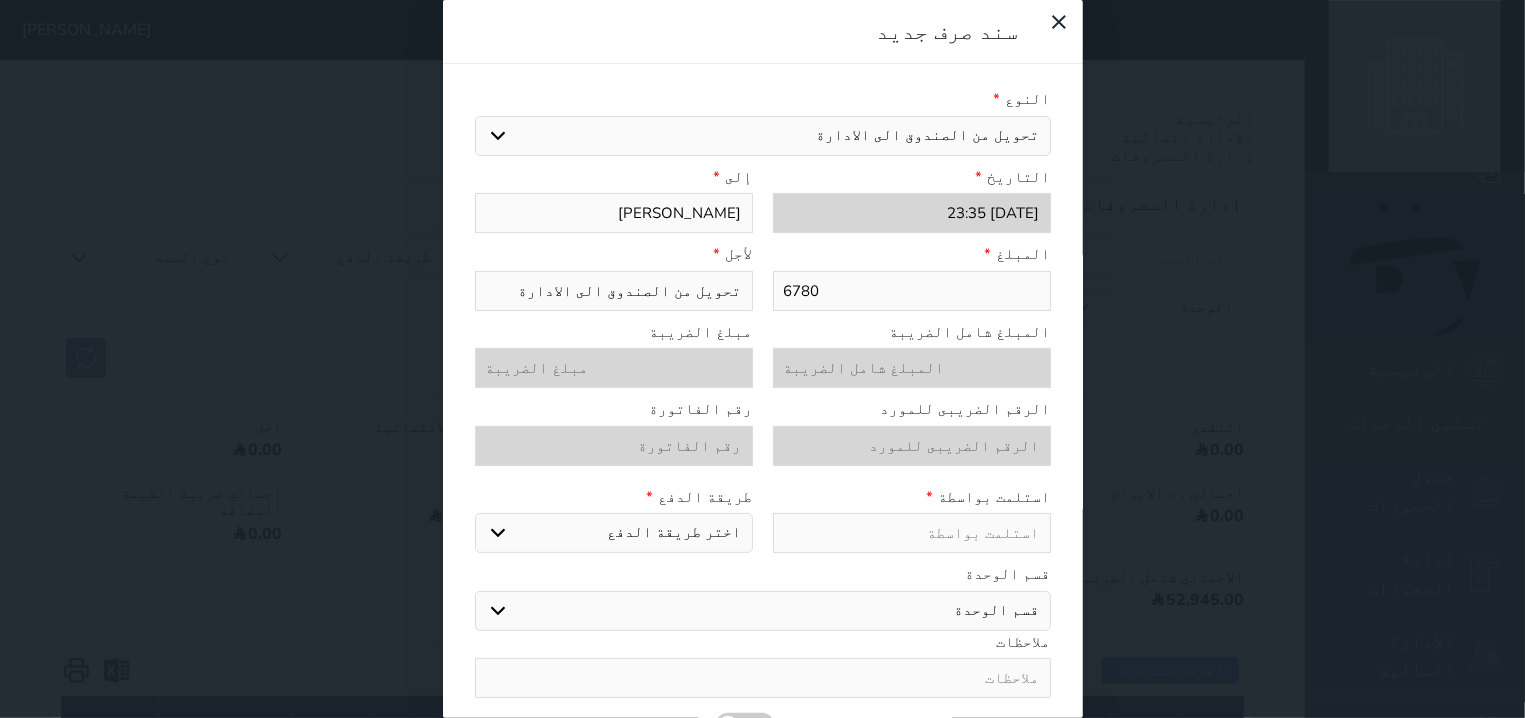 type on "ابو خال" 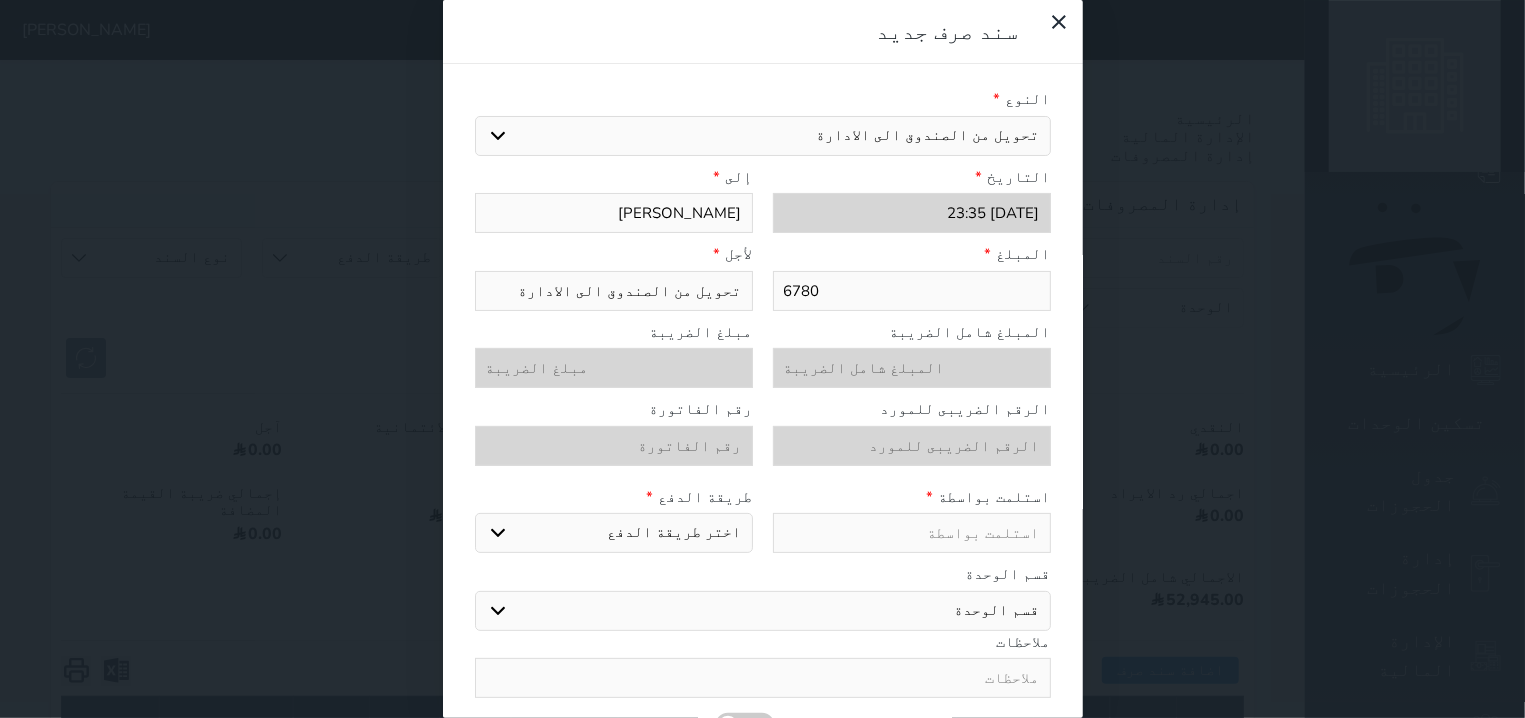 select 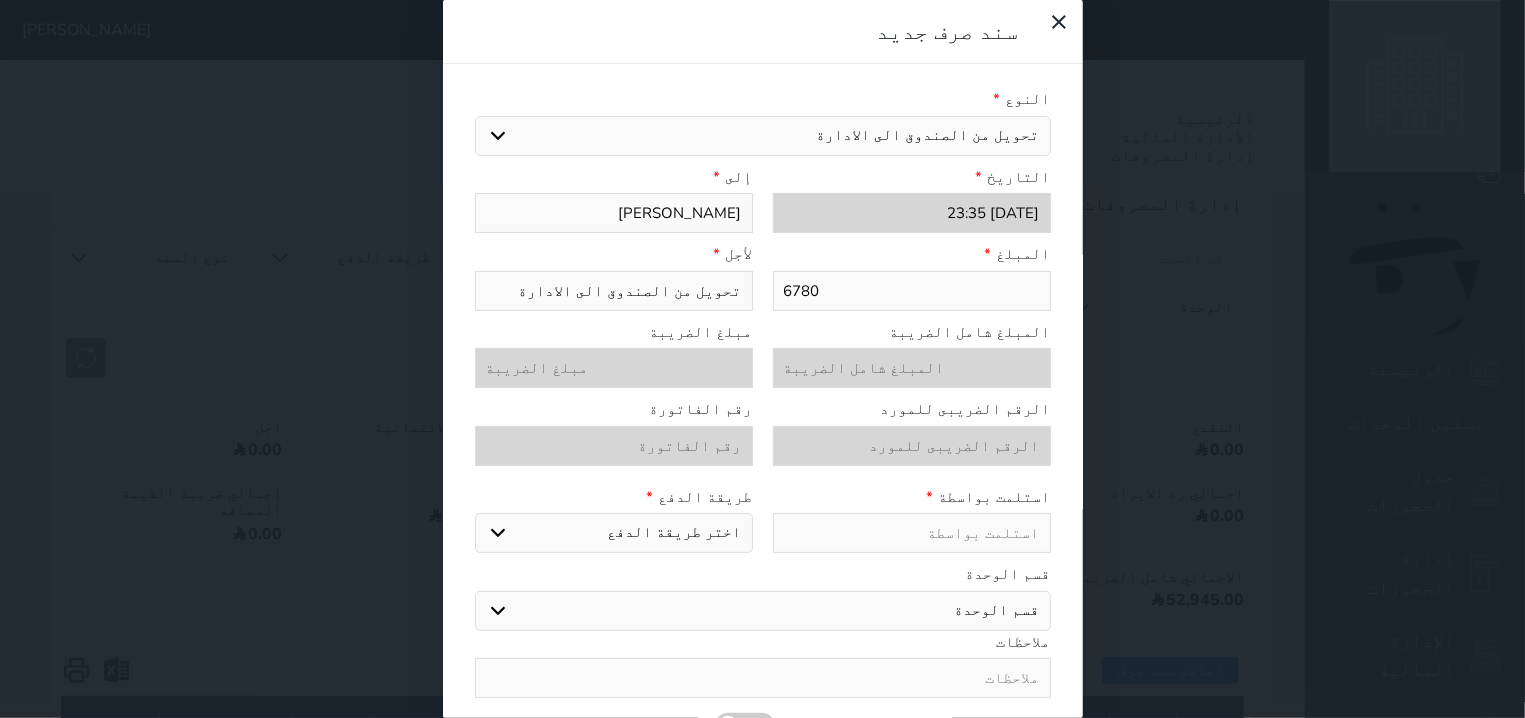 type on "ابو خالد" 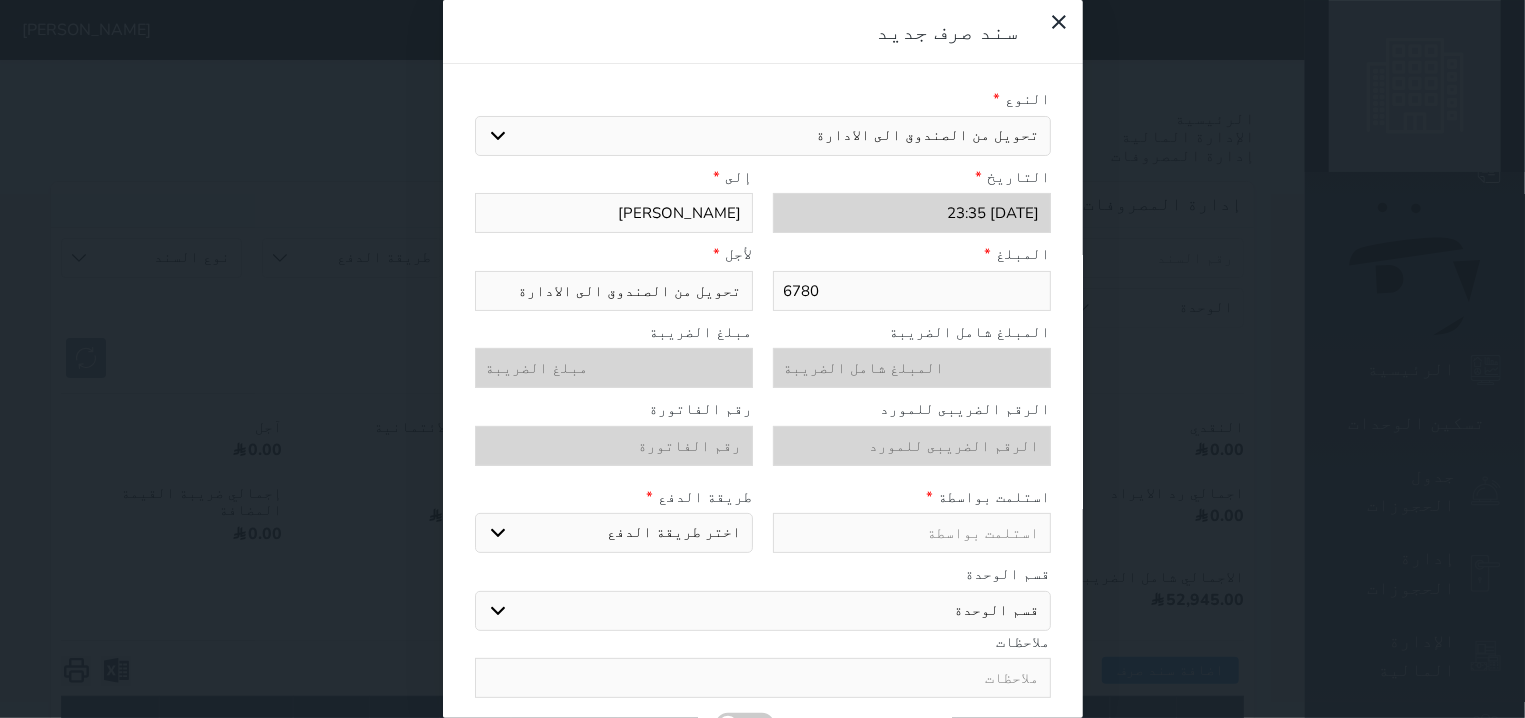 select 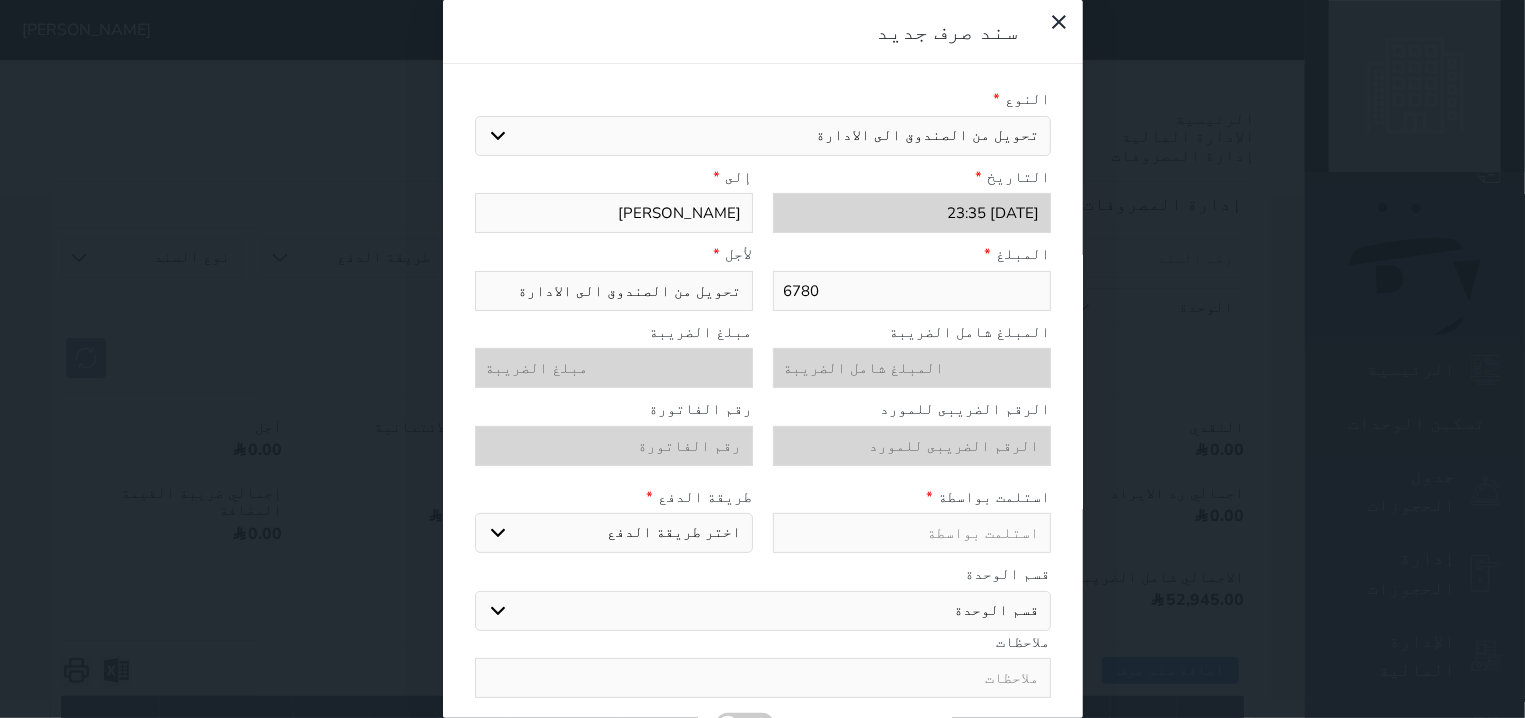 scroll, scrollTop: 71, scrollLeft: 0, axis: vertical 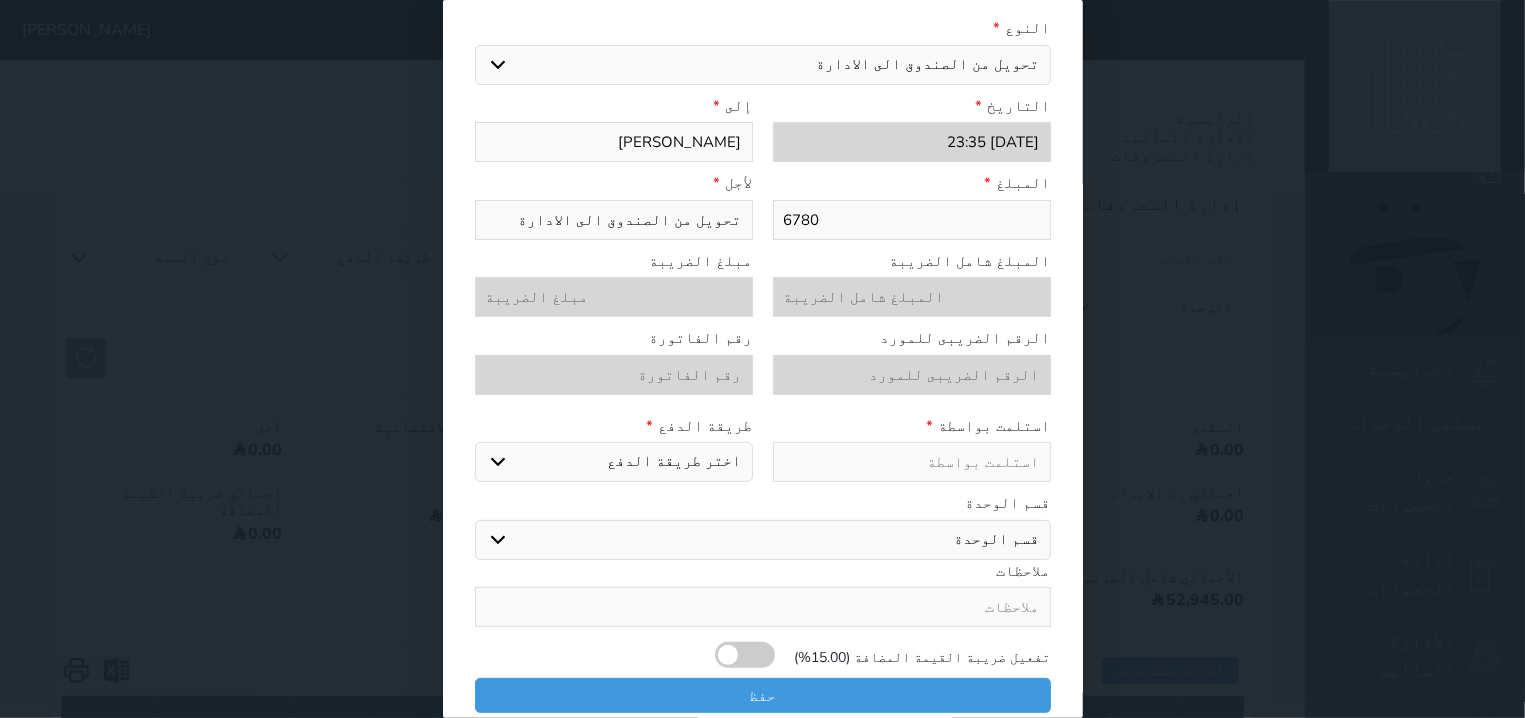 type on "ابو خالد" 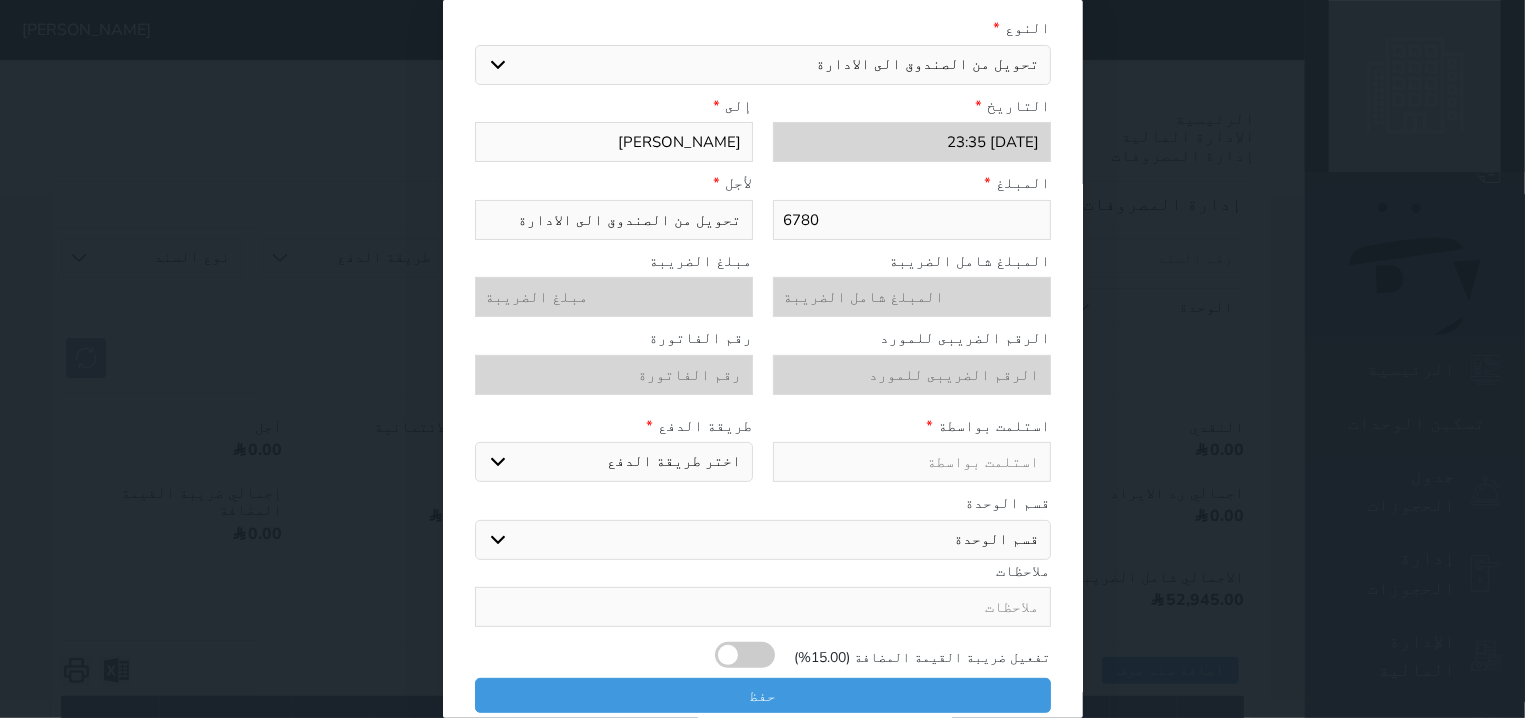 click on "اختر طريقة الدفع   دفع نقدى   تحويل بنكى   مدى   بطاقة ائتمان" at bounding box center (614, 462) 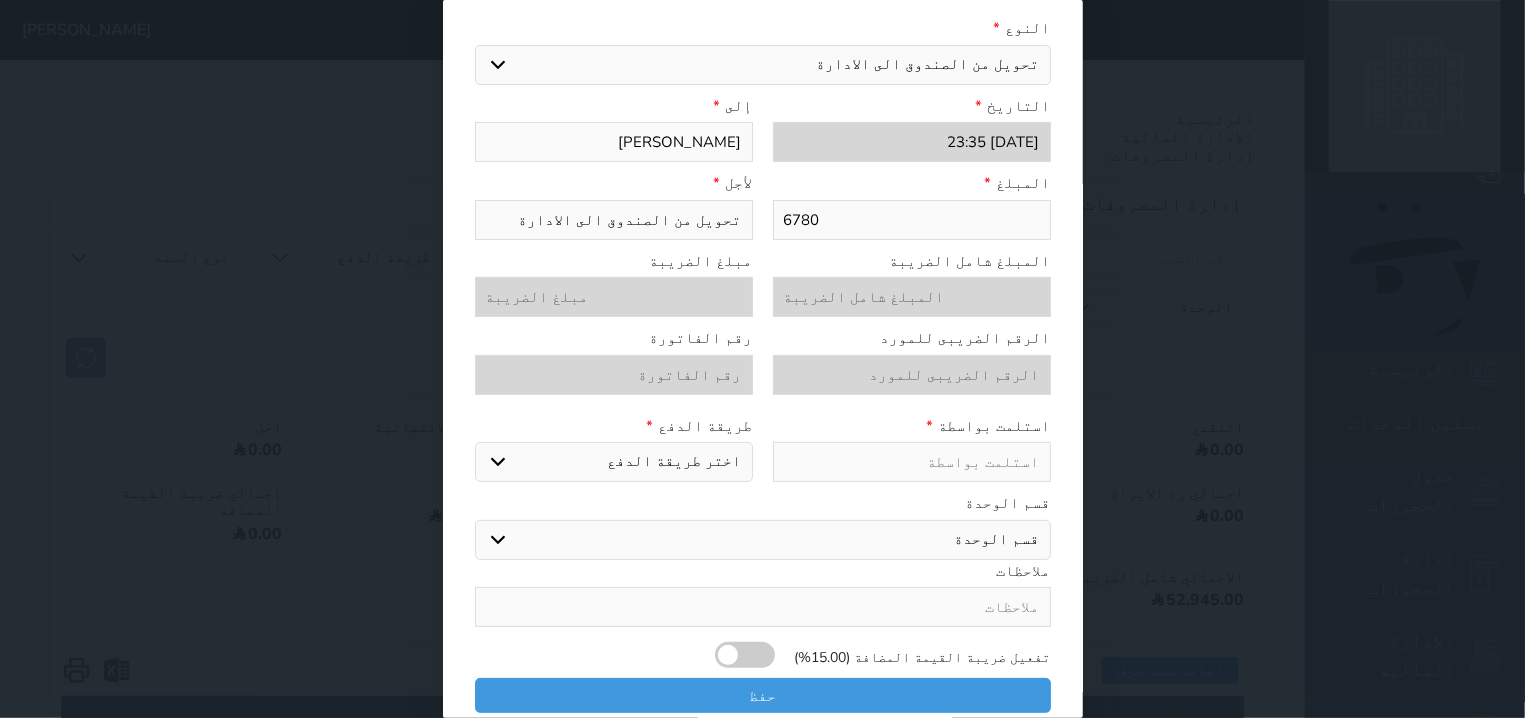 select on "bank-transfer" 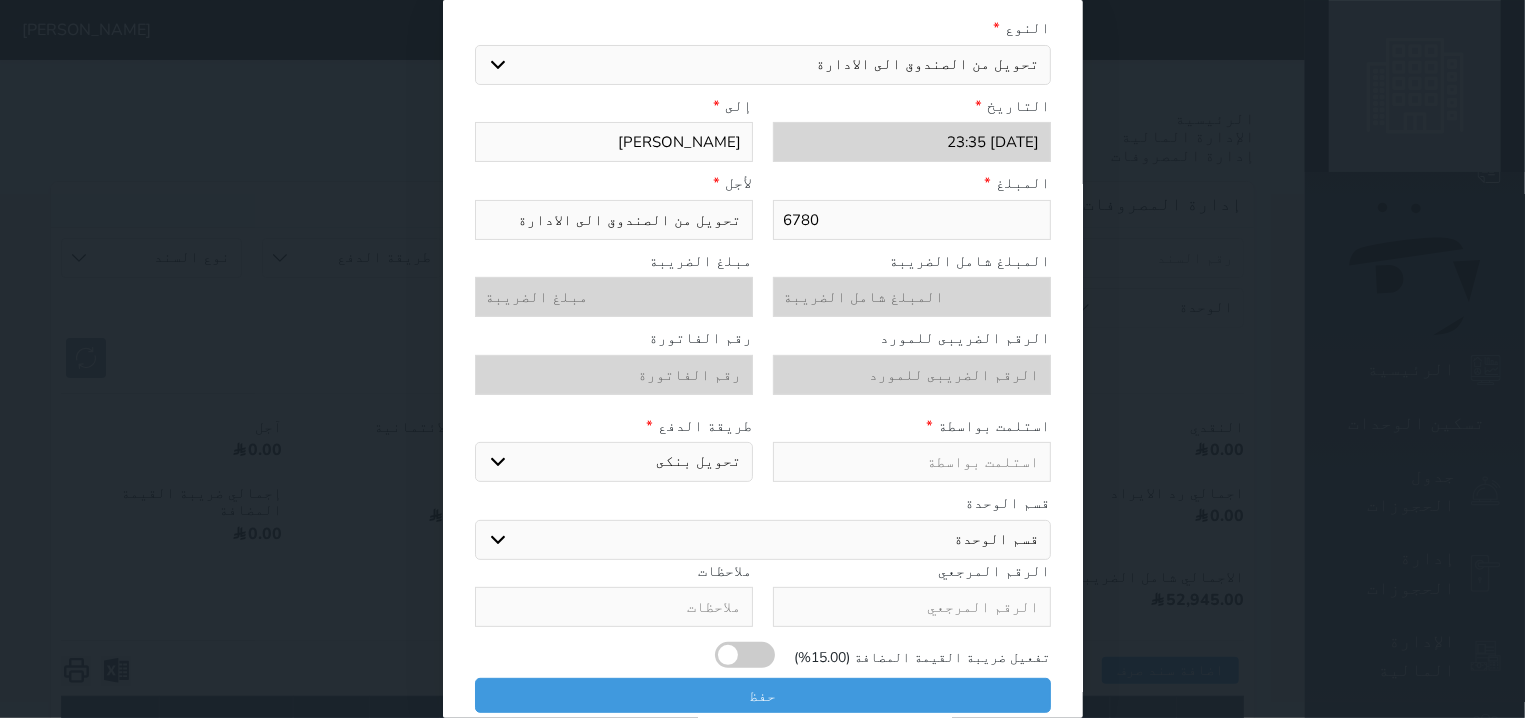 click at bounding box center [912, 462] 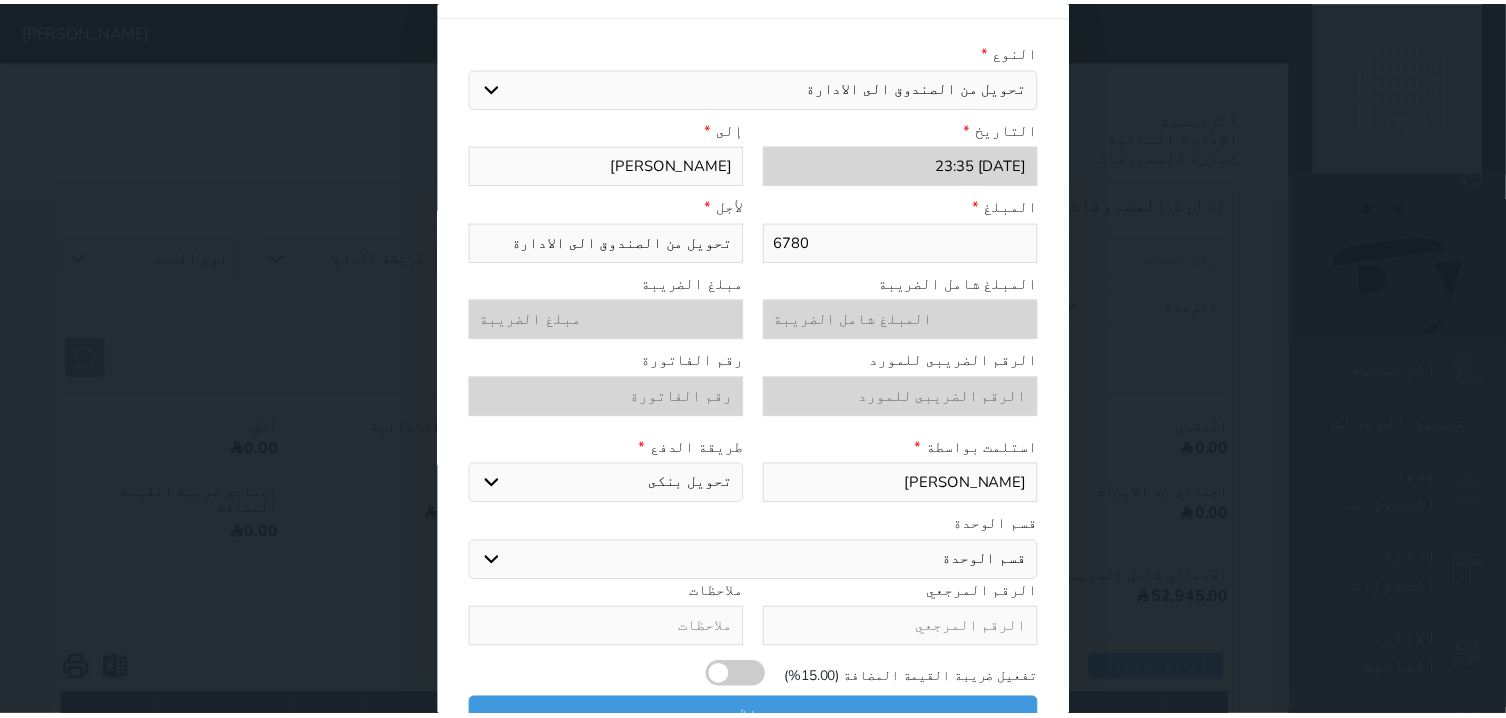 scroll, scrollTop: 71, scrollLeft: 0, axis: vertical 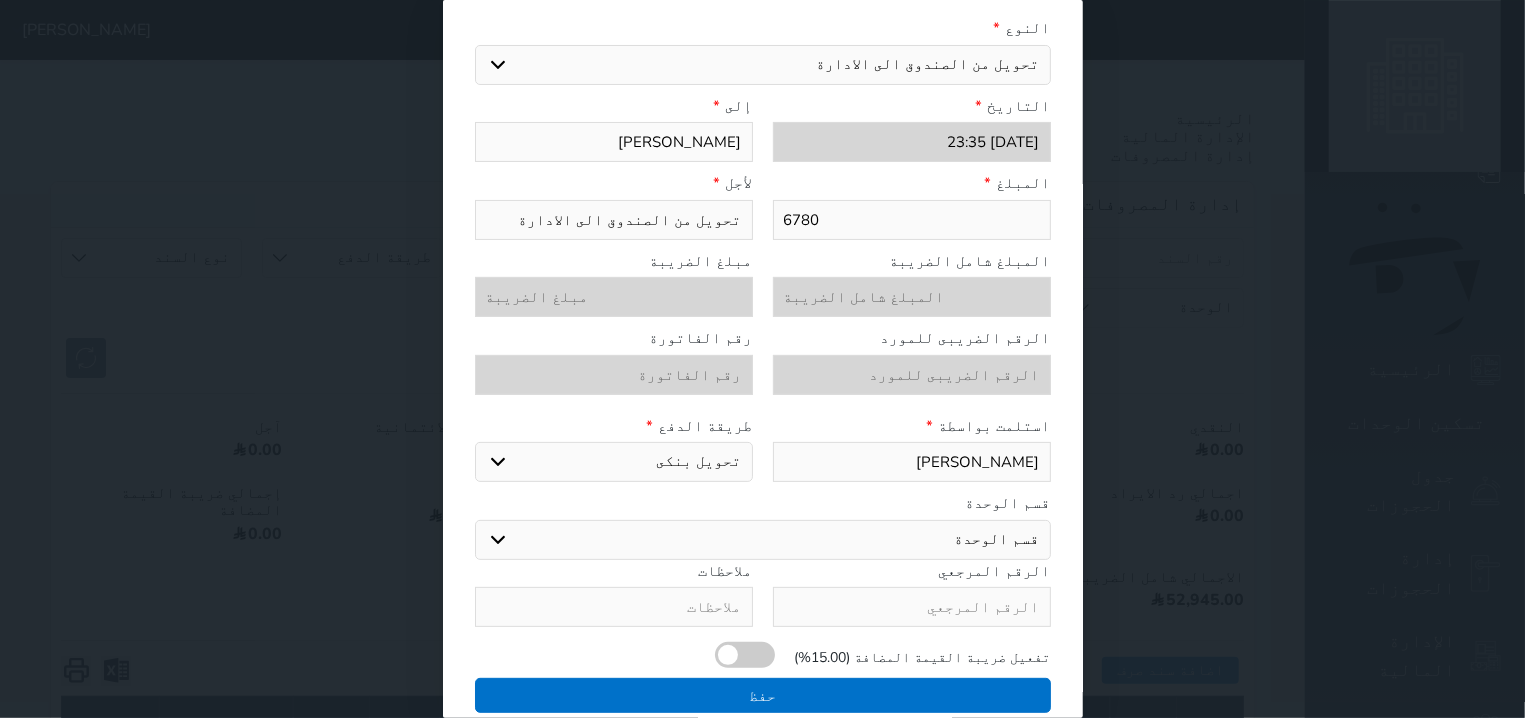 type on "ابو خالد" 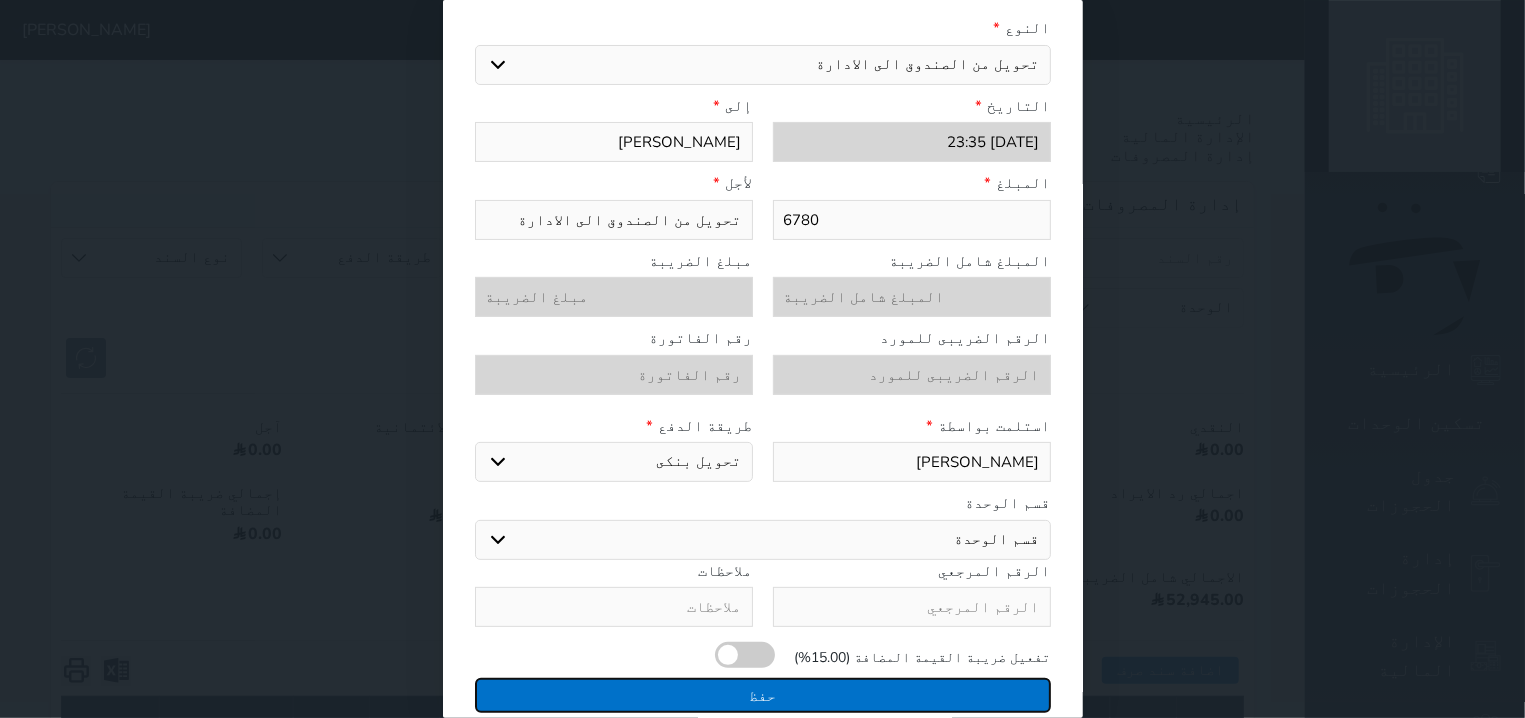 click on "حفظ" at bounding box center [763, 695] 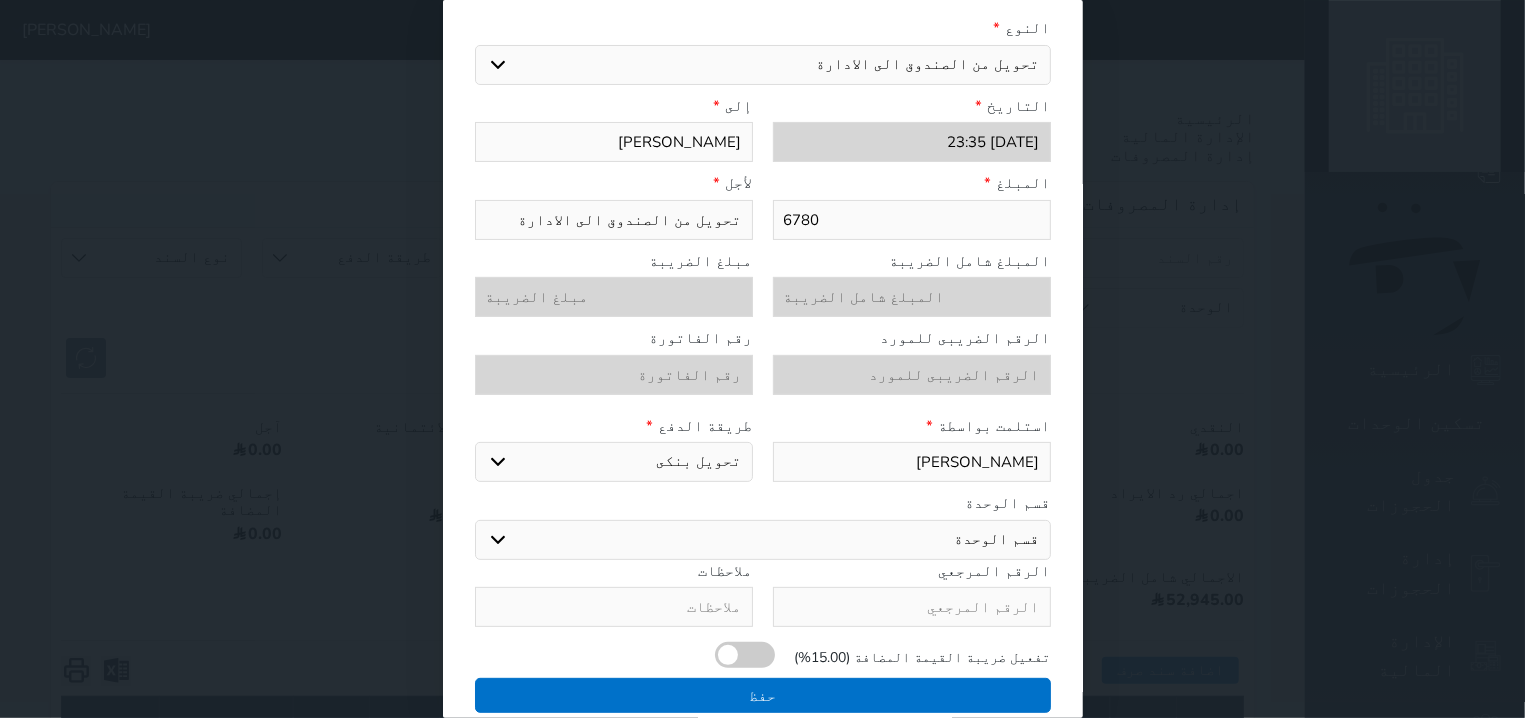 select 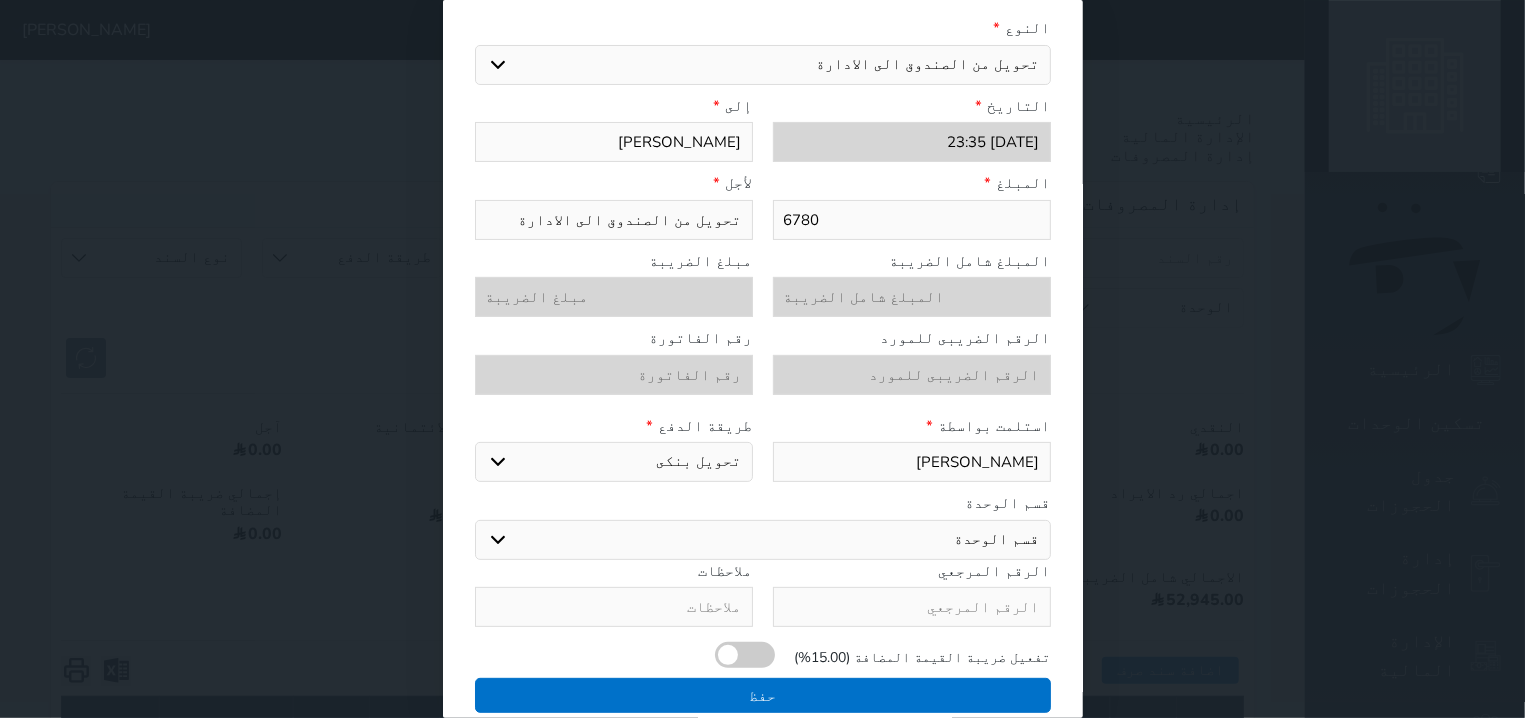 type 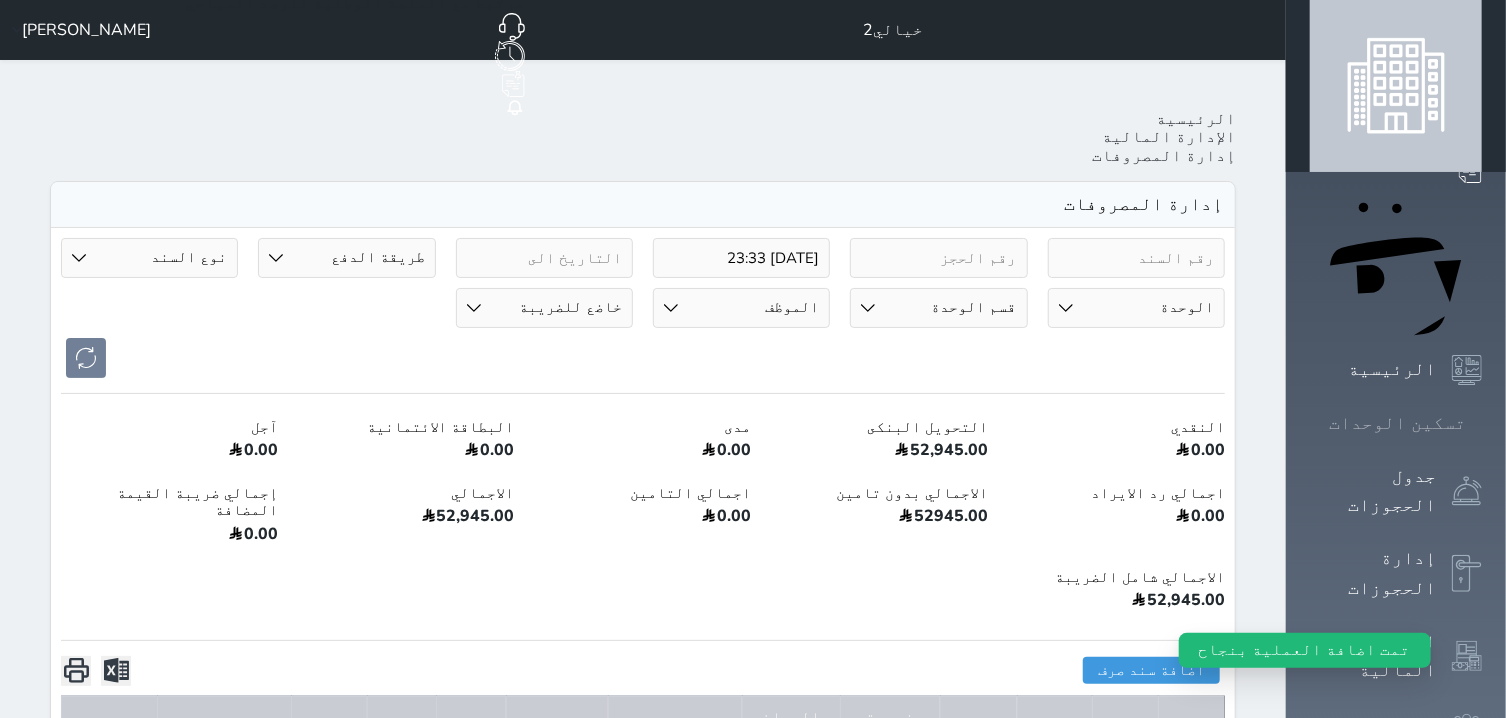 click 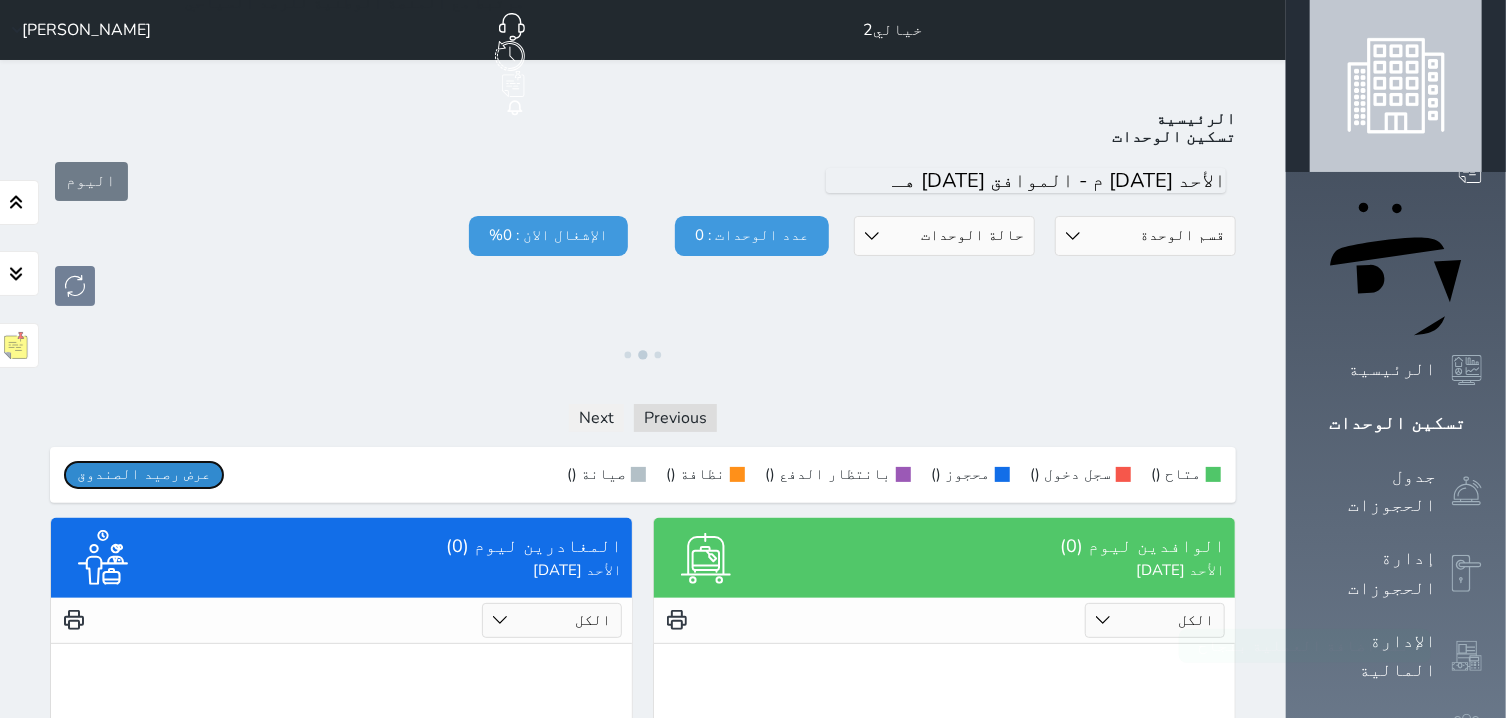click on "عرض رصيد الصندوق" at bounding box center [144, 474] 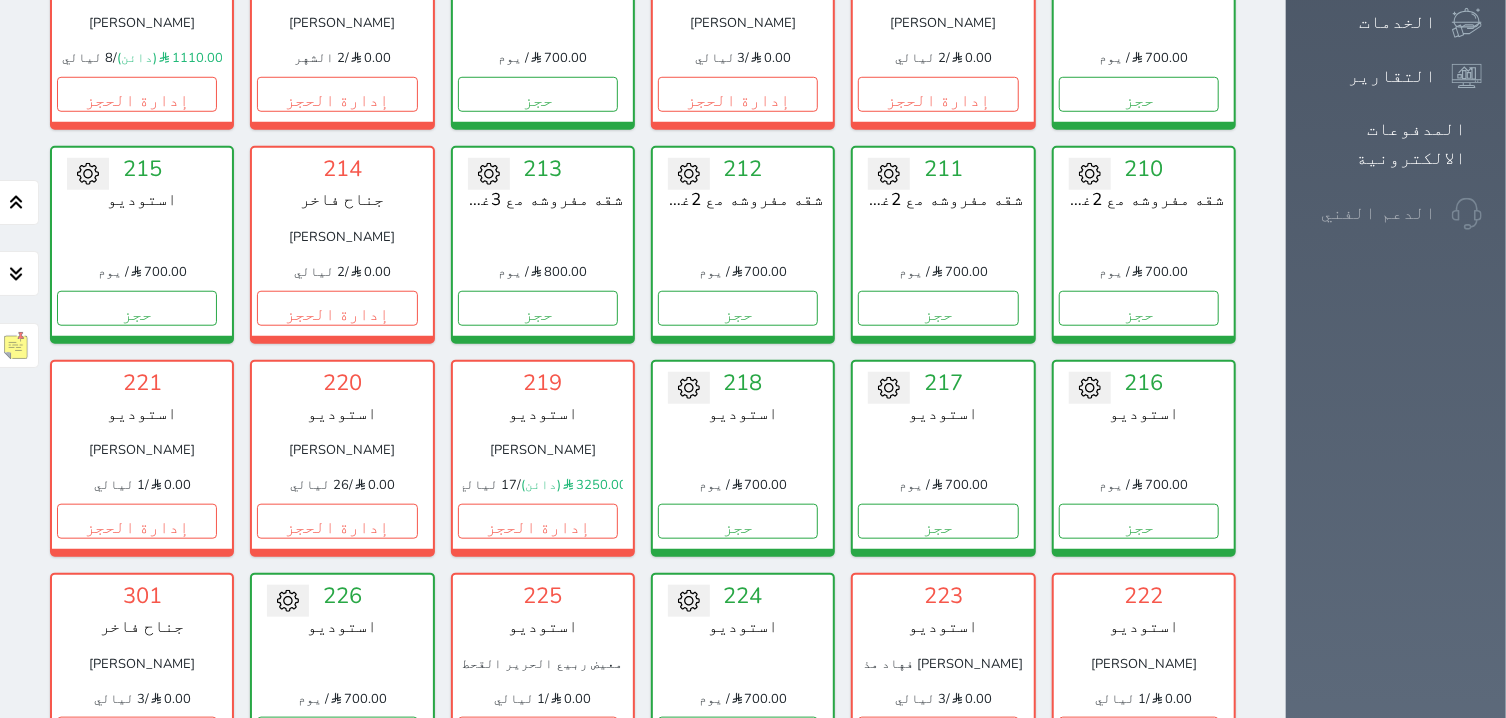 scroll, scrollTop: 426, scrollLeft: 0, axis: vertical 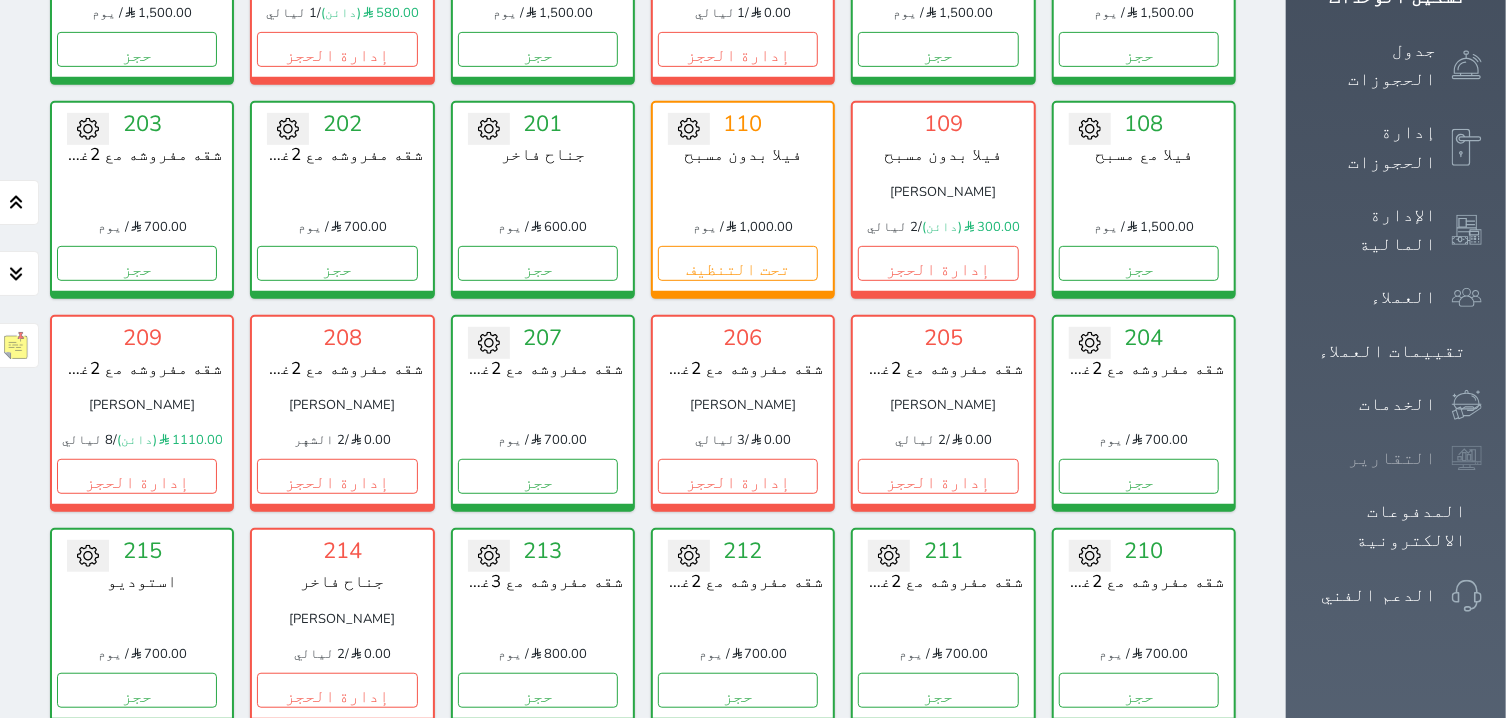 click on "التقارير" at bounding box center [1392, 458] 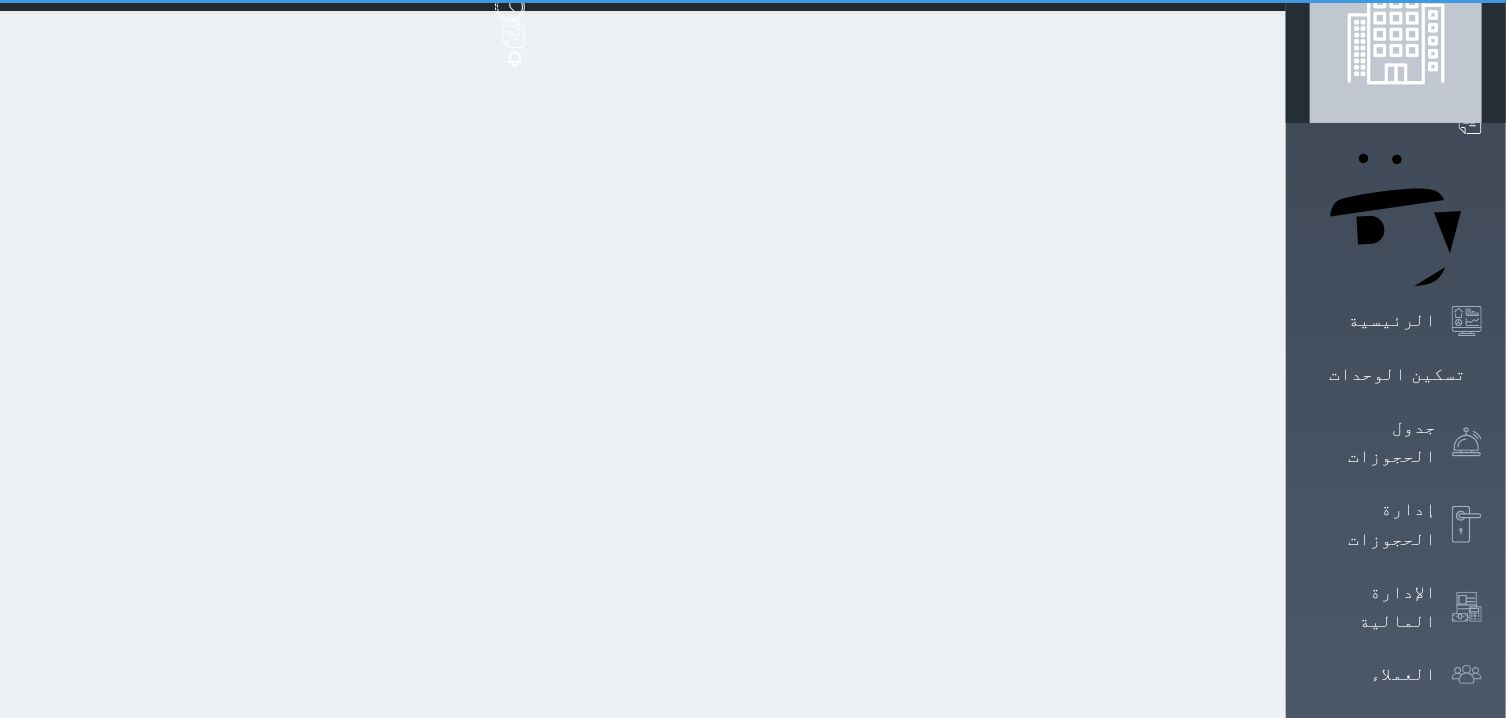 scroll, scrollTop: 0, scrollLeft: 0, axis: both 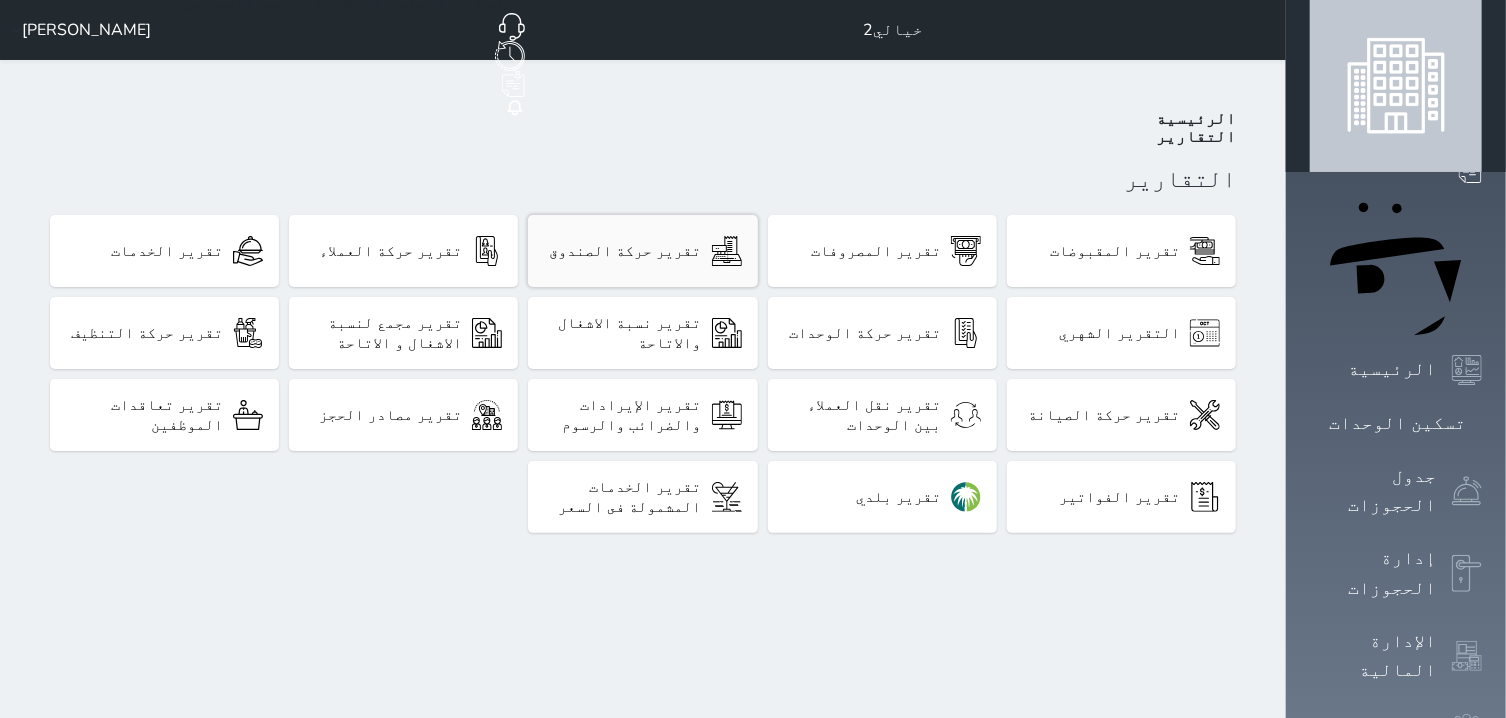 click on "تقرير حركة الصندوق" at bounding box center [642, 251] 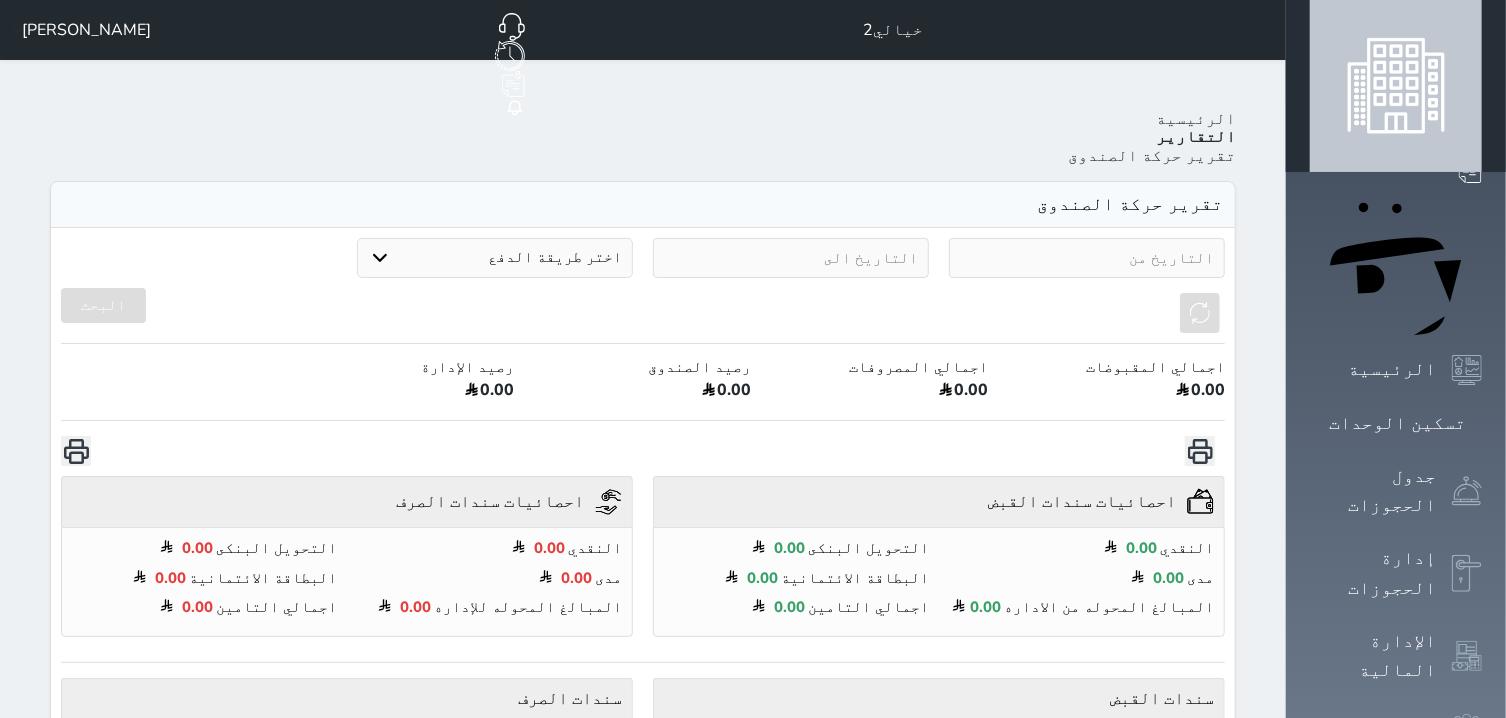 select on "6" 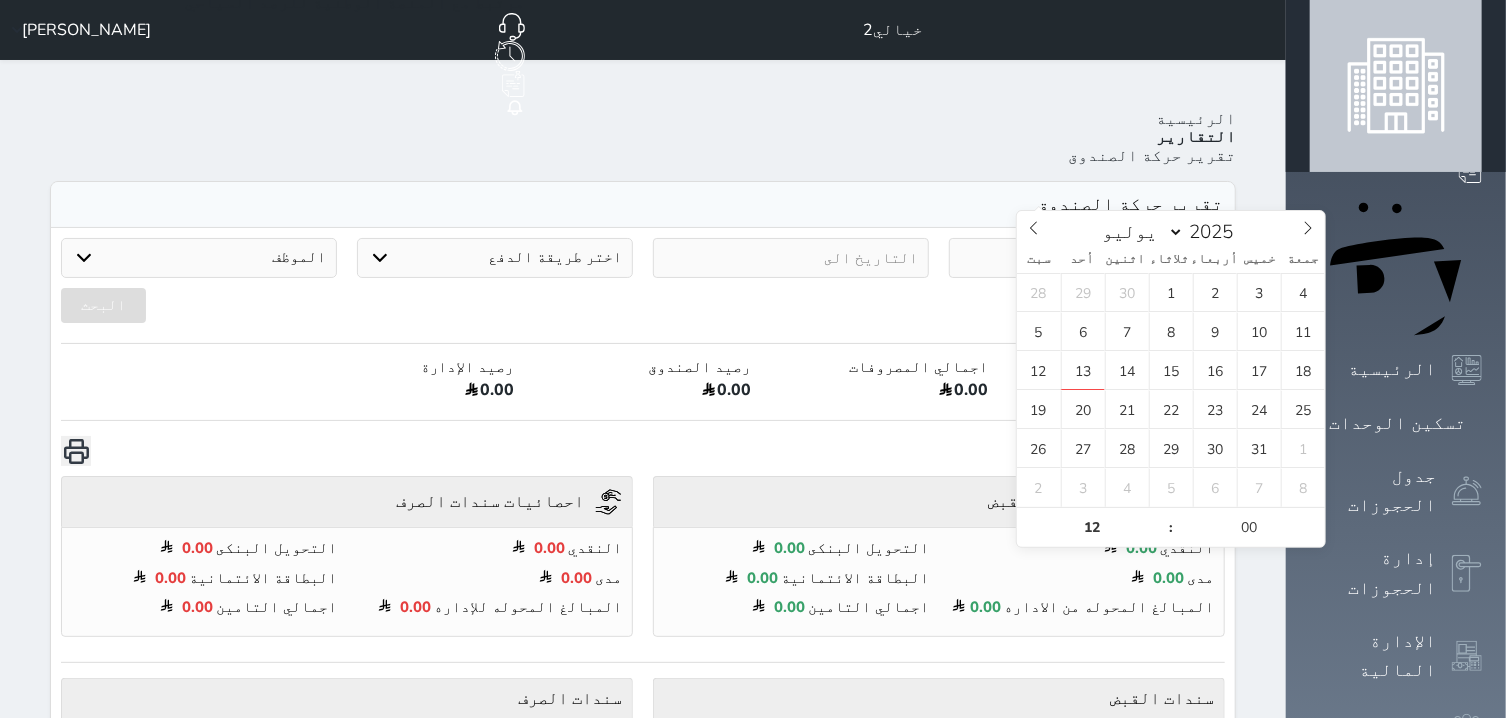 click at bounding box center (1087, 258) 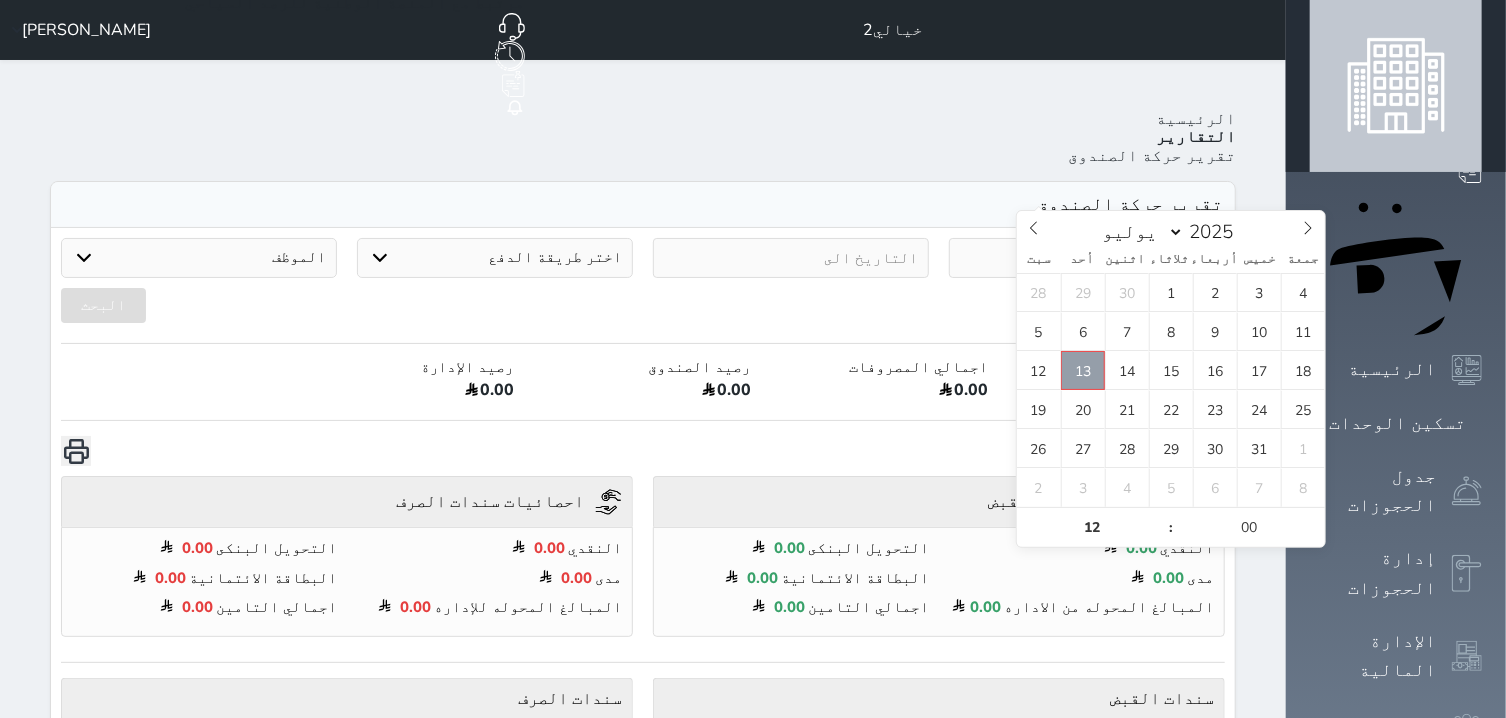 click on "13" at bounding box center [1083, 370] 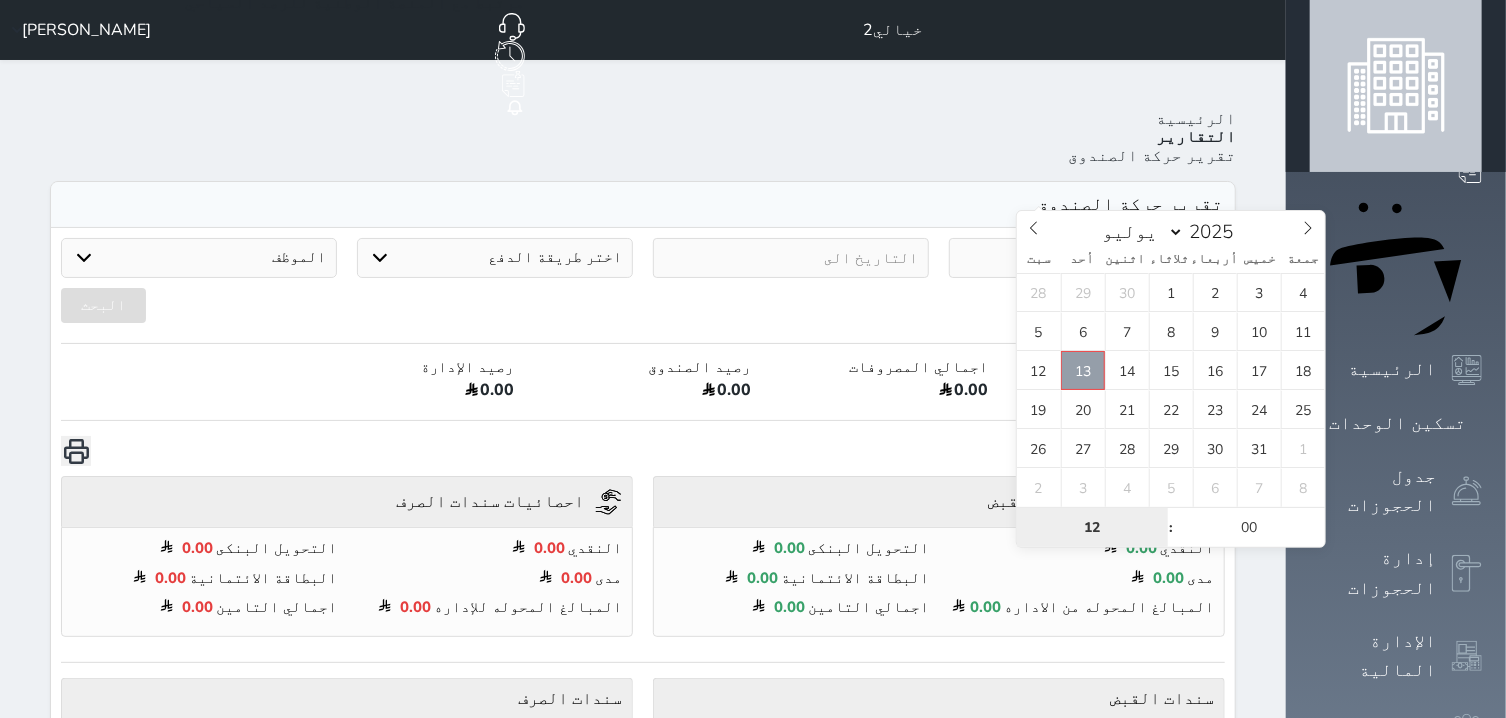 type on "2025-07-13 12:00" 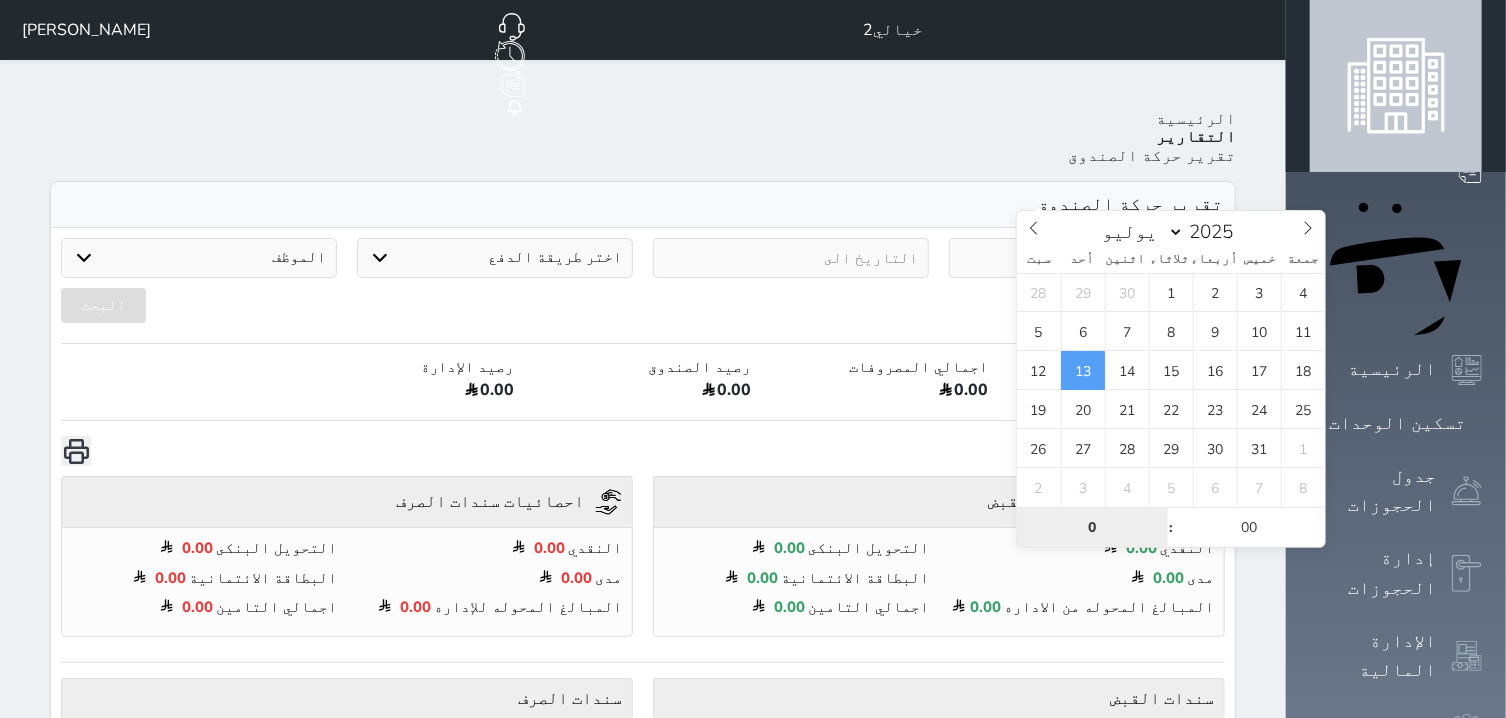 type on "00" 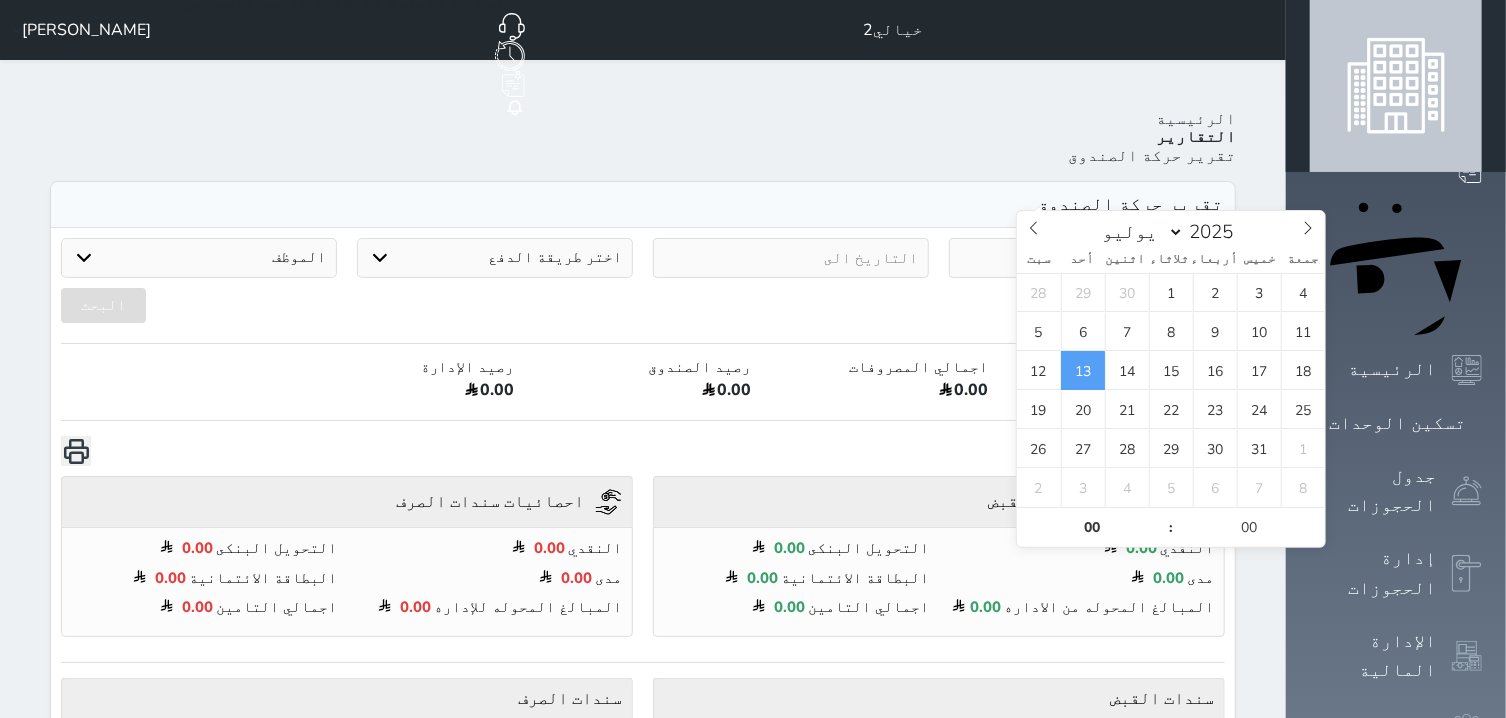 type on "2025-07-13 00:00" 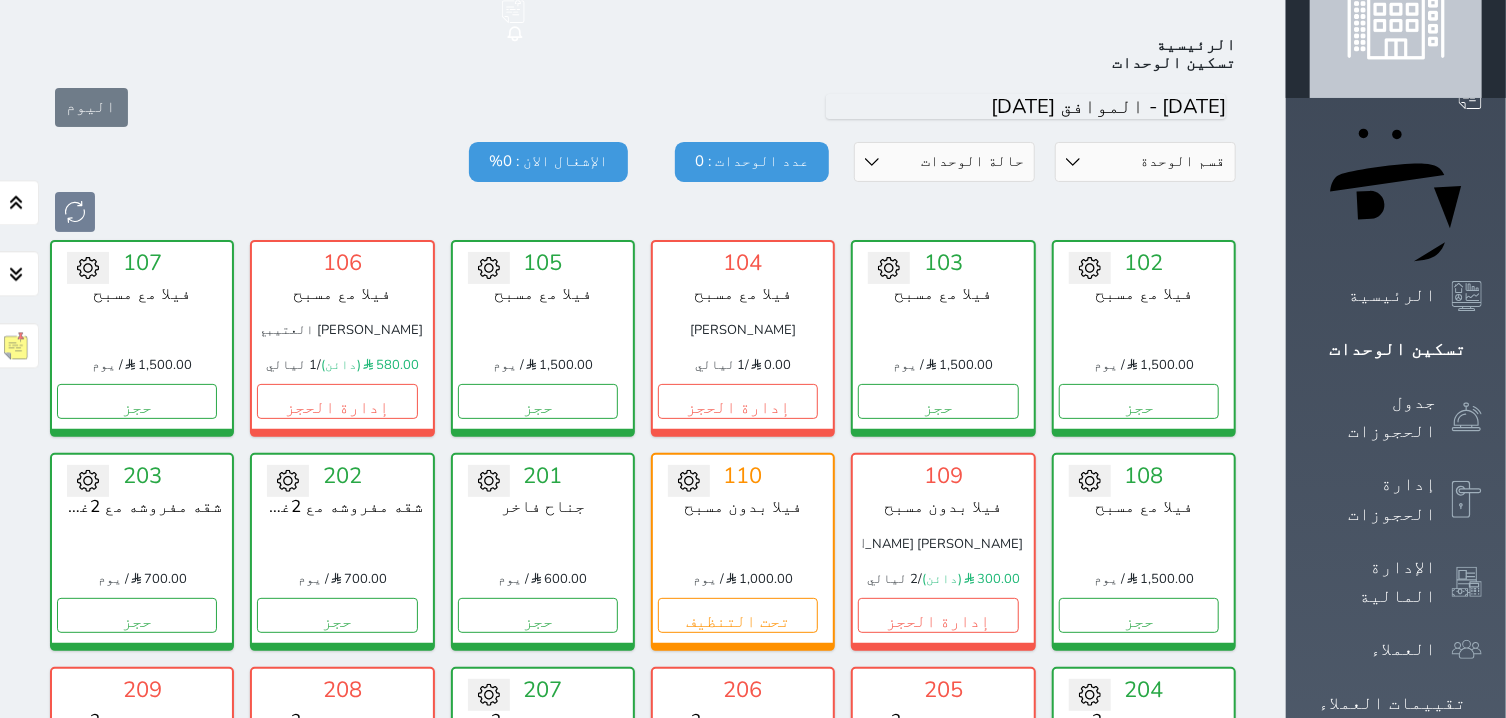 scroll, scrollTop: 78, scrollLeft: 0, axis: vertical 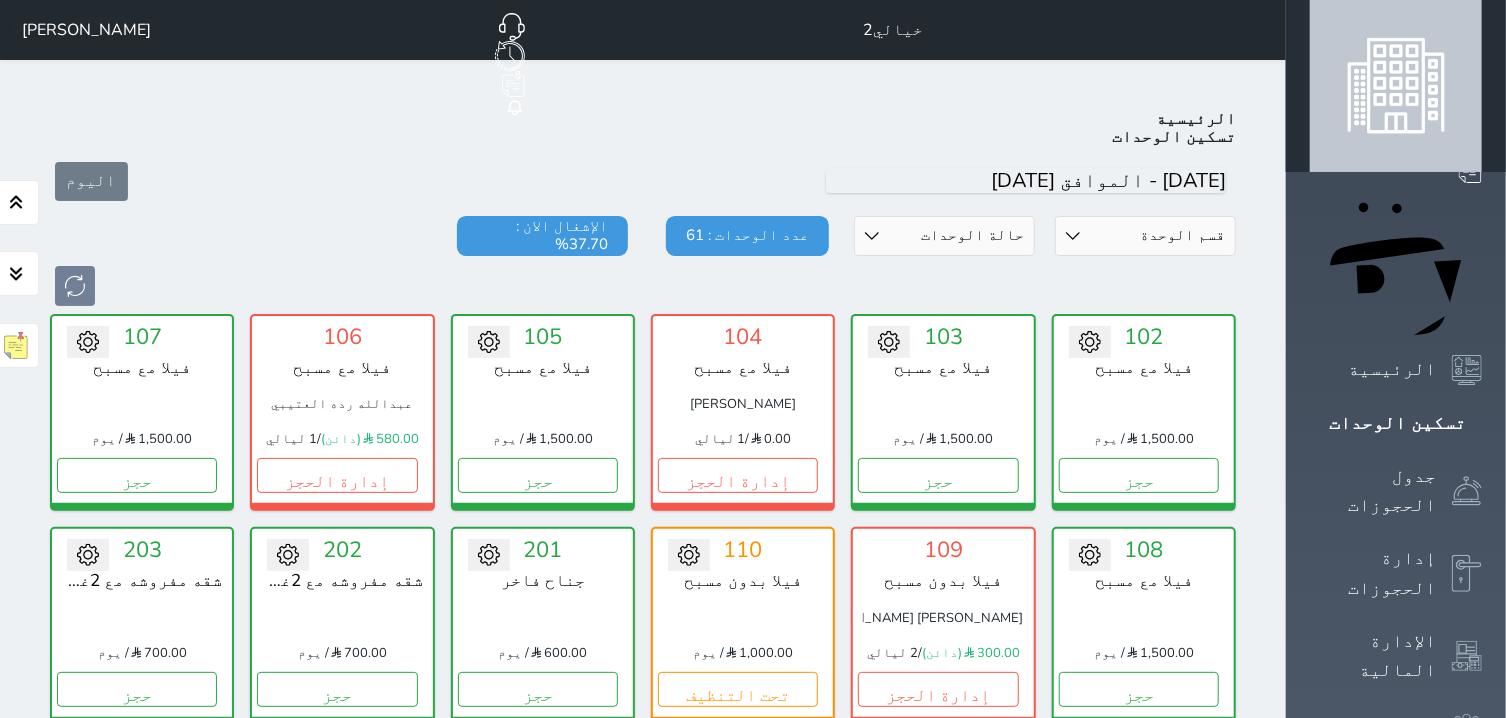 click 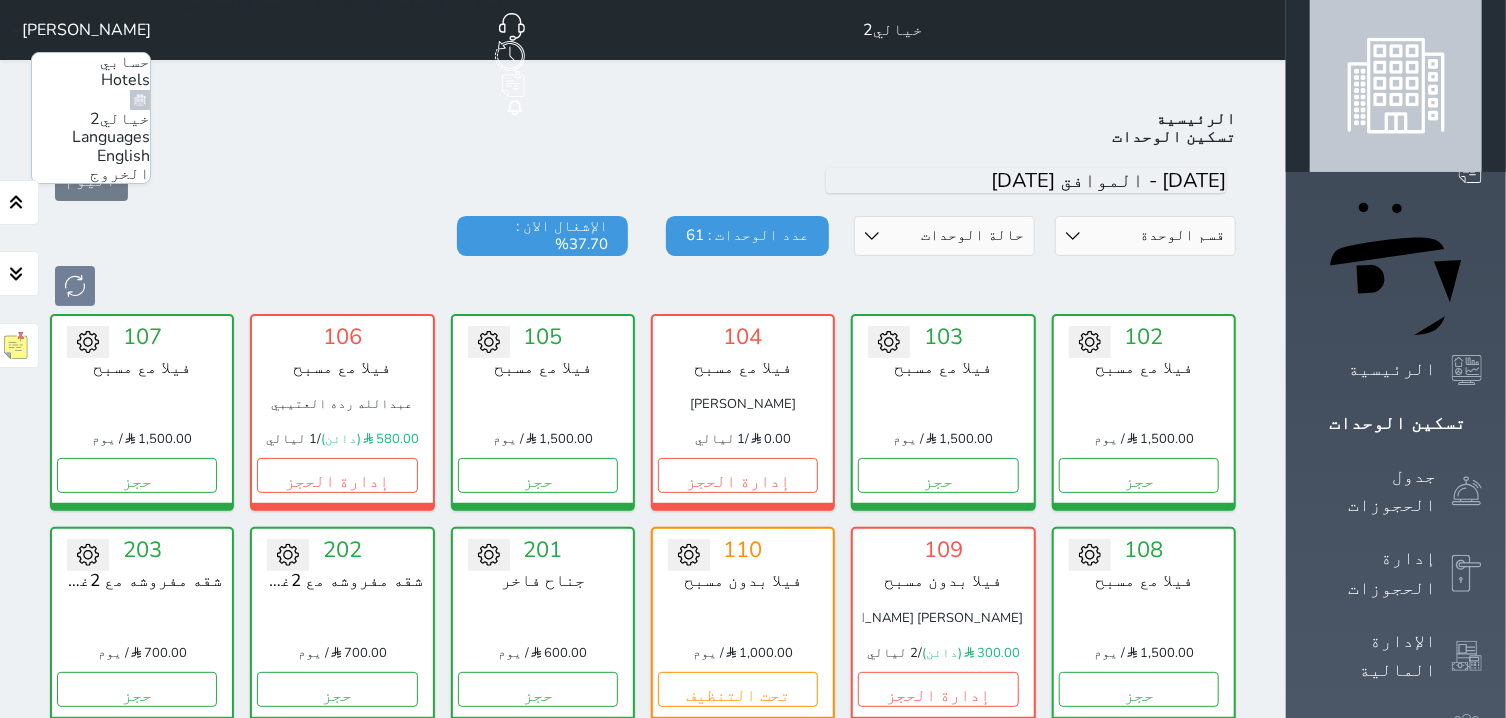 click on "الخروج" at bounding box center [120, 174] 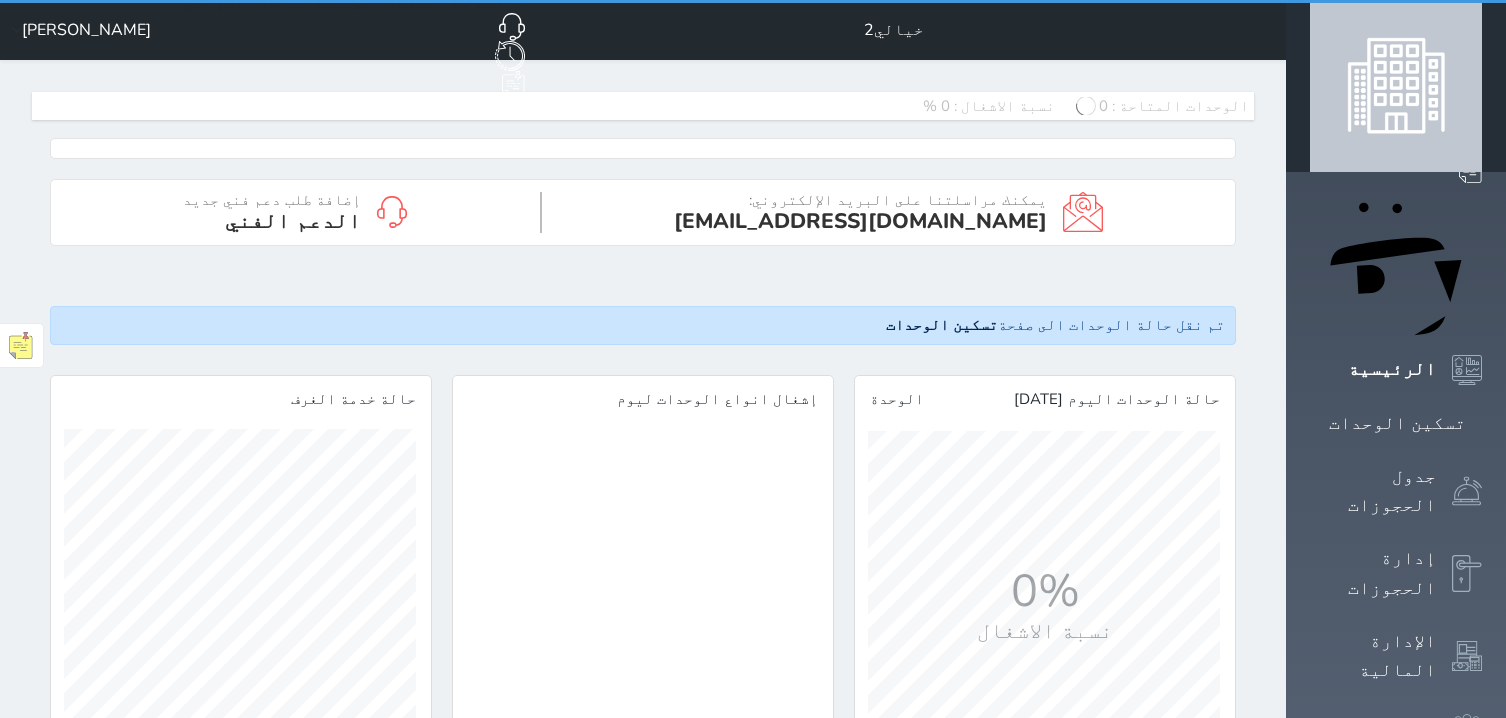 scroll, scrollTop: 0, scrollLeft: 0, axis: both 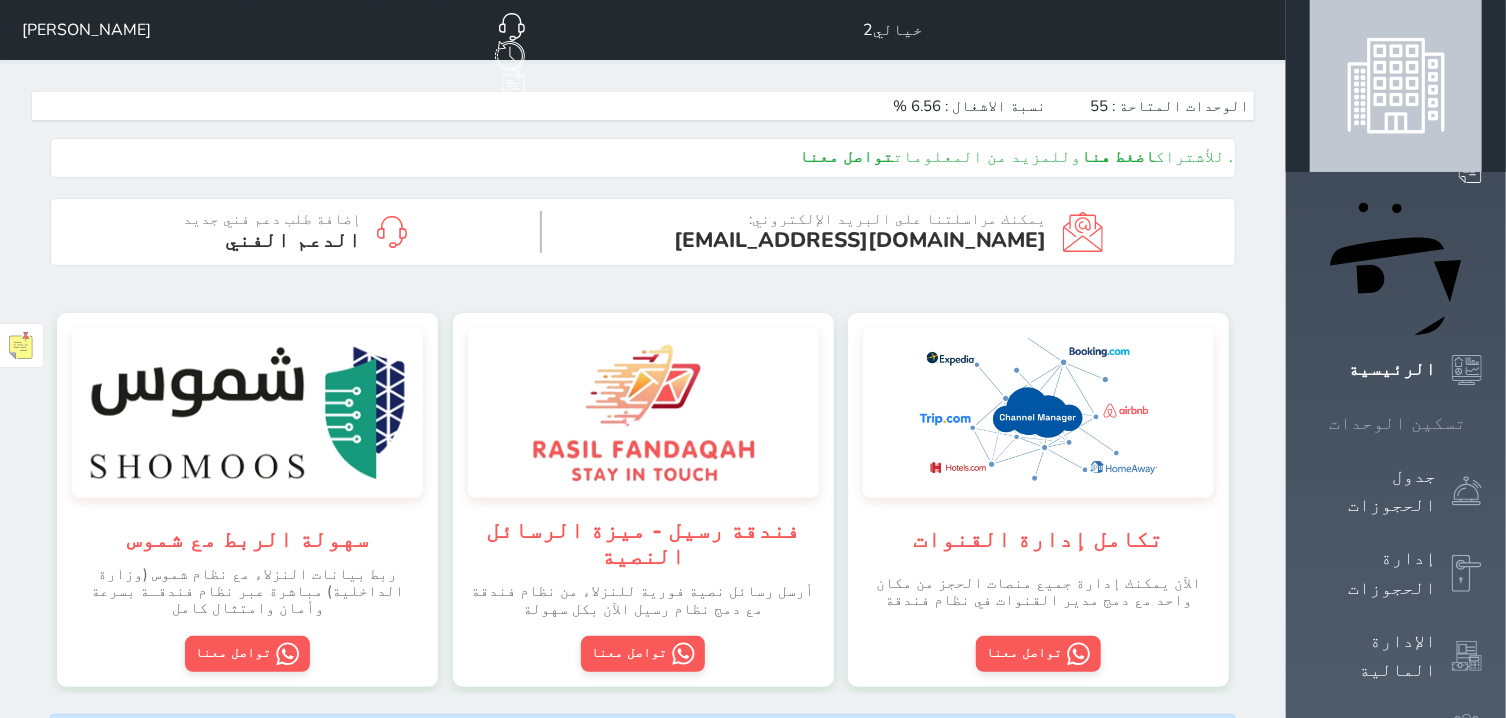 click 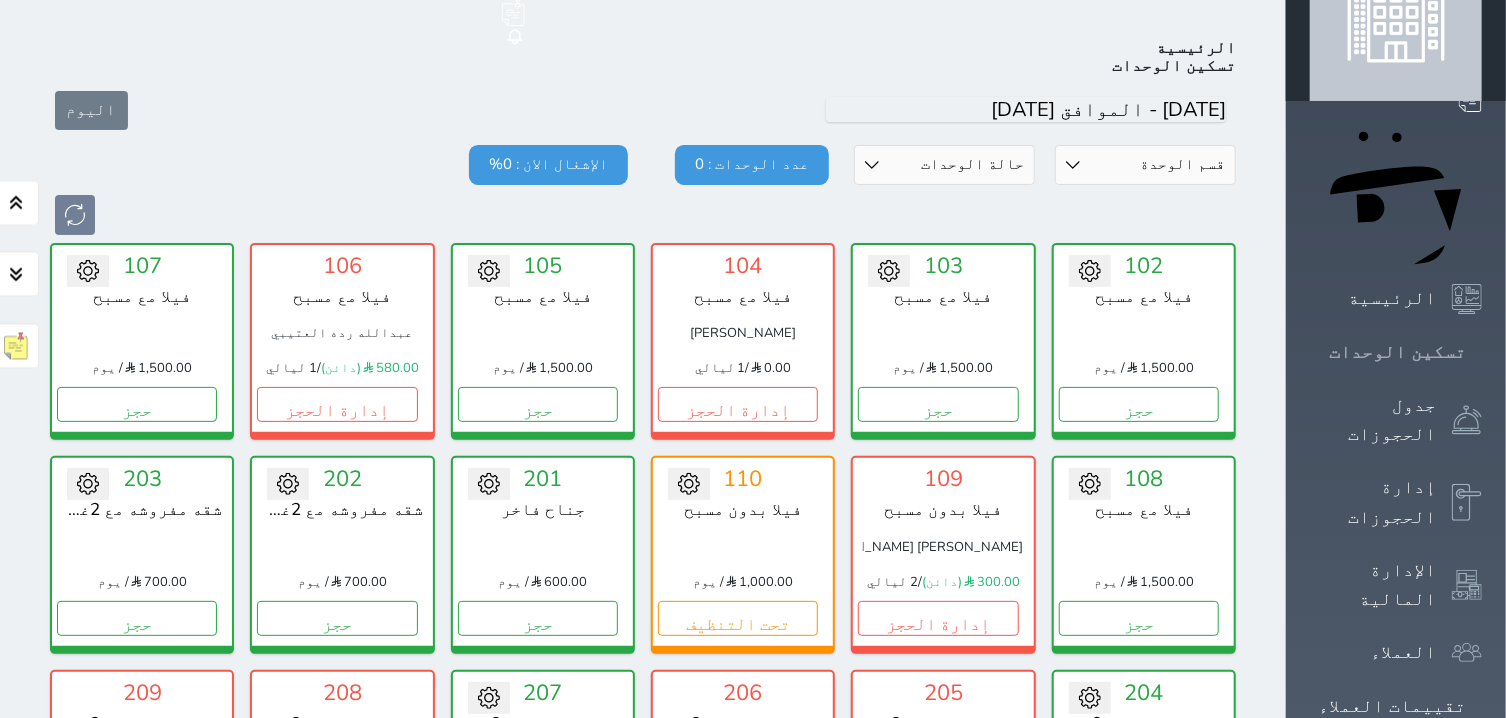 scroll, scrollTop: 78, scrollLeft: 0, axis: vertical 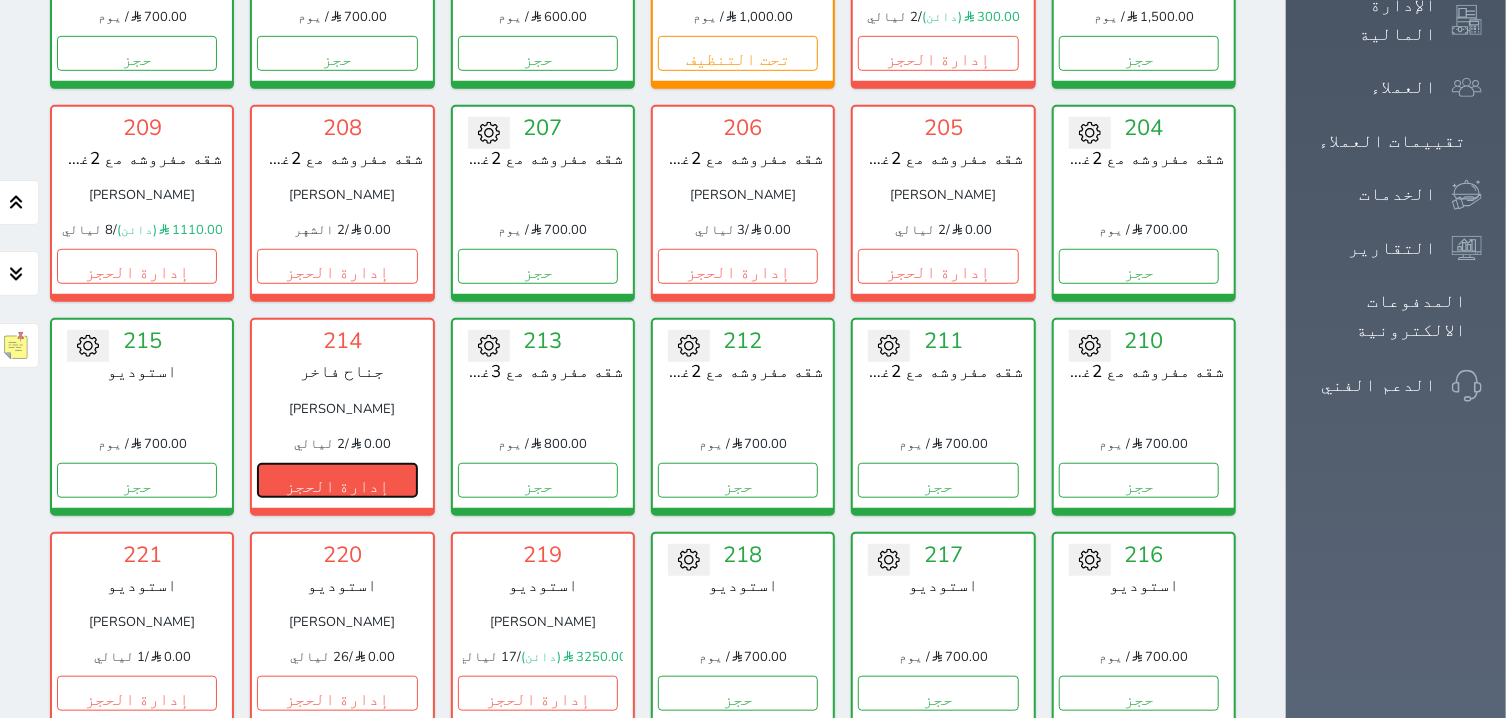 click on "إدارة الحجز" at bounding box center [337, 480] 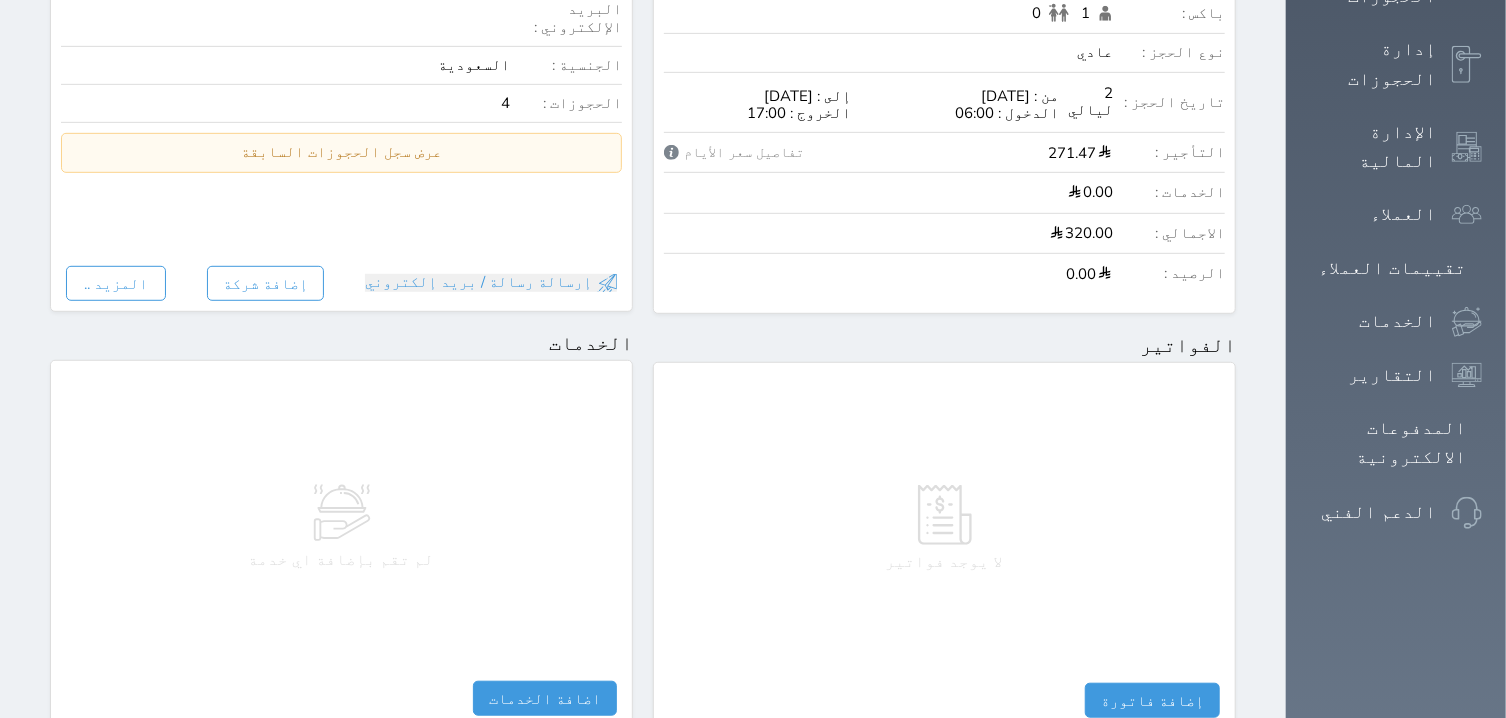 scroll, scrollTop: 0, scrollLeft: 0, axis: both 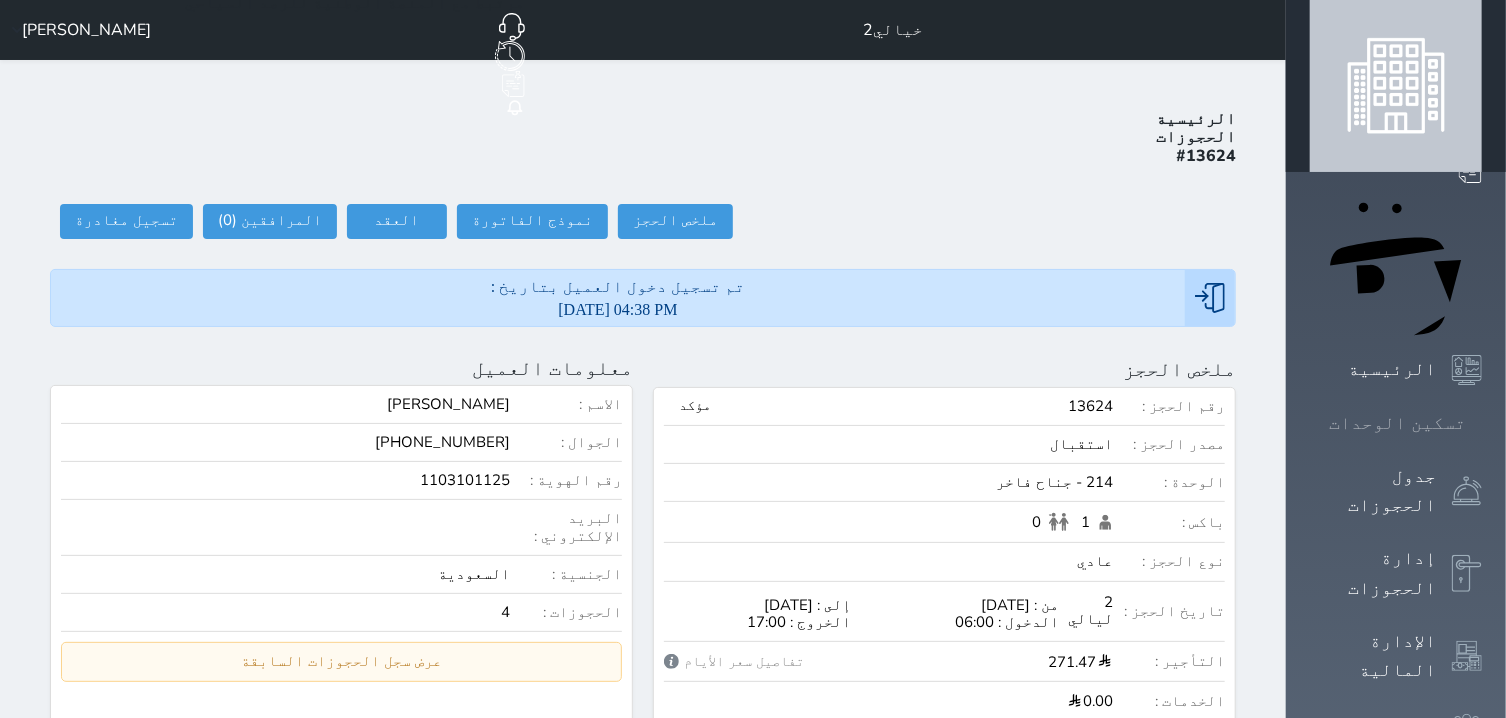 click 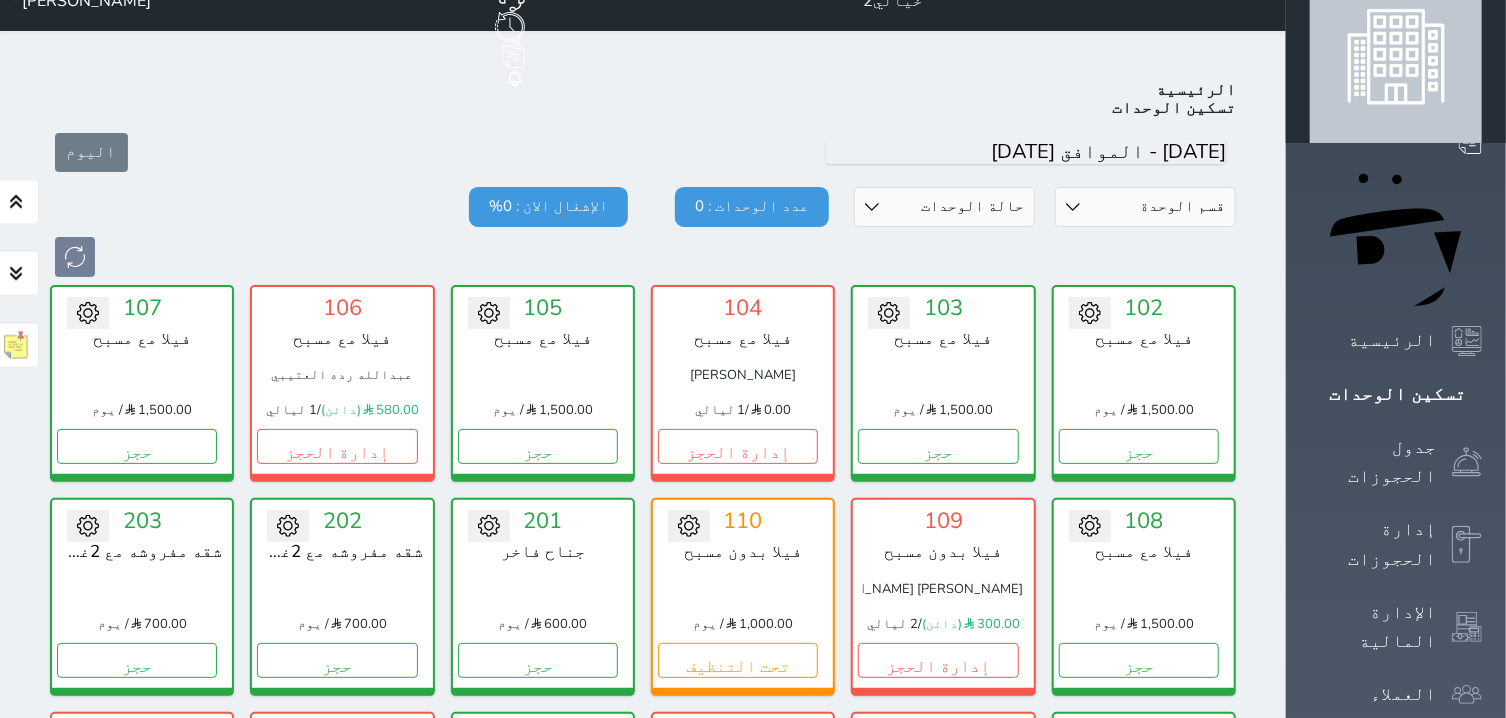 scroll, scrollTop: 0, scrollLeft: 0, axis: both 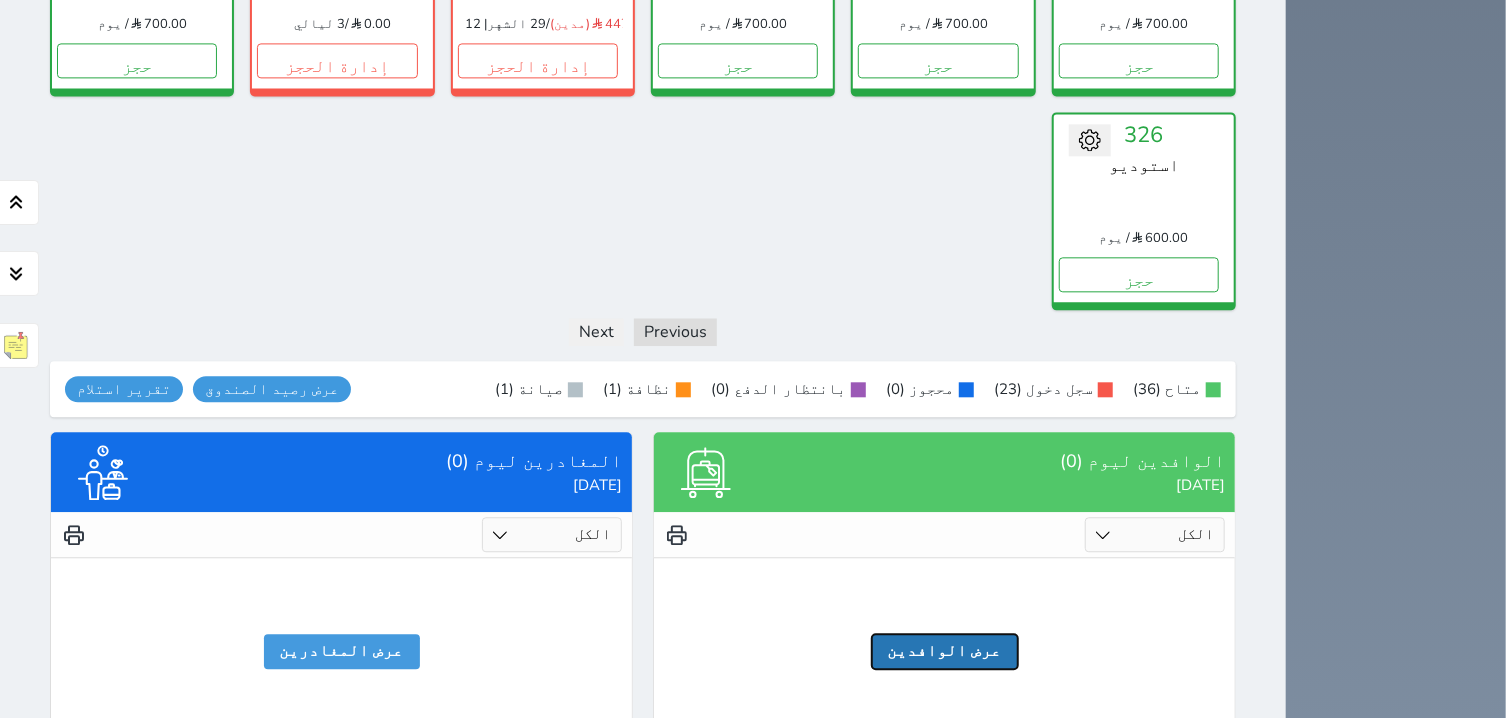 click on "عرض الوافدين" at bounding box center (945, 651) 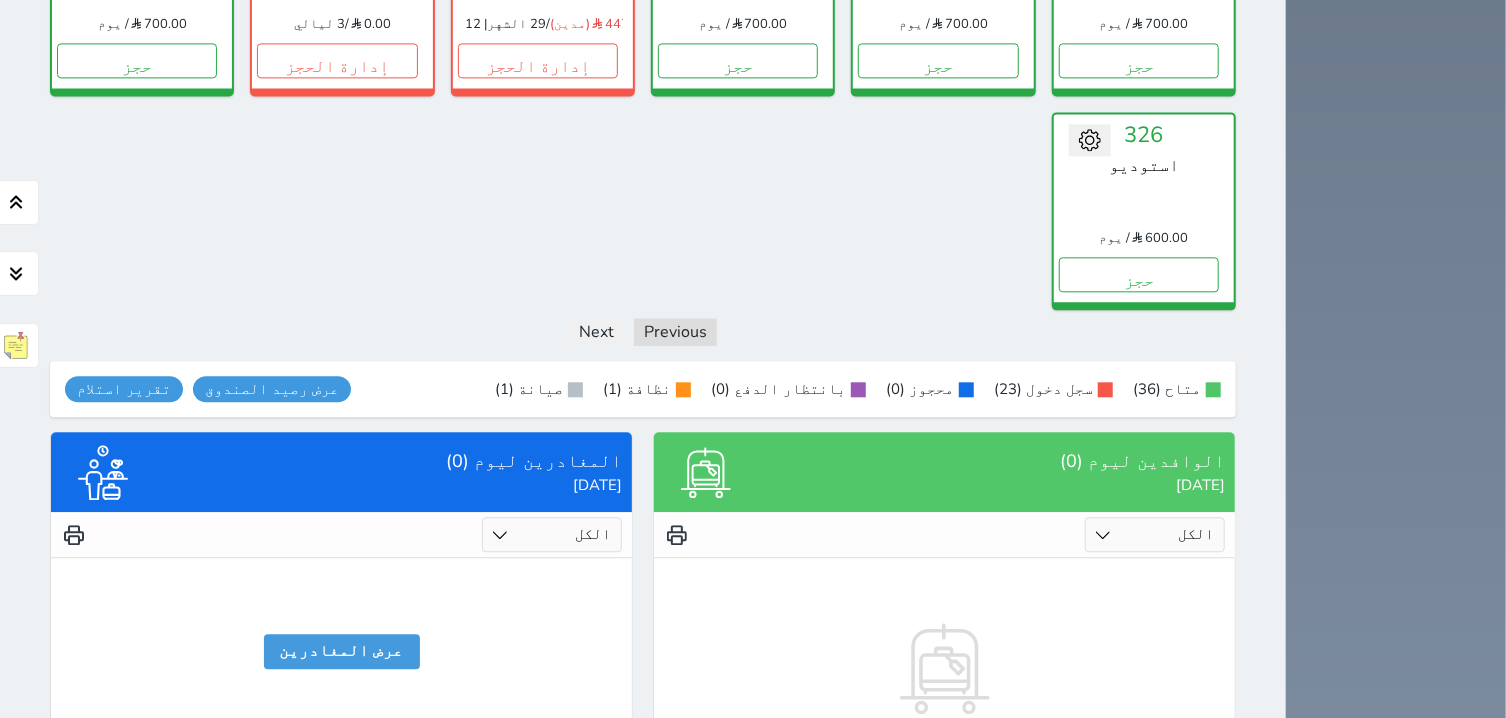 scroll, scrollTop: 2426, scrollLeft: 0, axis: vertical 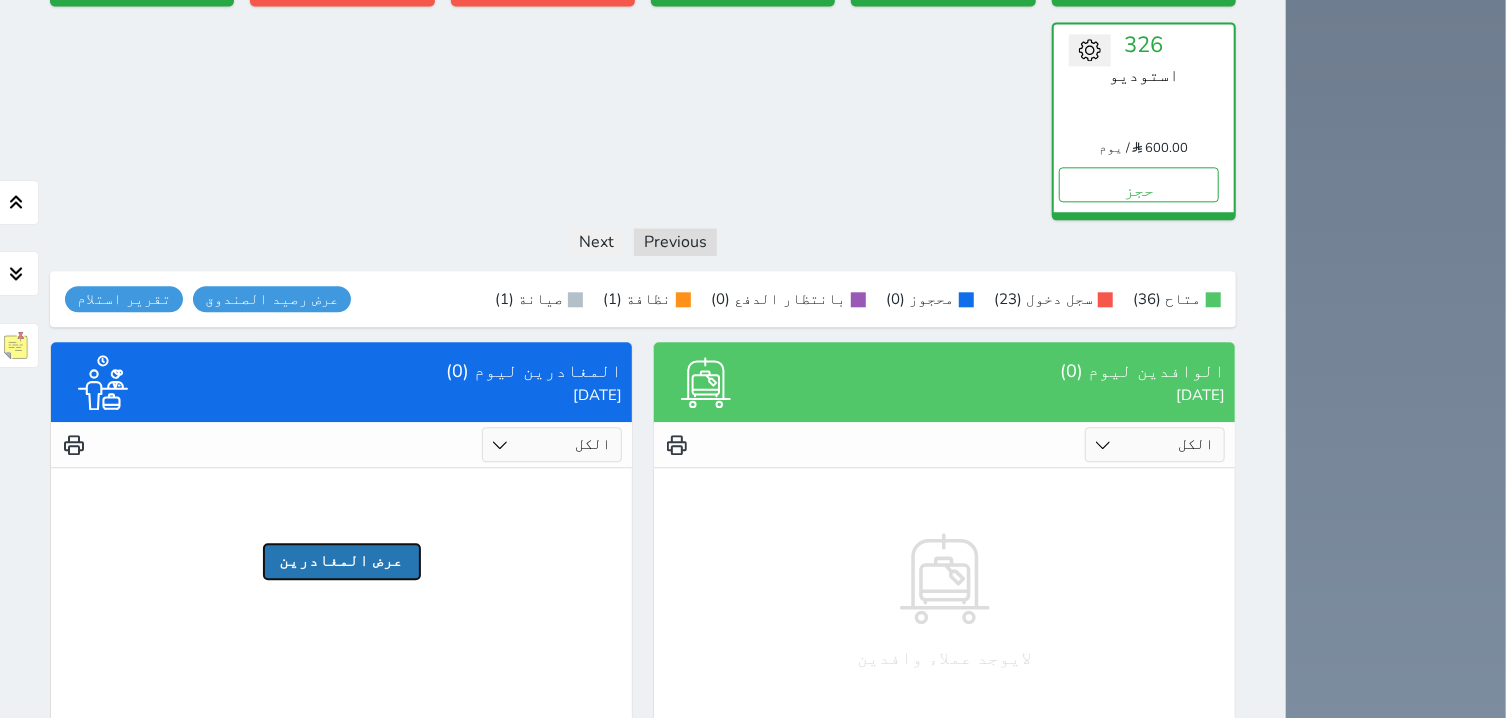 click on "عرض المغادرين" at bounding box center [342, 561] 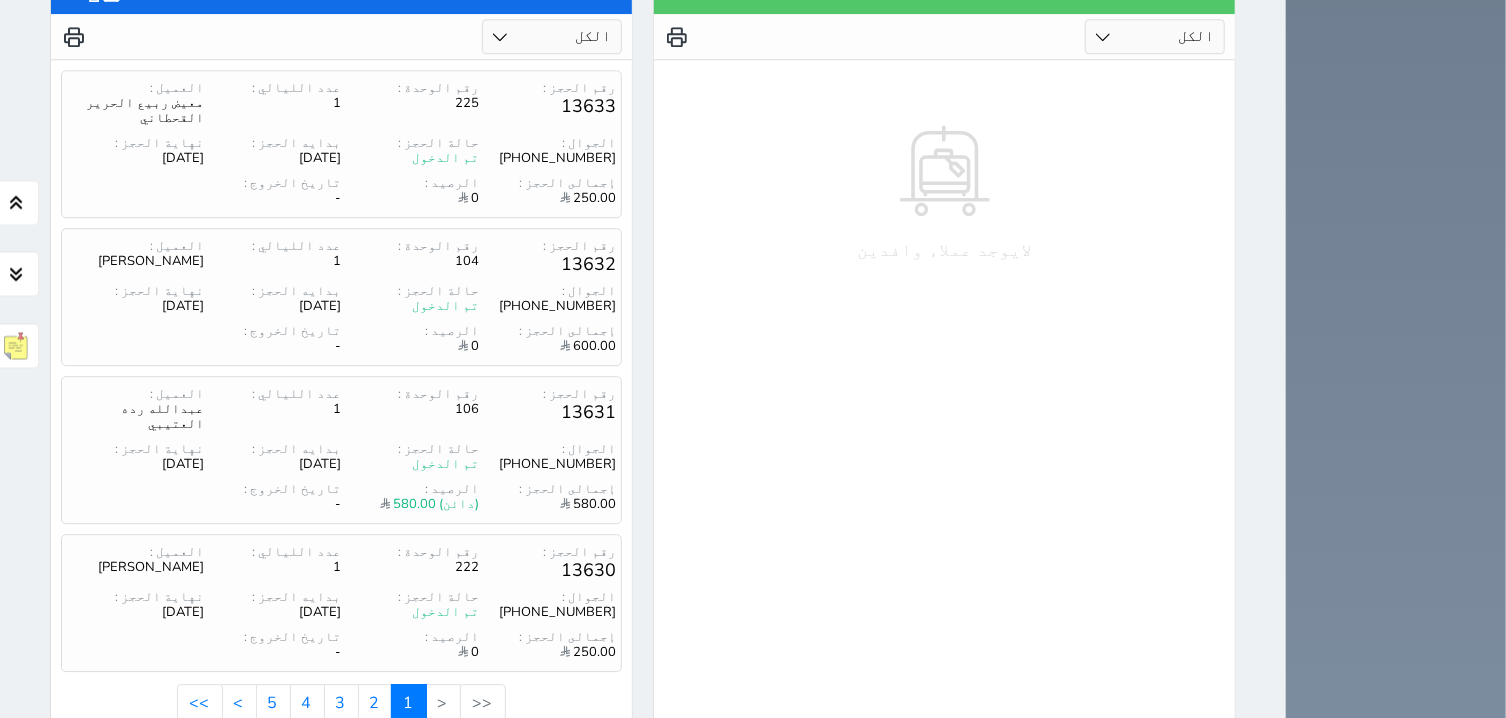 scroll, scrollTop: 2841, scrollLeft: 0, axis: vertical 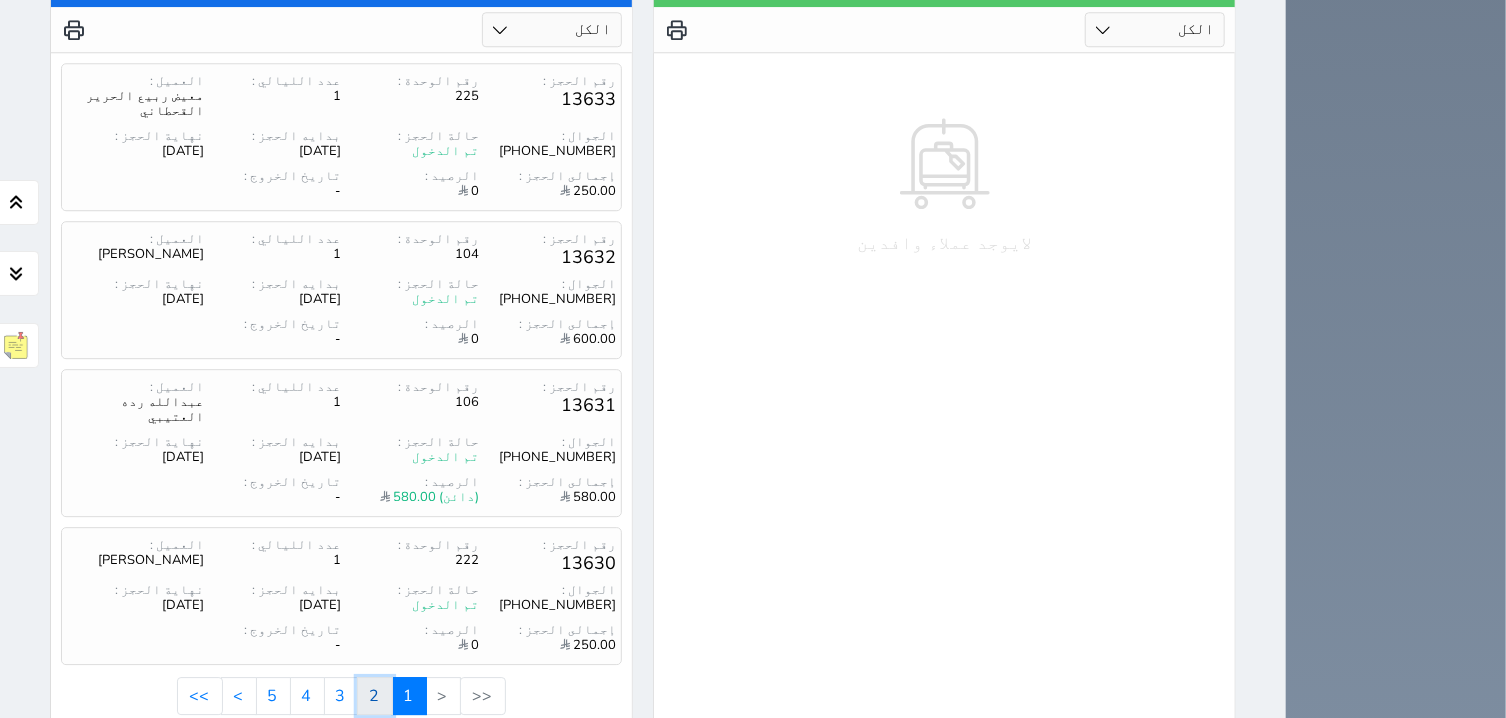 click on "2" at bounding box center (375, 696) 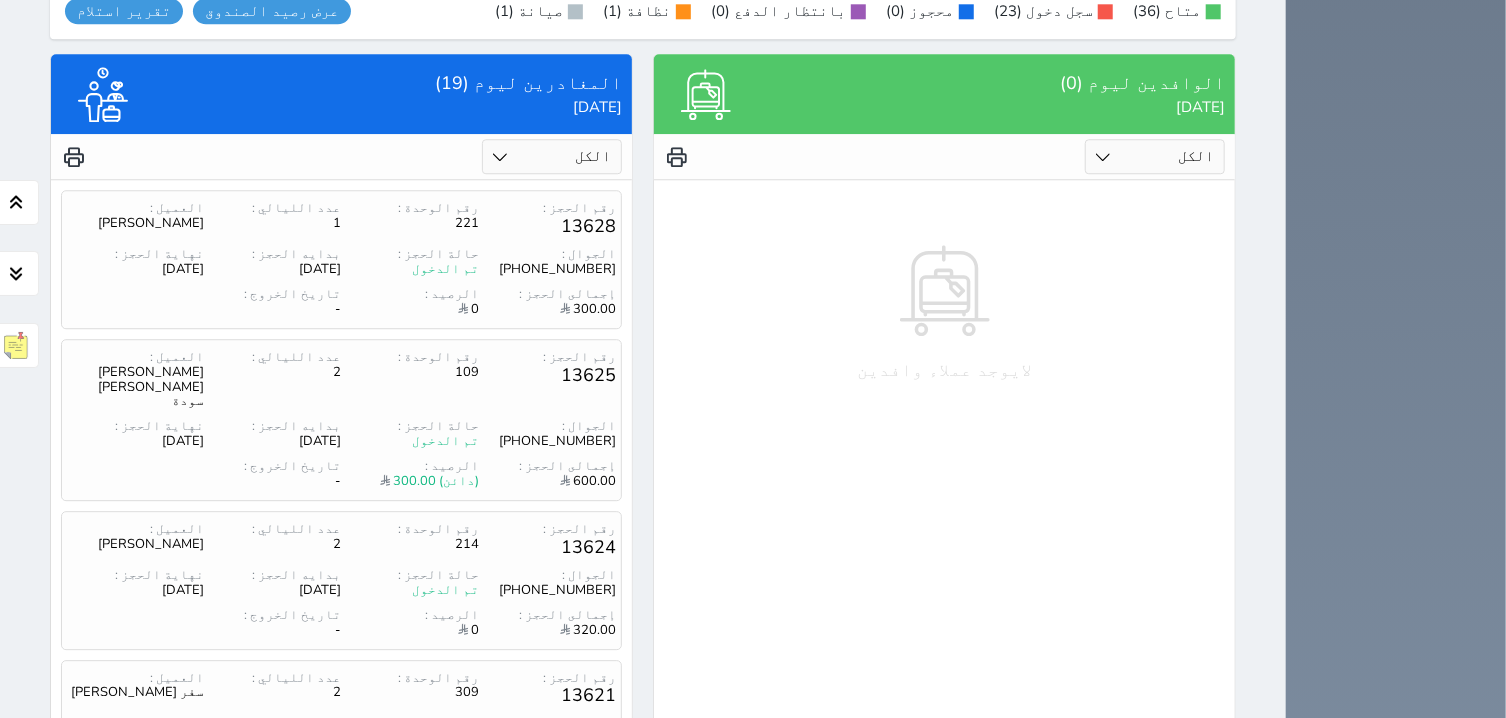 scroll, scrollTop: 2841, scrollLeft: 0, axis: vertical 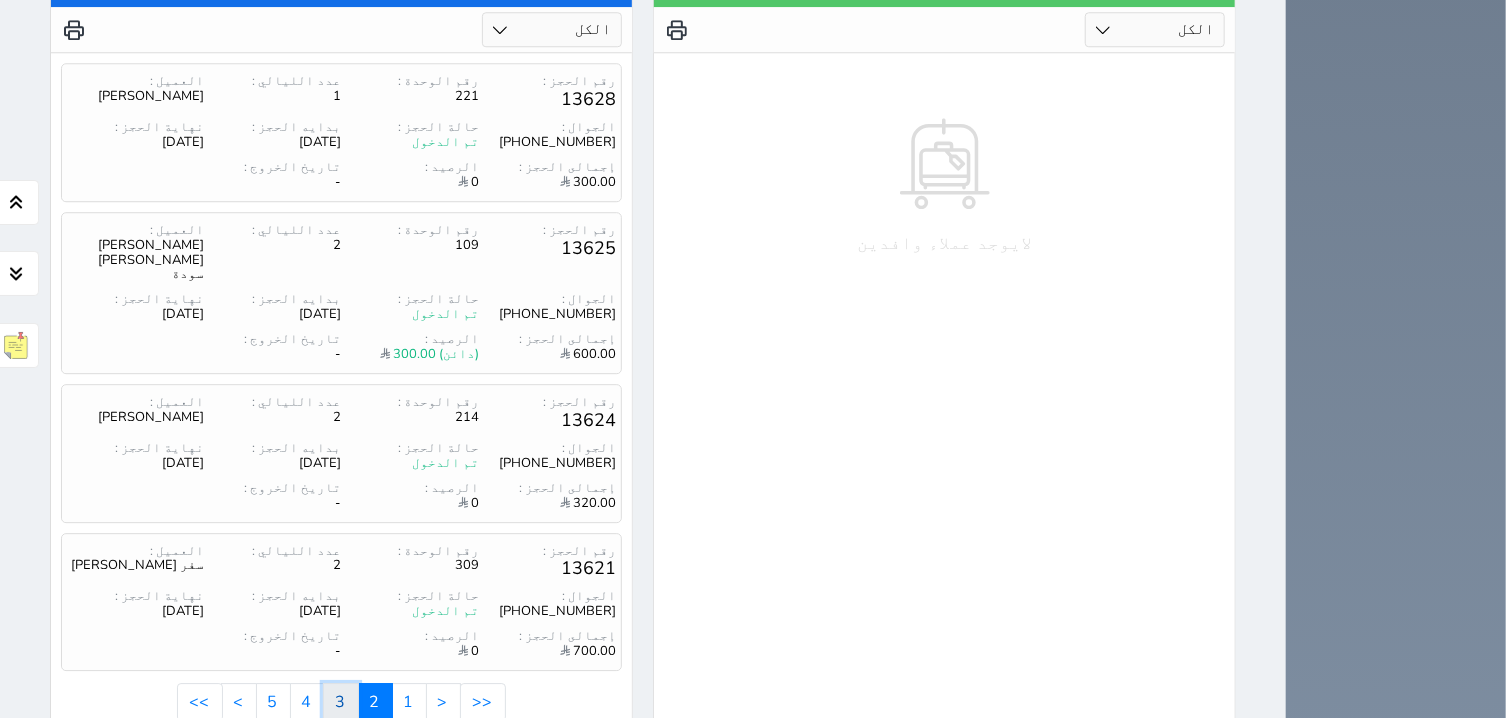click on "3" at bounding box center [341, 702] 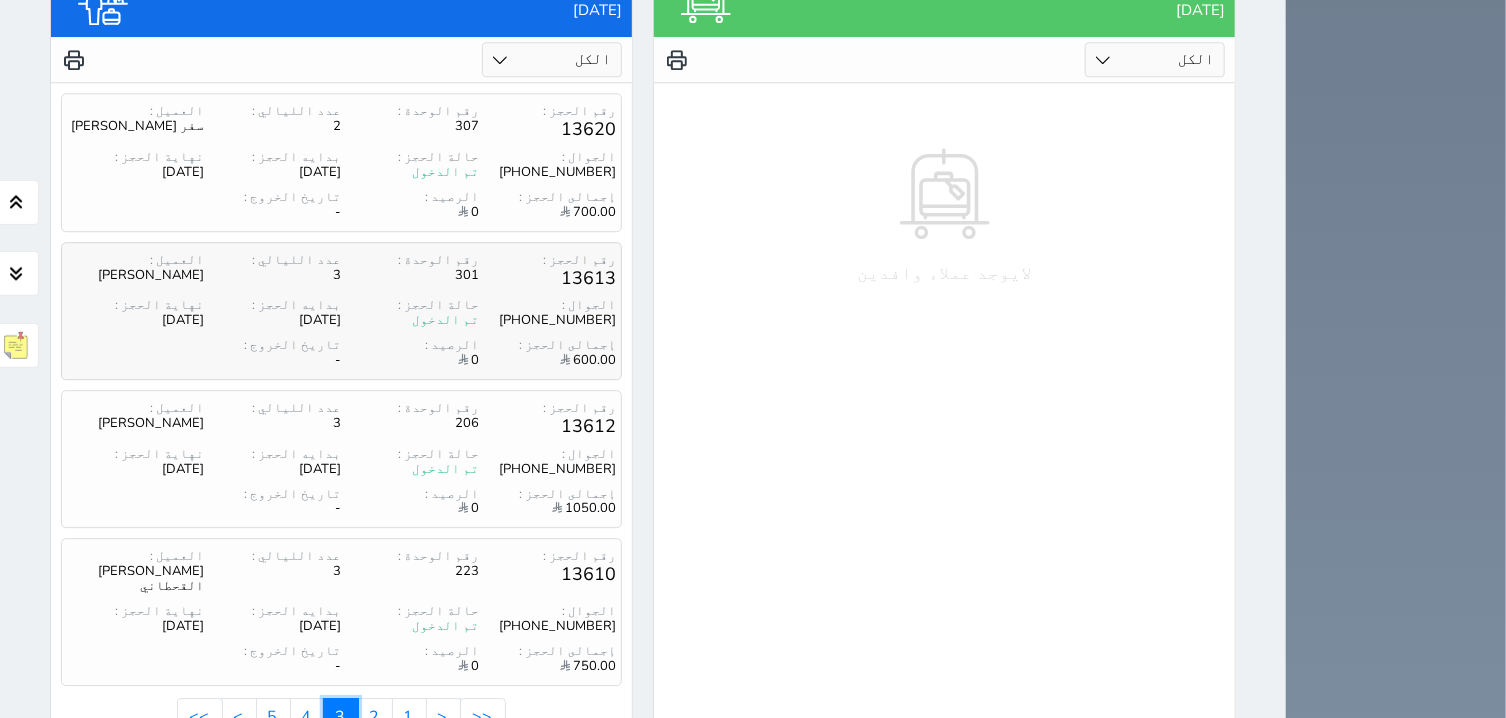 scroll, scrollTop: 2841, scrollLeft: 0, axis: vertical 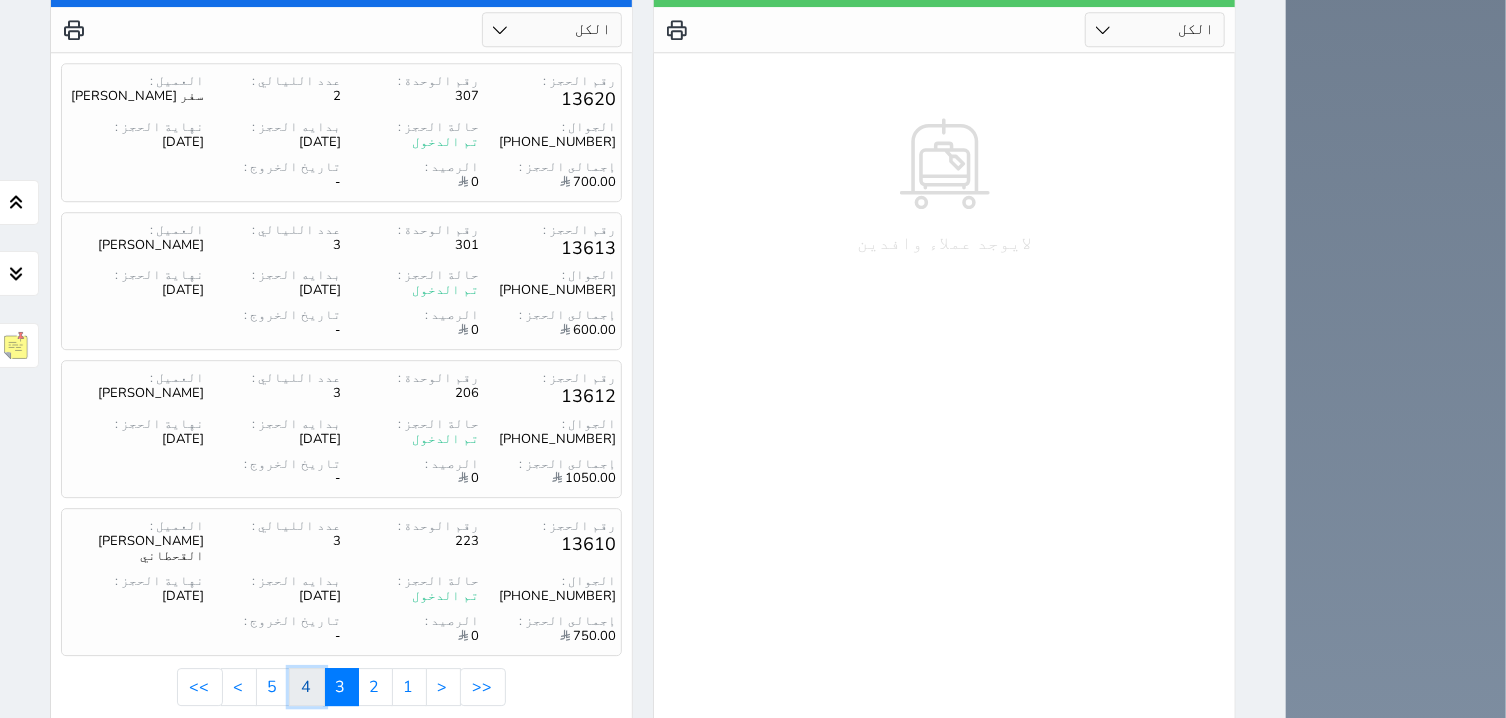 click on "4" at bounding box center (307, 687) 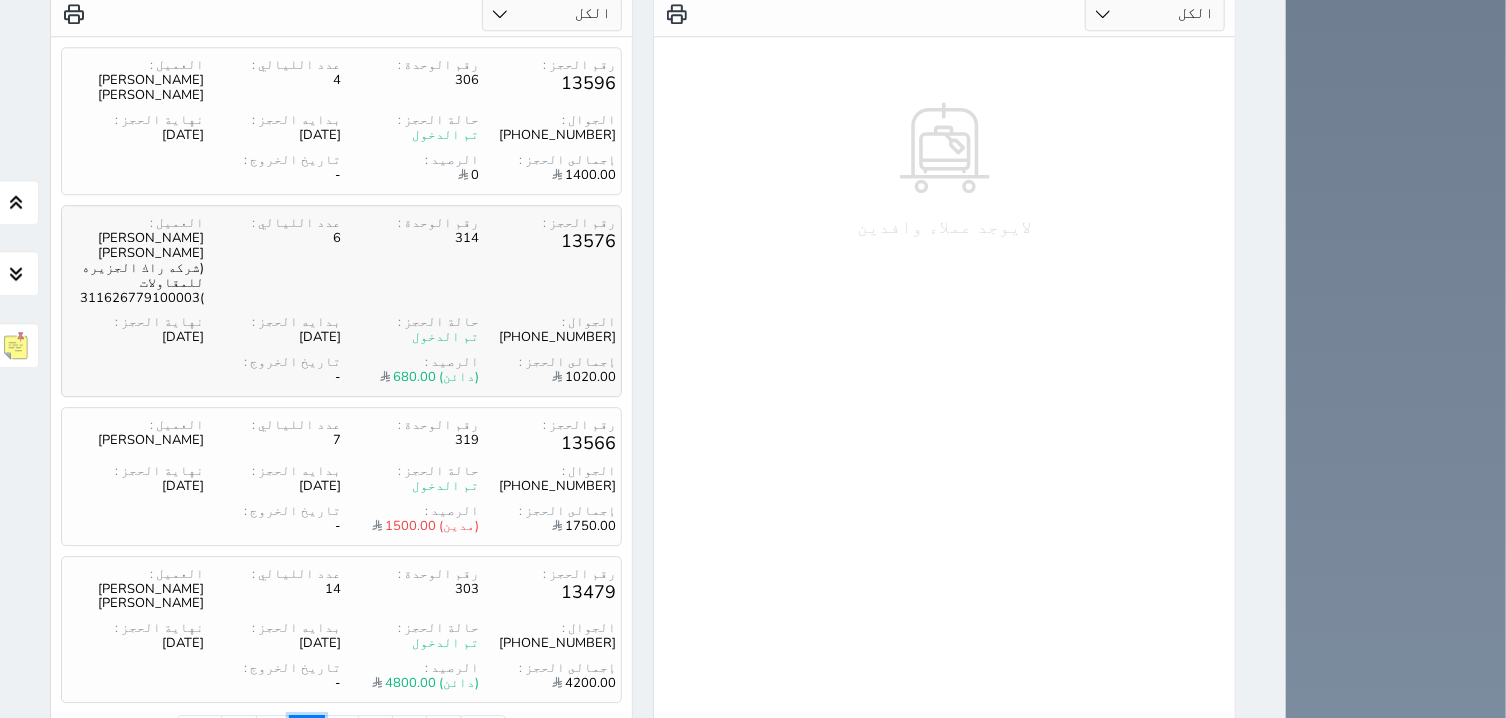 scroll, scrollTop: 2866, scrollLeft: 0, axis: vertical 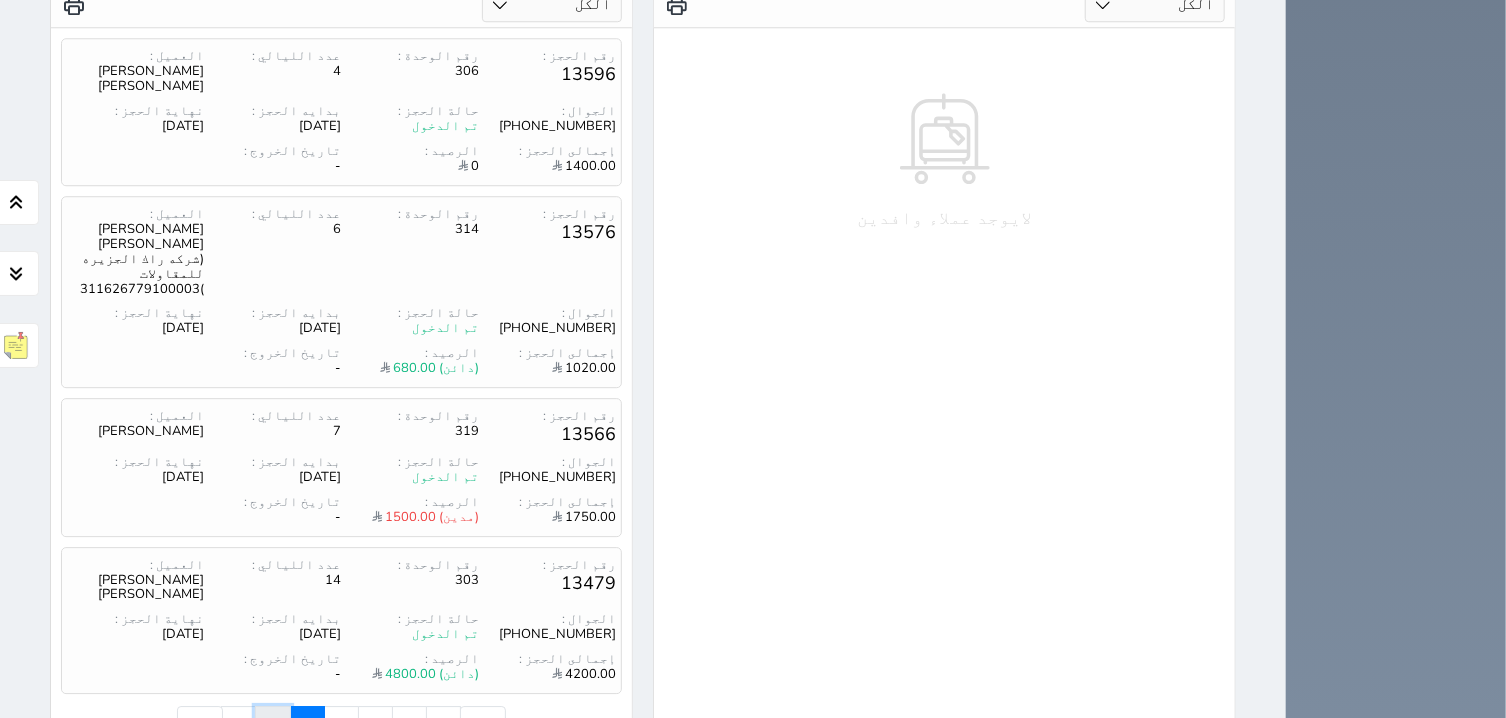 click on "5" at bounding box center [273, 725] 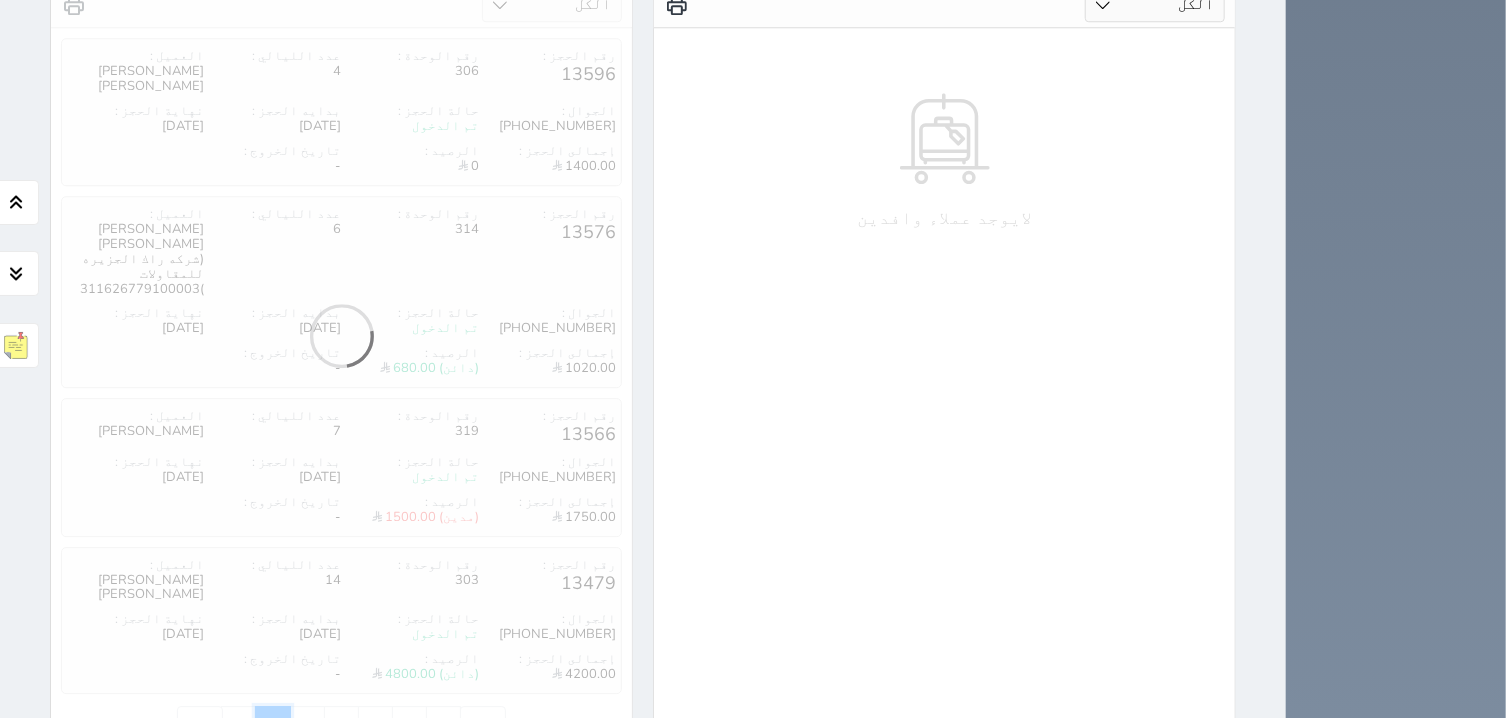 scroll, scrollTop: 2692, scrollLeft: 0, axis: vertical 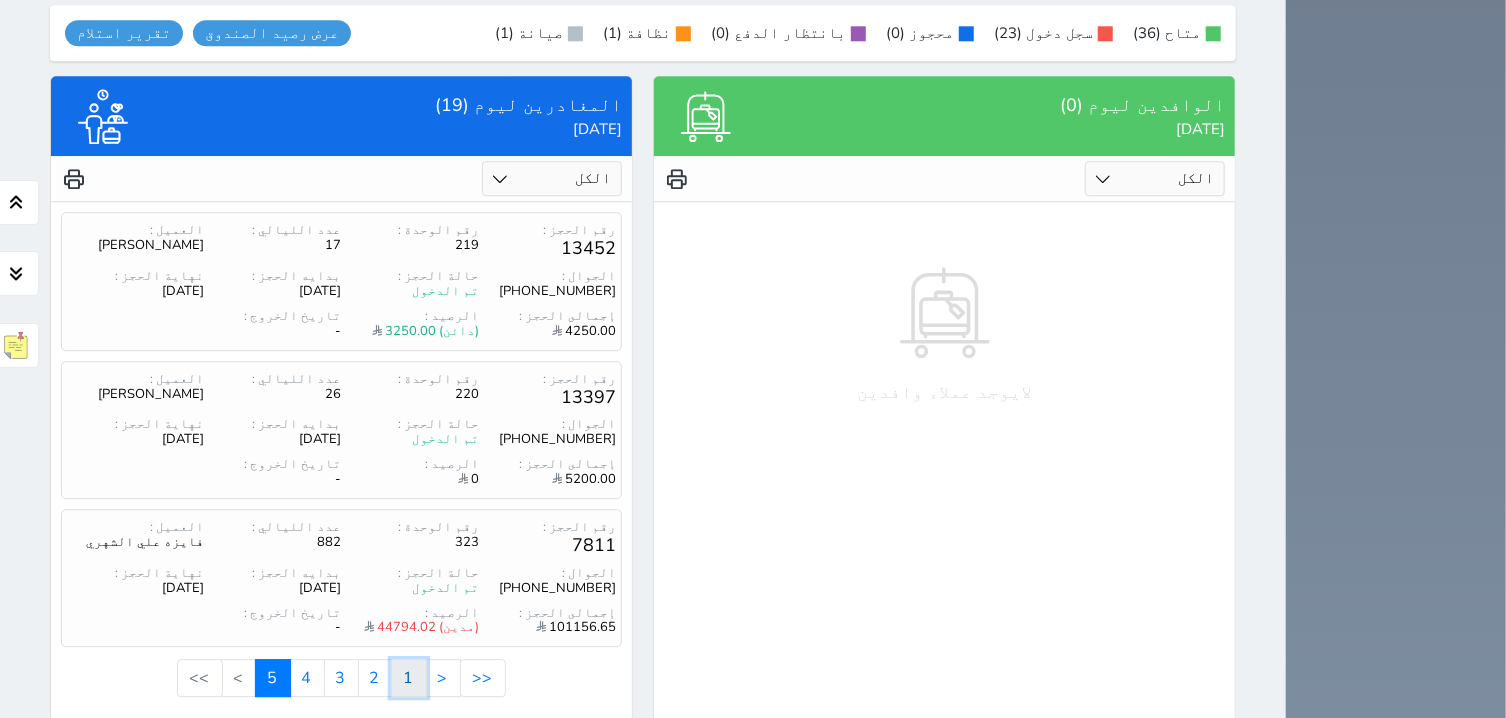 click on "1" at bounding box center [409, 678] 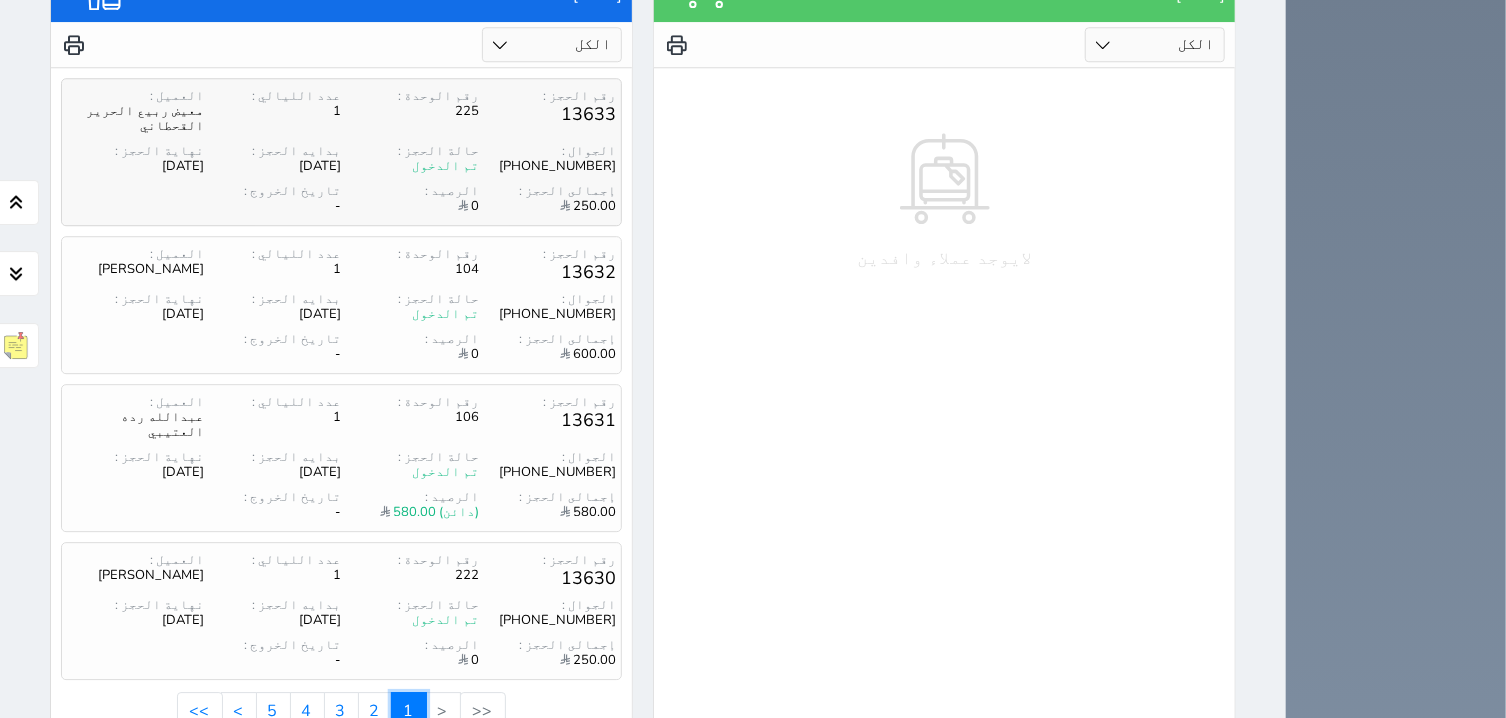 scroll, scrollTop: 2841, scrollLeft: 0, axis: vertical 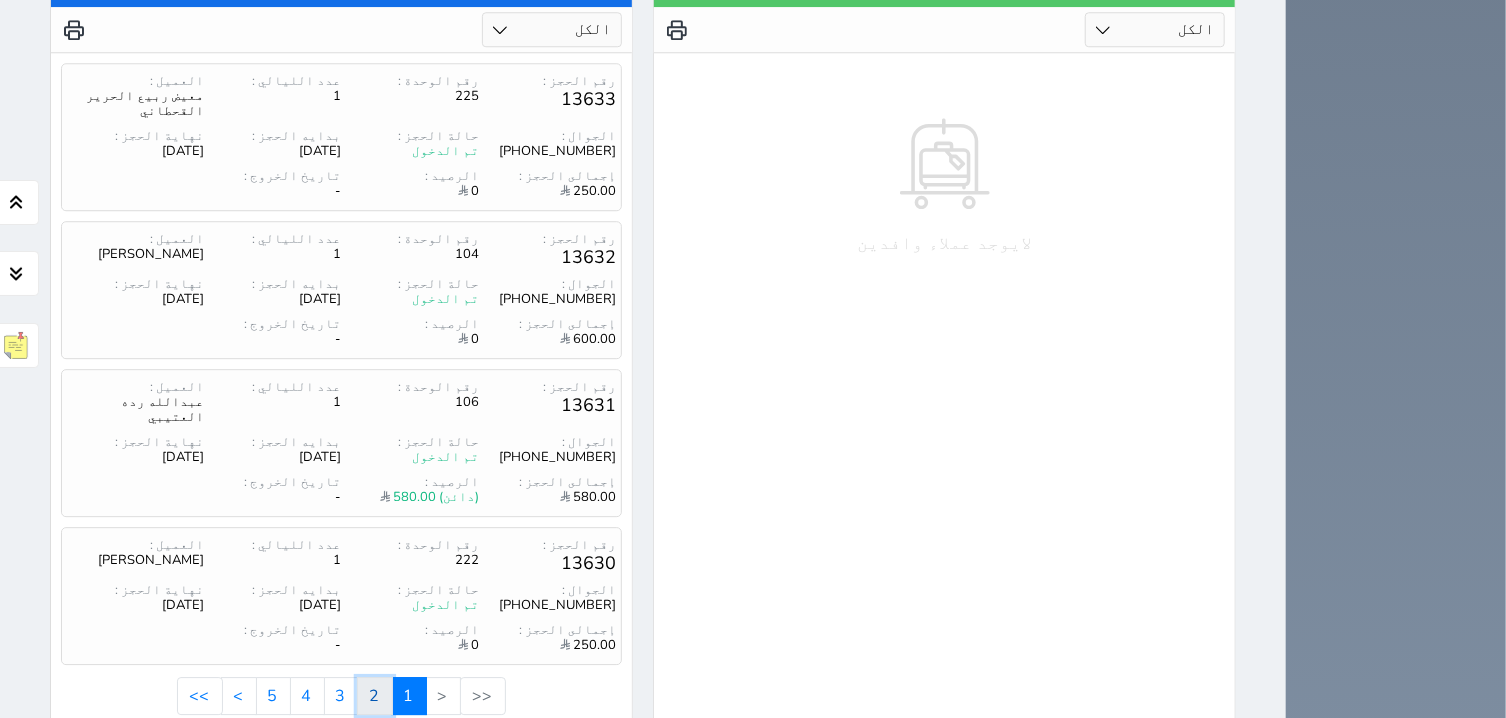 click on "2" at bounding box center [375, 696] 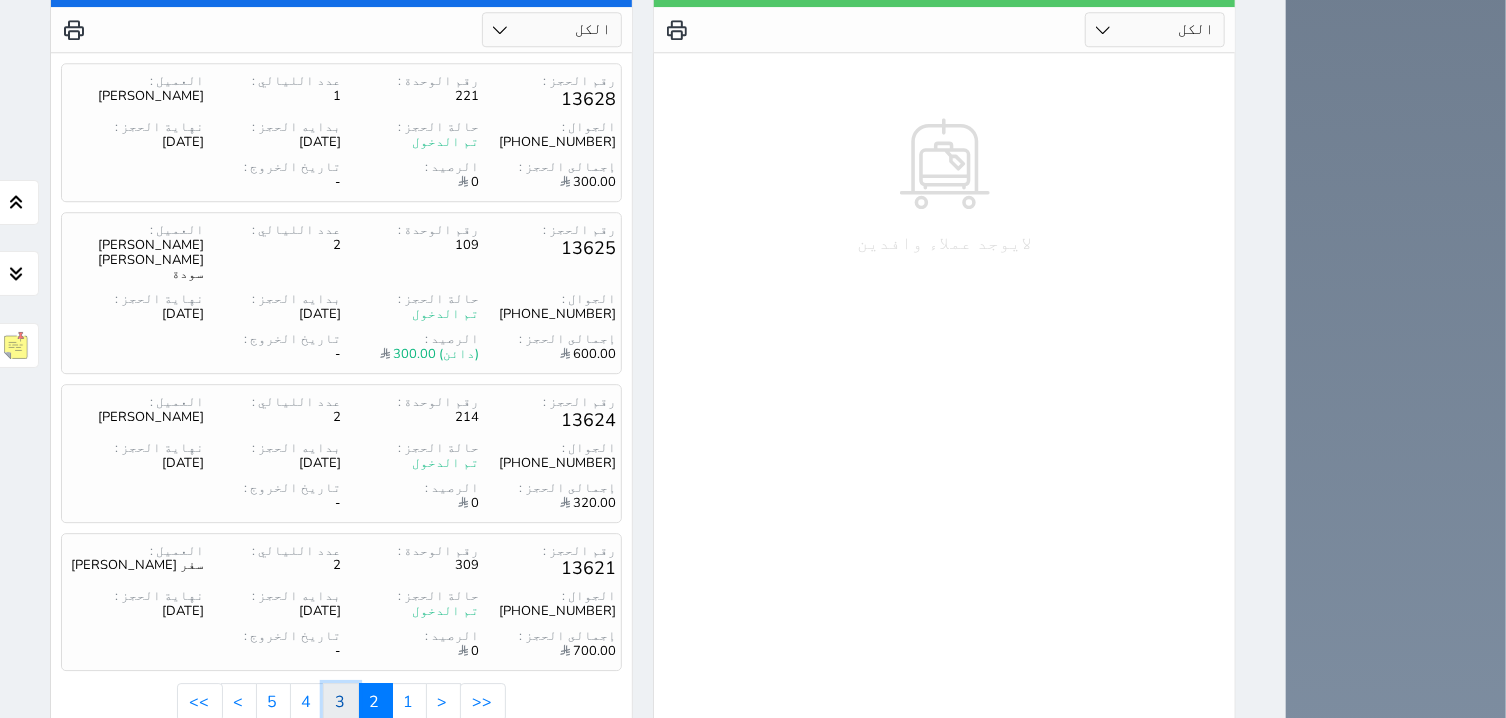 click on "3" at bounding box center (341, 702) 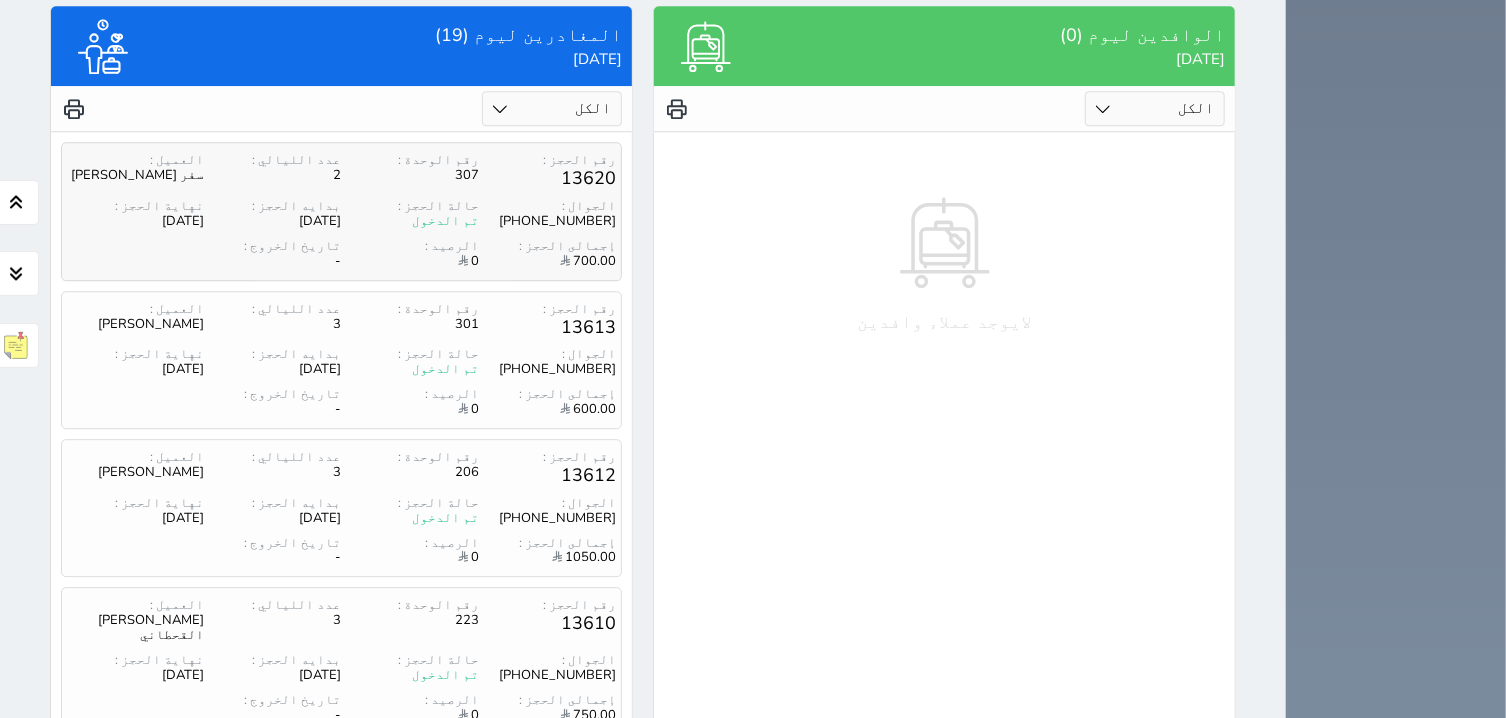 scroll, scrollTop: 2841, scrollLeft: 0, axis: vertical 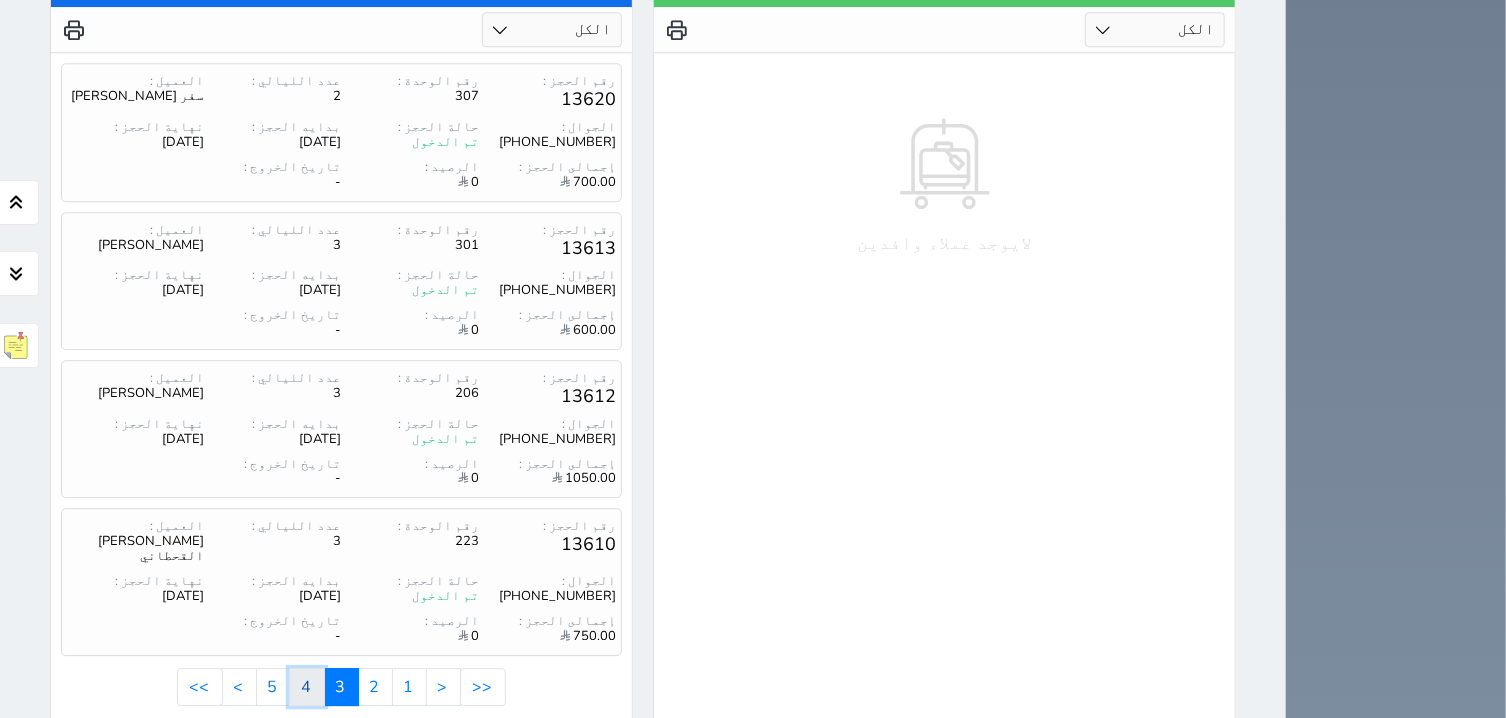 click on "4" at bounding box center [307, 687] 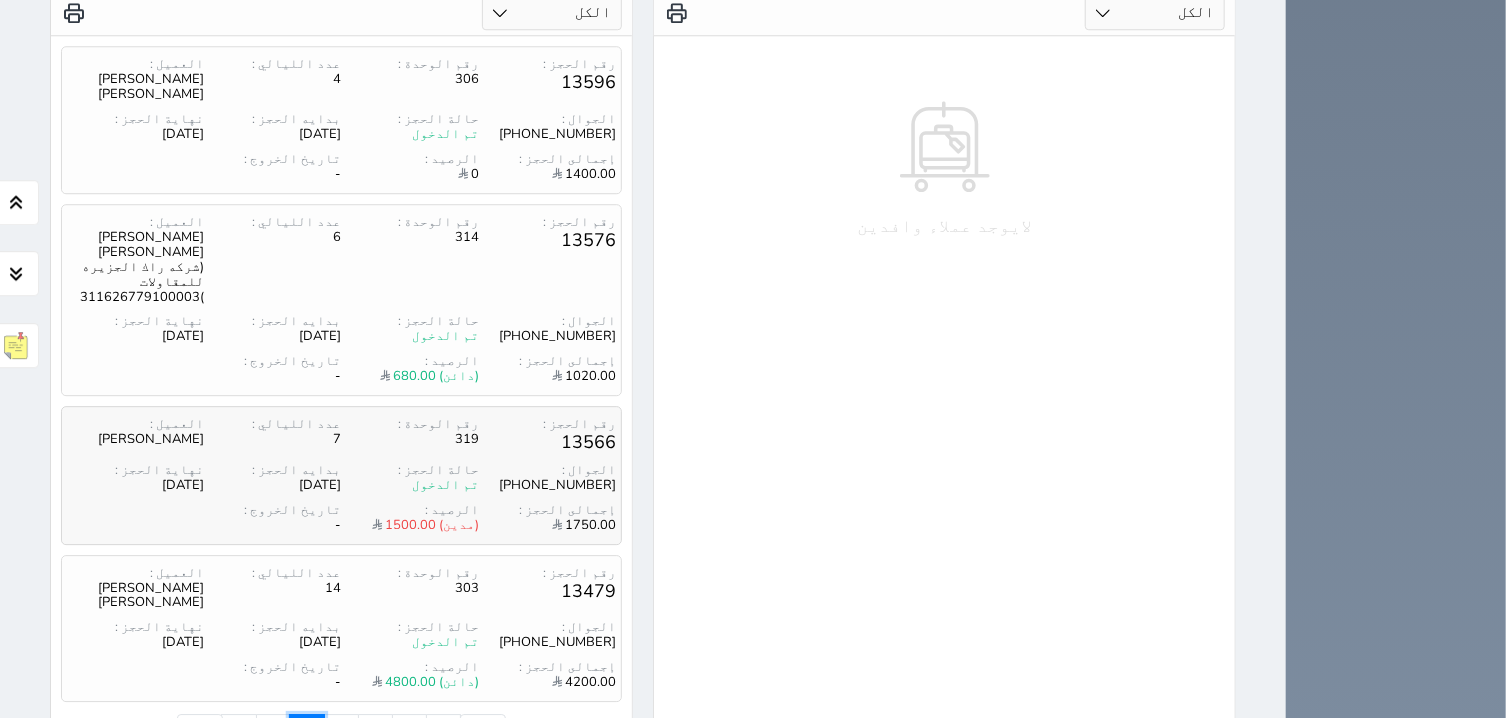 scroll, scrollTop: 2866, scrollLeft: 0, axis: vertical 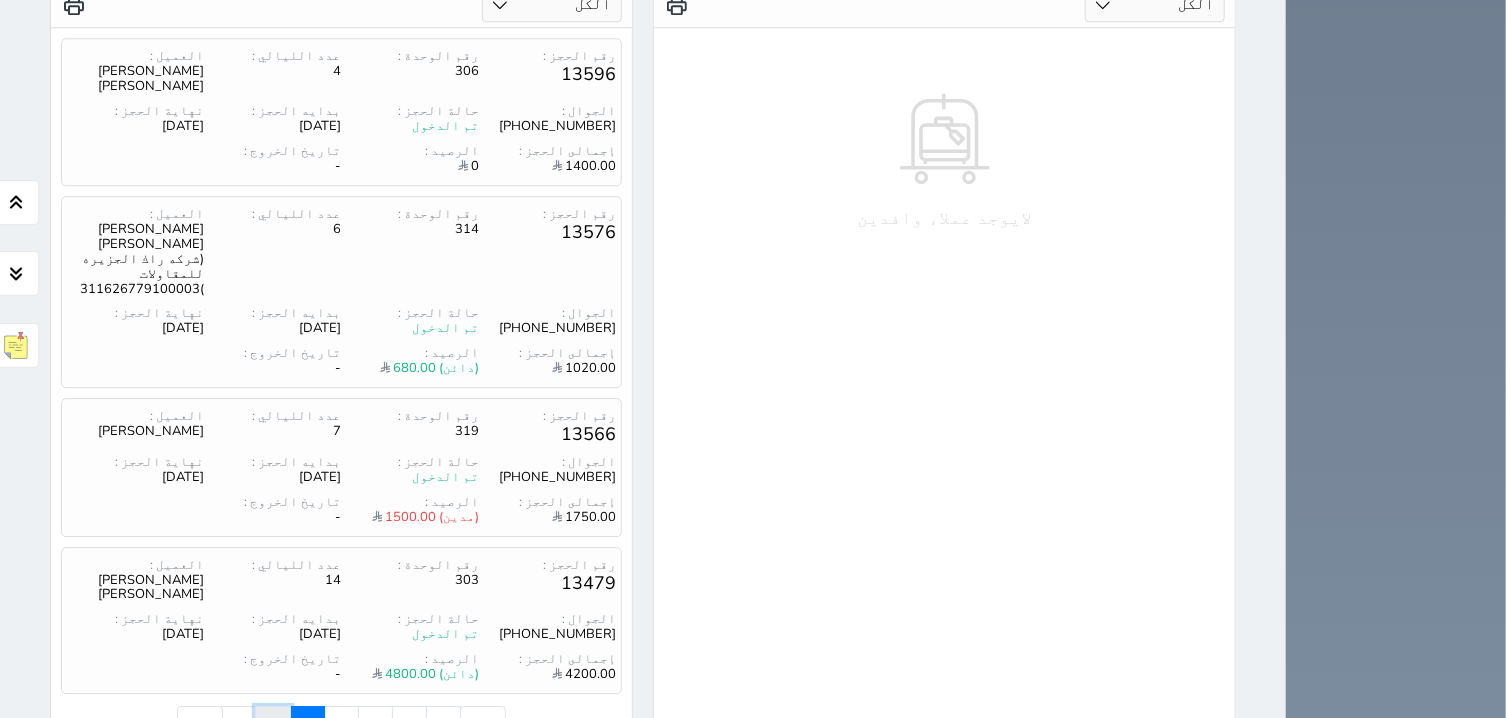 click on "5" at bounding box center (273, 725) 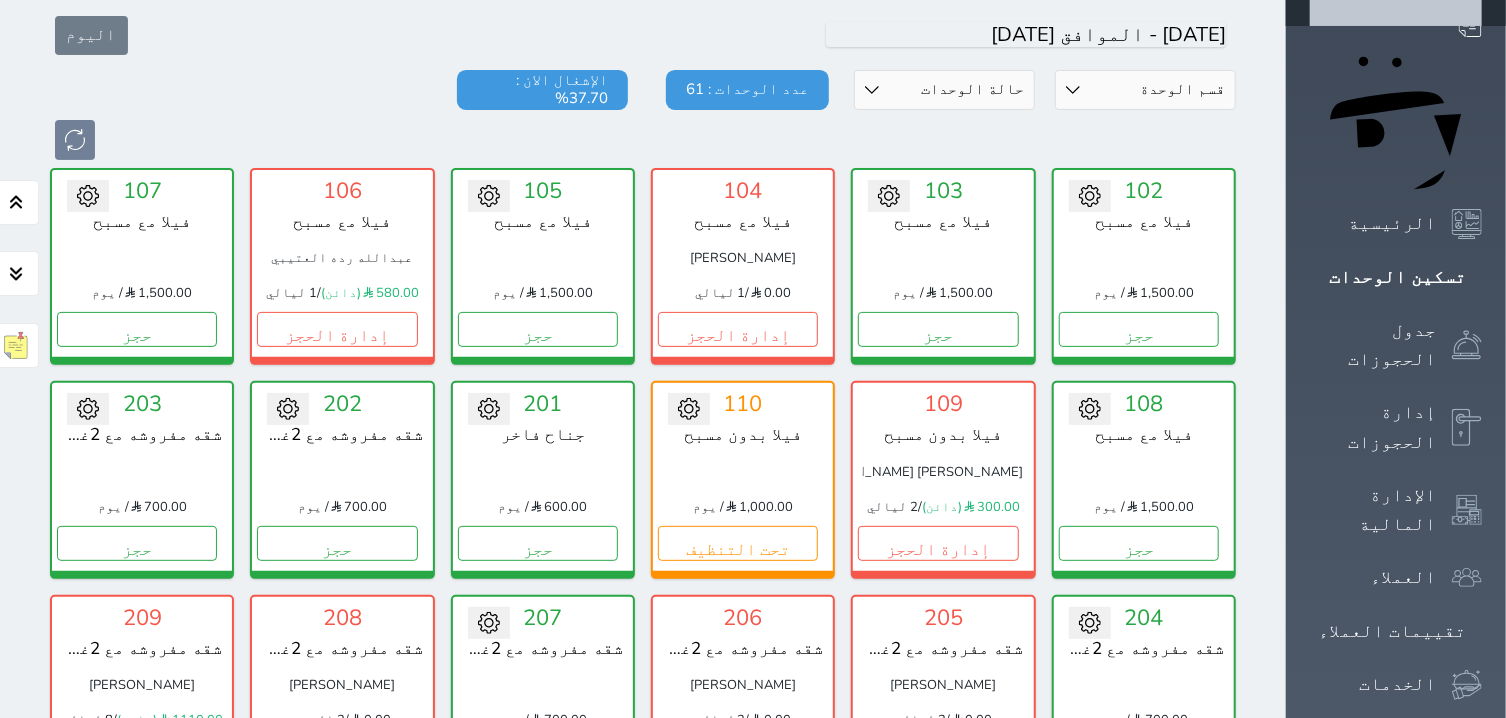 scroll, scrollTop: 0, scrollLeft: 0, axis: both 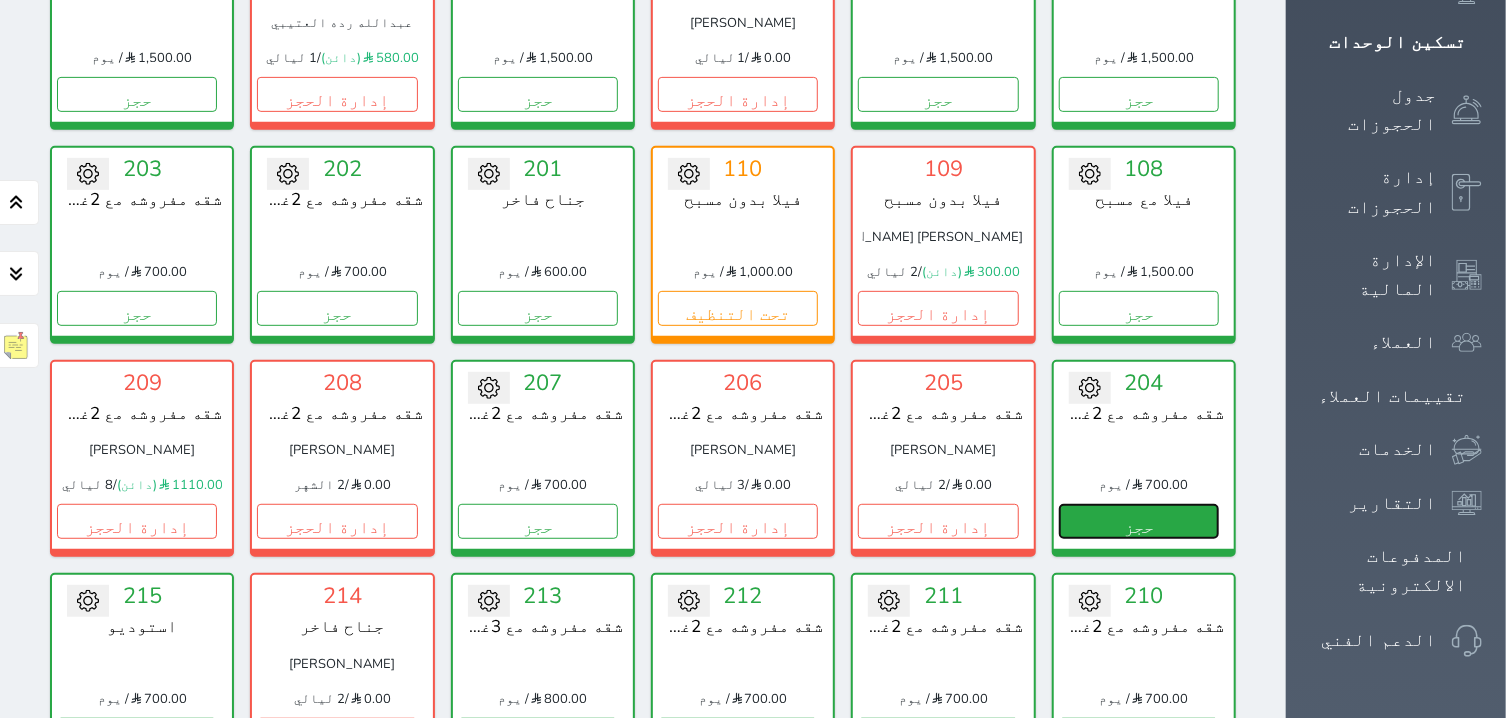 click on "حجز" at bounding box center (1139, 521) 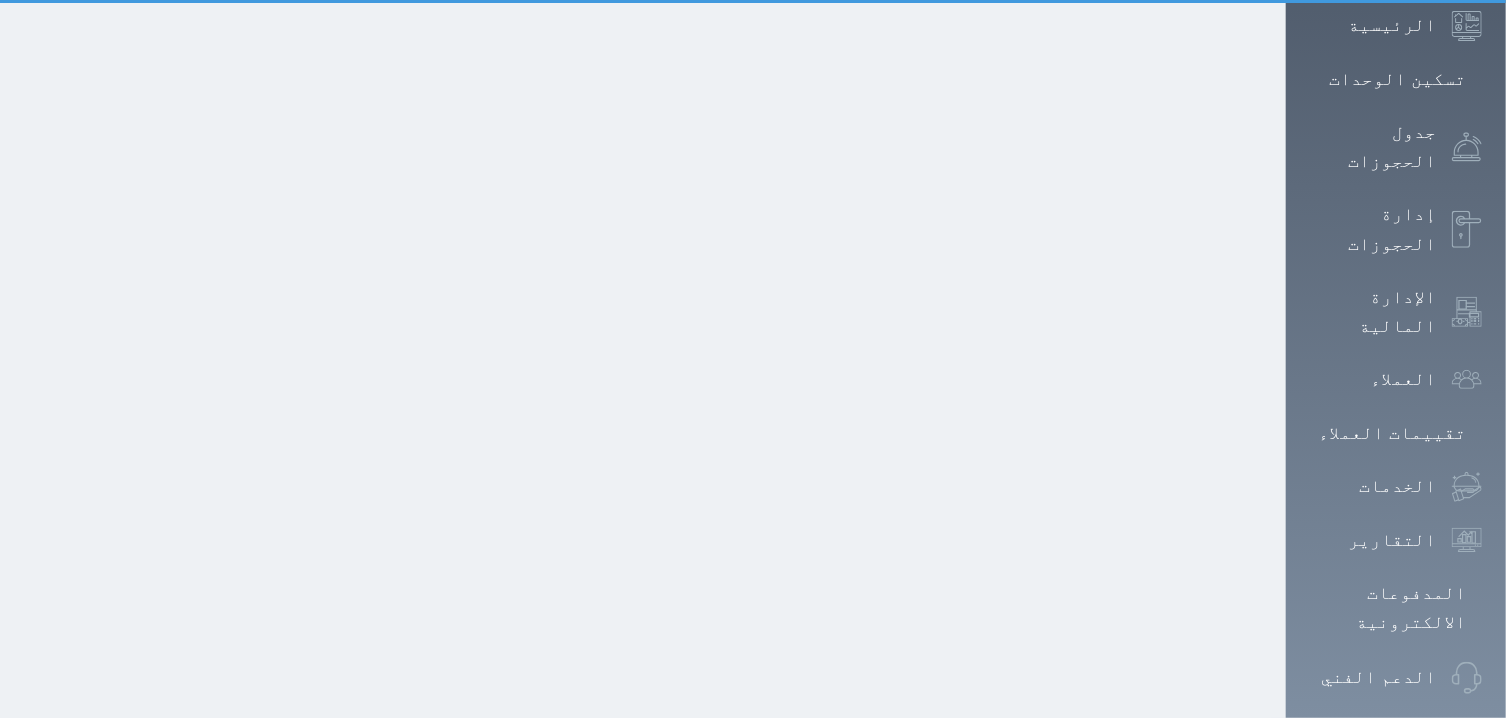 scroll, scrollTop: 0, scrollLeft: 0, axis: both 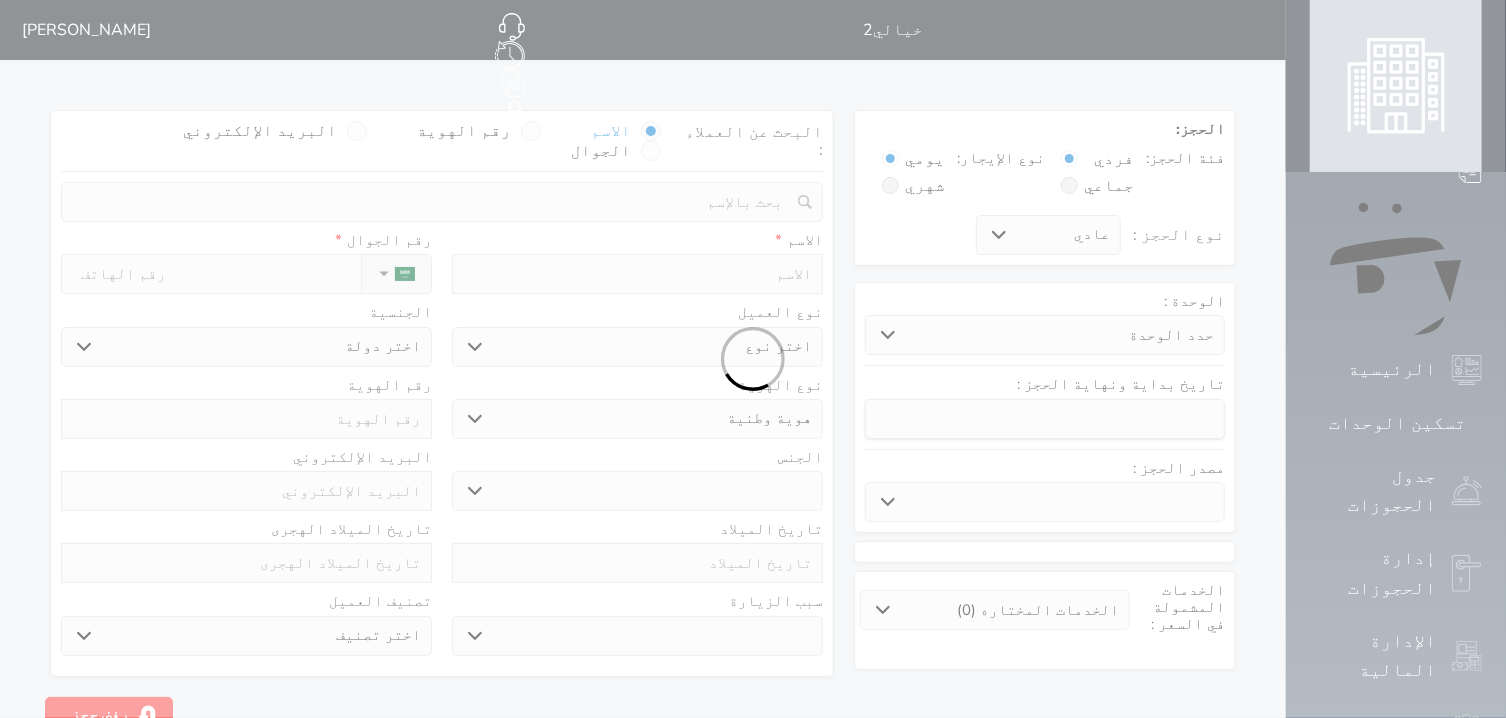 select 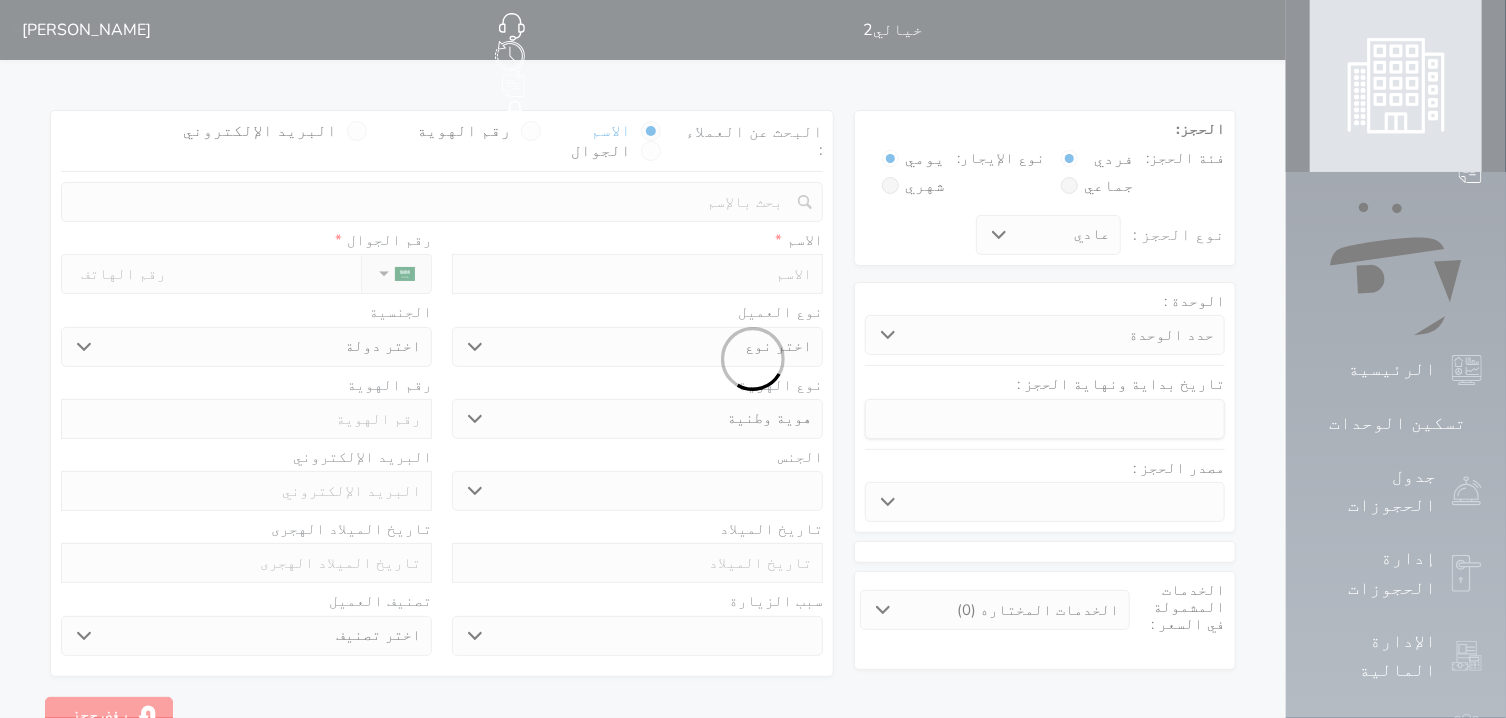 select 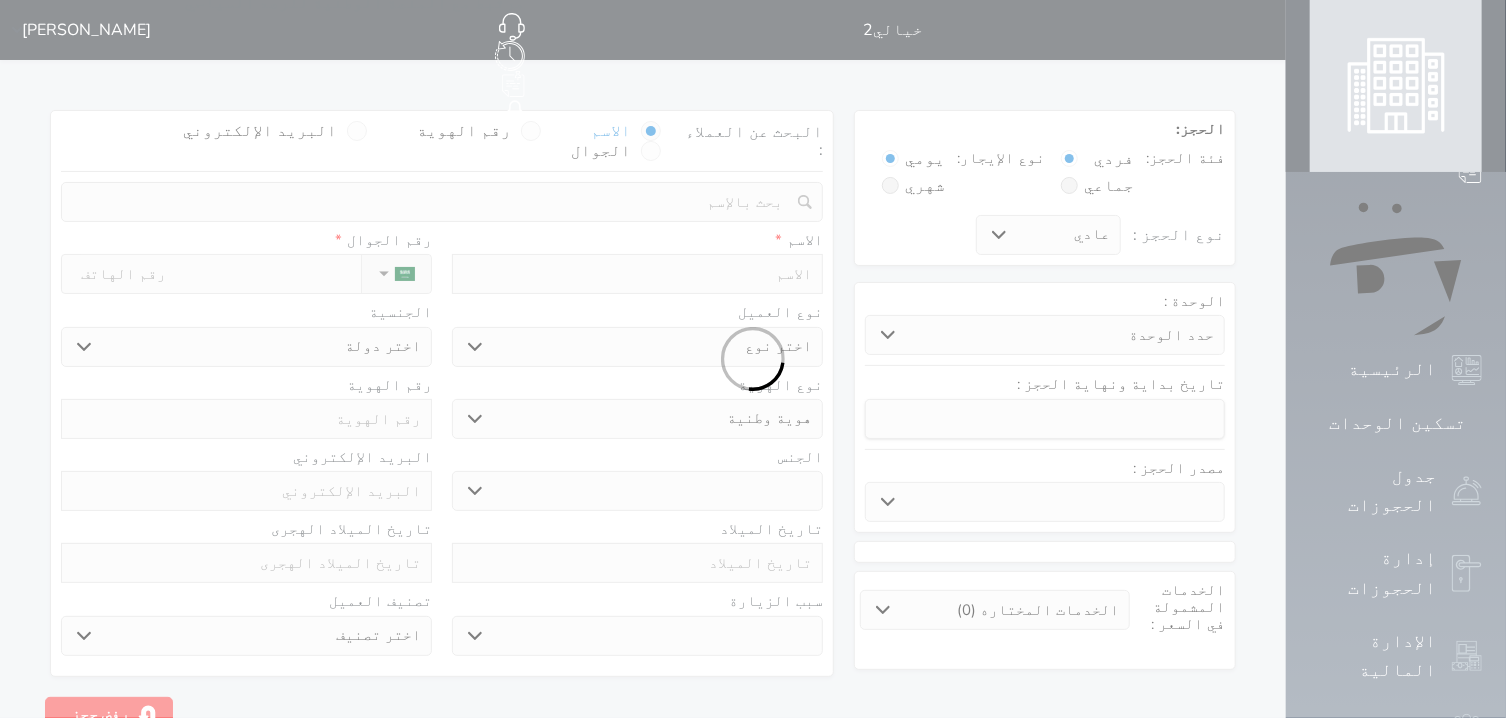 select 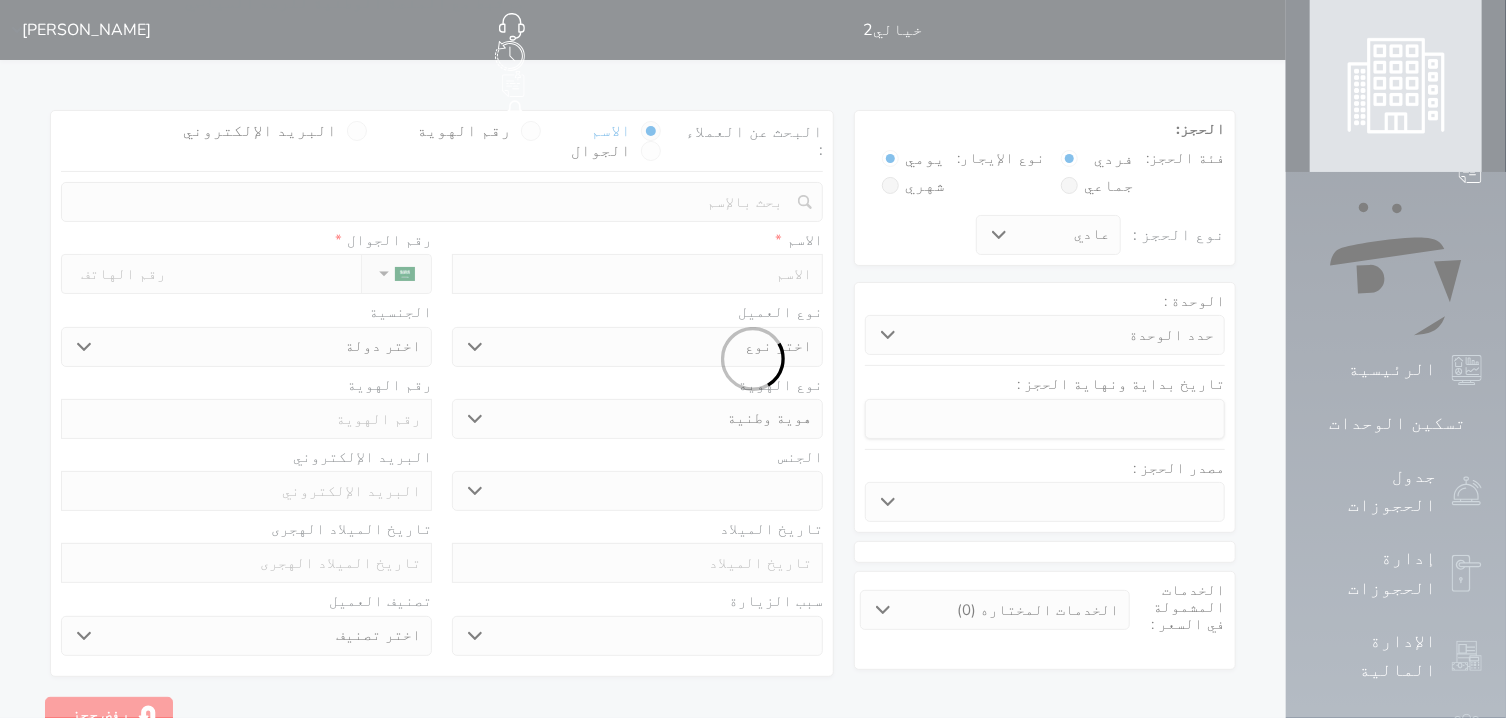 select 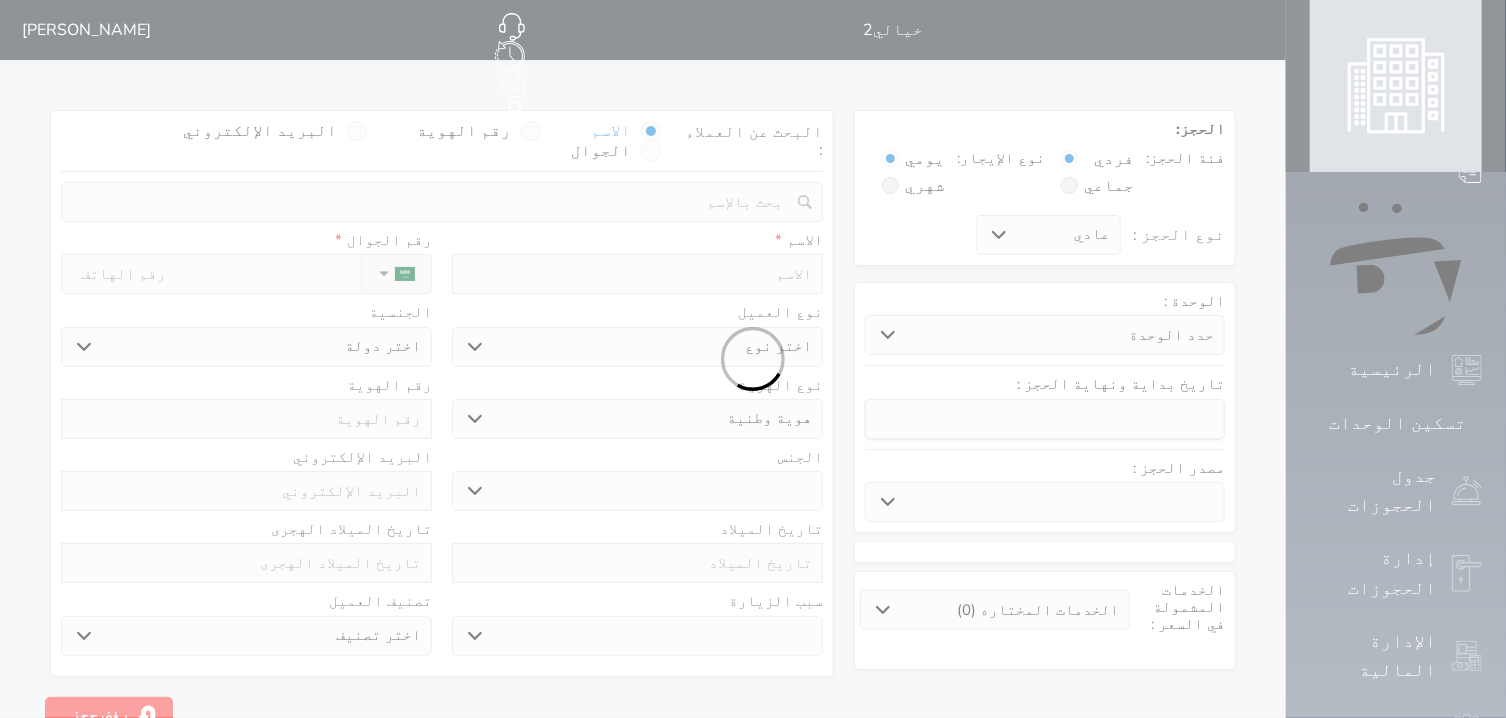 select 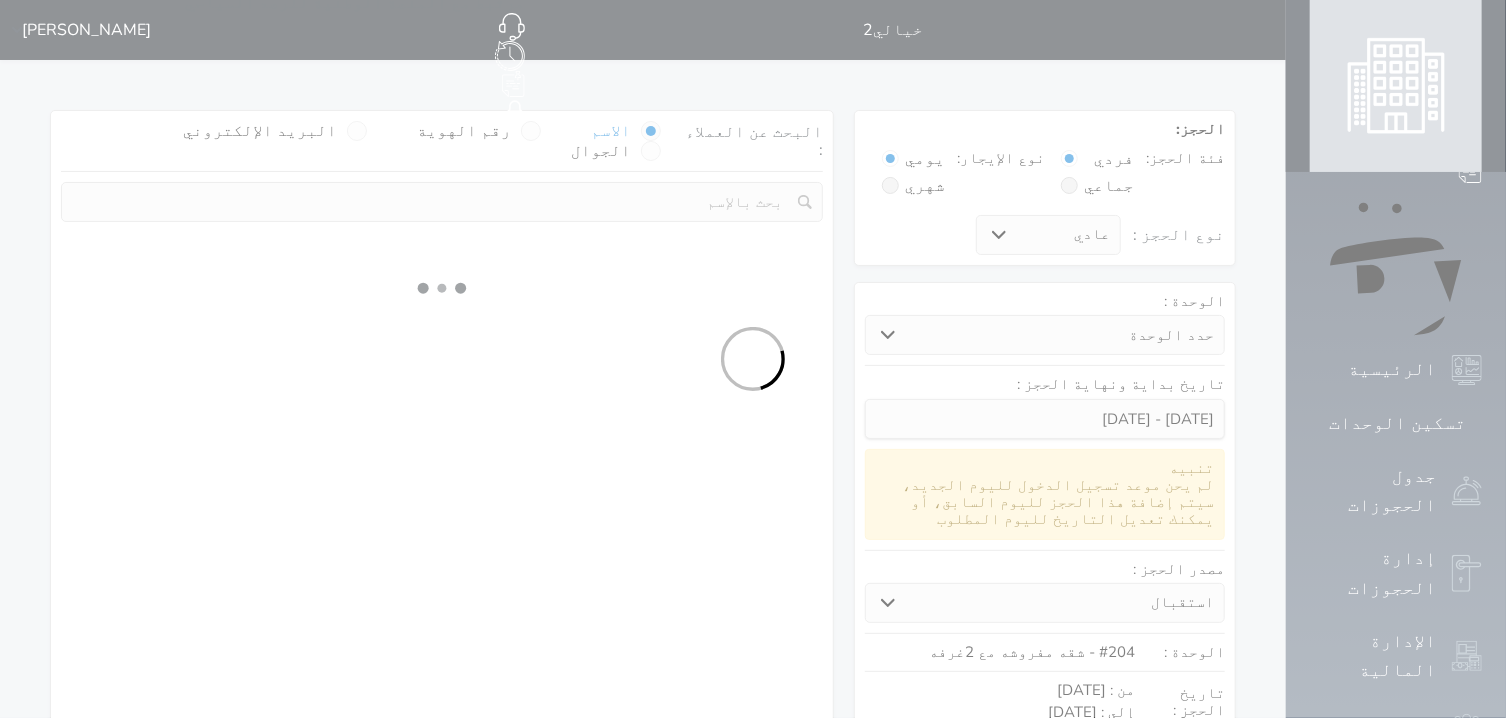 select 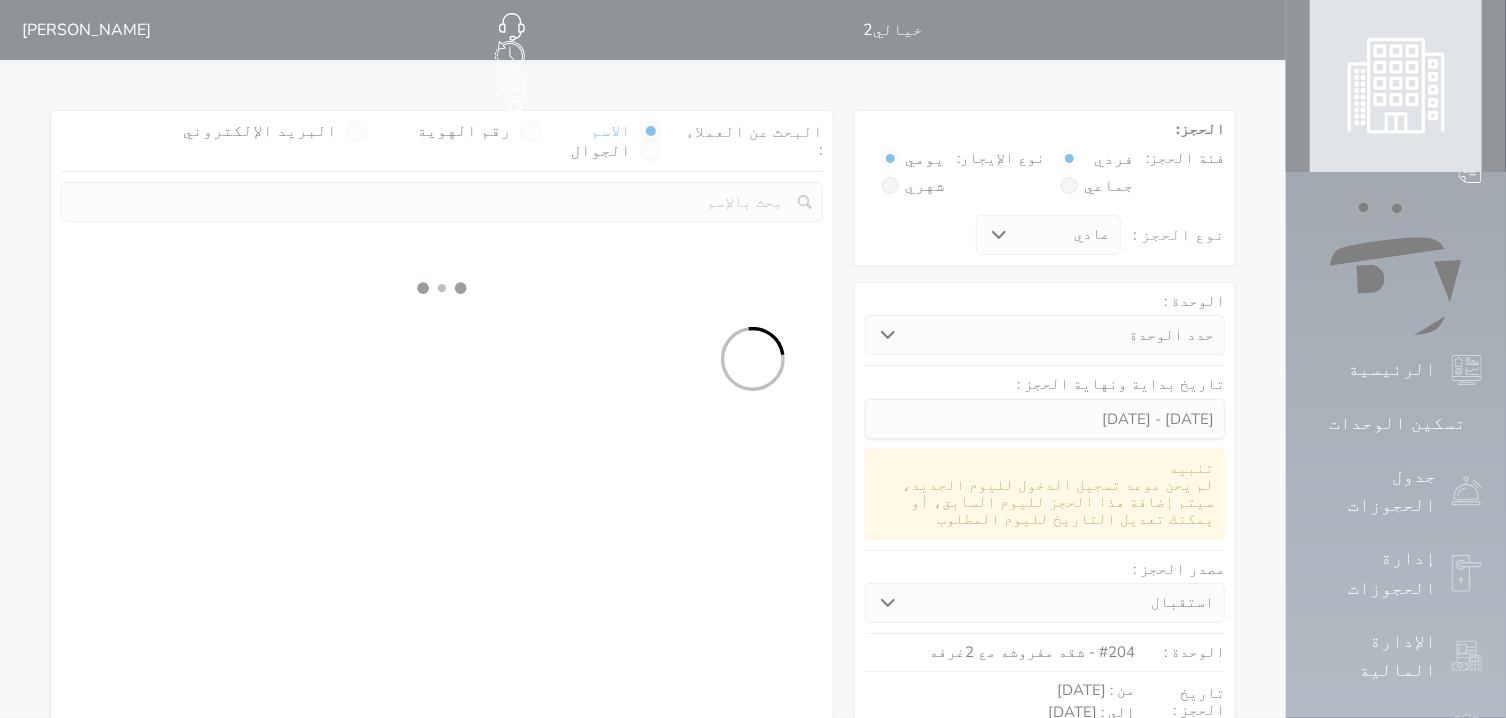 select on "1" 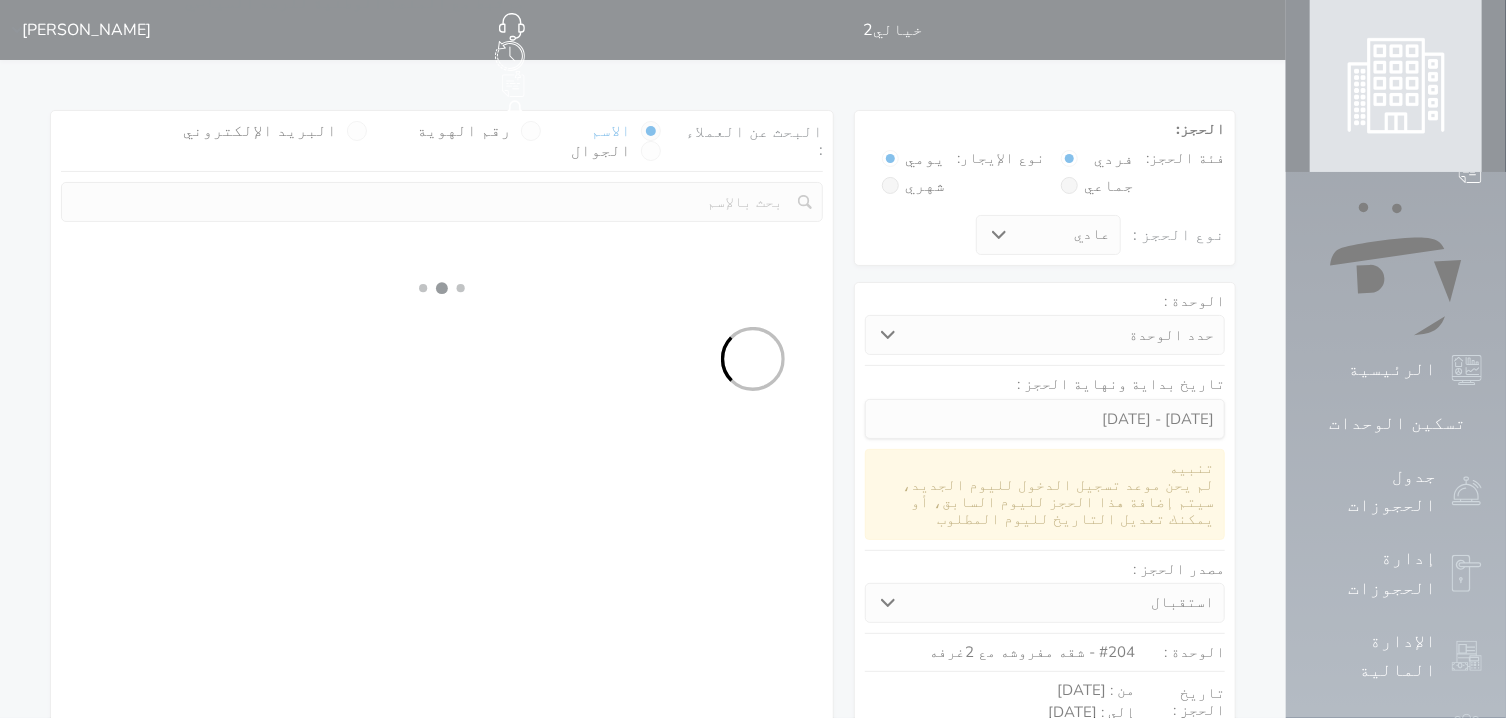 select 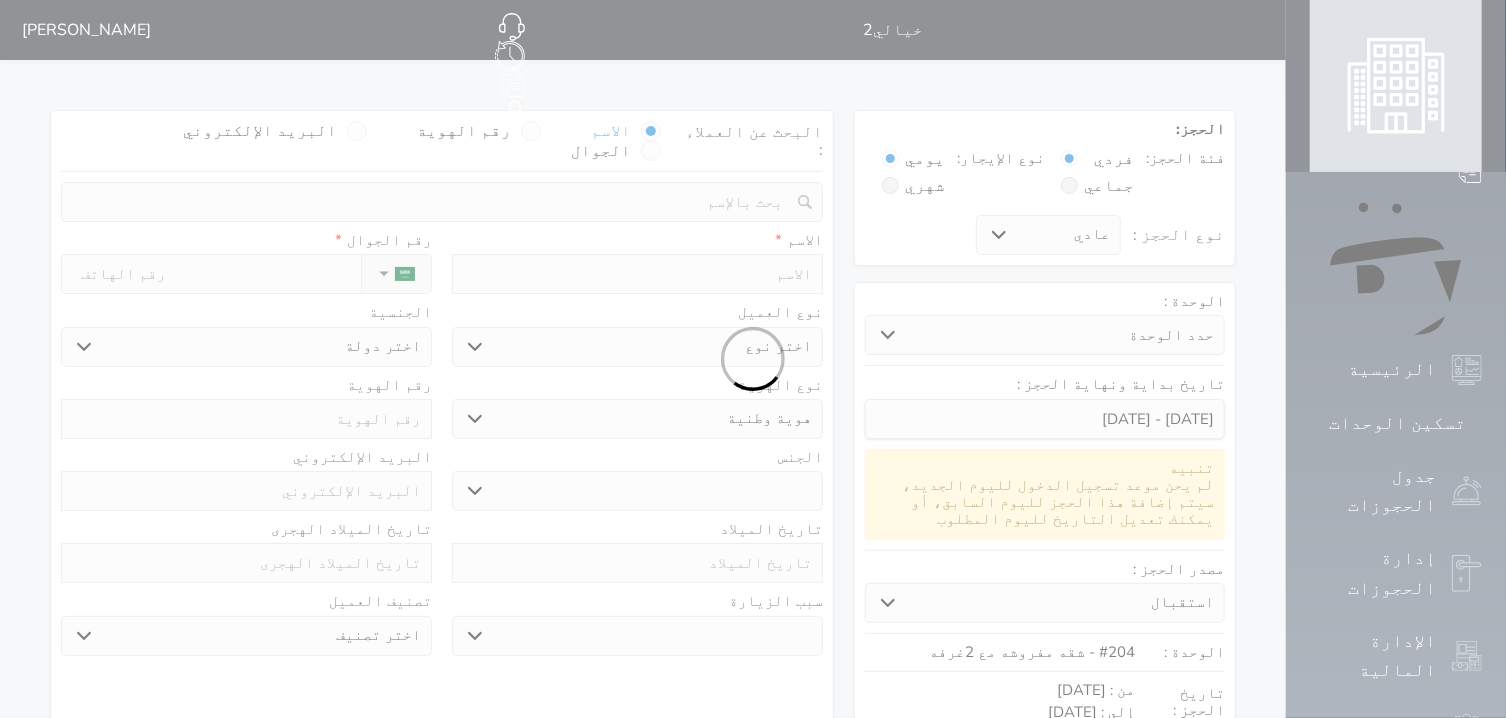 select 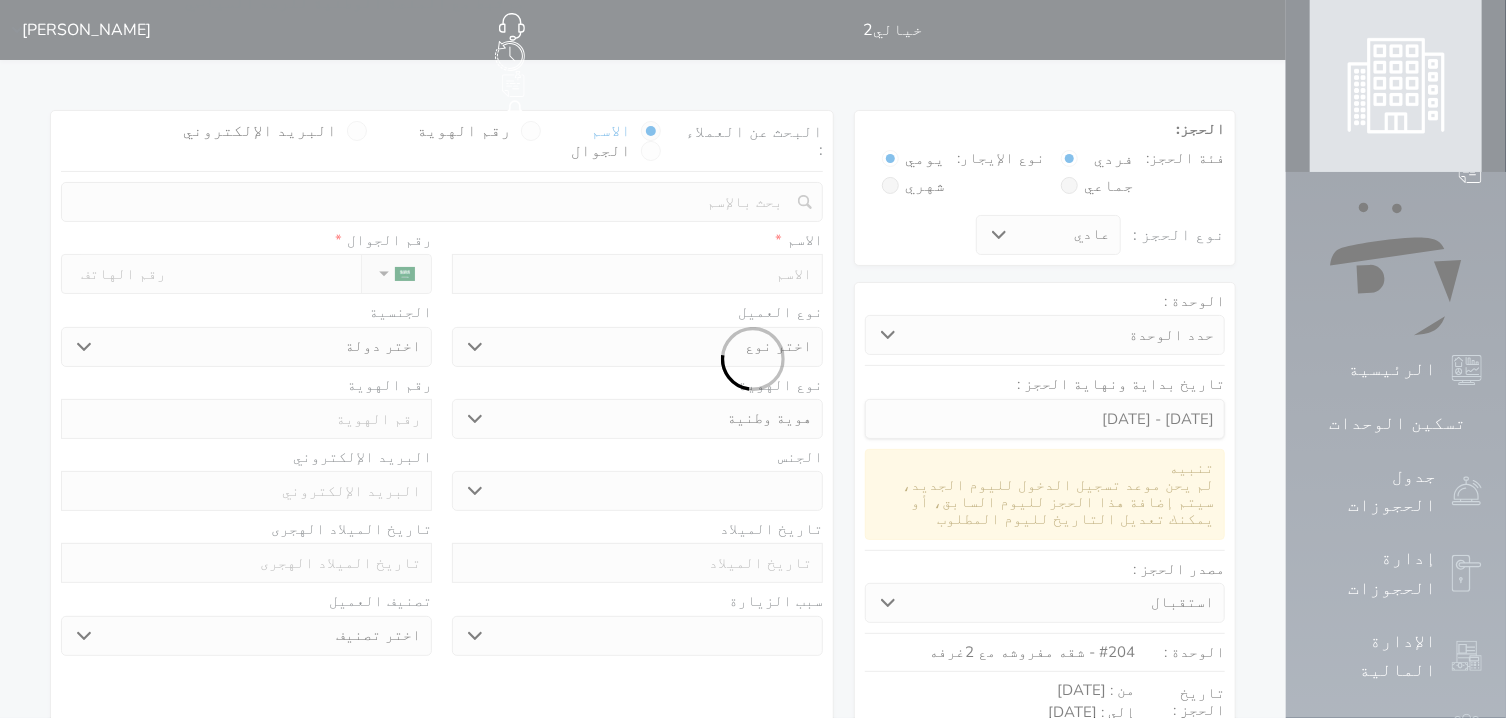 select 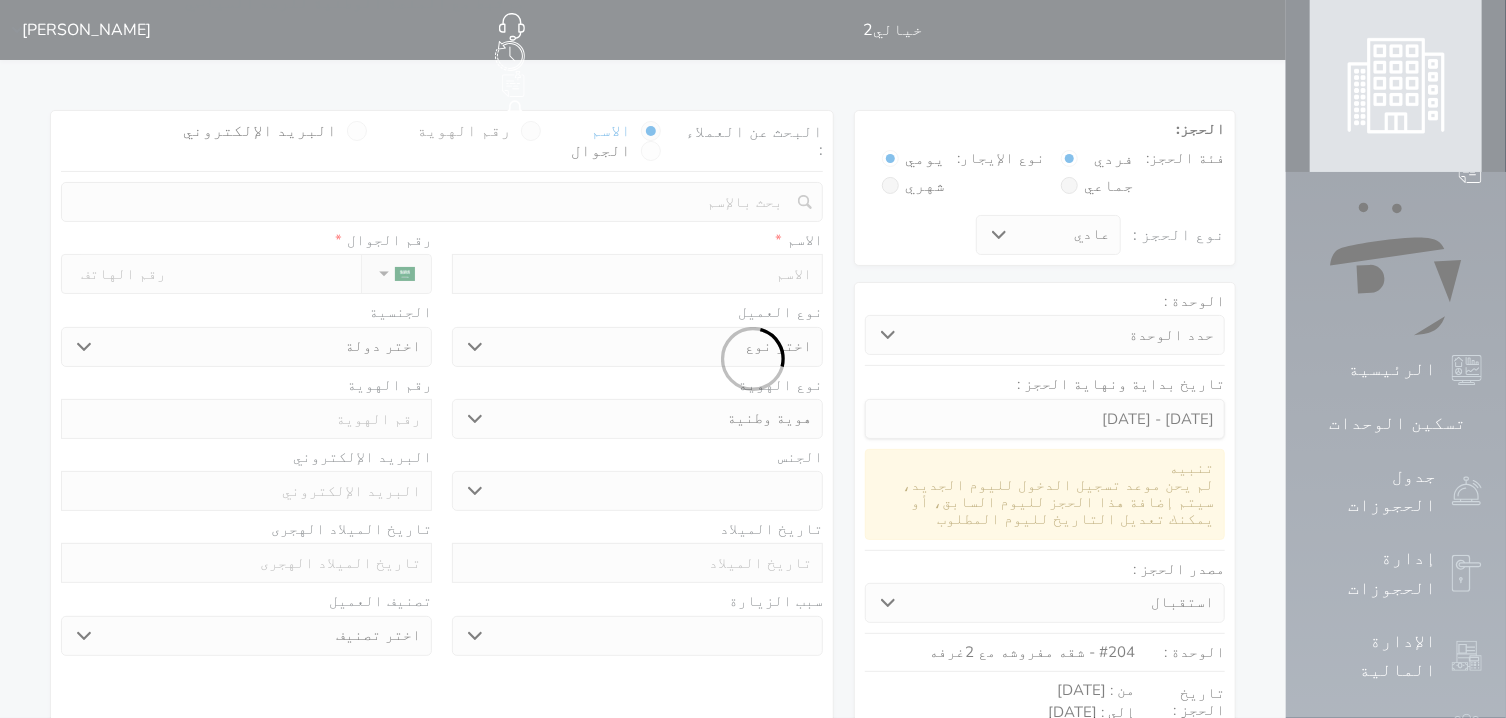 select 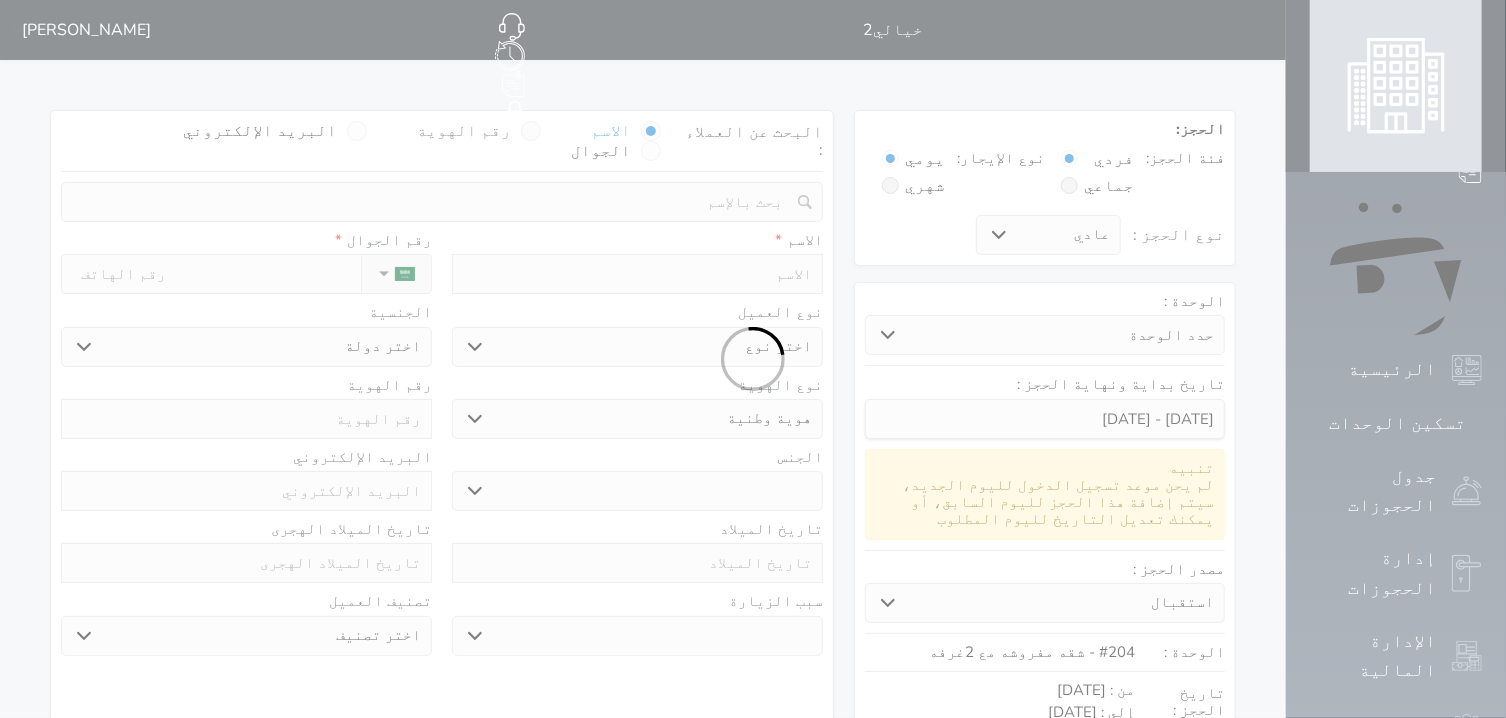 select 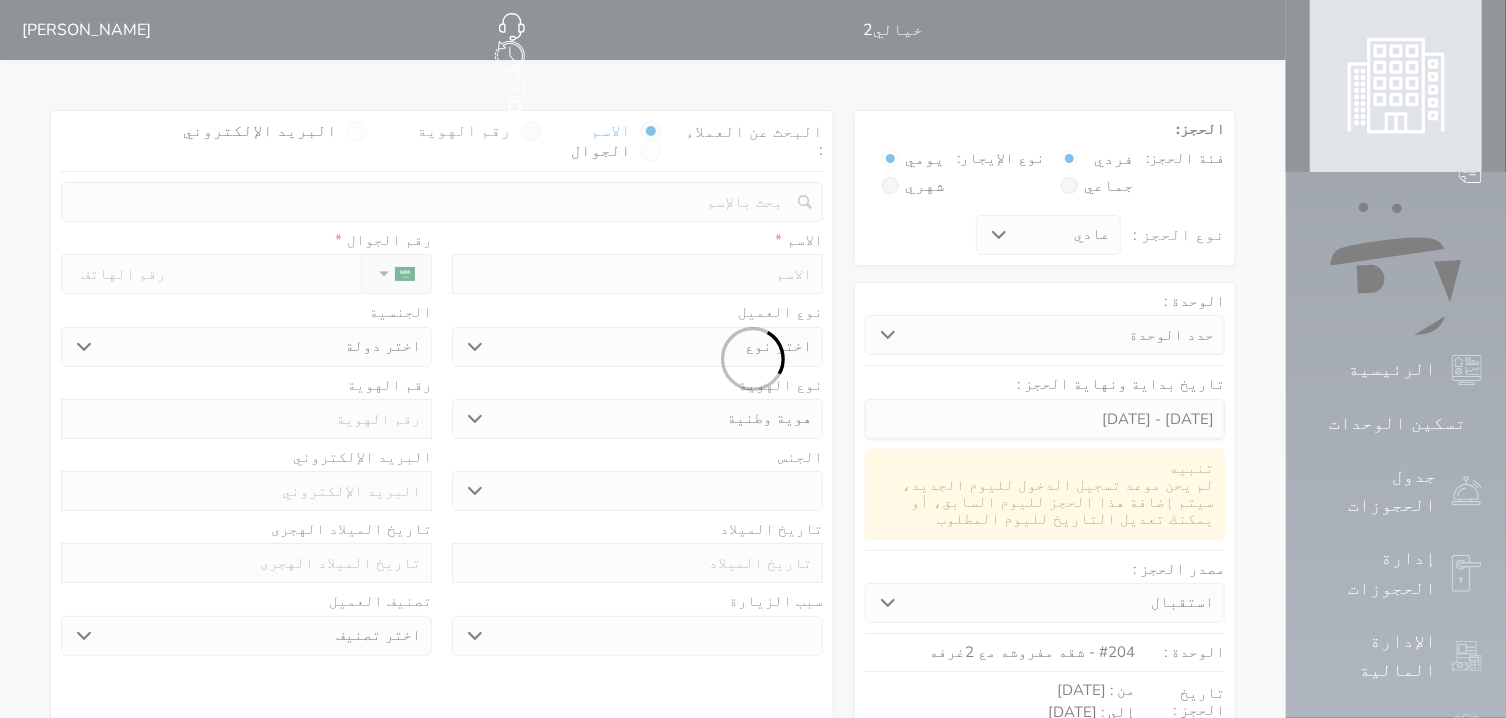 select on "1" 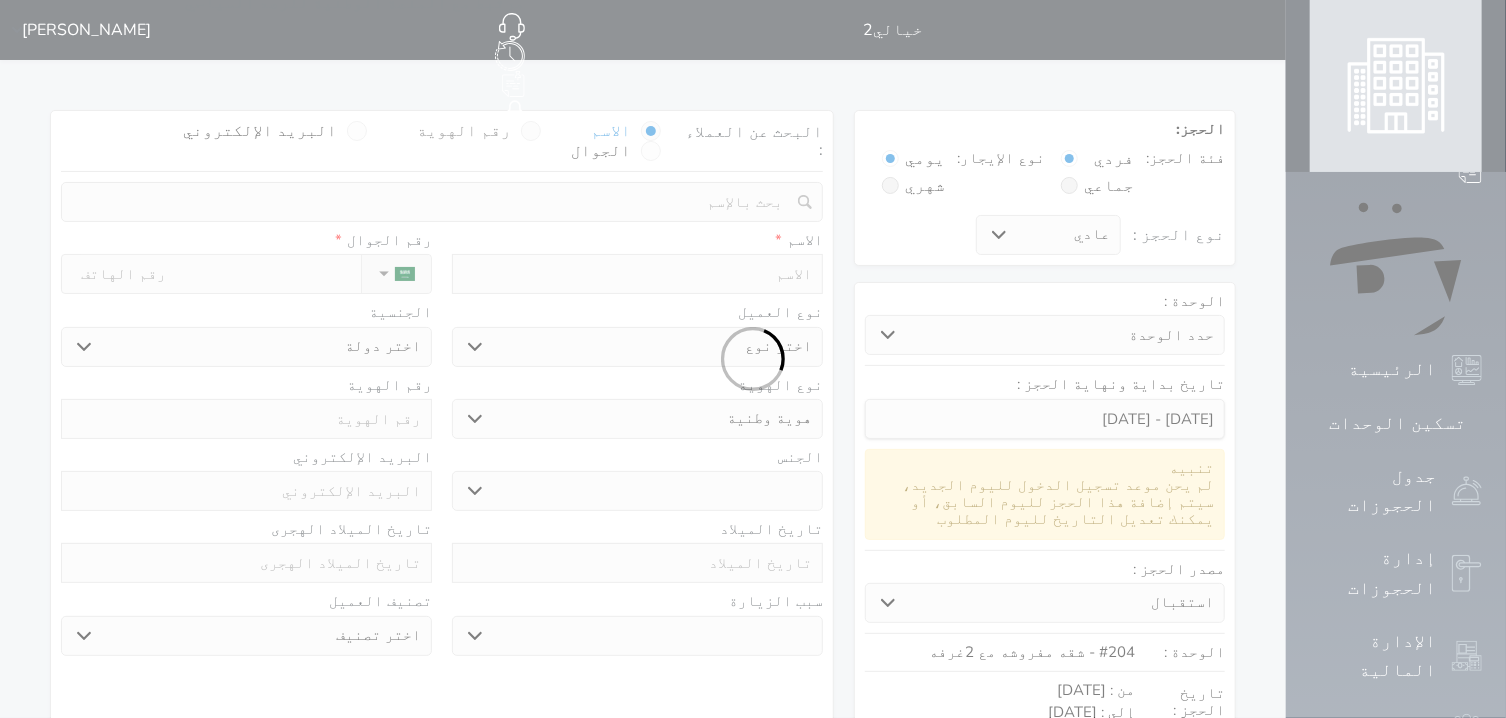select on "7" 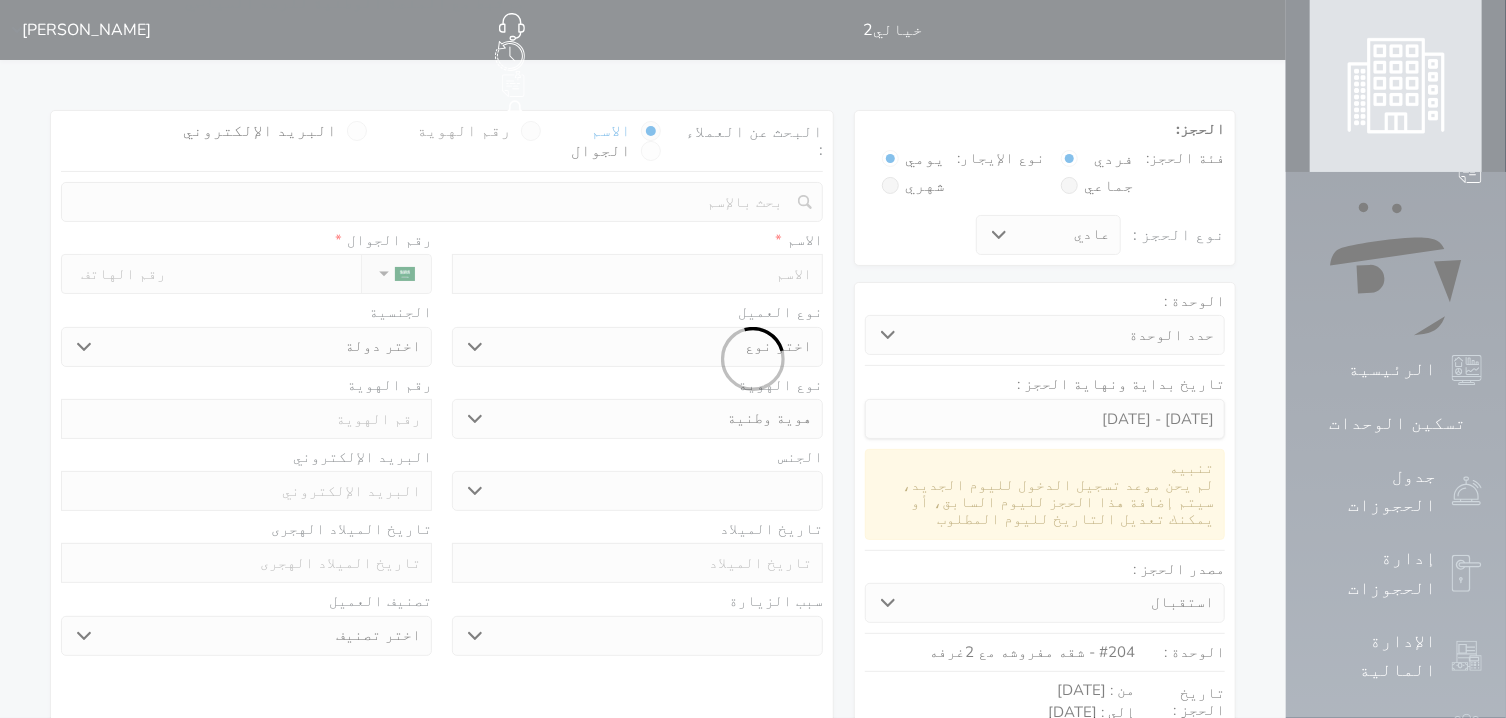 select 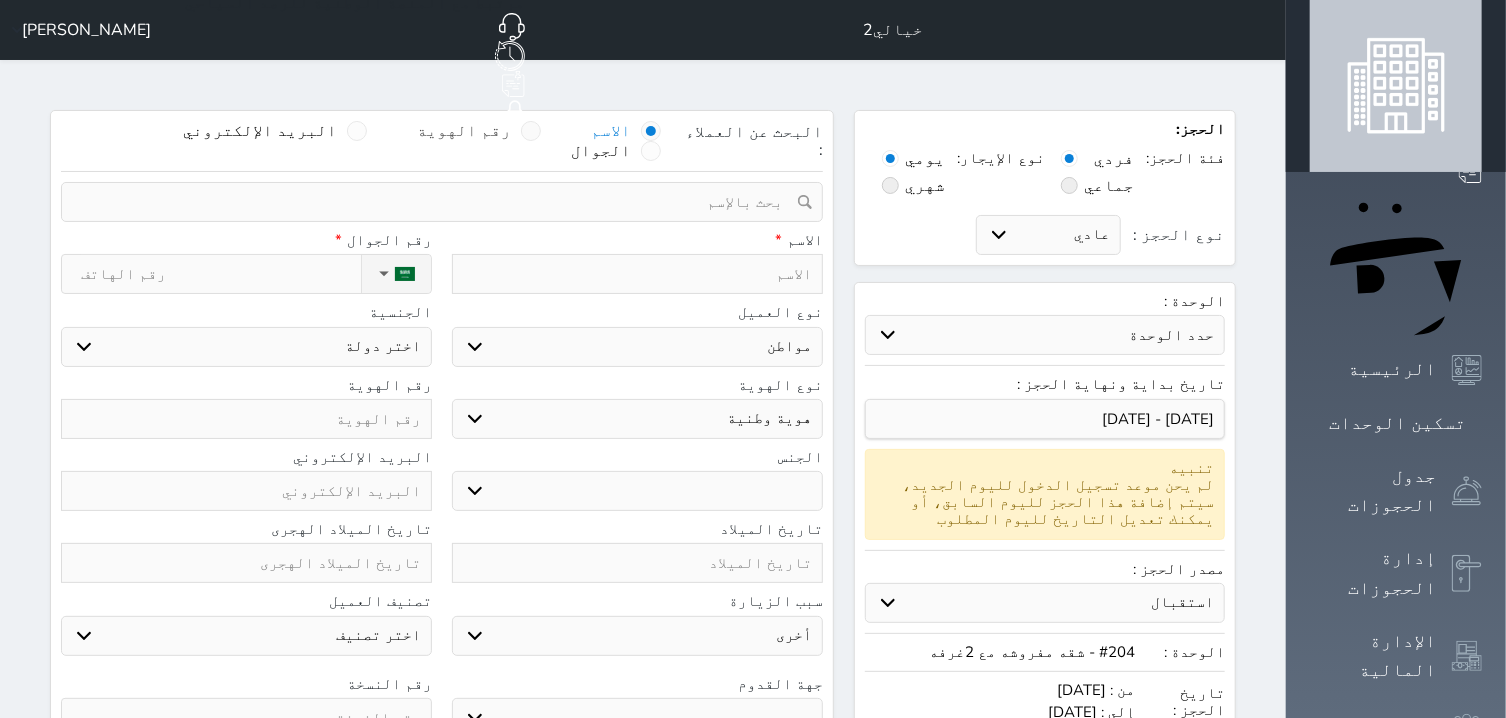 click at bounding box center [531, 131] 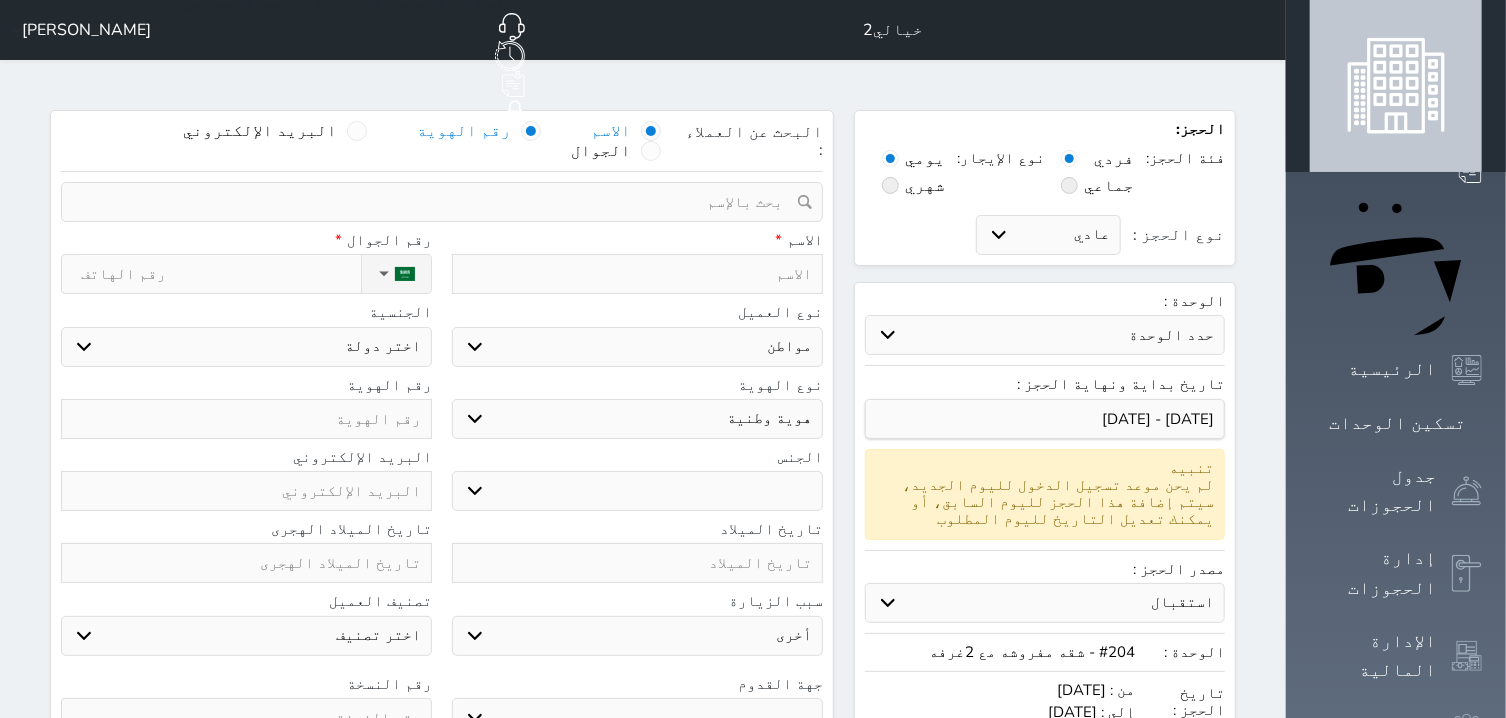 select 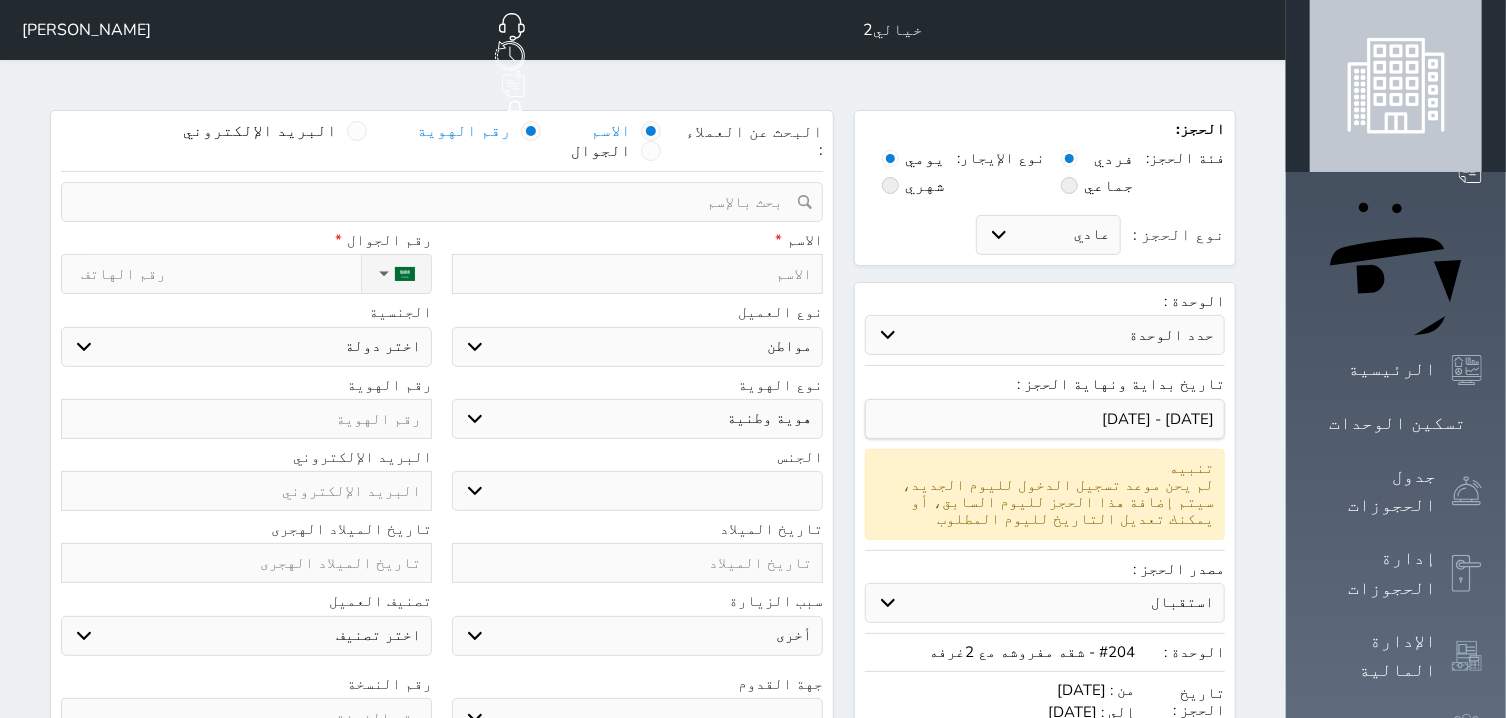 select 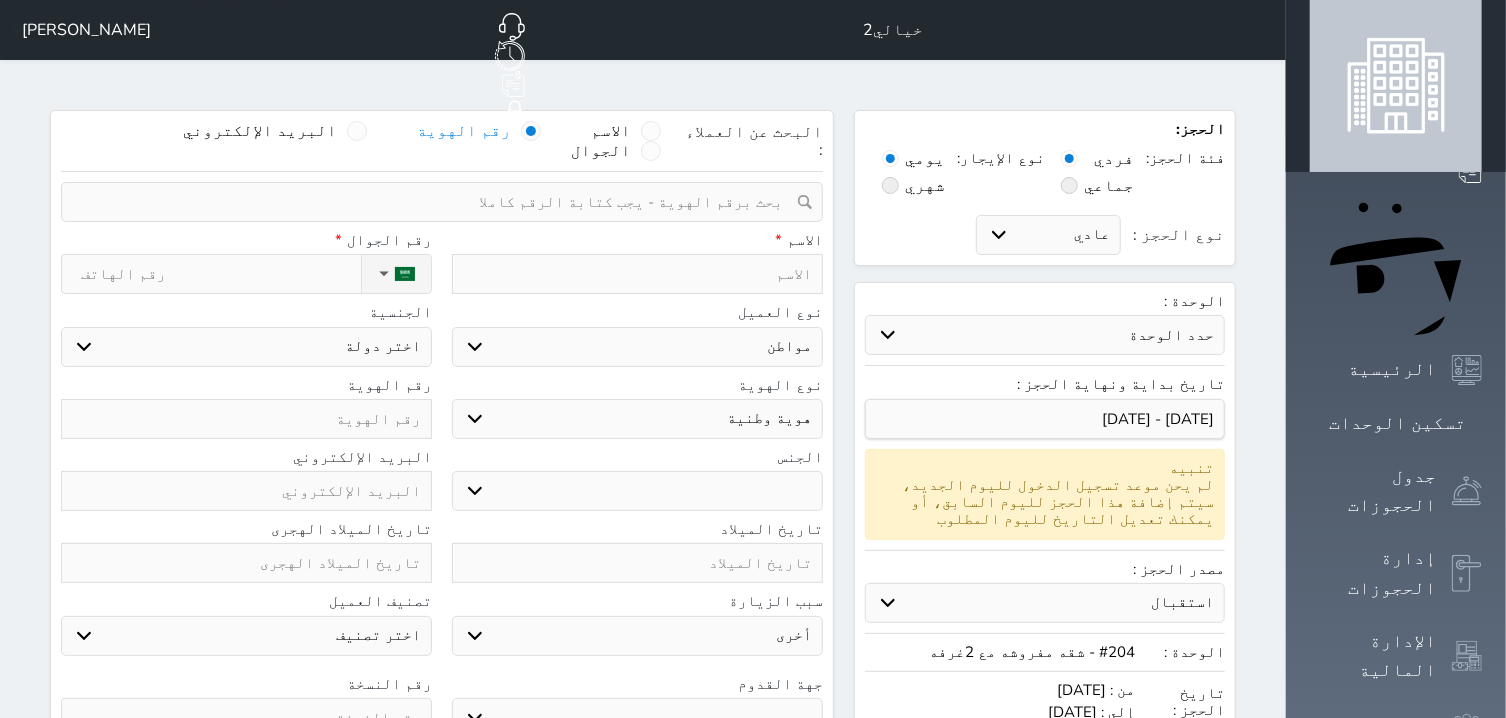 click at bounding box center (435, 202) 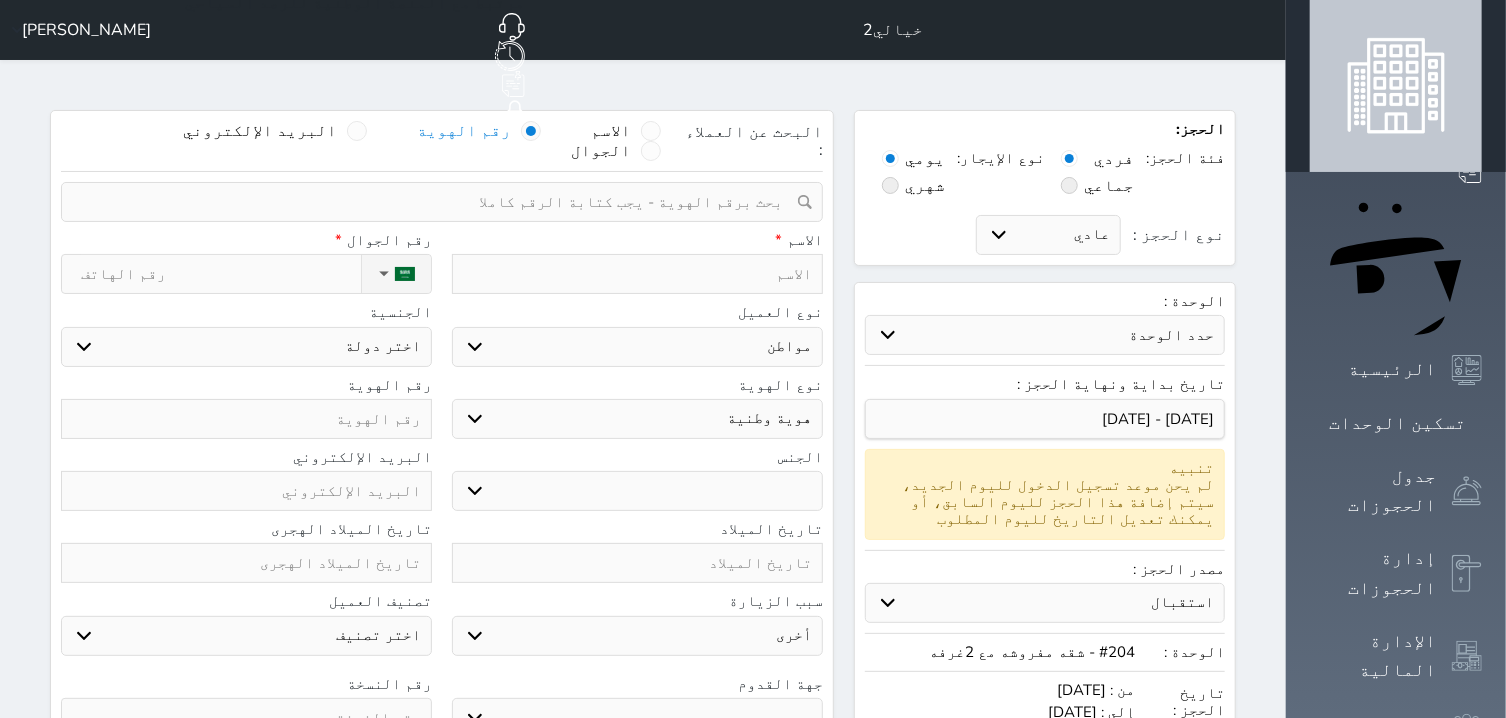 select 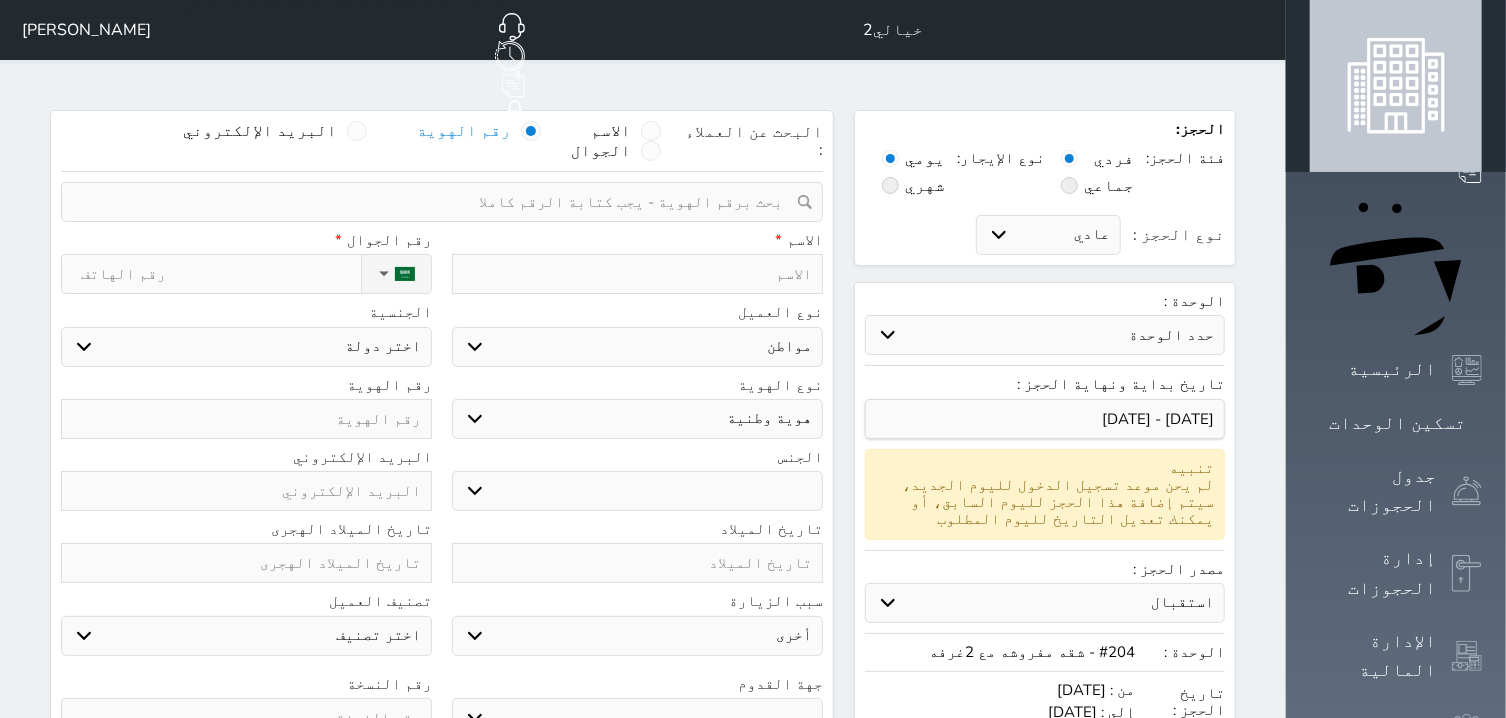 select 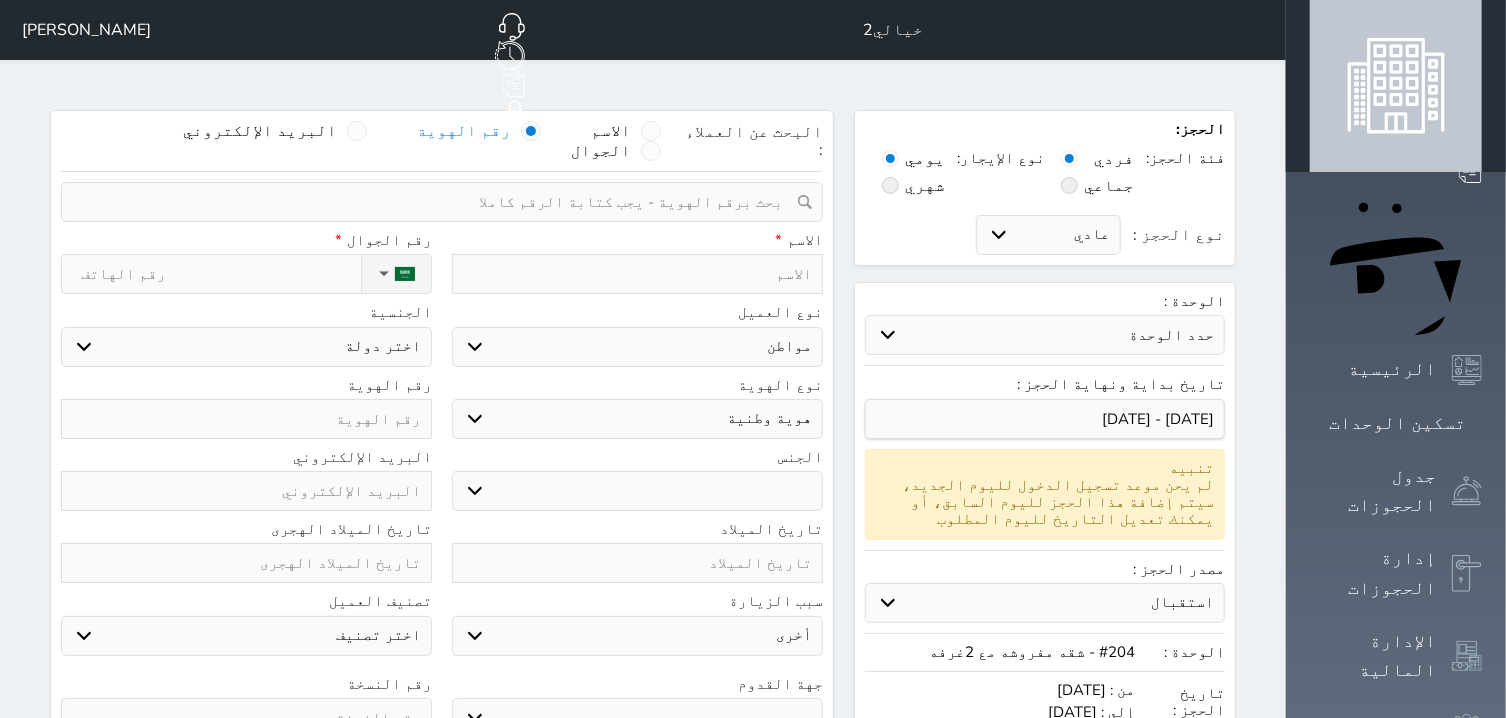 select on "113" 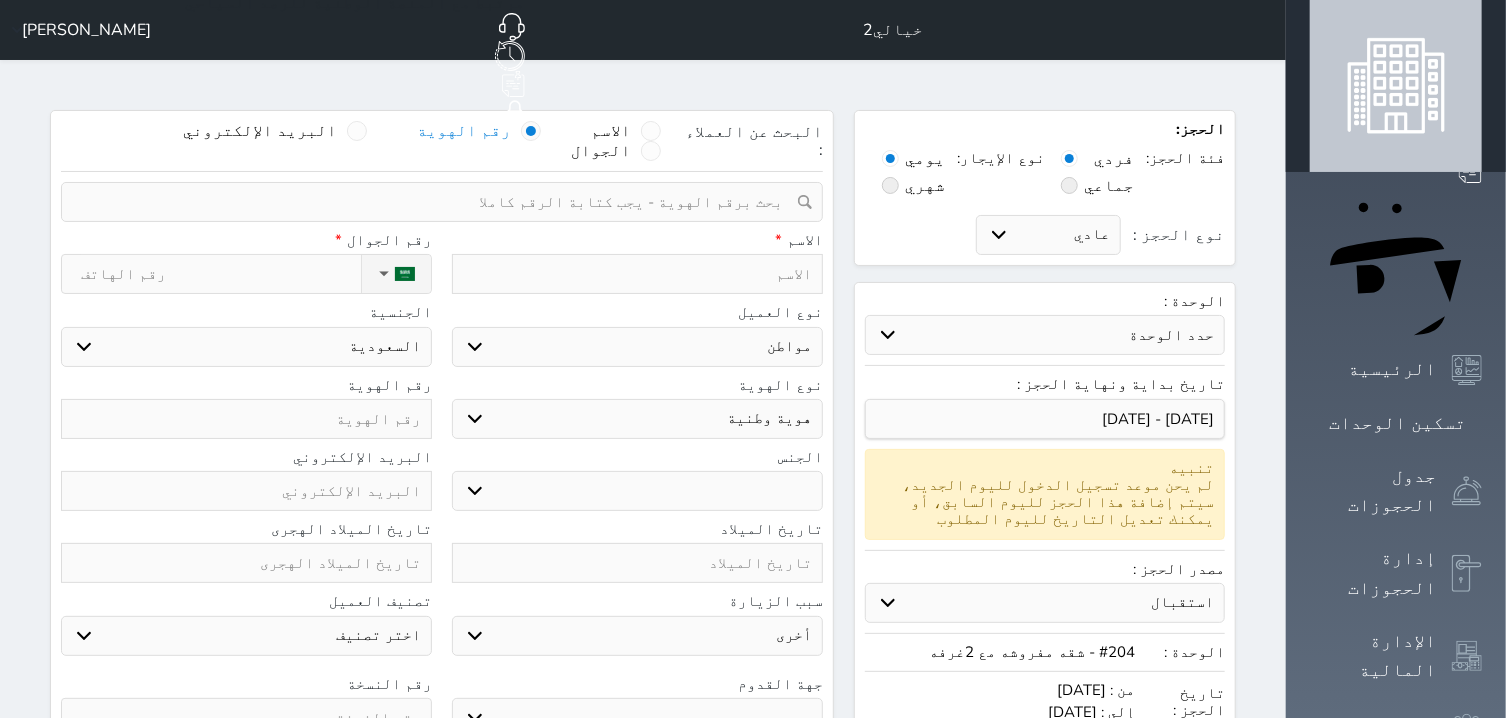 type on "1" 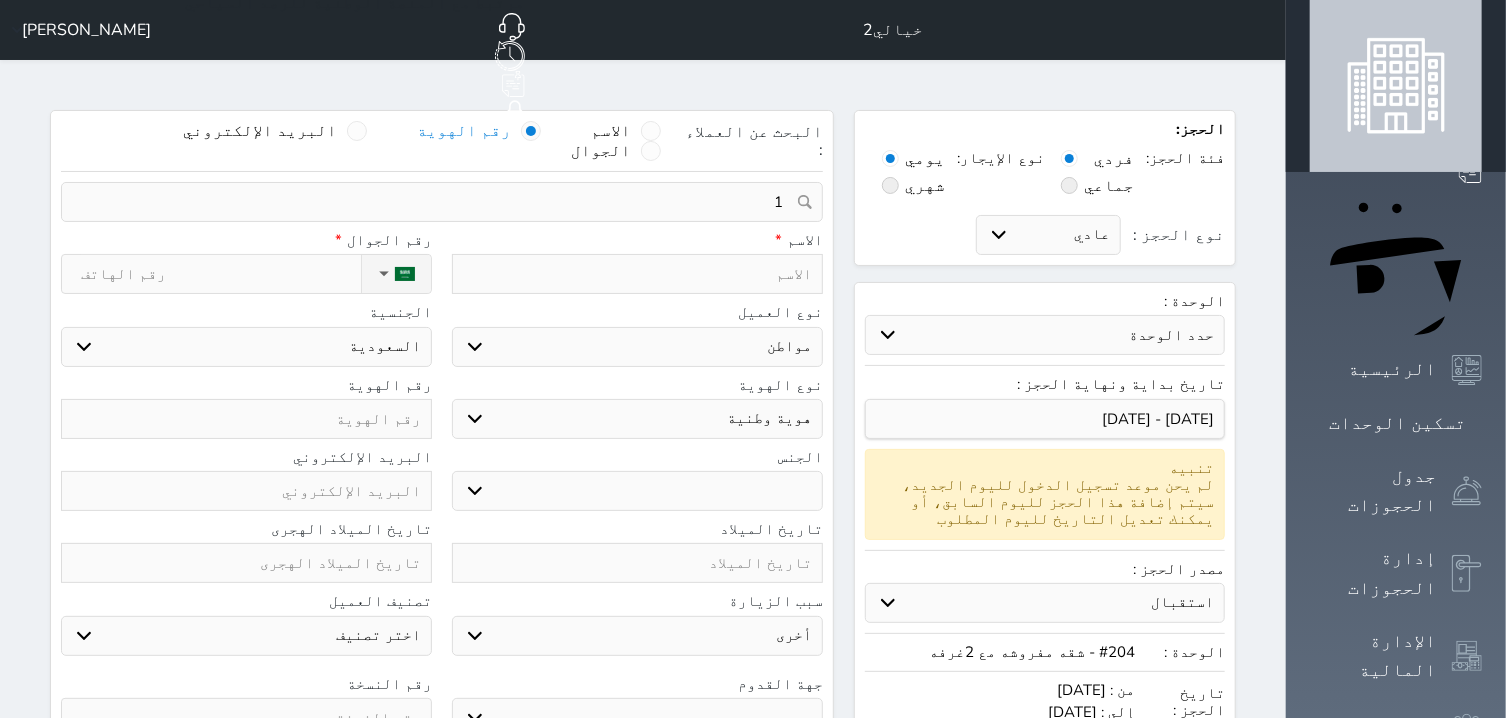 select 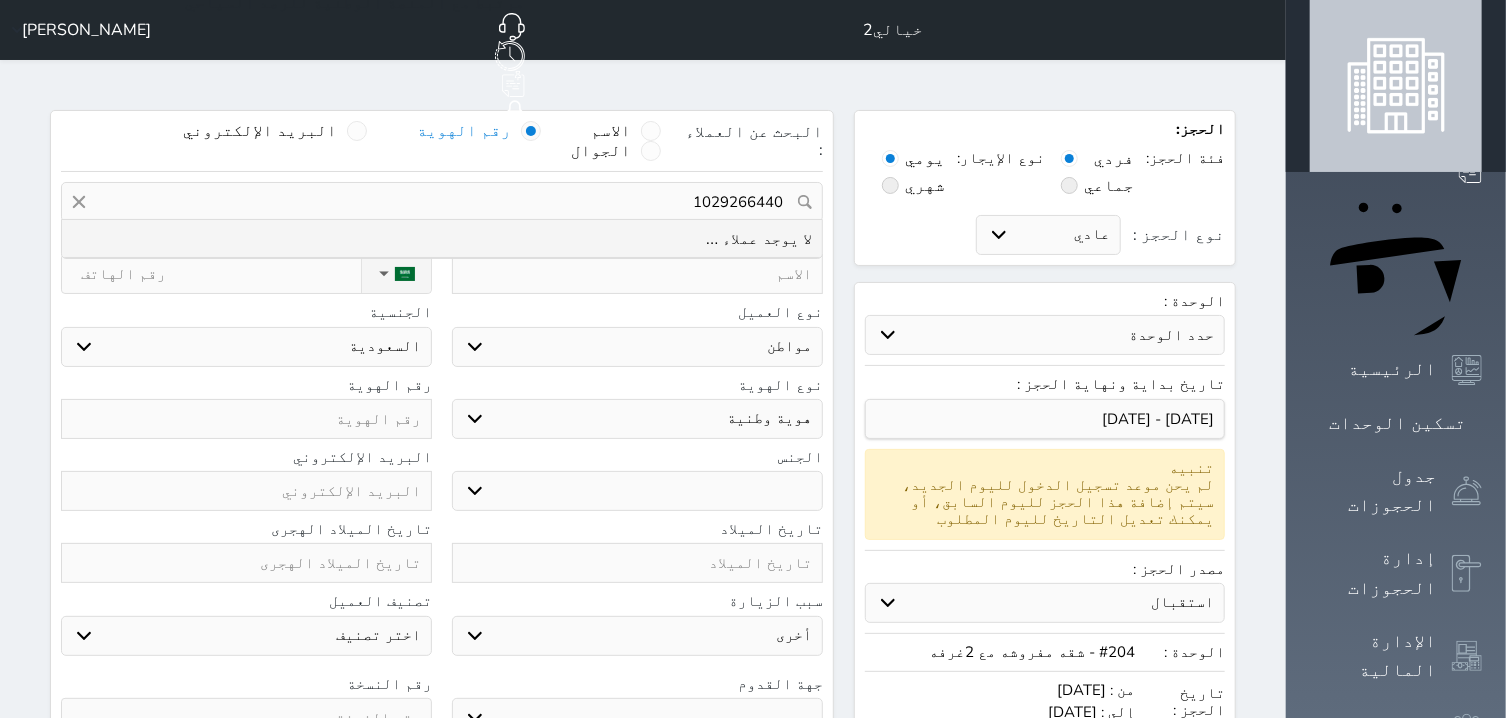 drag, startPoint x: 707, startPoint y: 147, endPoint x: 859, endPoint y: 144, distance: 152.0296 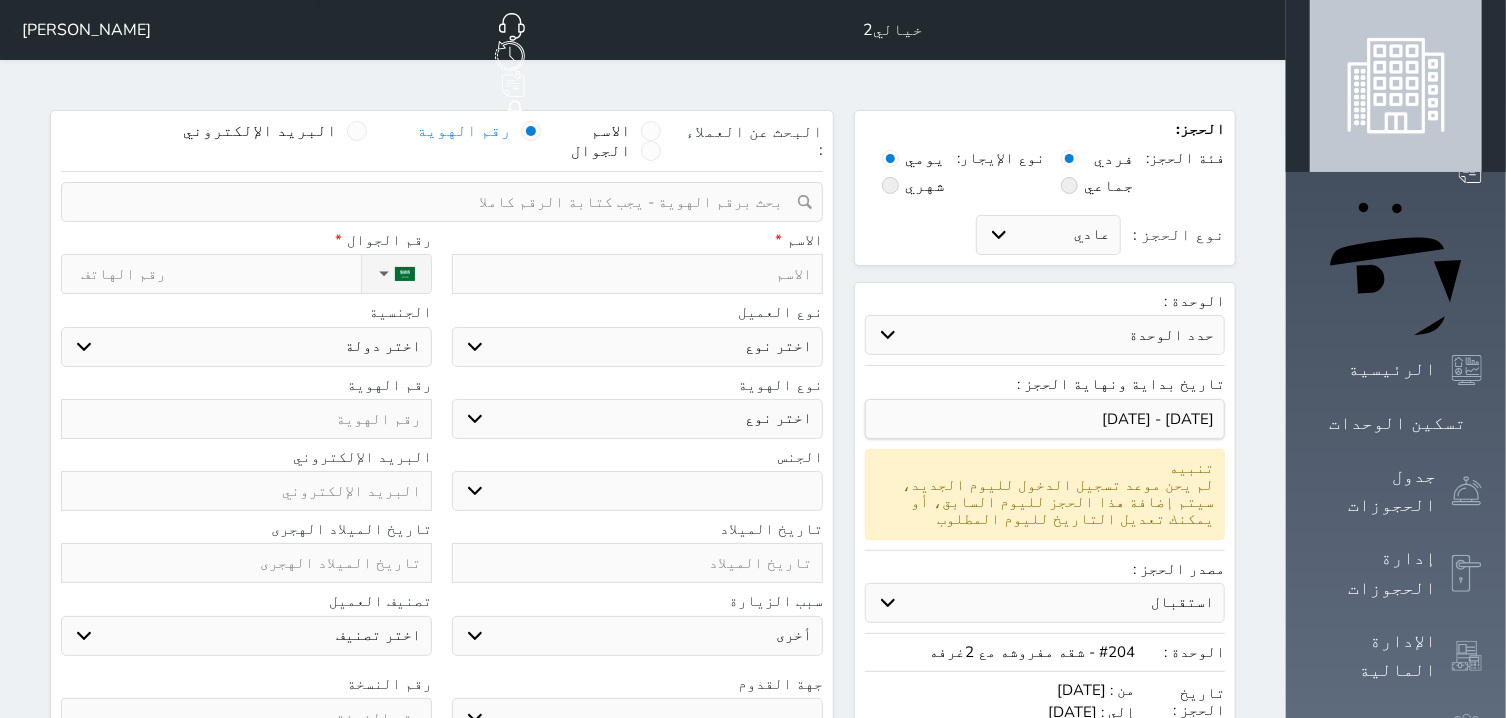 type on "م" 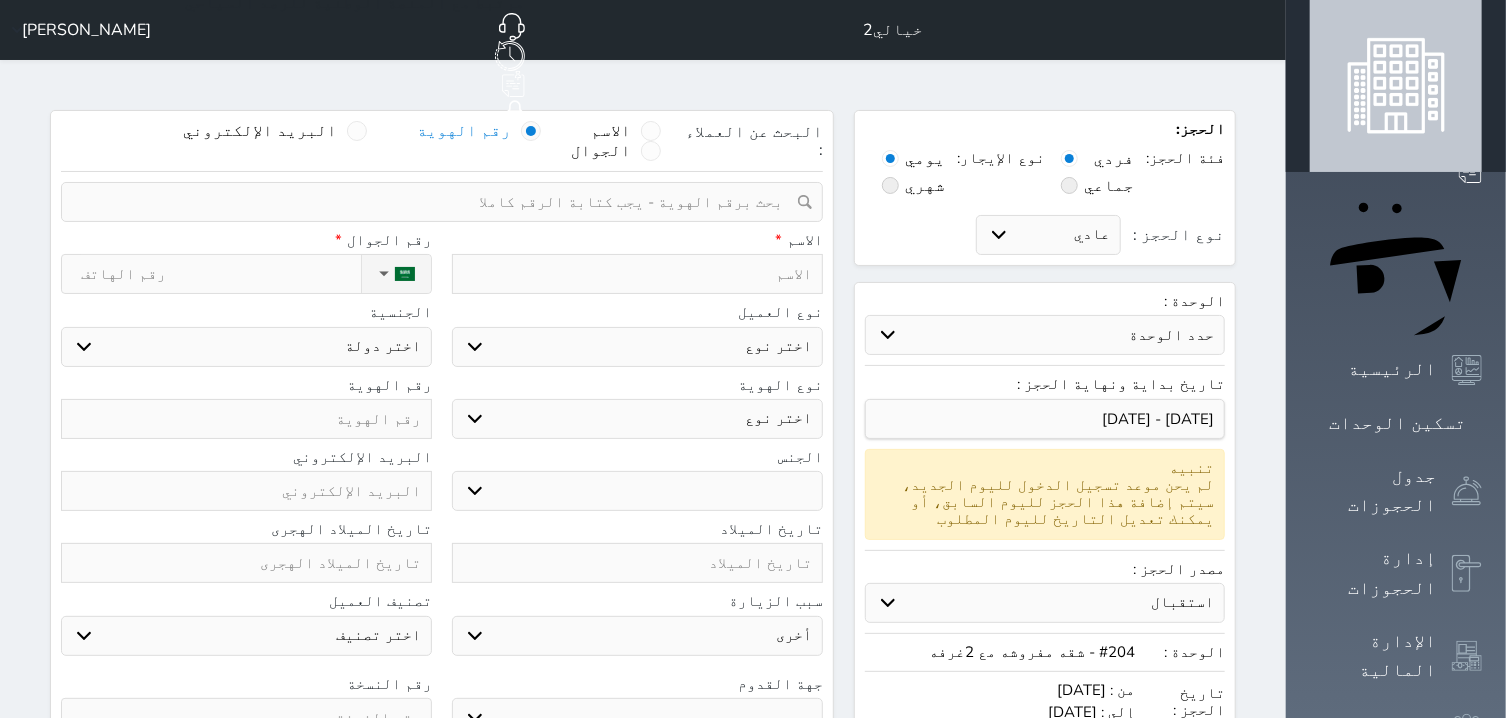 select 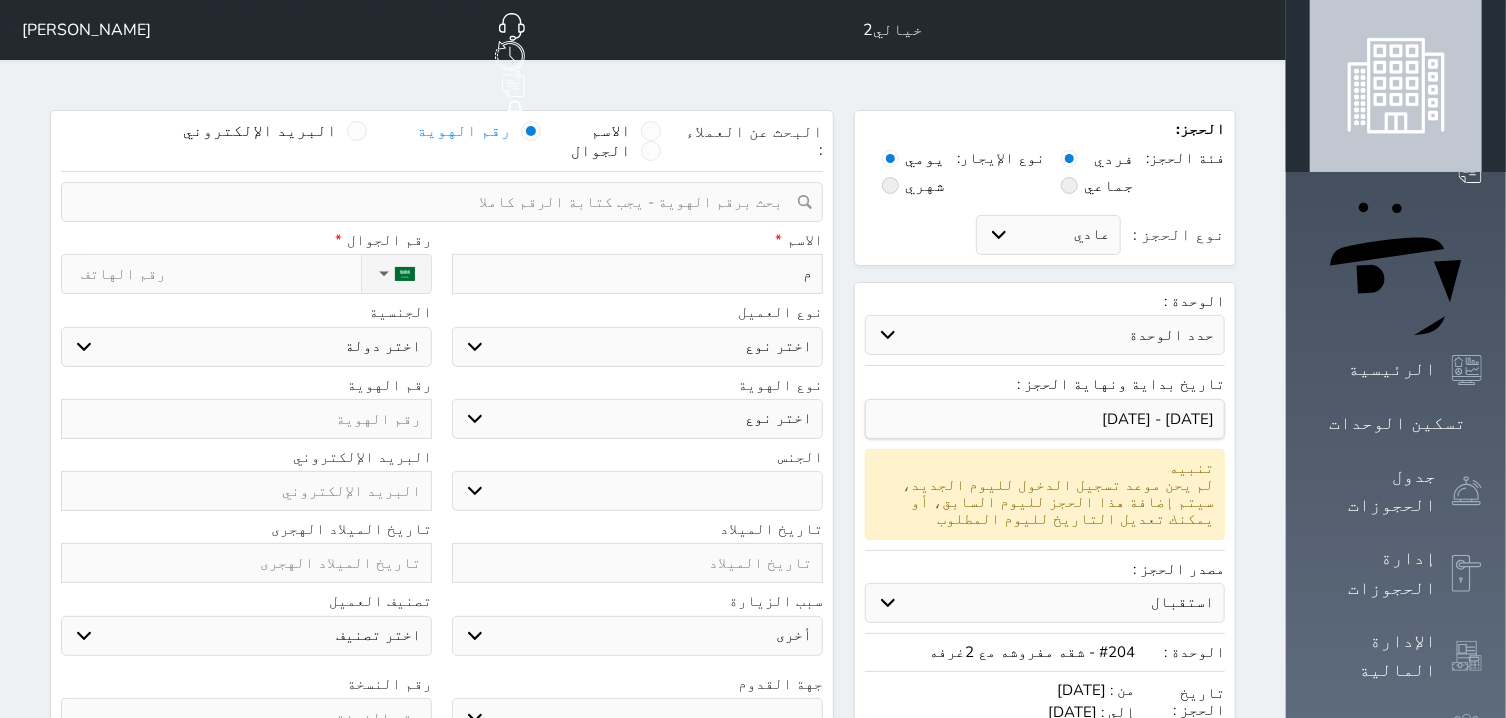 type on "مس" 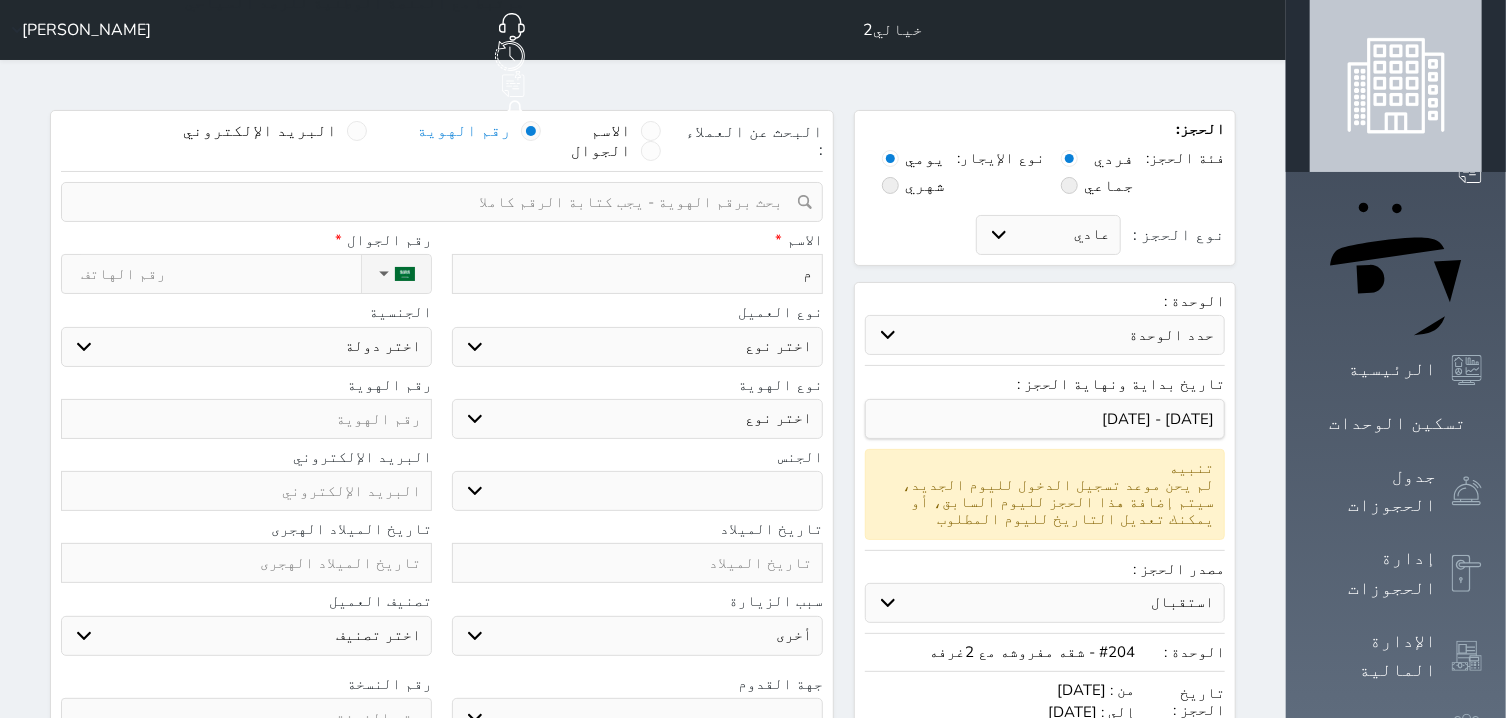 select 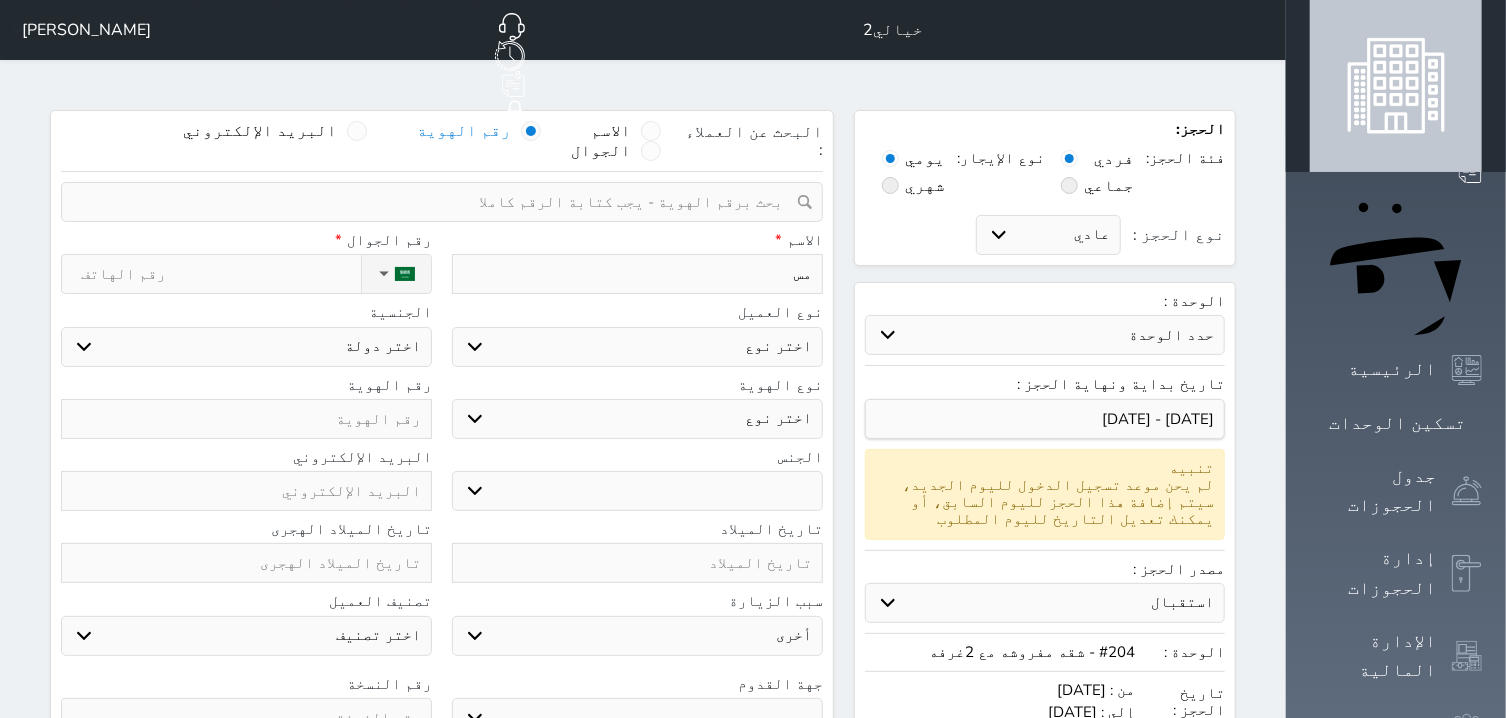 type on "مسف" 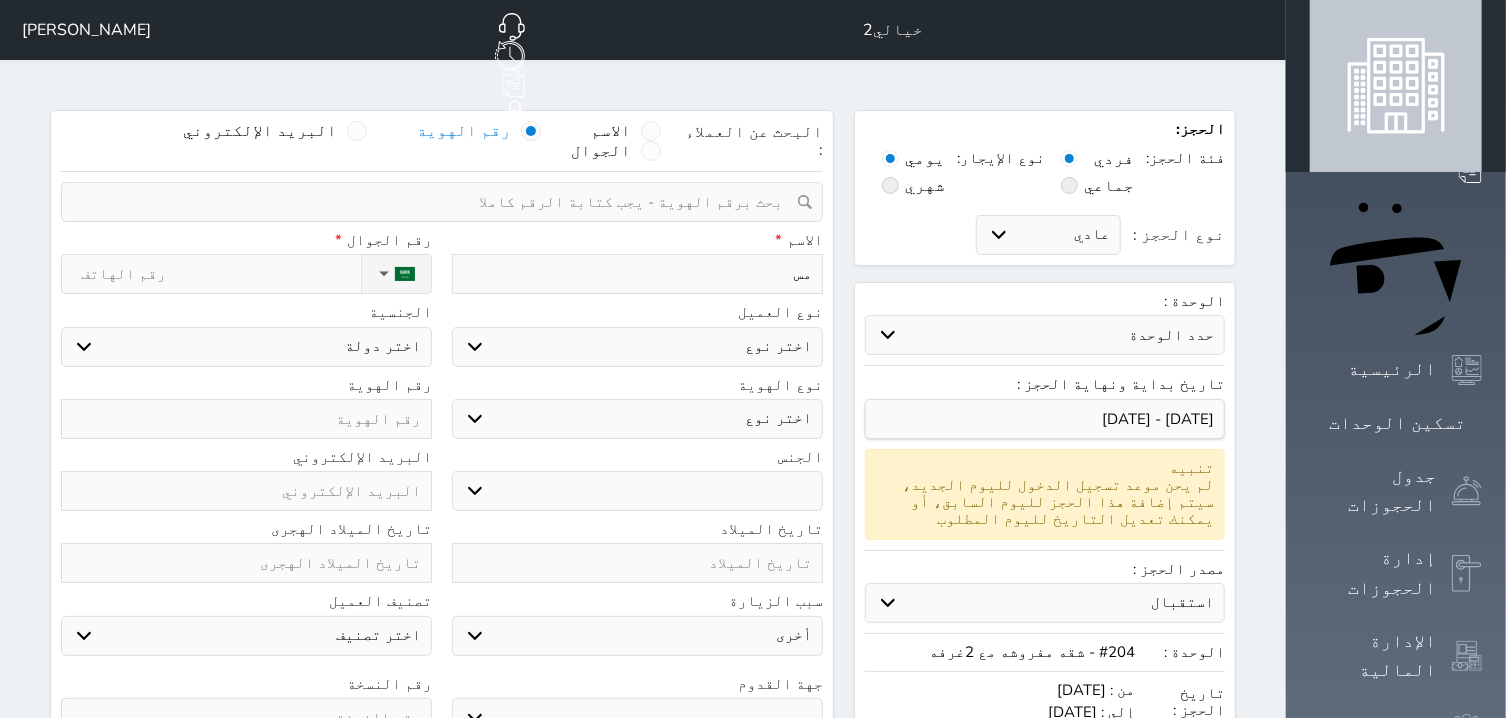 select 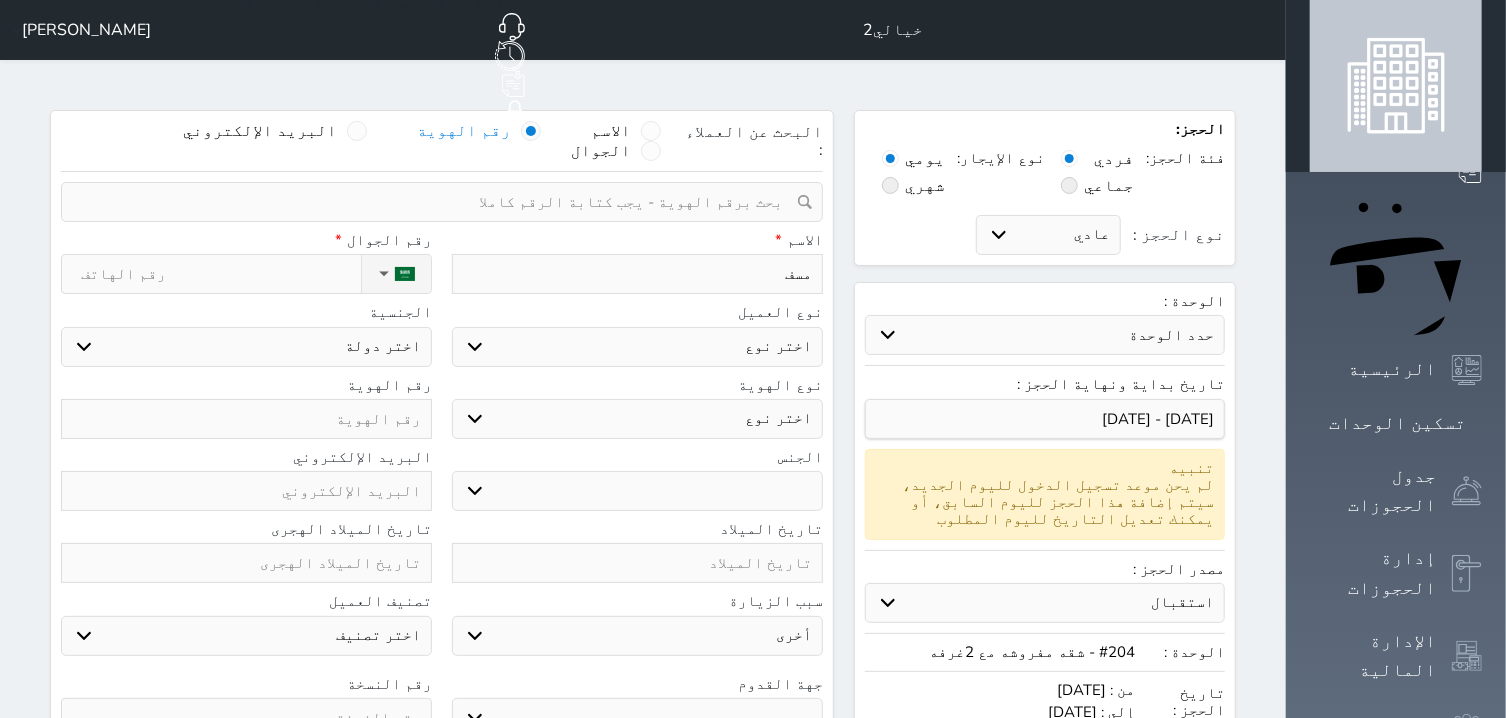 type on "مسفر" 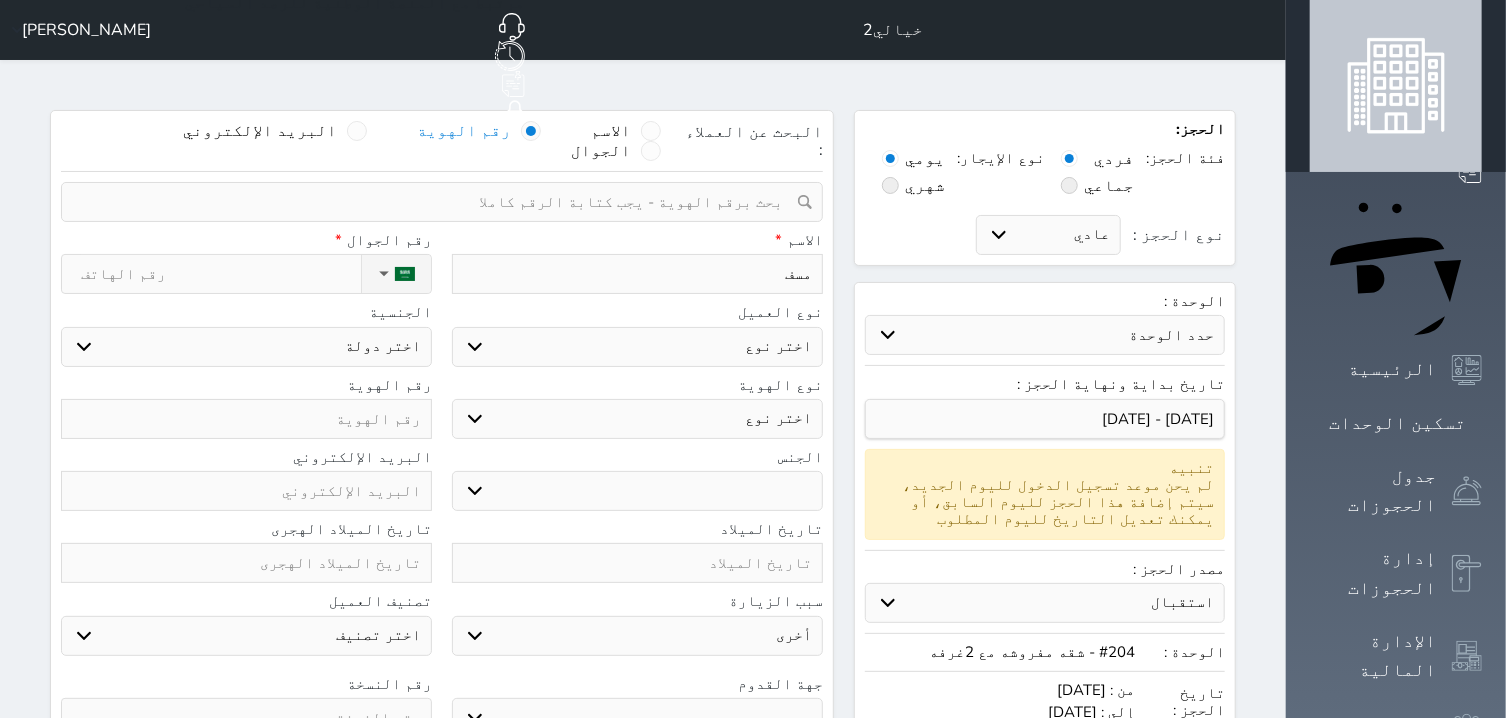 select 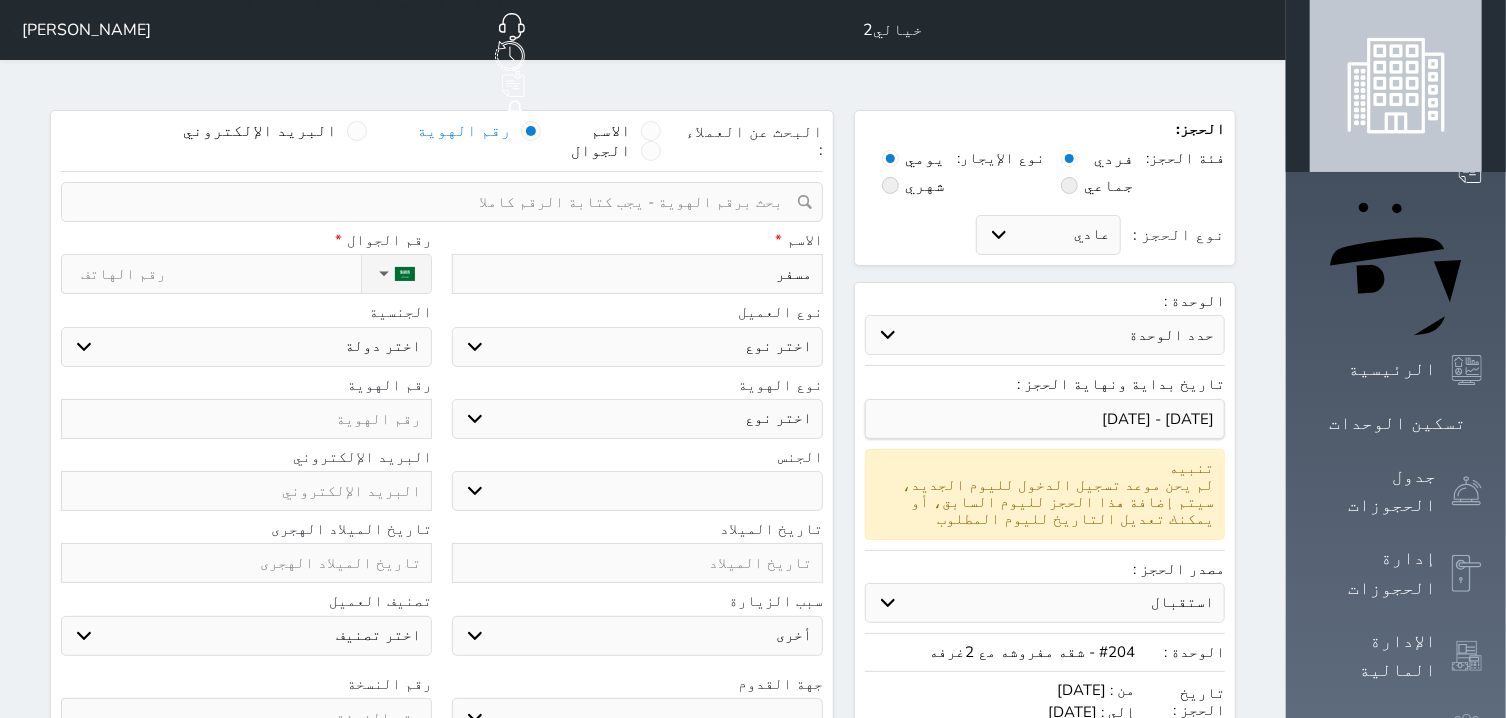 type on "مسفر" 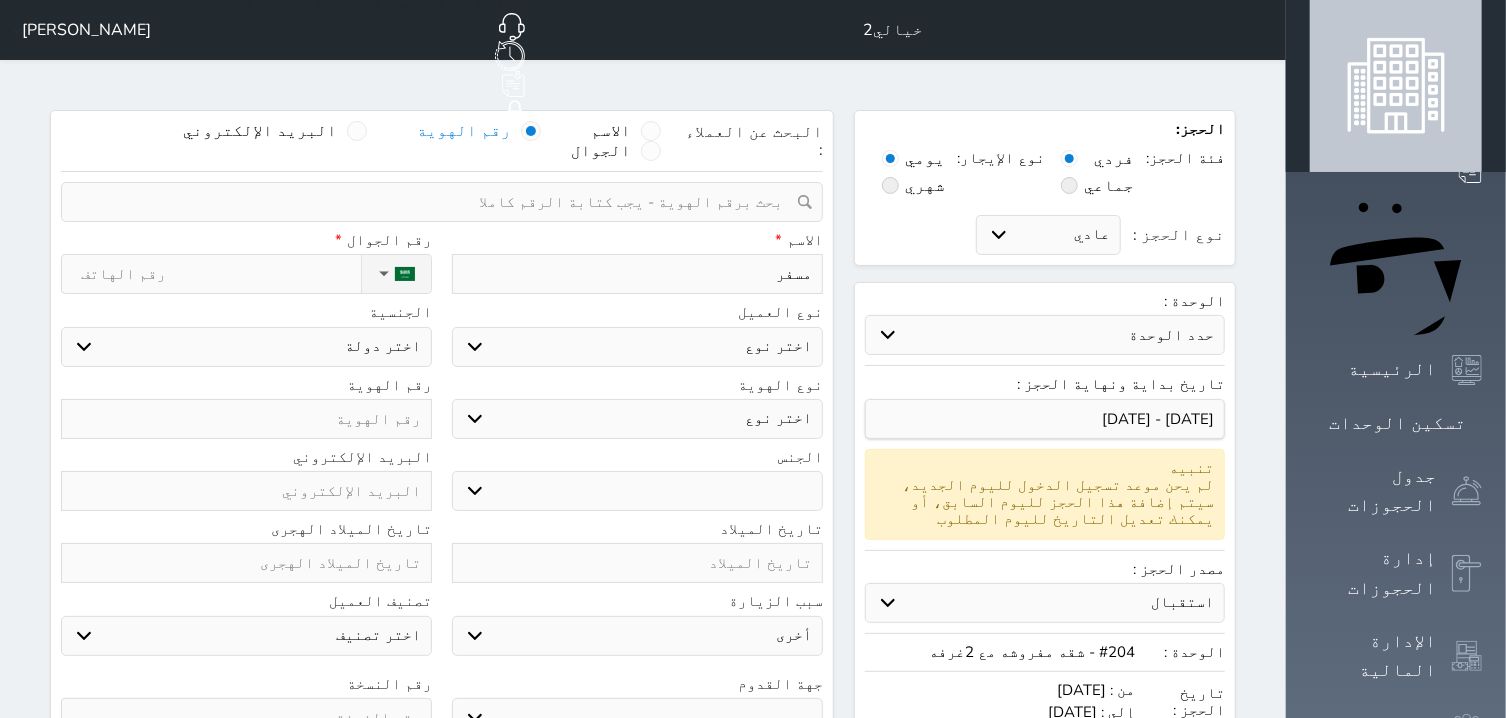 select 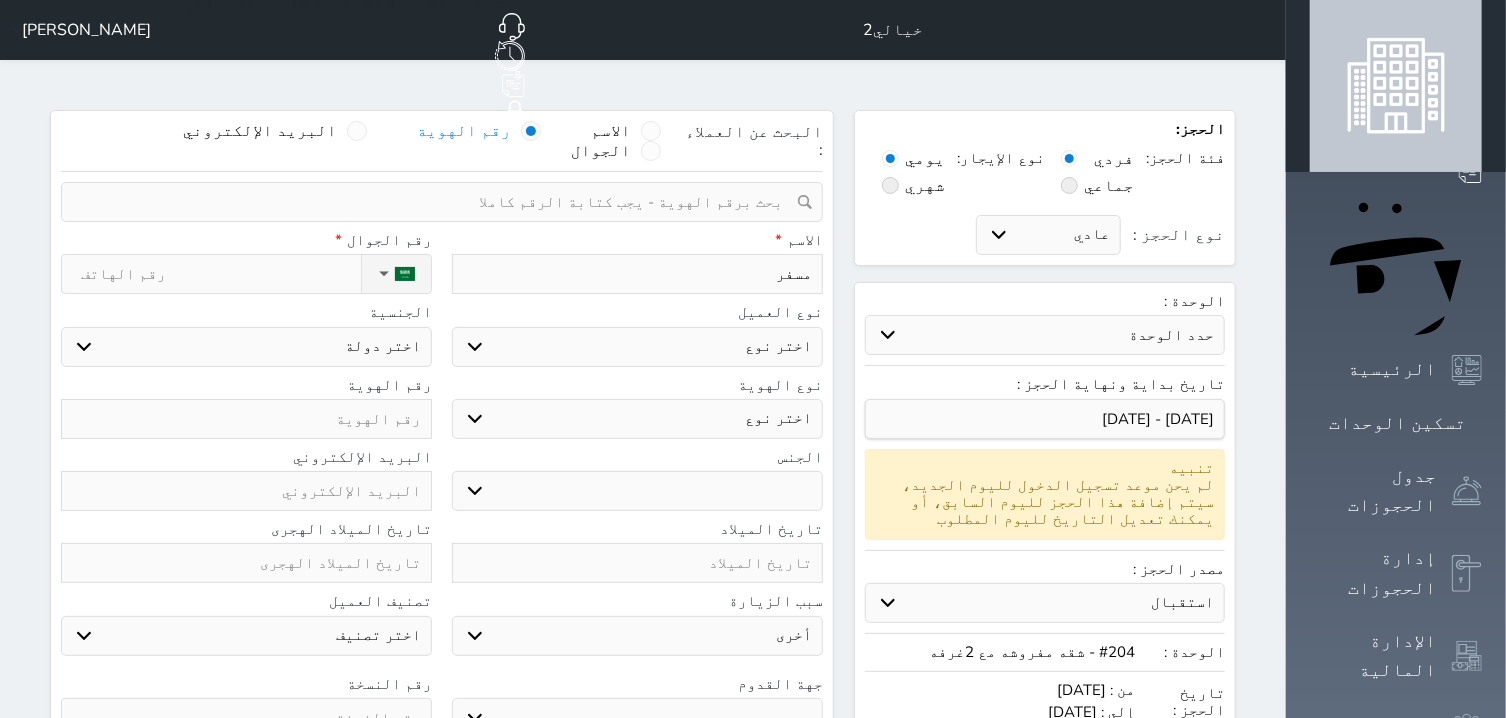 type on "مسفر ت" 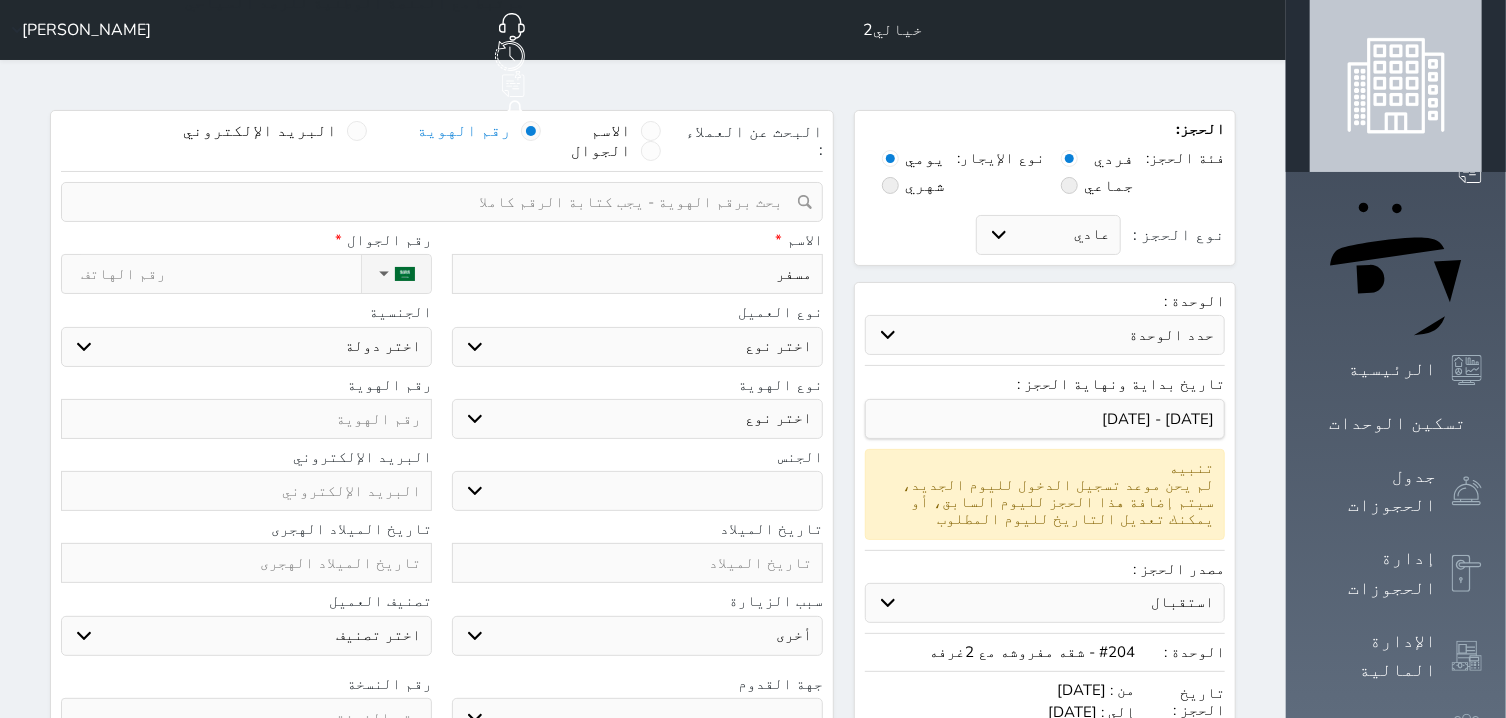 select 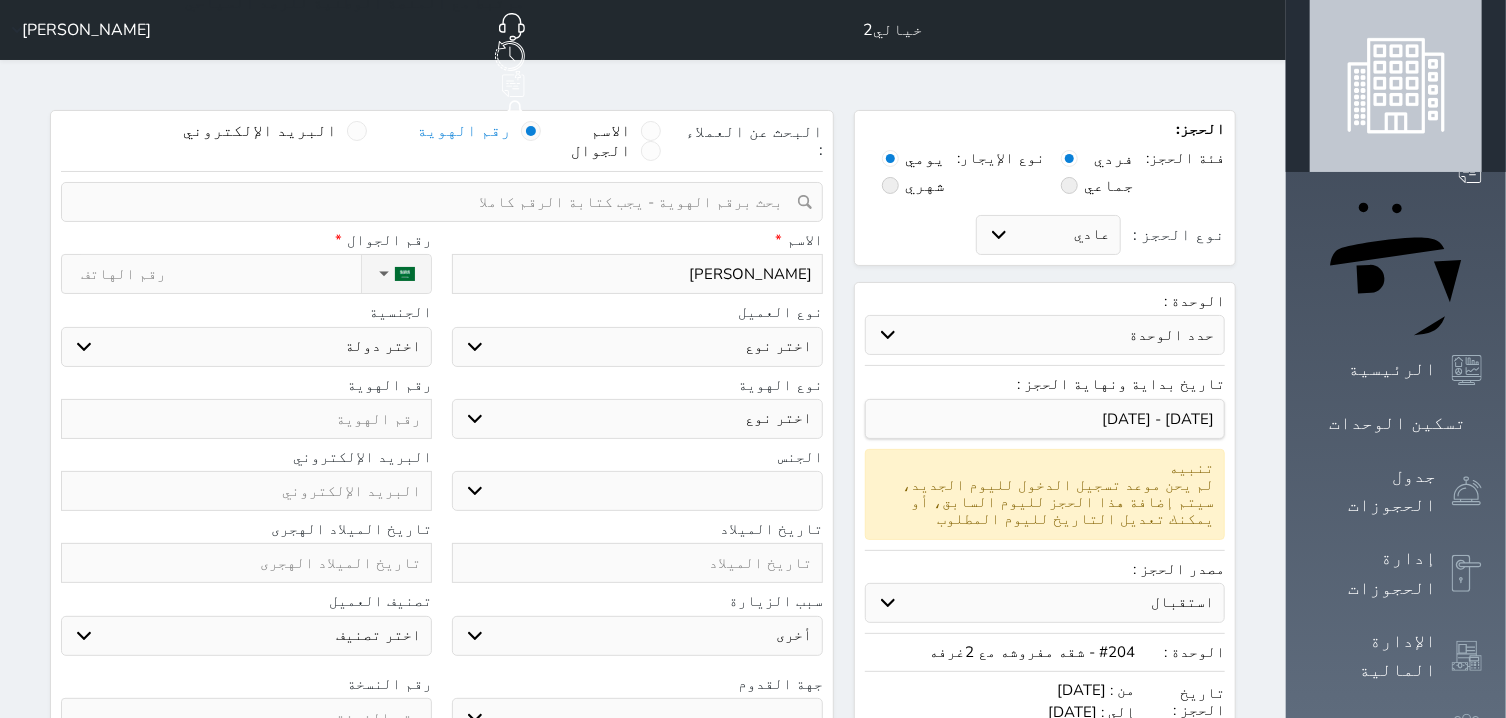 type on "مسفر تو" 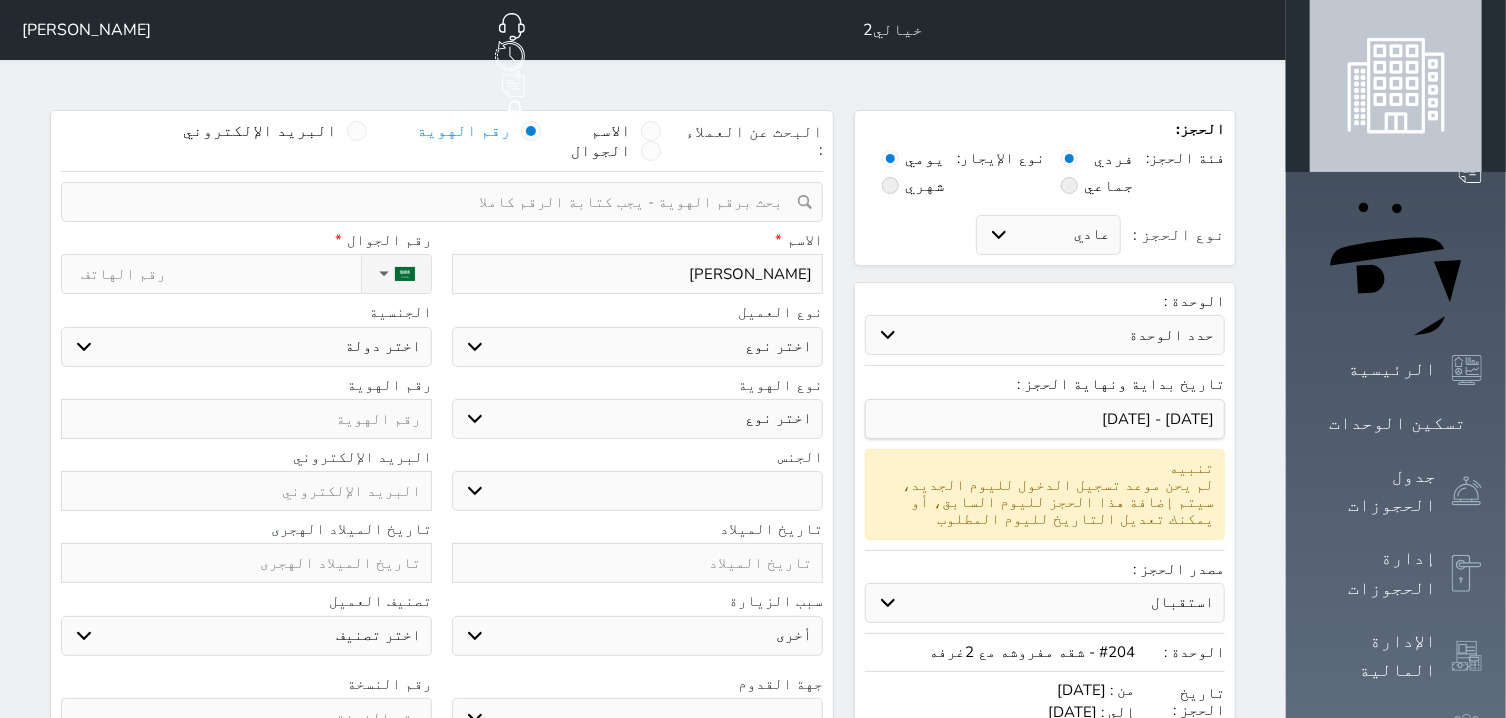 select 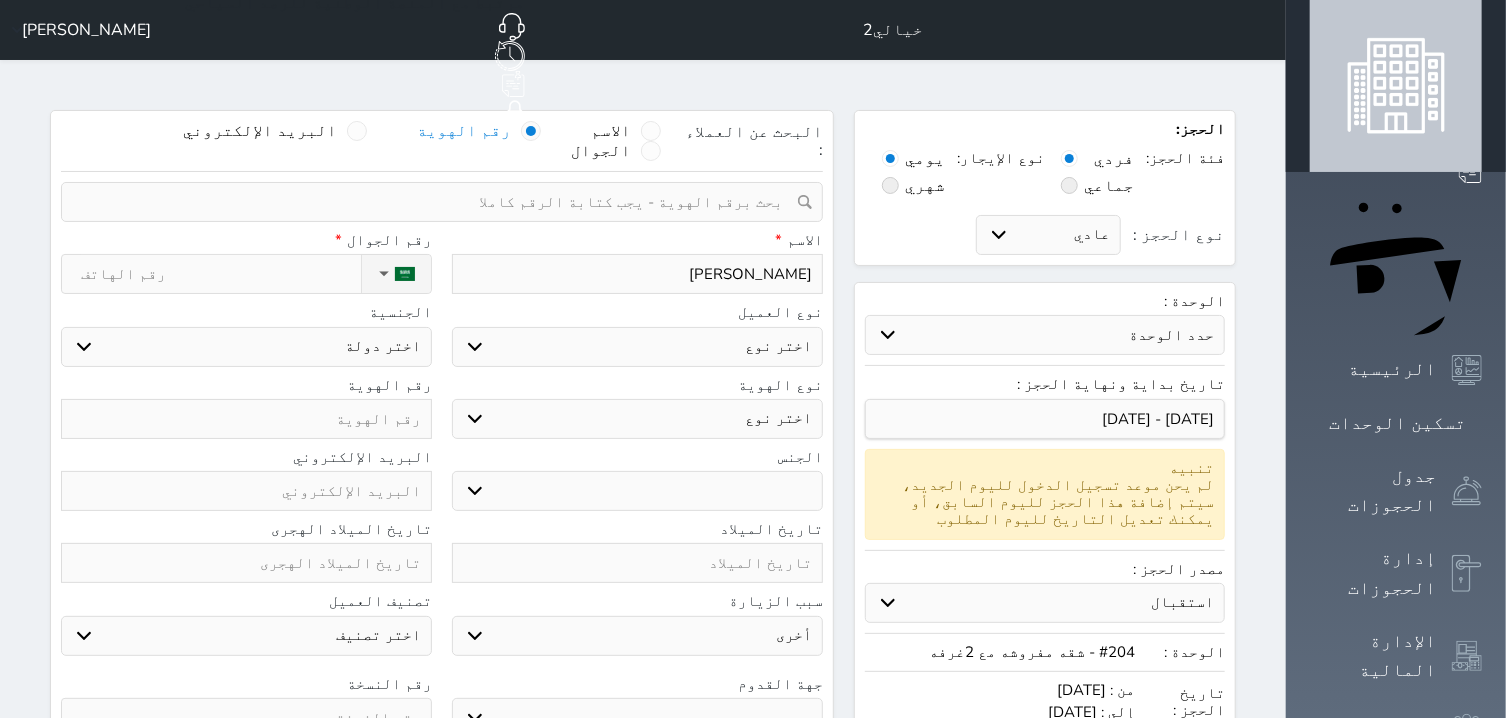 type on "مسفر توا" 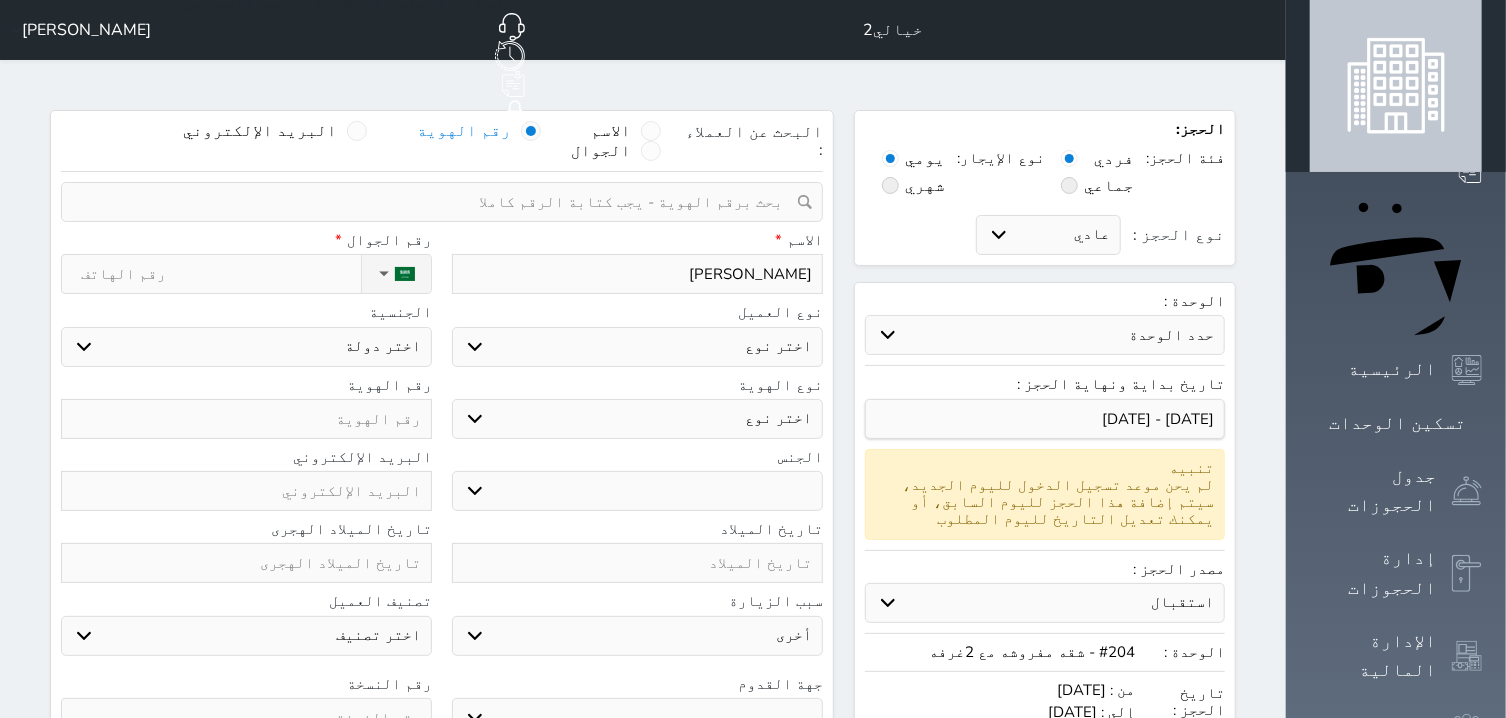 select 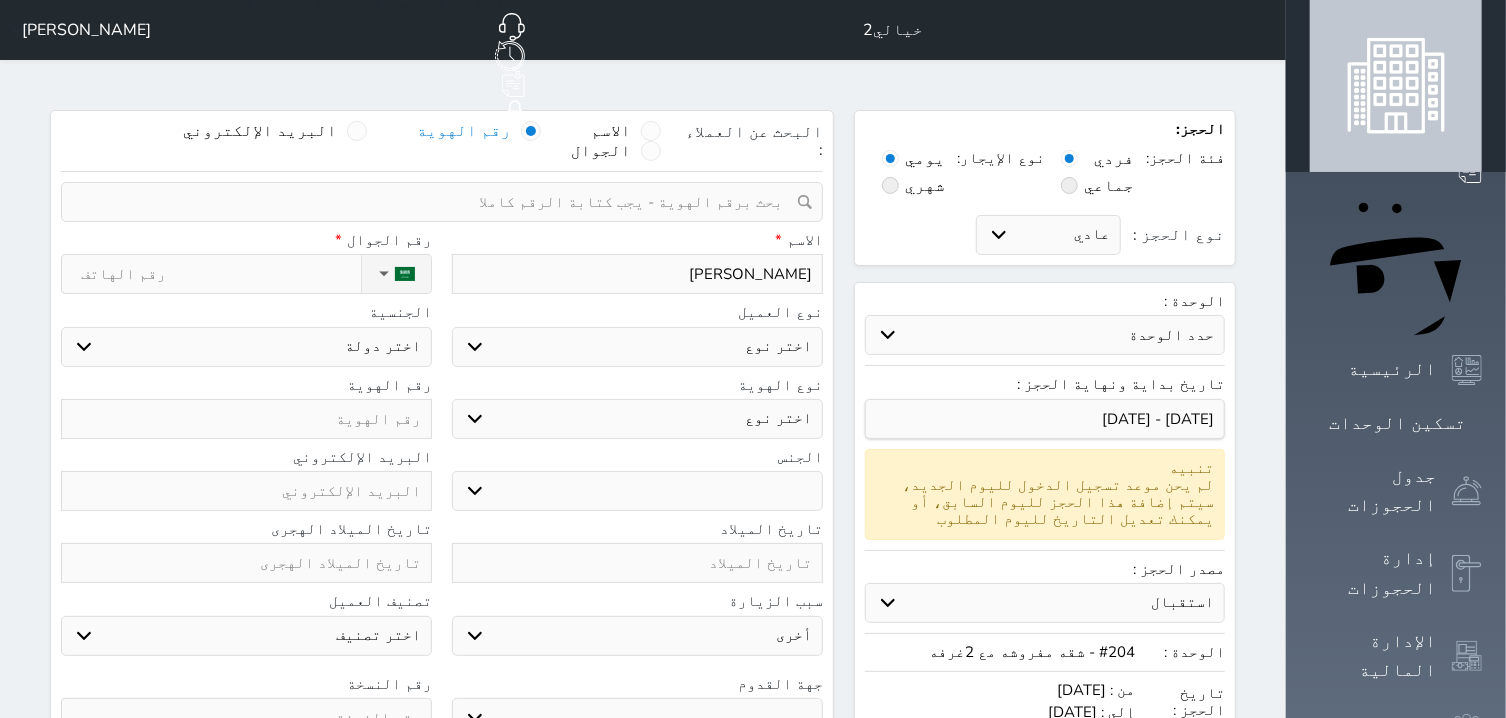 type on "مسفر تواب" 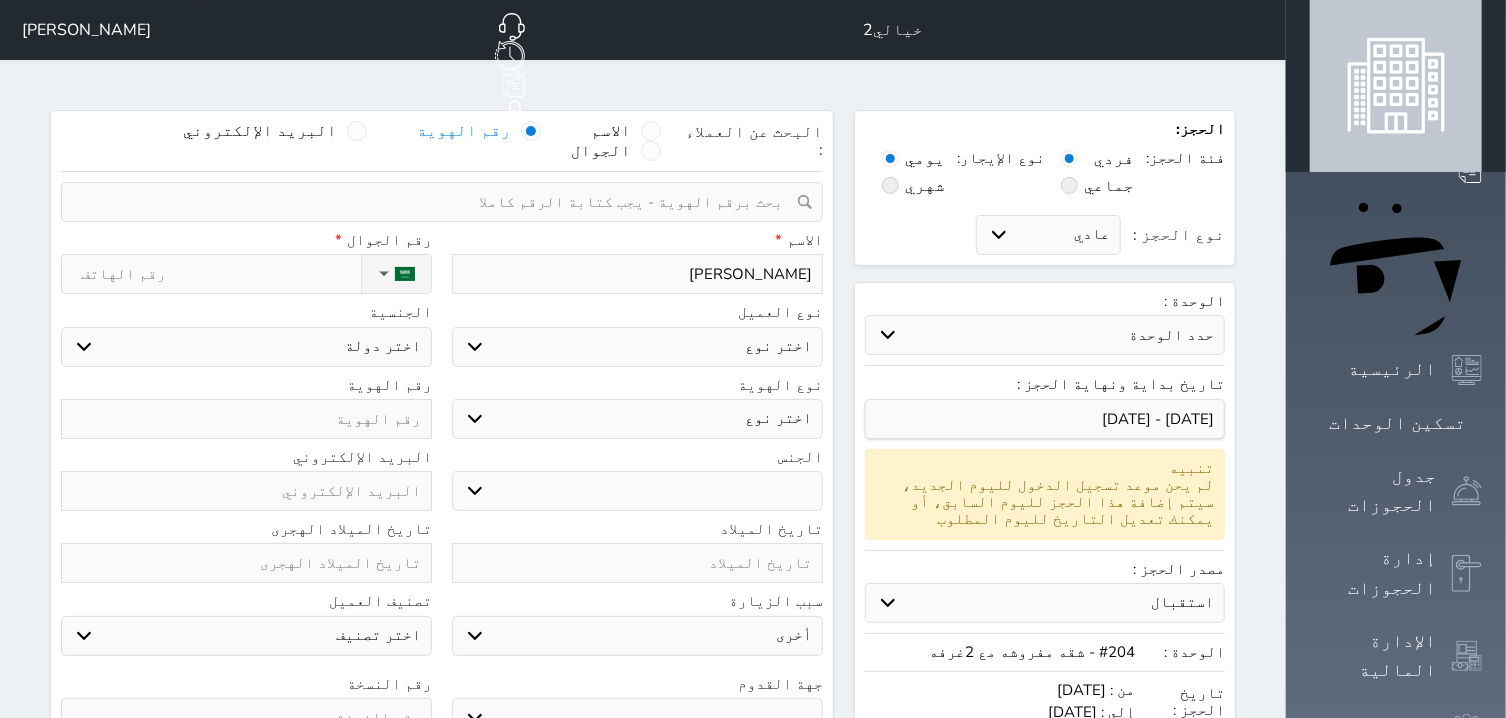 select 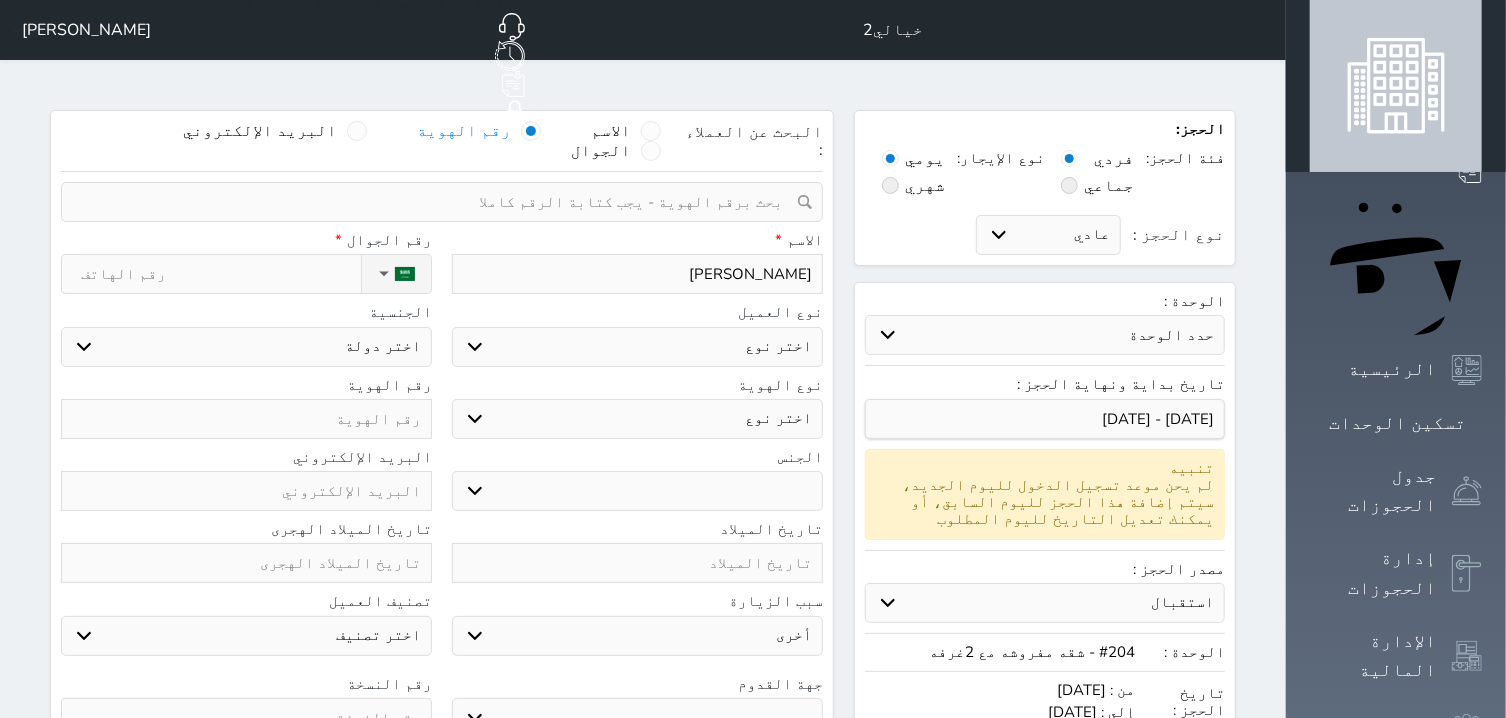type on "مسفر تواب" 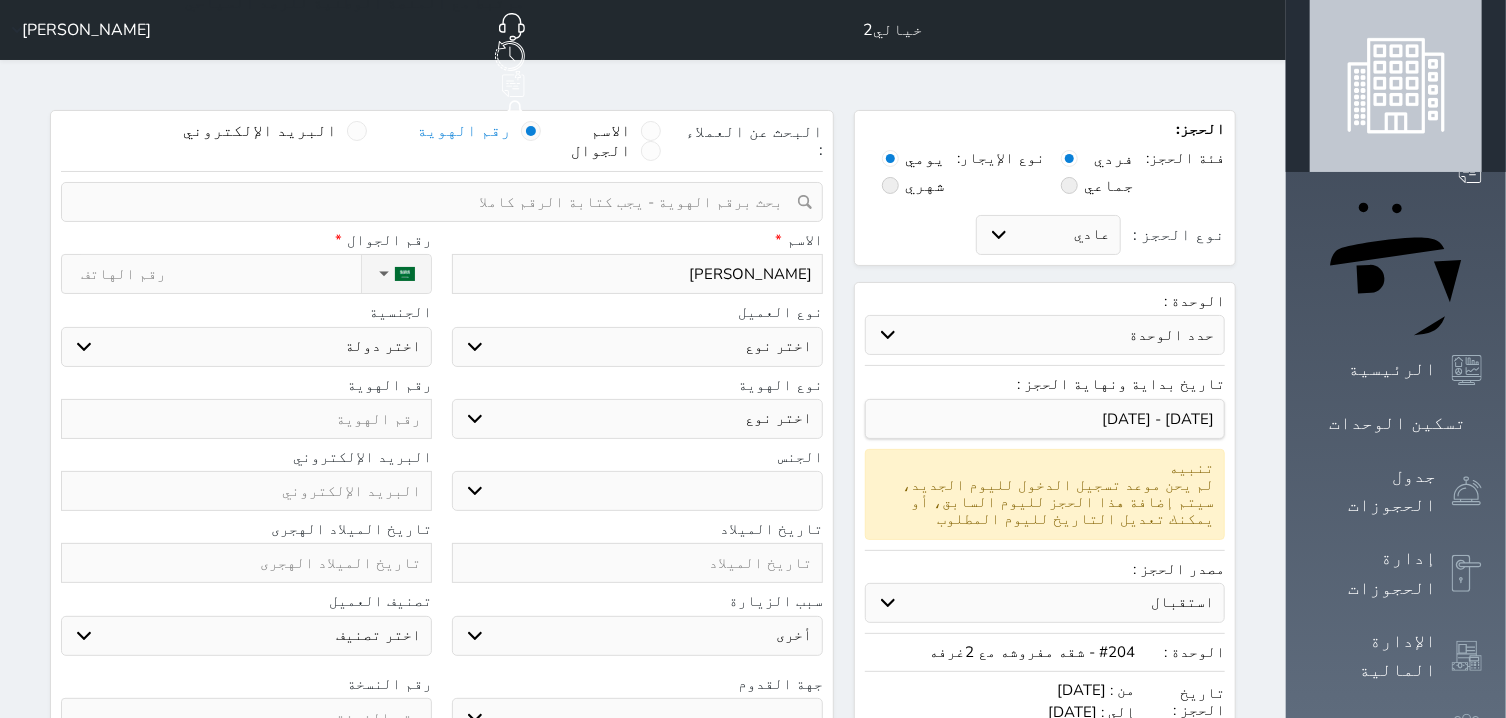 select 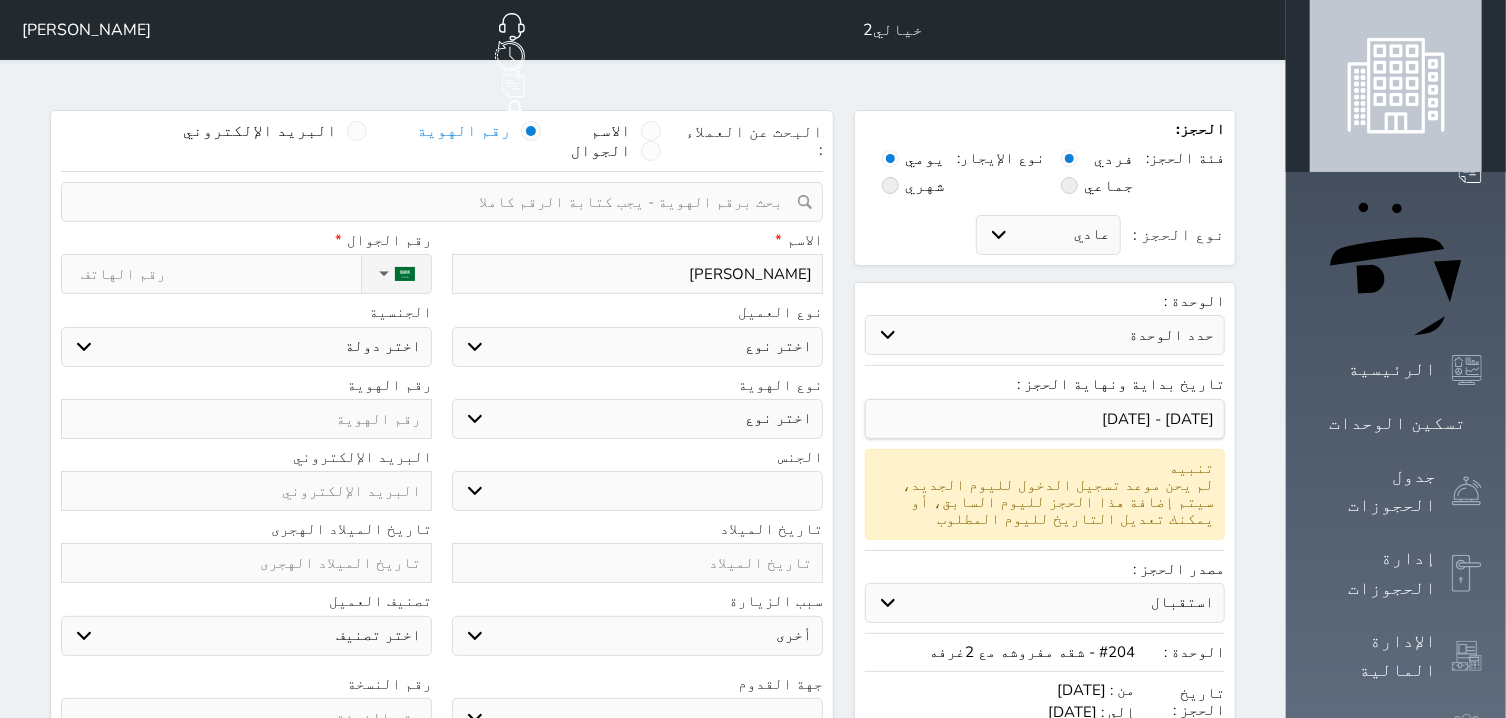 type on "مسفر تواب ا" 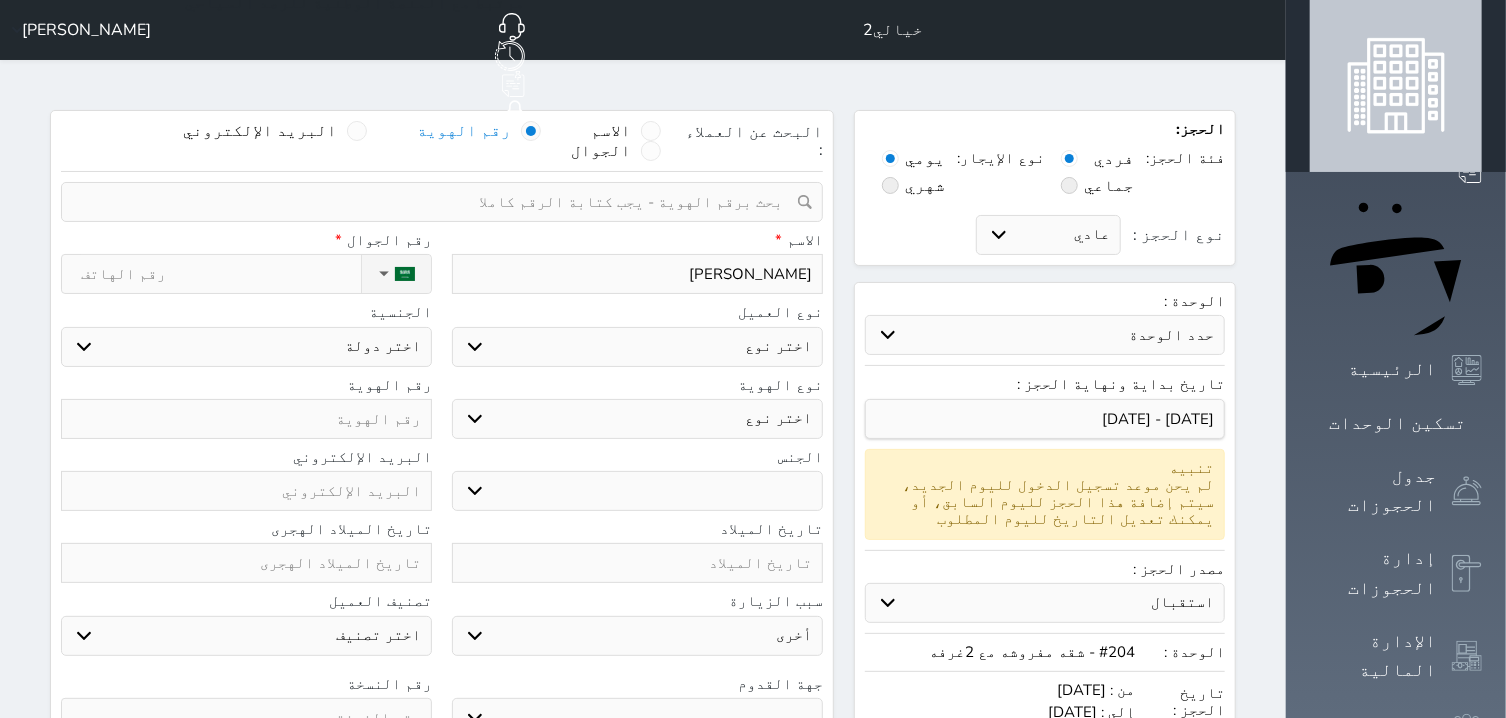 select 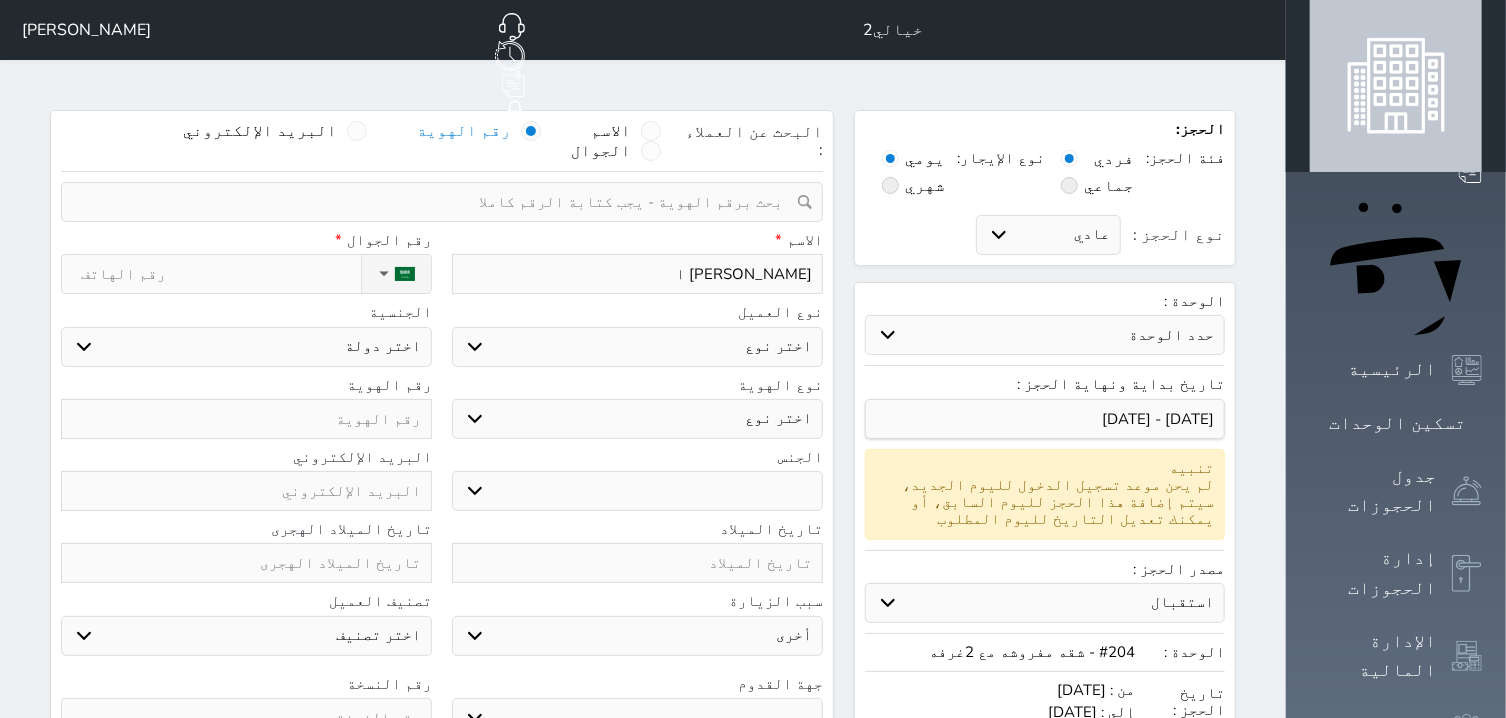 type on "مسفر تواب ال" 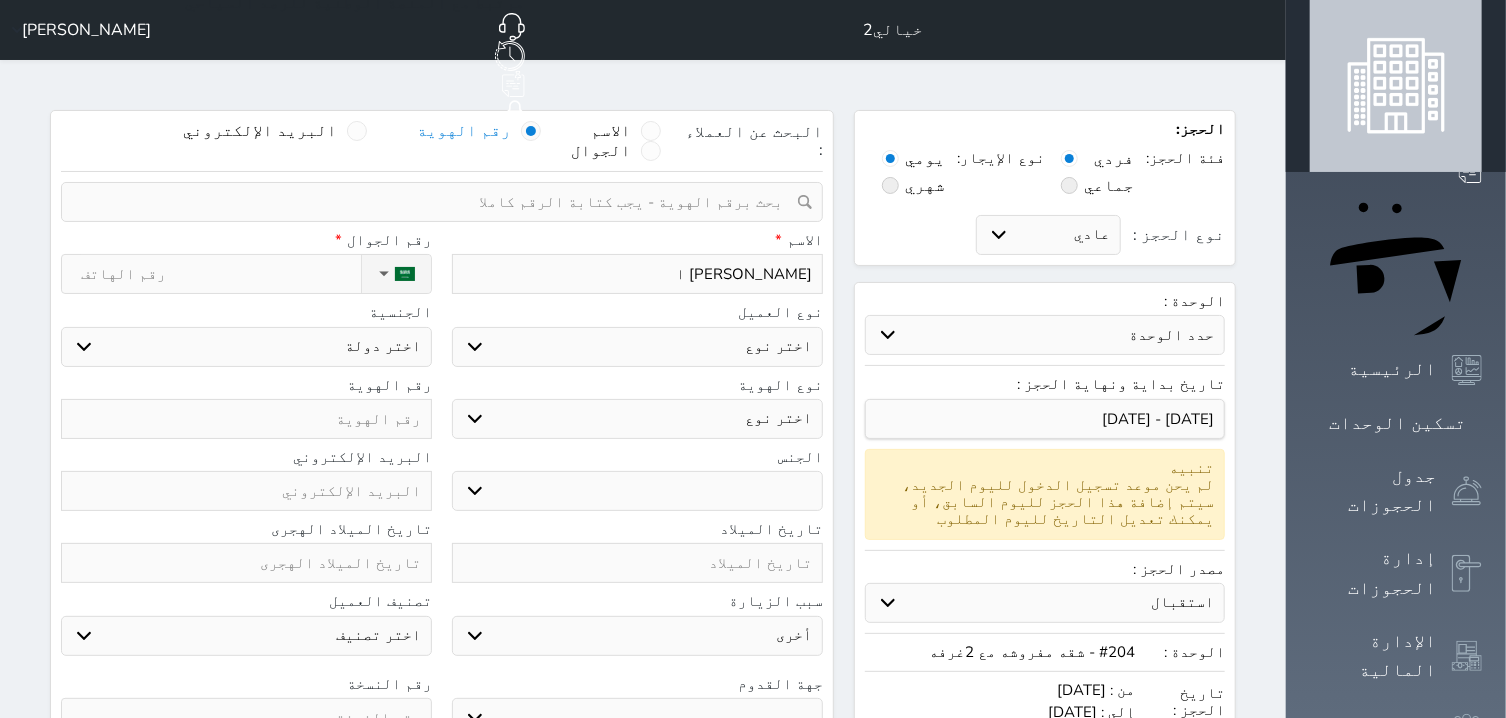 select 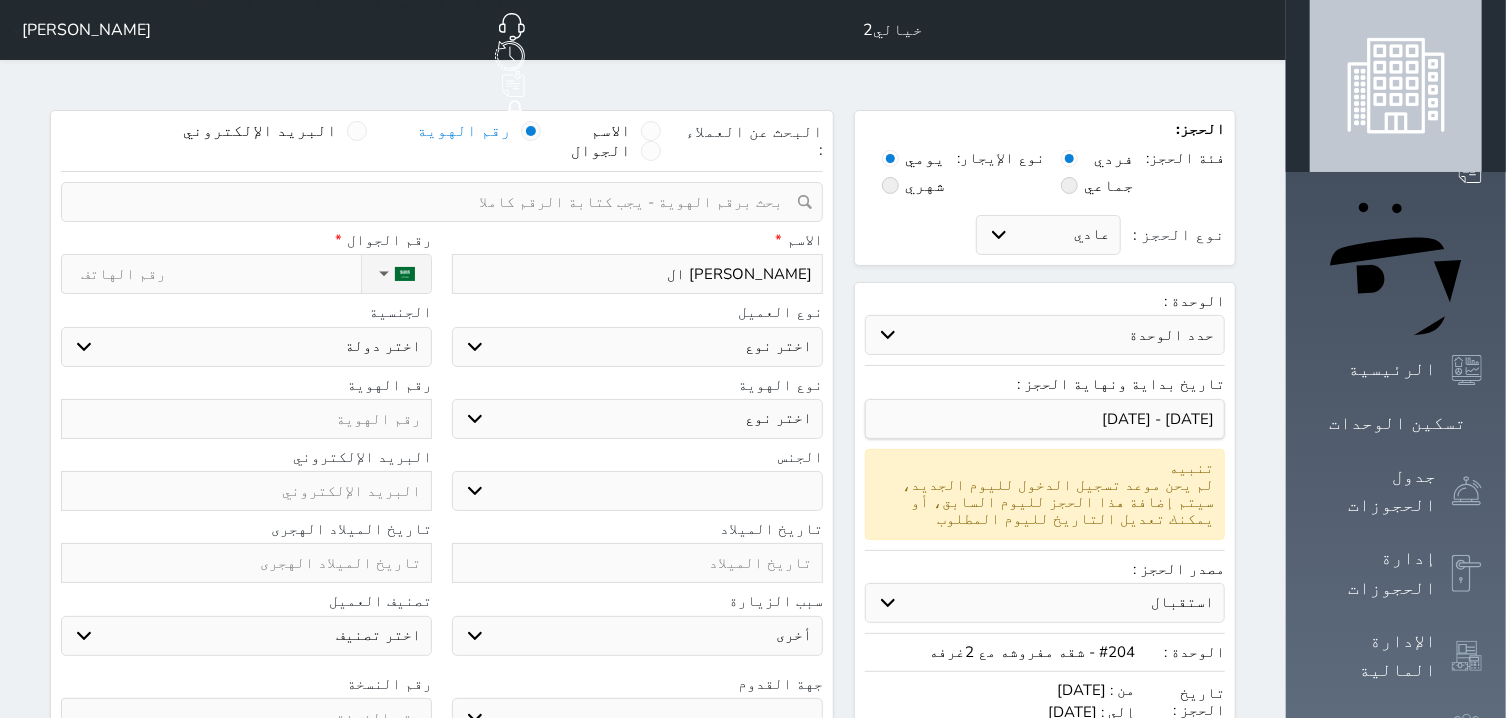 type on "مسفر تواب الس" 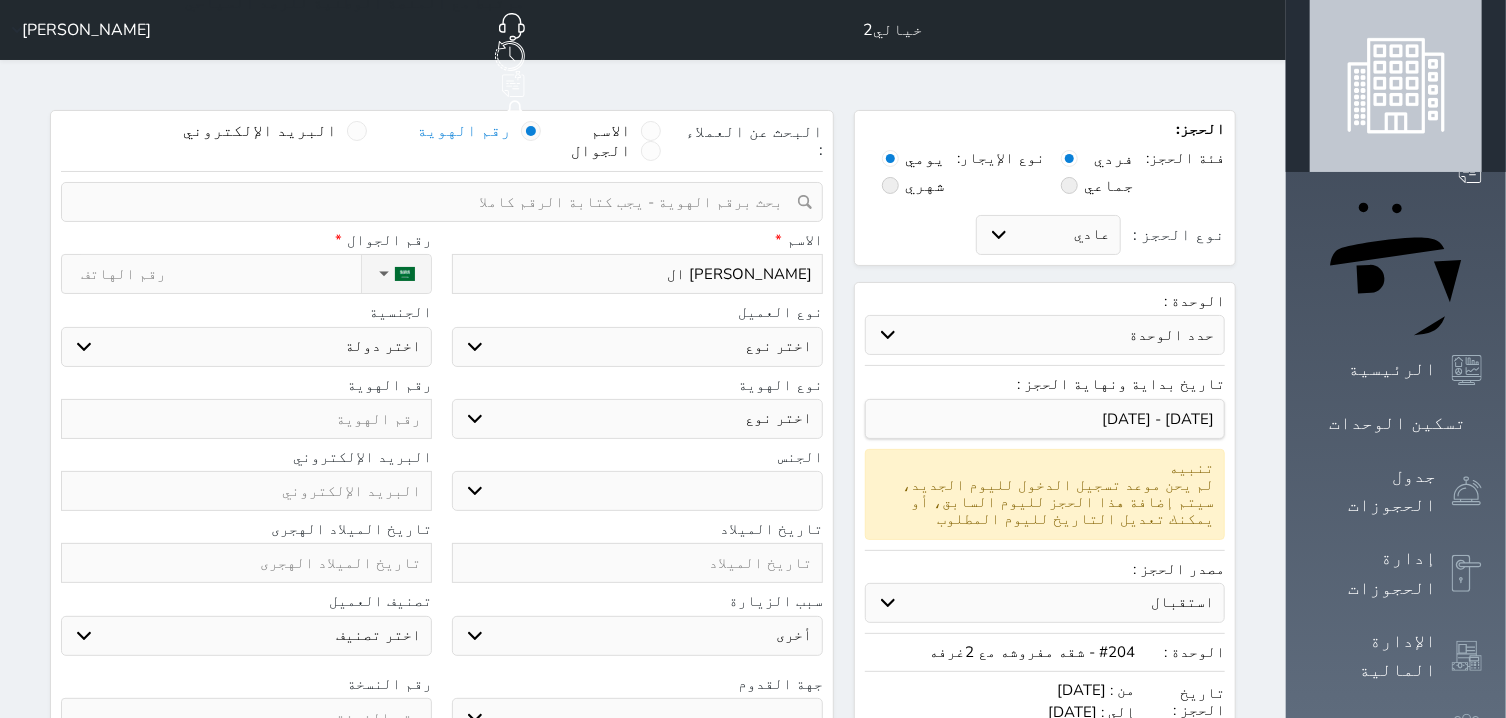 select 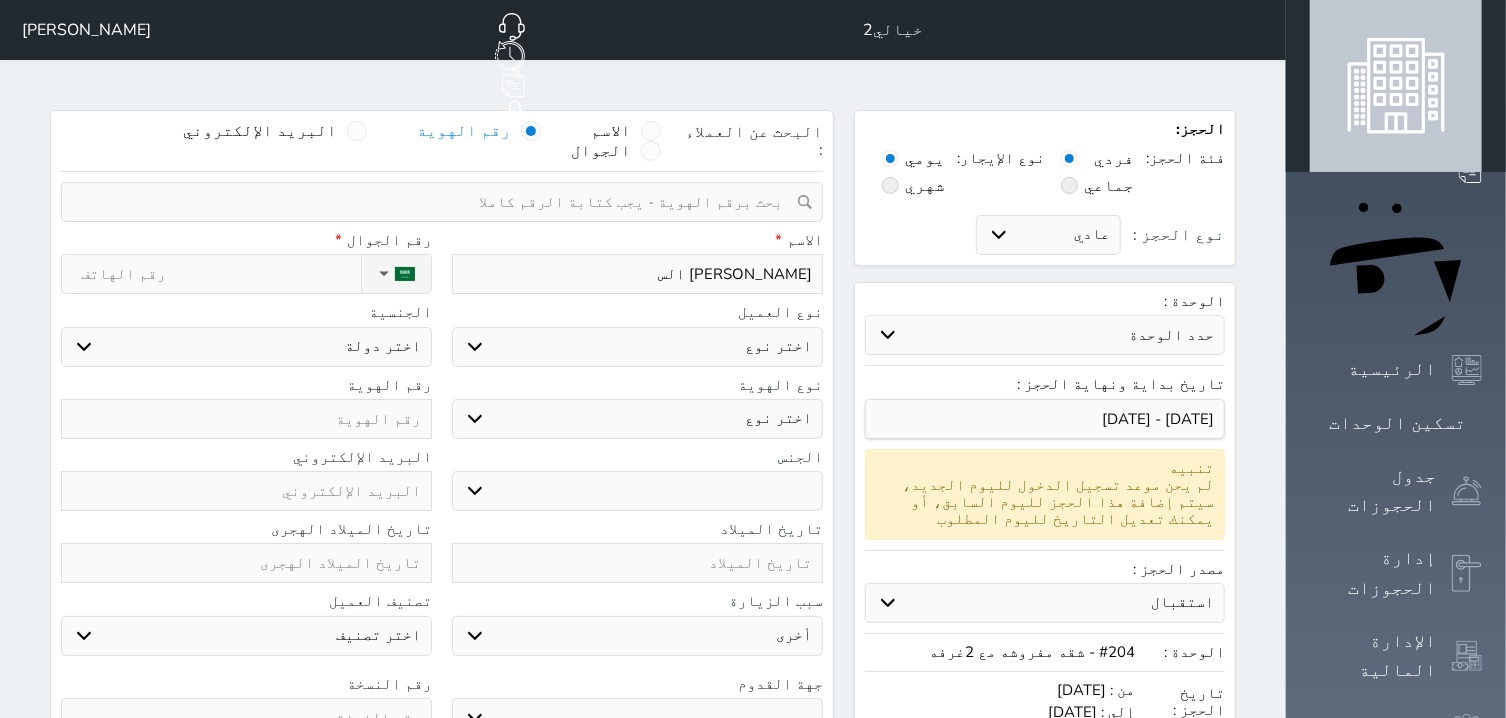 type on "مسفر تواب السب" 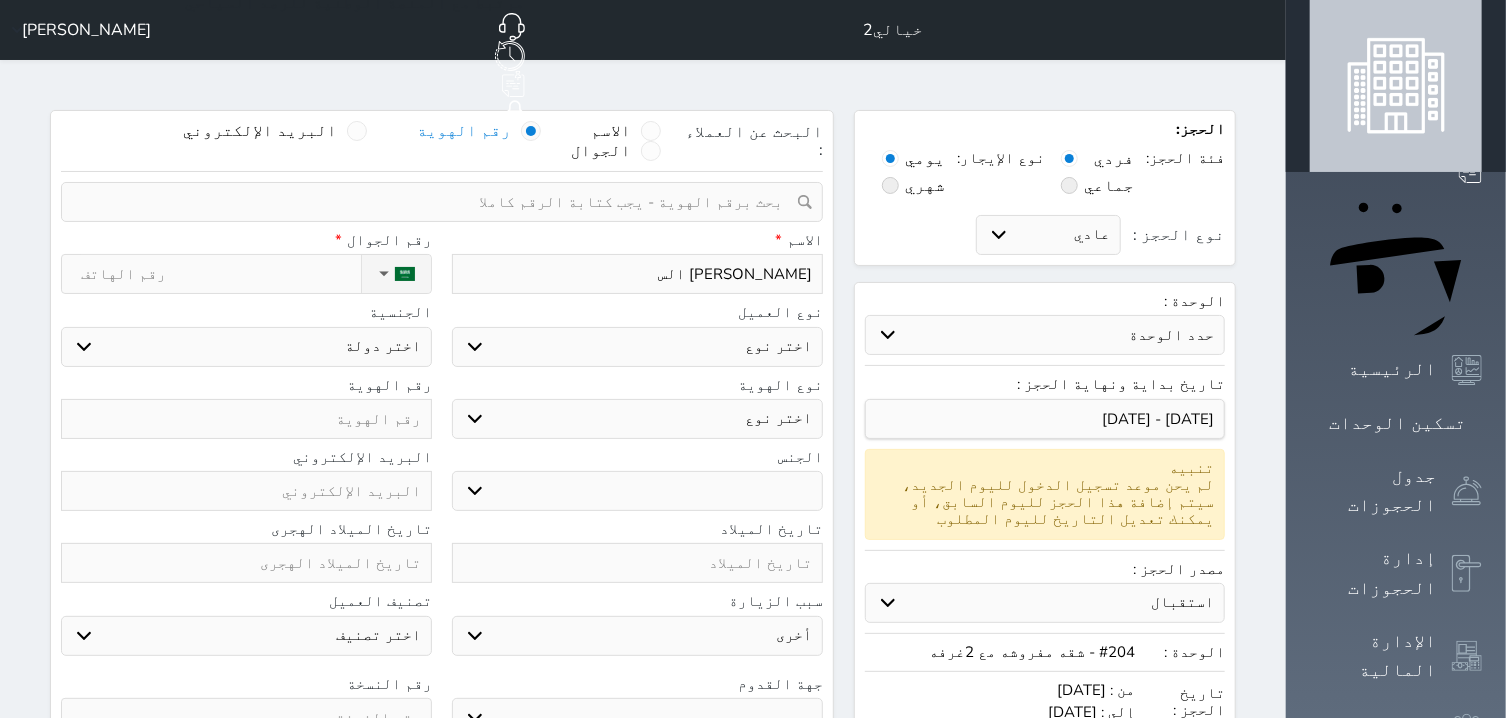 select 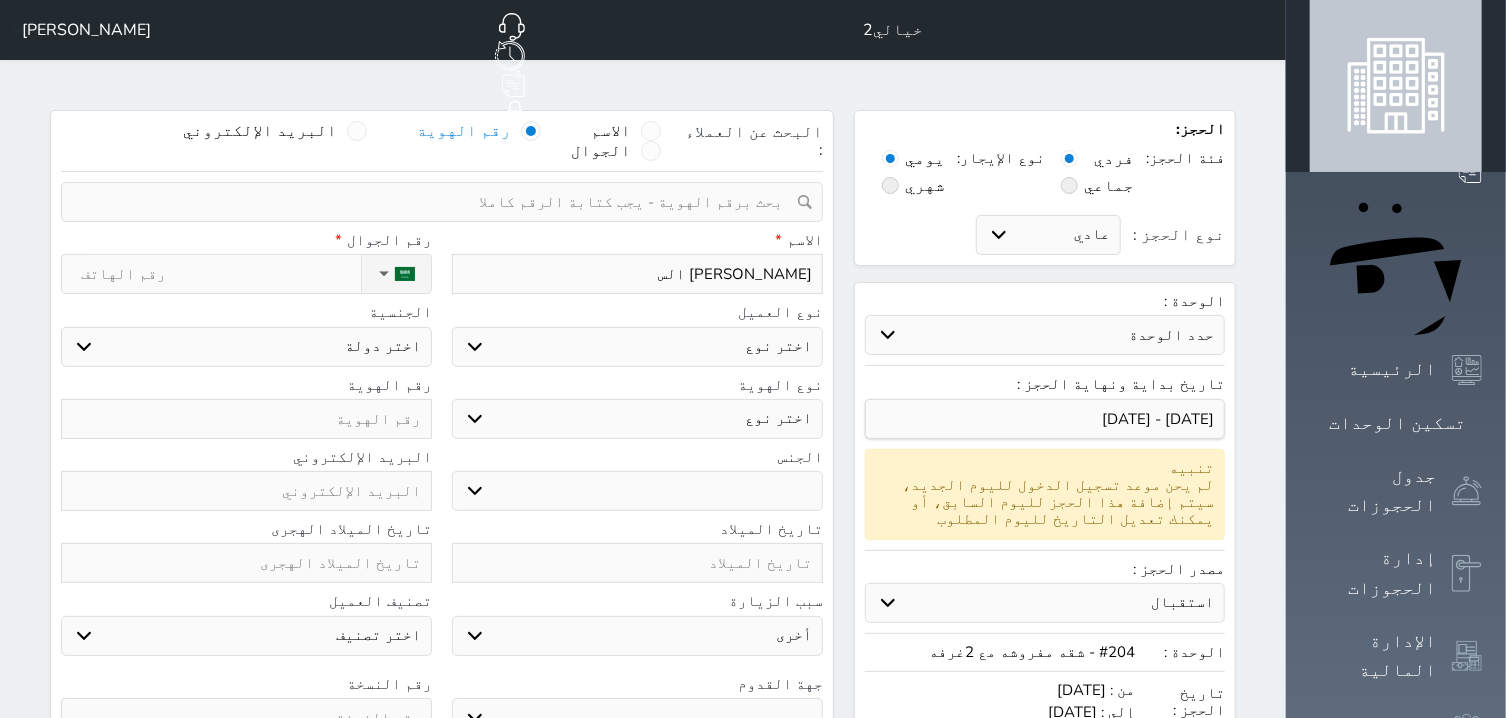 select 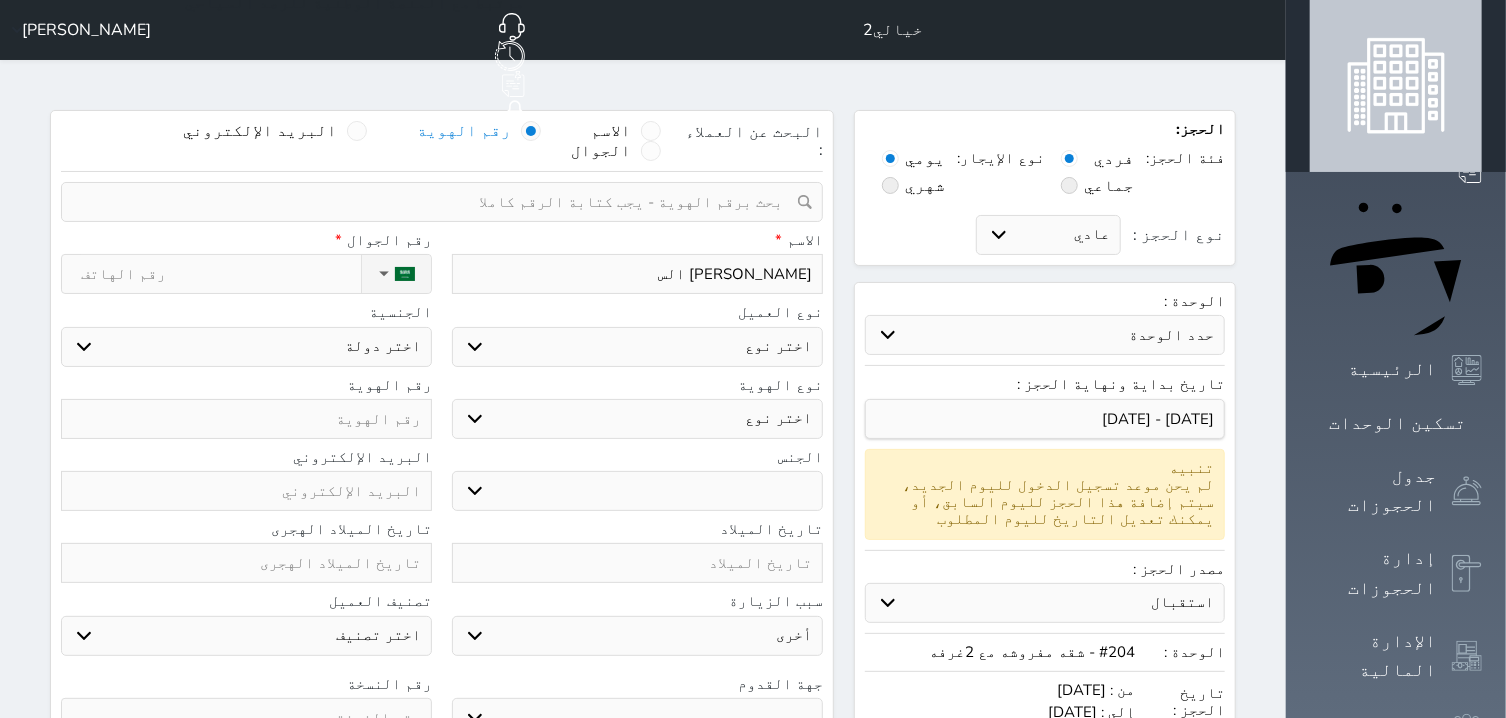 select 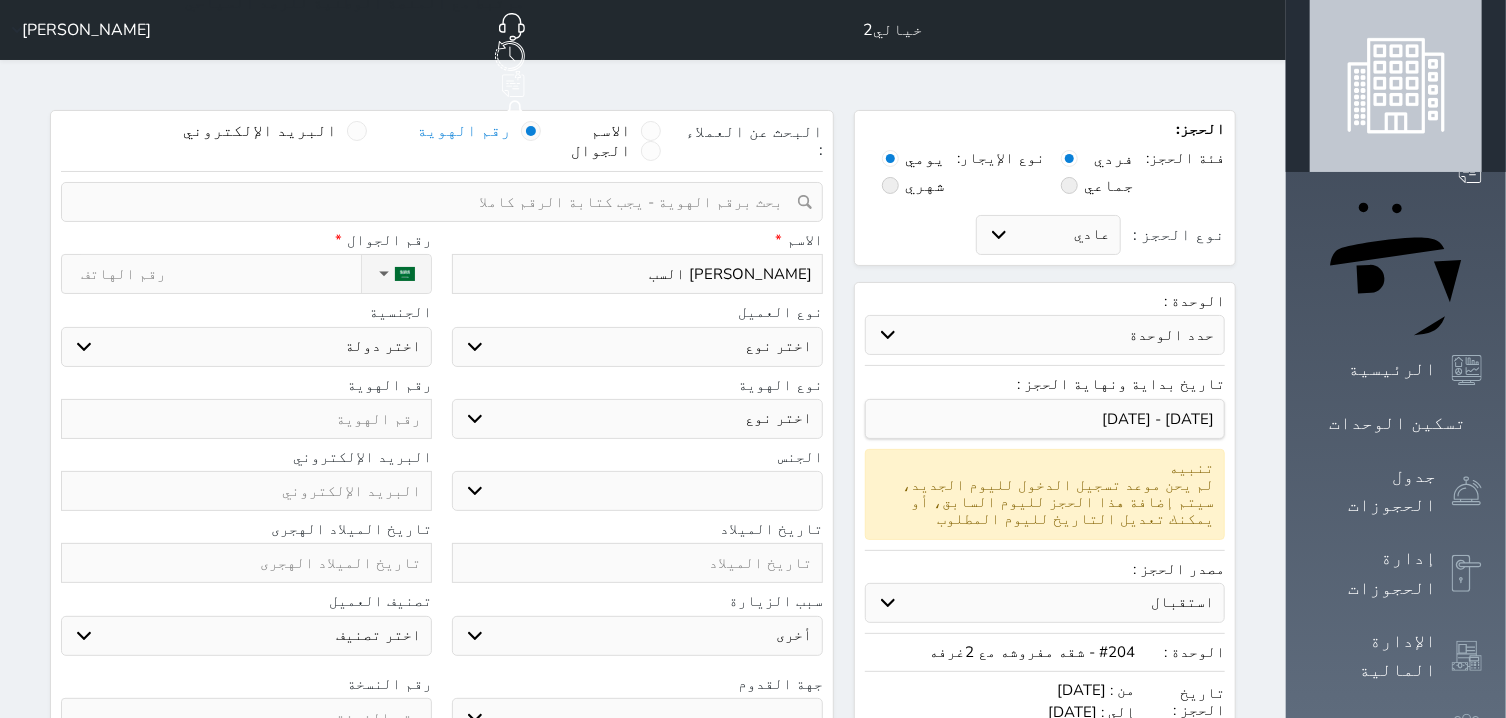 type on "مسفر تواب السبي" 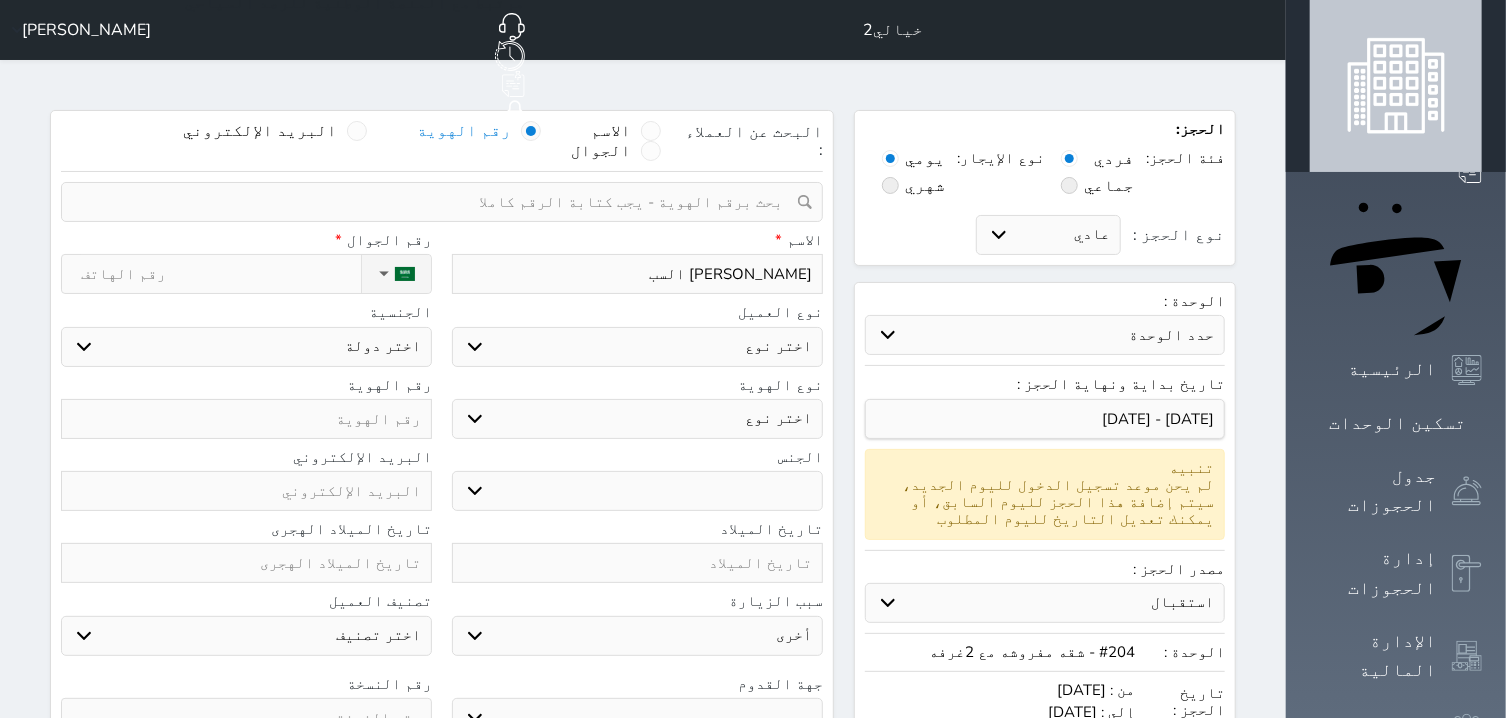 select 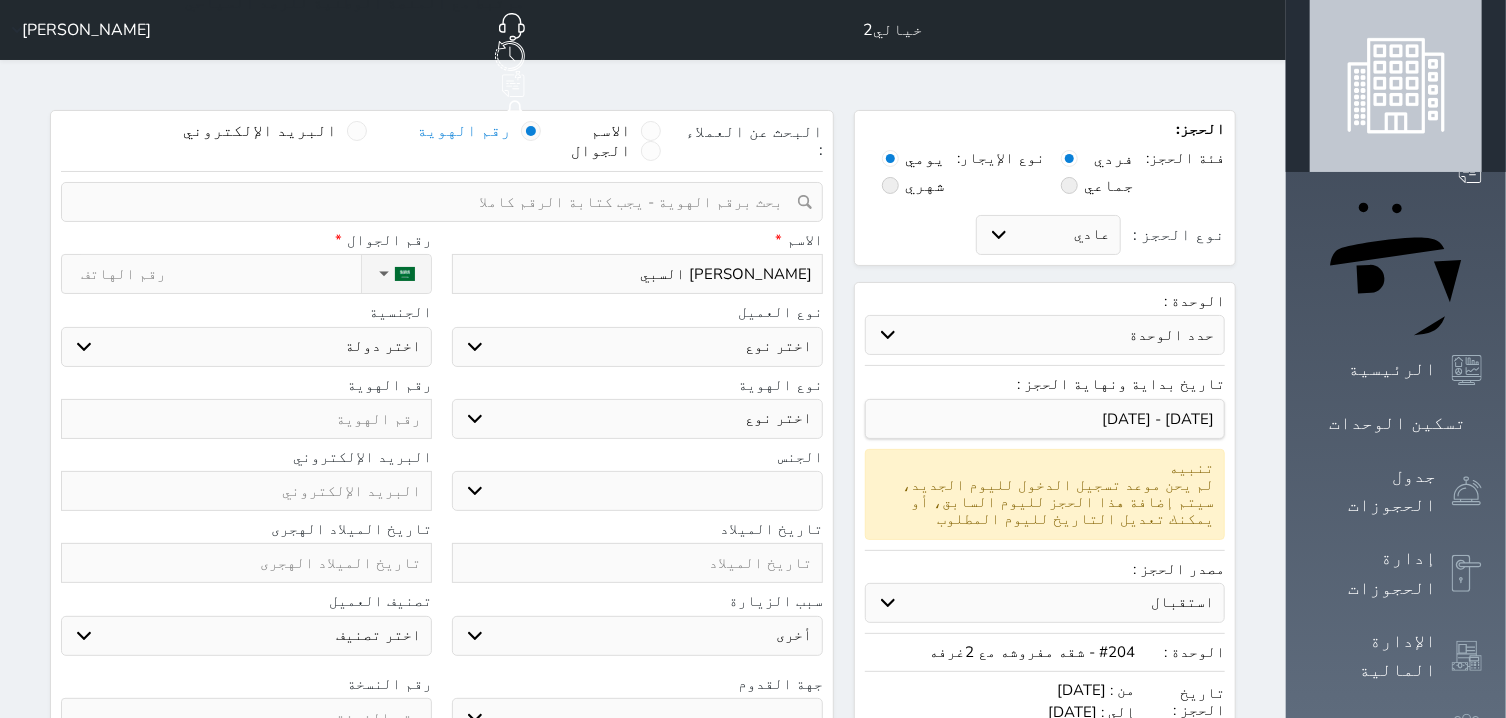 type on "مسفر تواب السبيع" 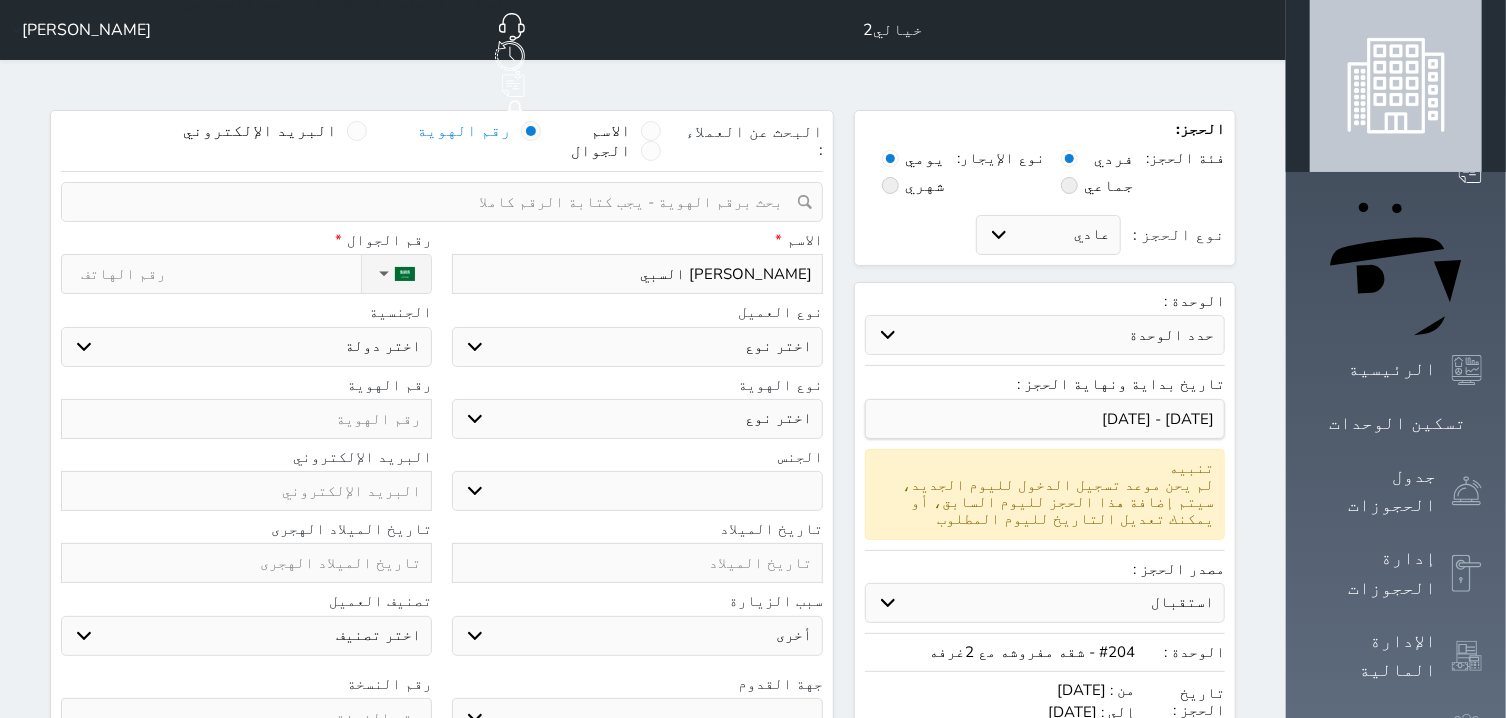 select 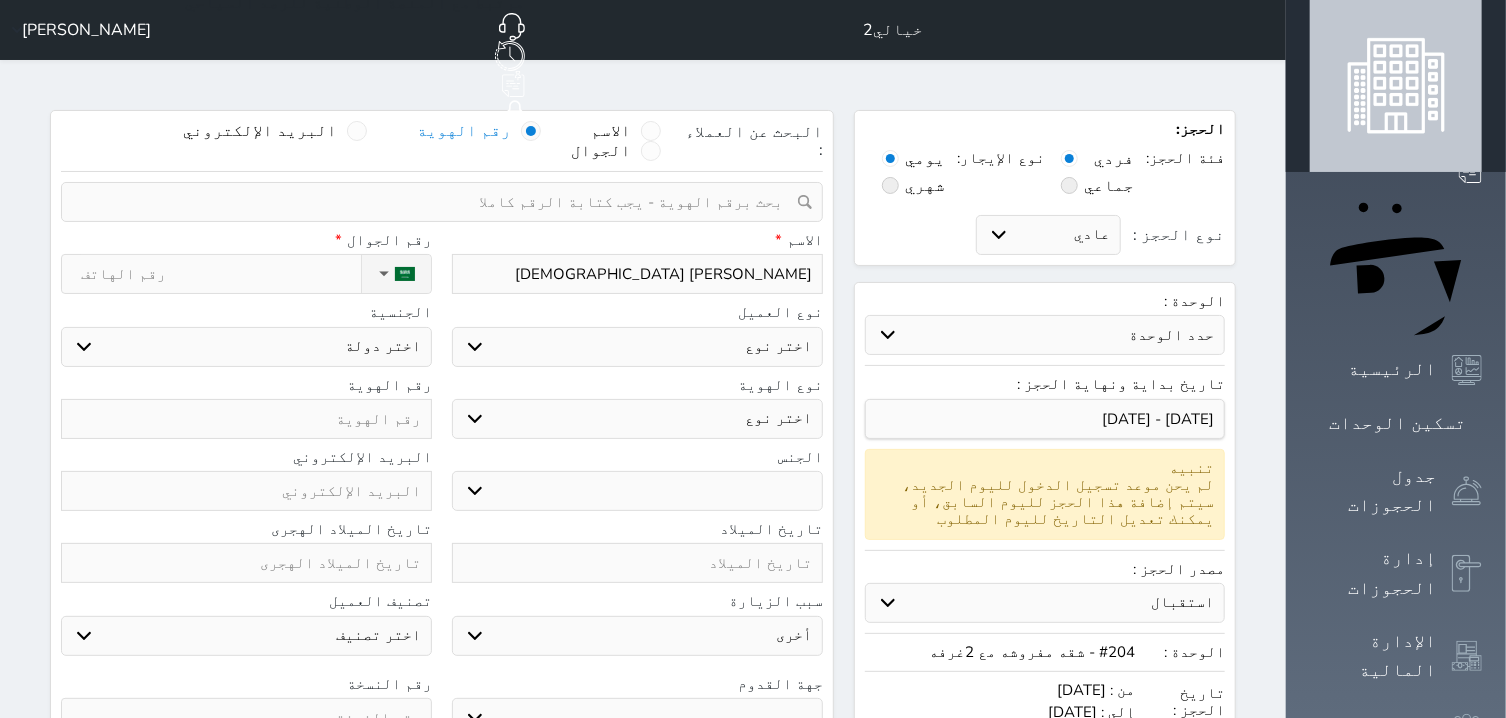 type on "[PERSON_NAME] [DEMOGRAPHIC_DATA]" 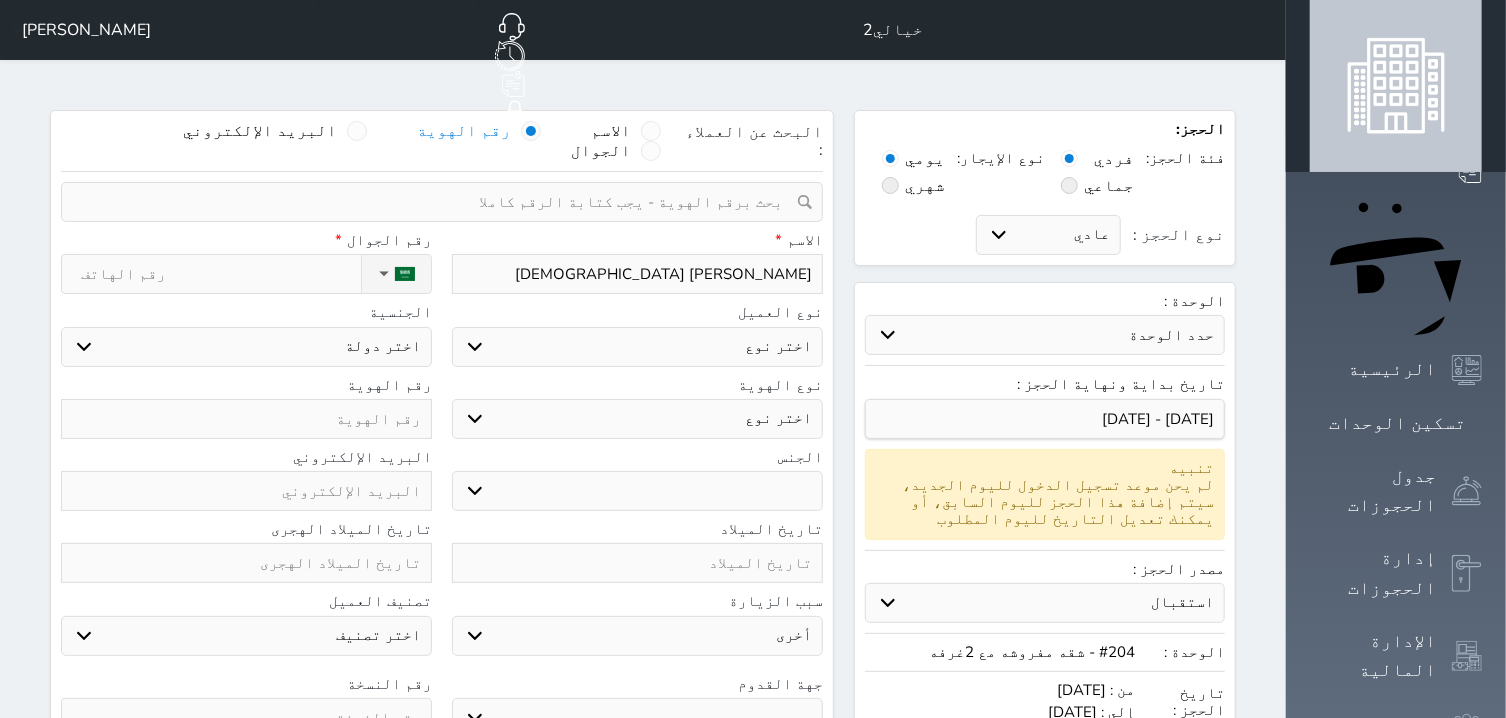 select 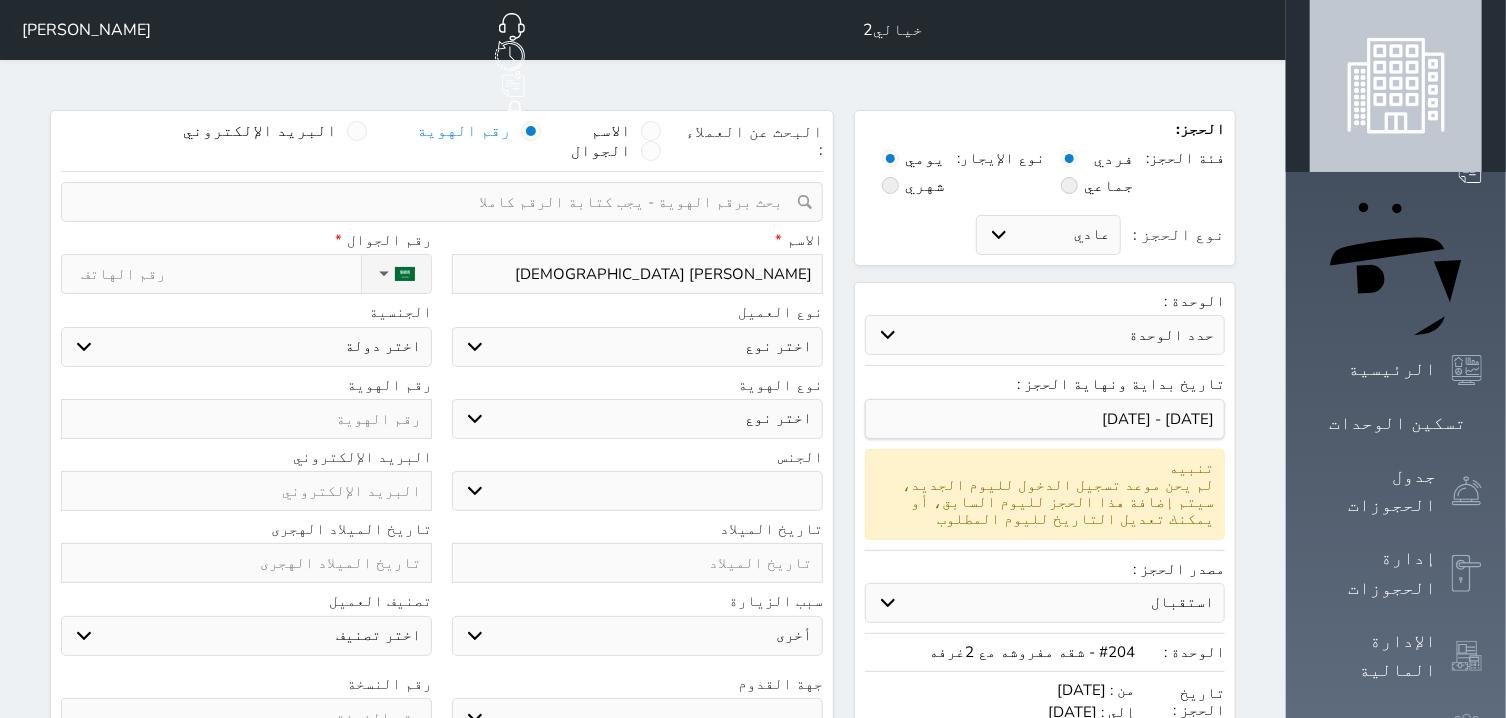 select 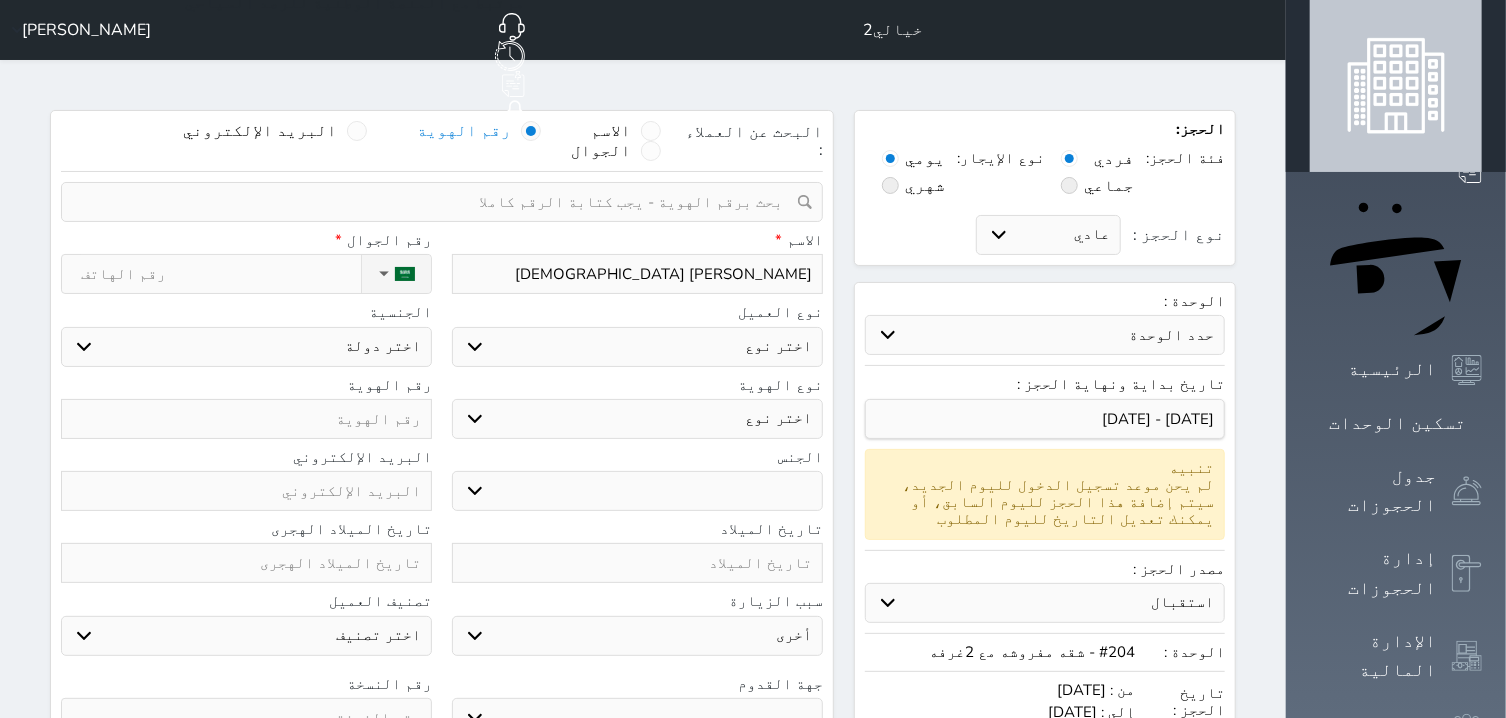 type on "[PERSON_NAME] [DEMOGRAPHIC_DATA]" 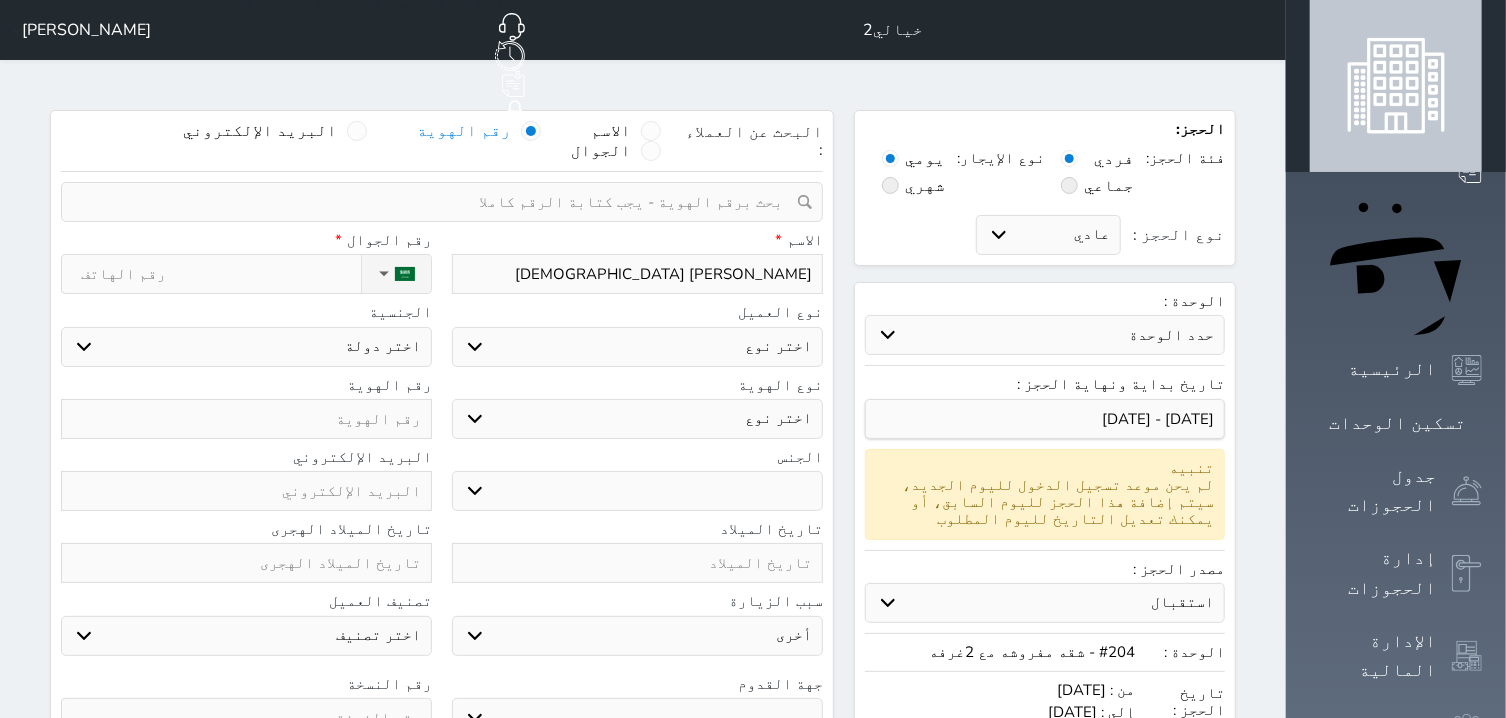 select 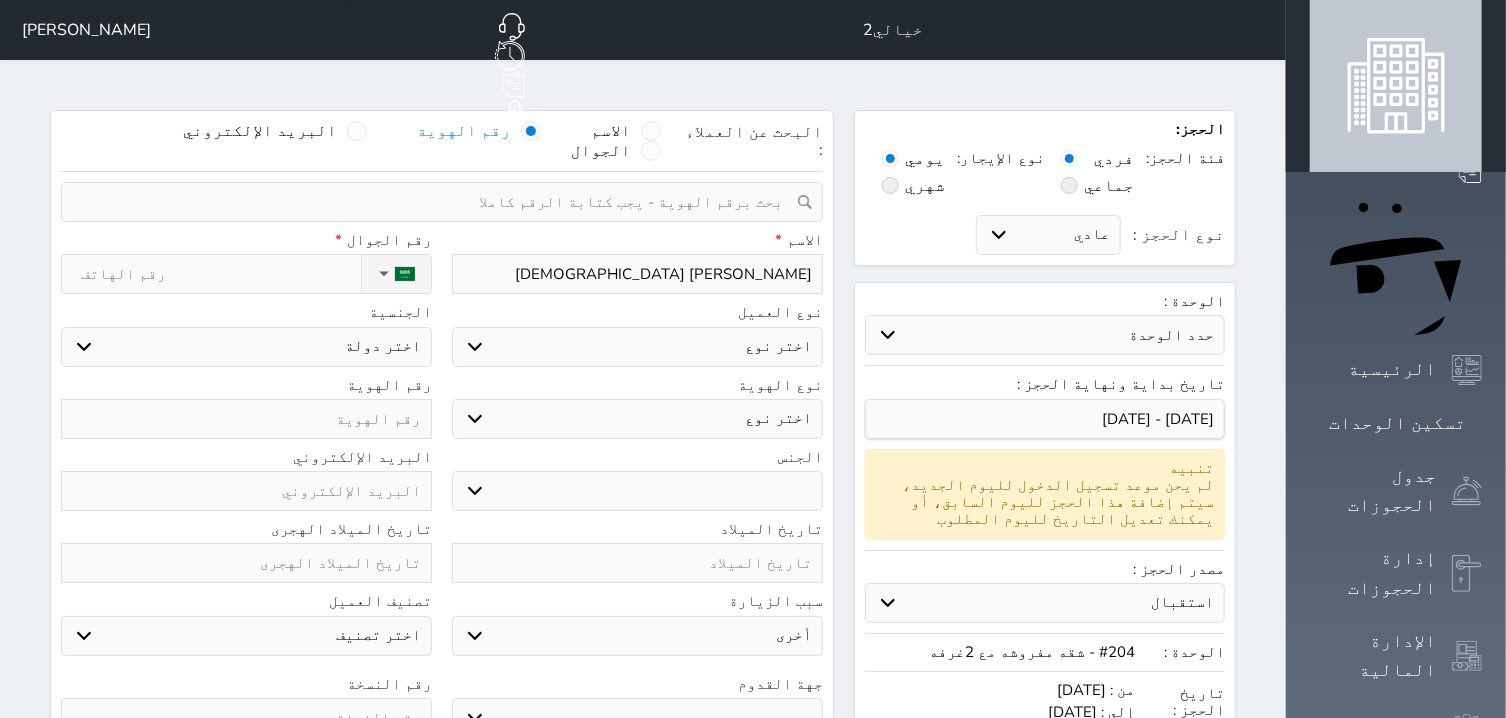 type on "[PERSON_NAME] [DEMOGRAPHIC_DATA]" 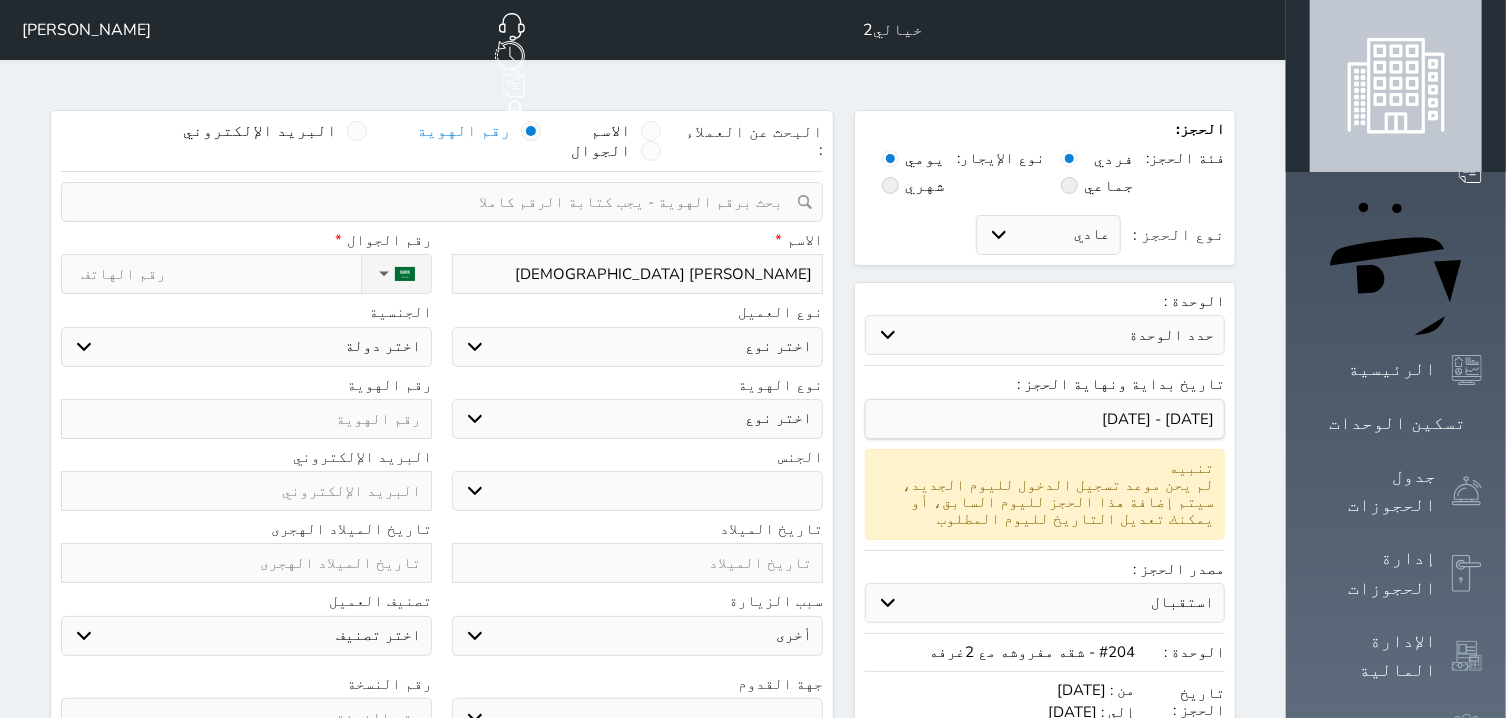 click on "اختر نوع   مواطن مواطن خليجي زائر مقيم" at bounding box center [637, 347] 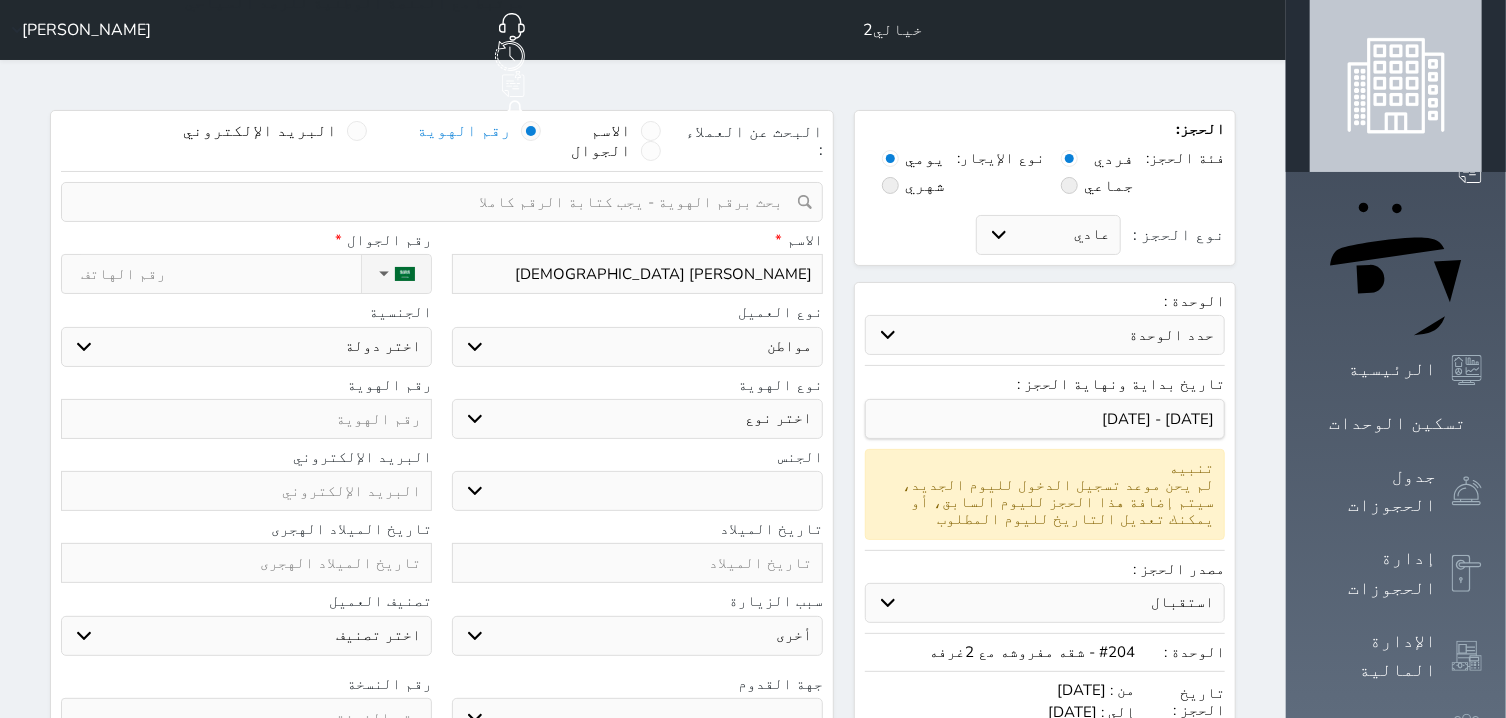 click on "مواطن" at bounding box center [0, 0] 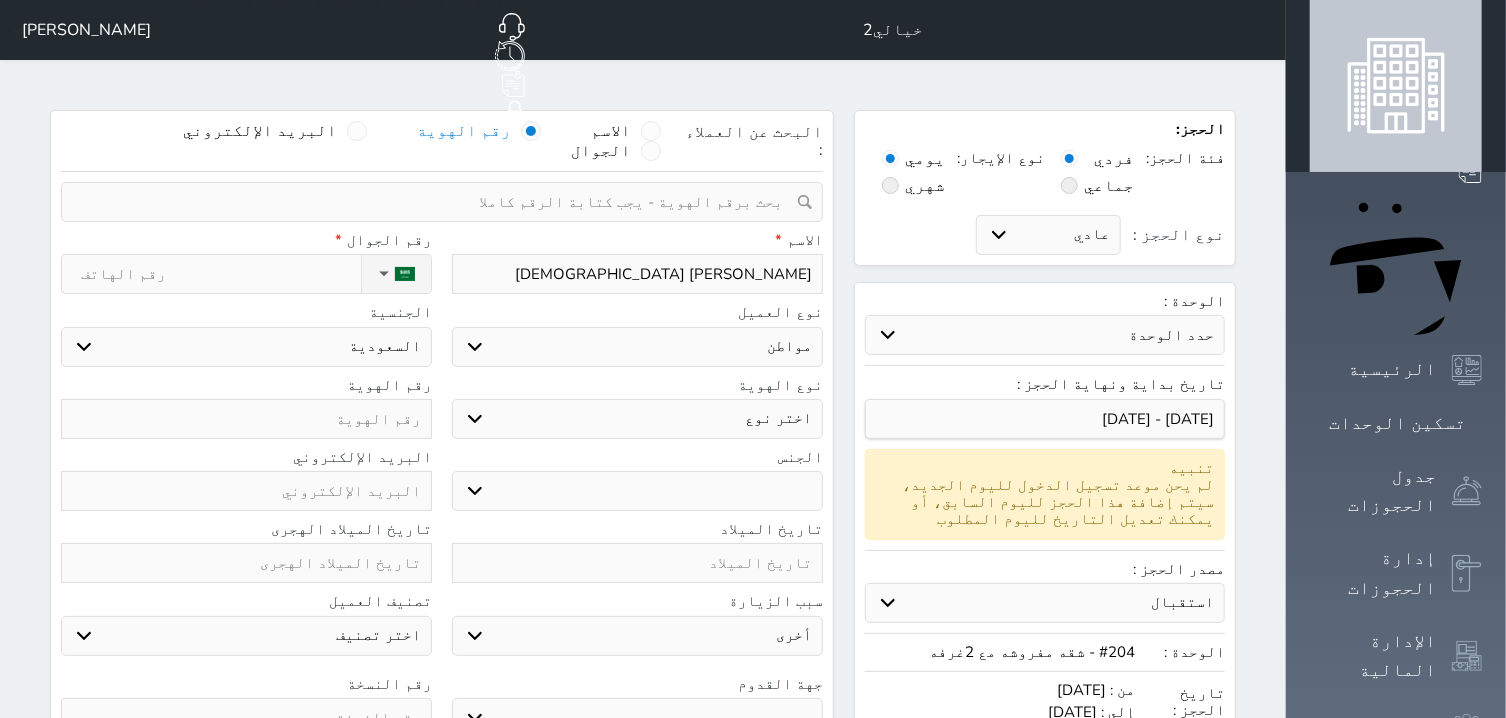 click on "اختر نوع   هوية وطنية هوية عائلية جواز السفر" at bounding box center (637, 419) 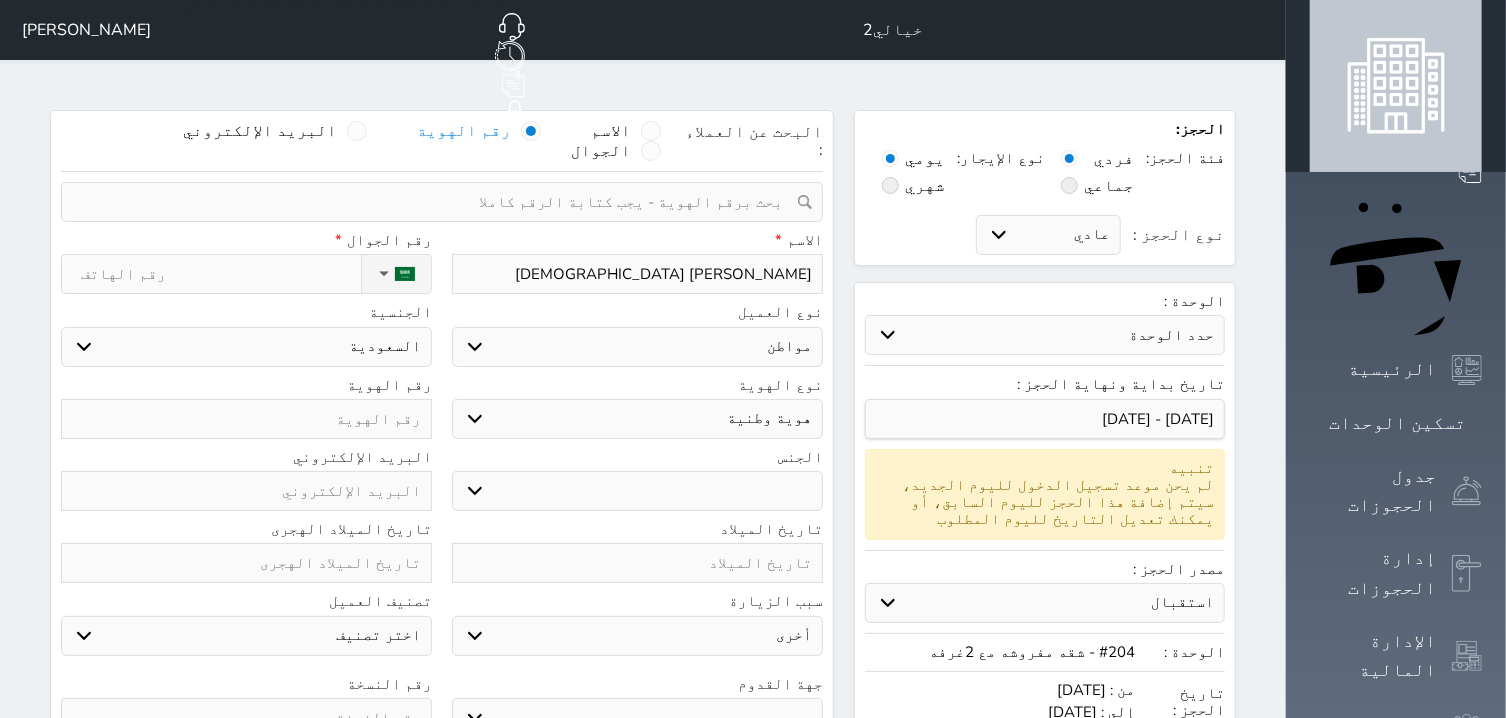 select 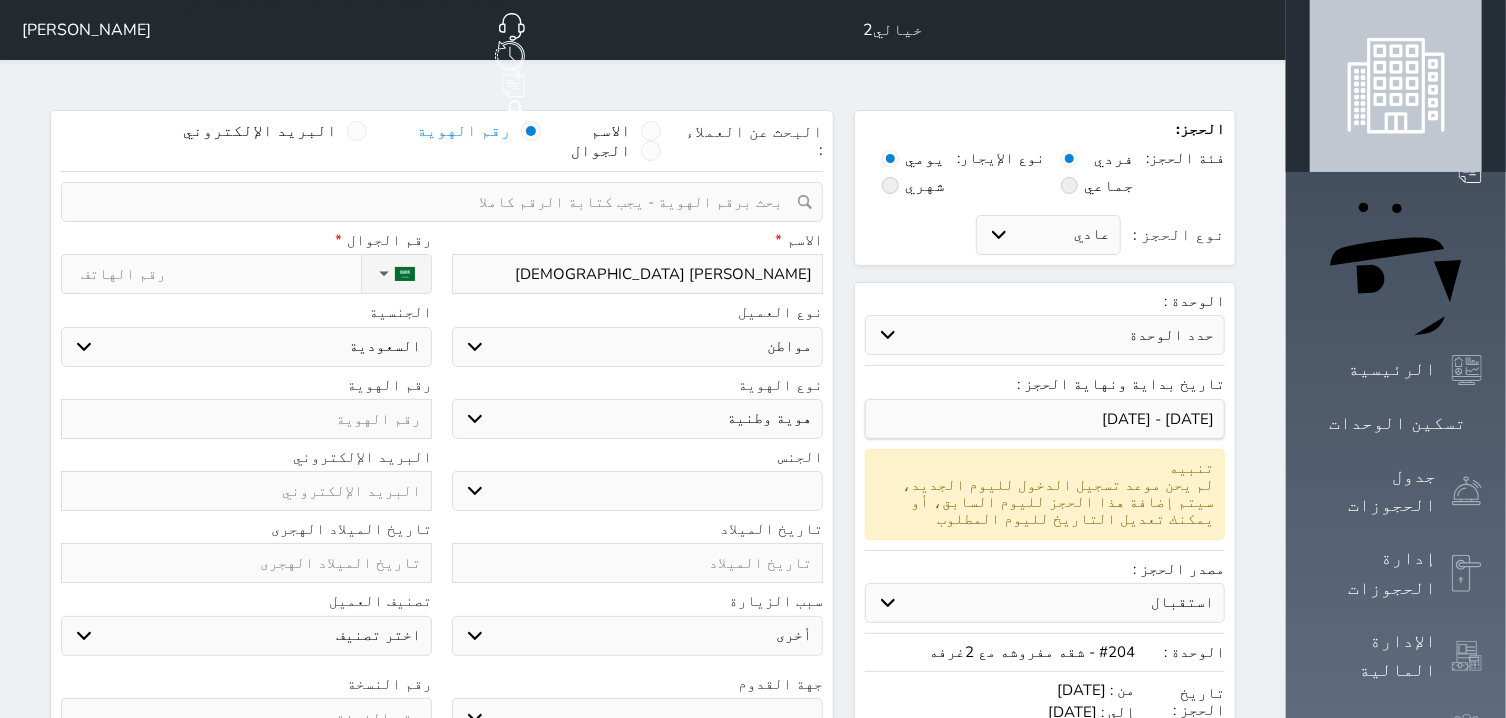 select 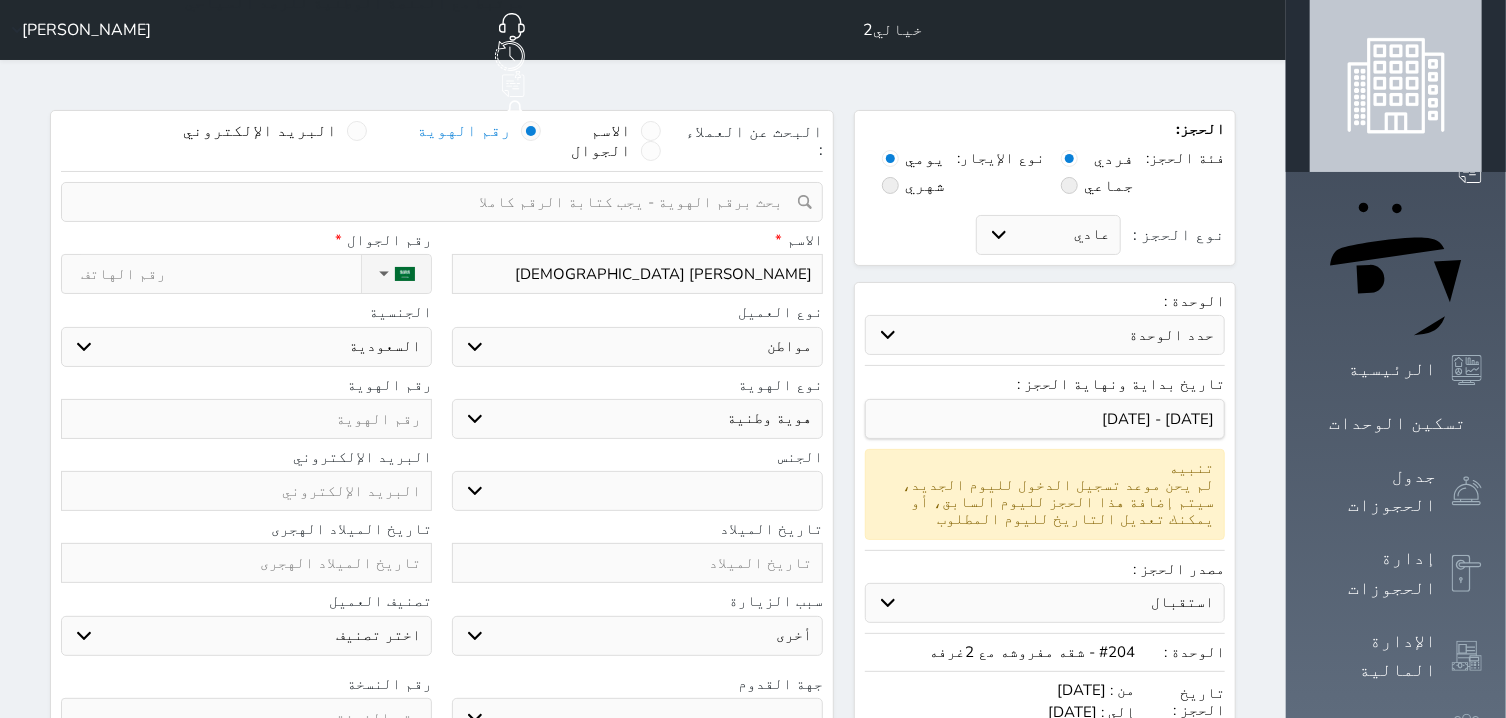 click on "ذكر   انثى" at bounding box center (637, 491) 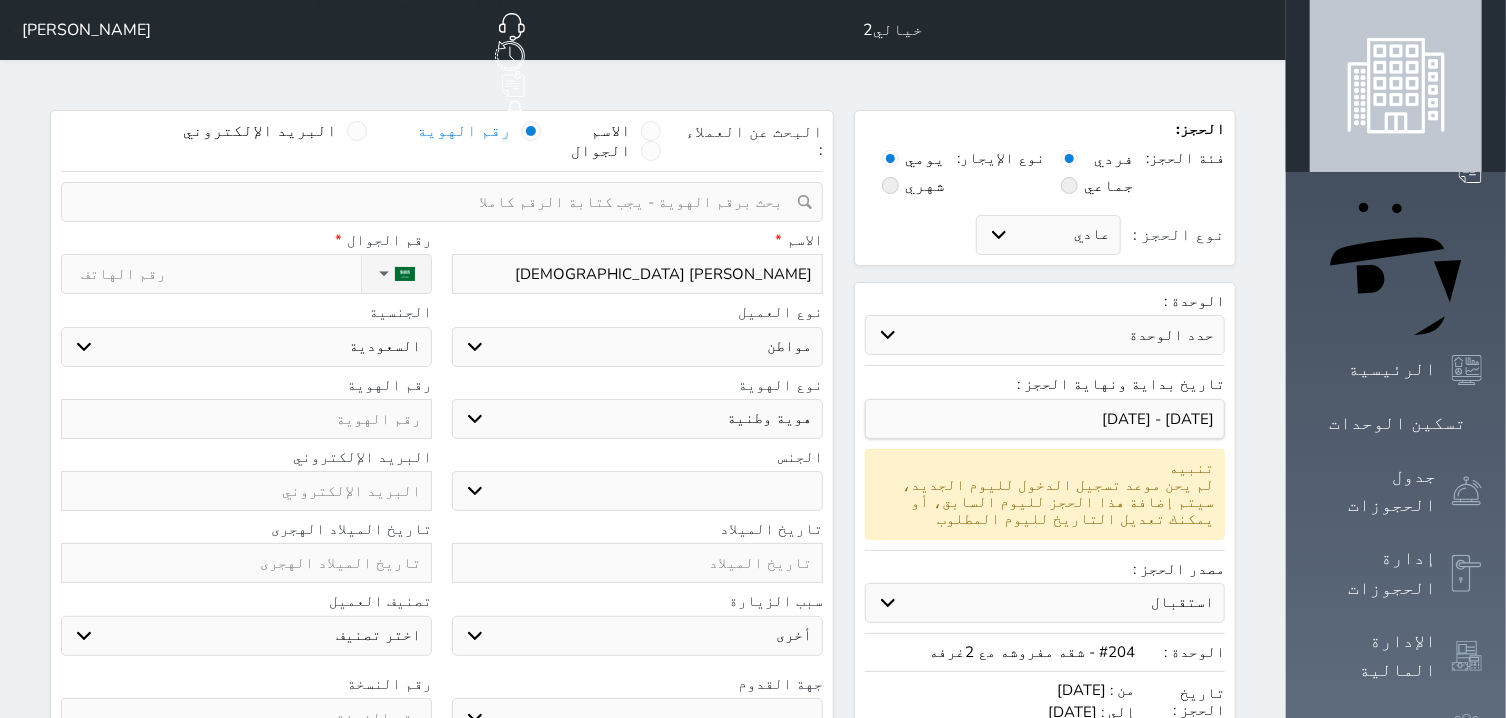 select 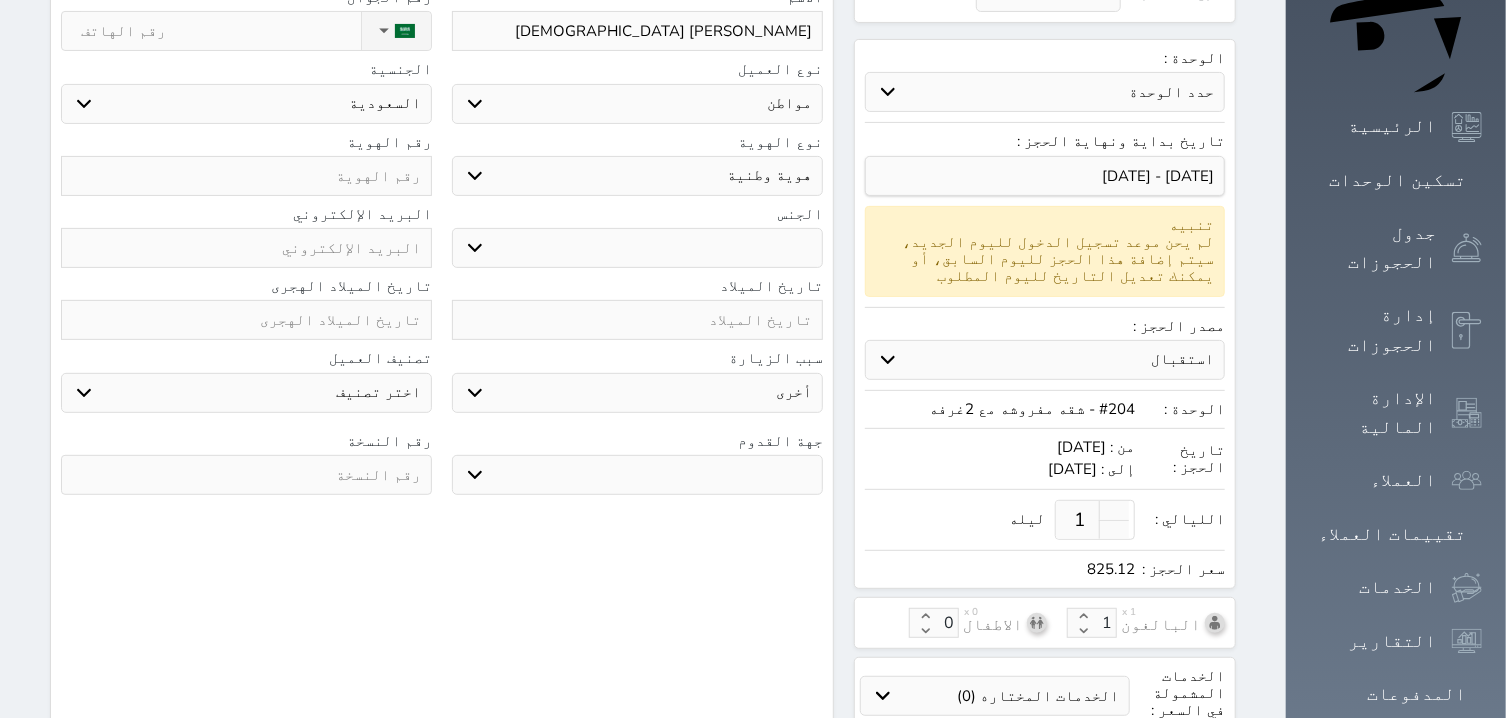 scroll, scrollTop: 254, scrollLeft: 0, axis: vertical 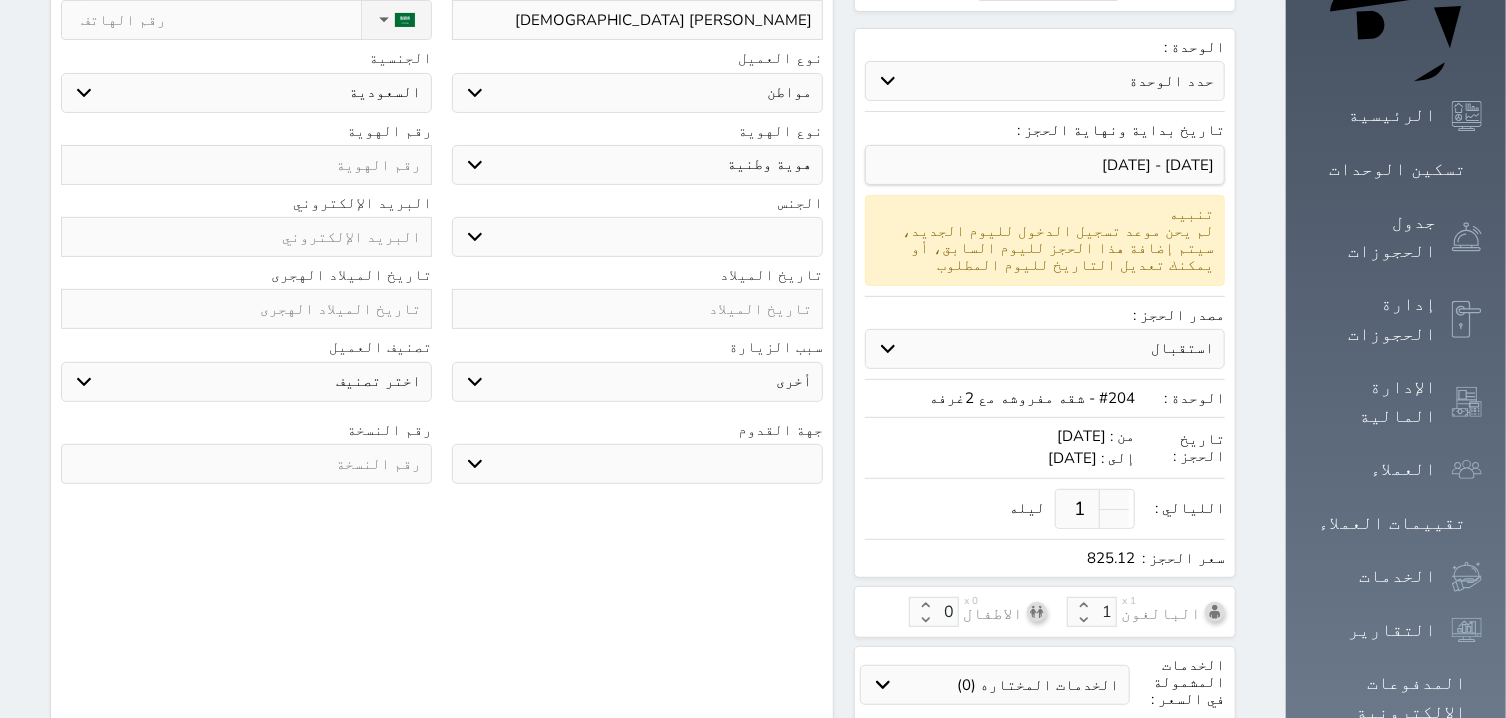 click at bounding box center [246, 309] 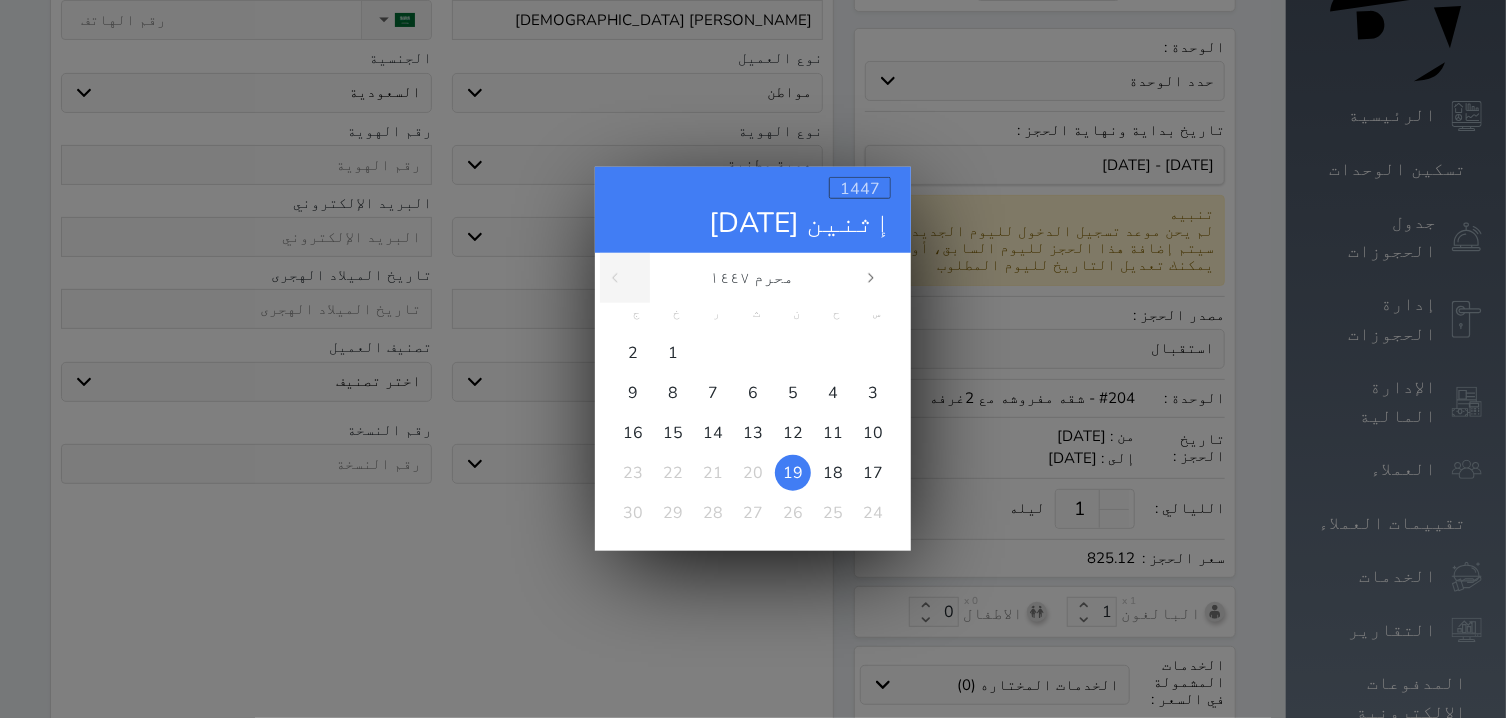 click on "1447" at bounding box center [860, 189] 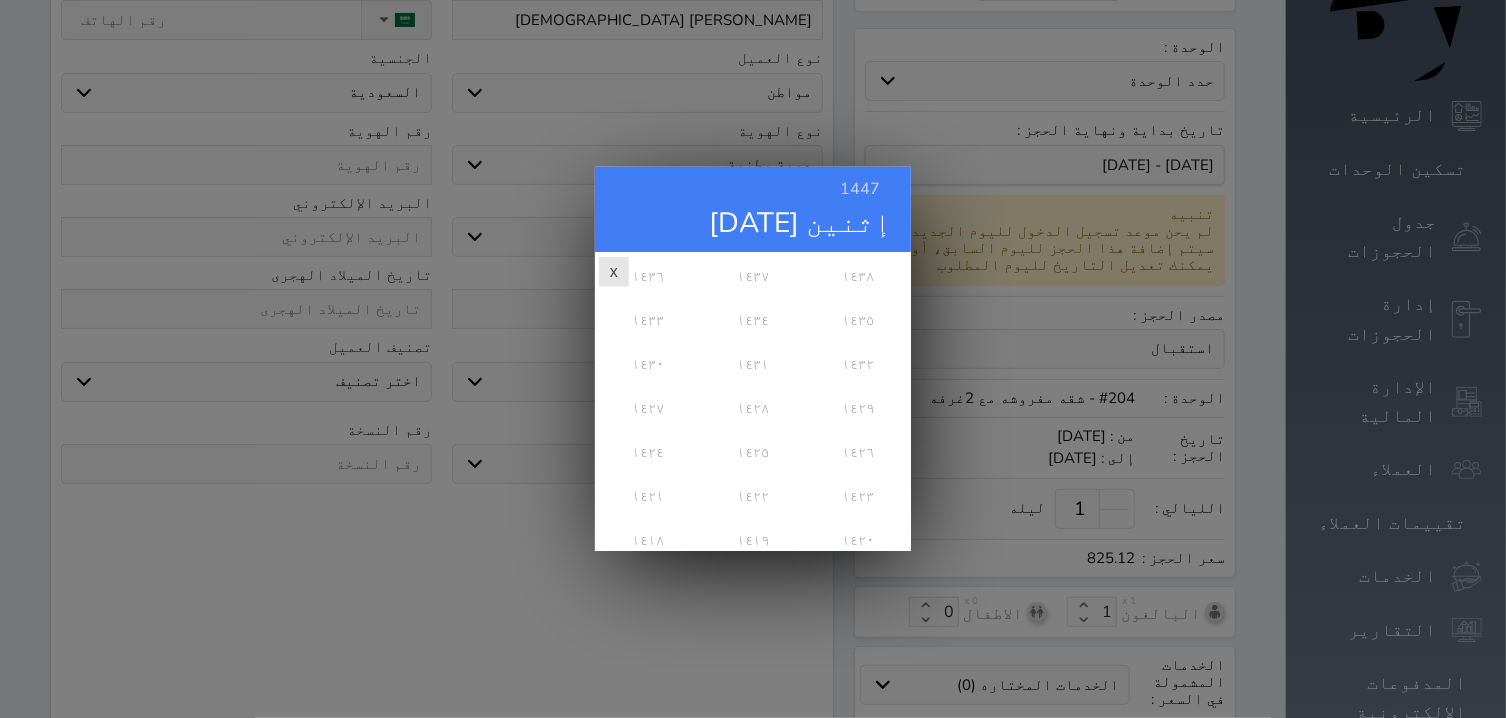 scroll, scrollTop: 161, scrollLeft: 0, axis: vertical 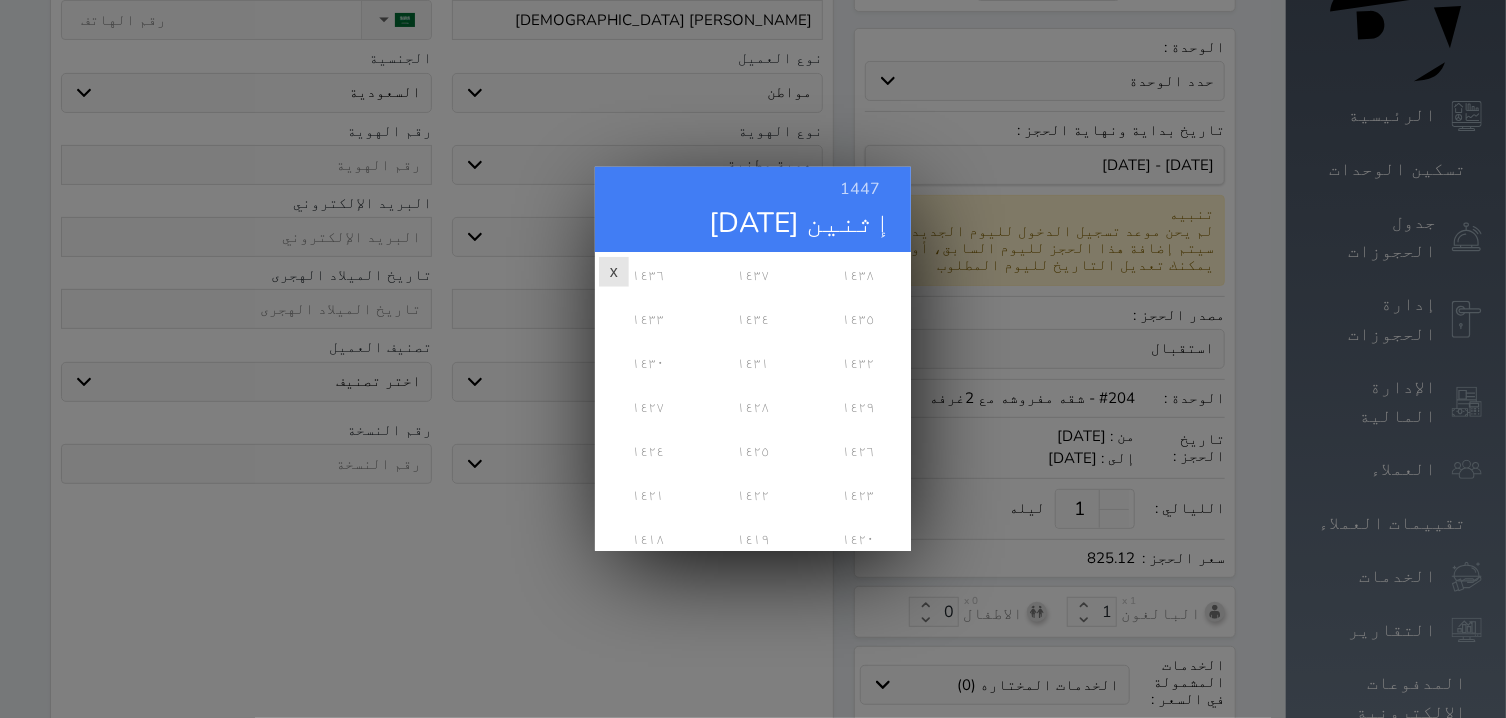 click on "1447   إثنين ١٩ محرم         محرم ١٤٤٧
س
ح
ن
ث
ر
خ
ج
1   2   3   4   5   6   7   8   9   10   11   12   13   14   15   16   17   18   19   20   21   22   23   24   25   26   27   28   29   30
١٤٤٧
١٤٤٦
١٤٤٥
١٤٤٤
١٤٤٣
١٤٤٢
١٤٤١
١٤٤٠
١٤٣٩
١٤٣٨
x" at bounding box center [753, 359] 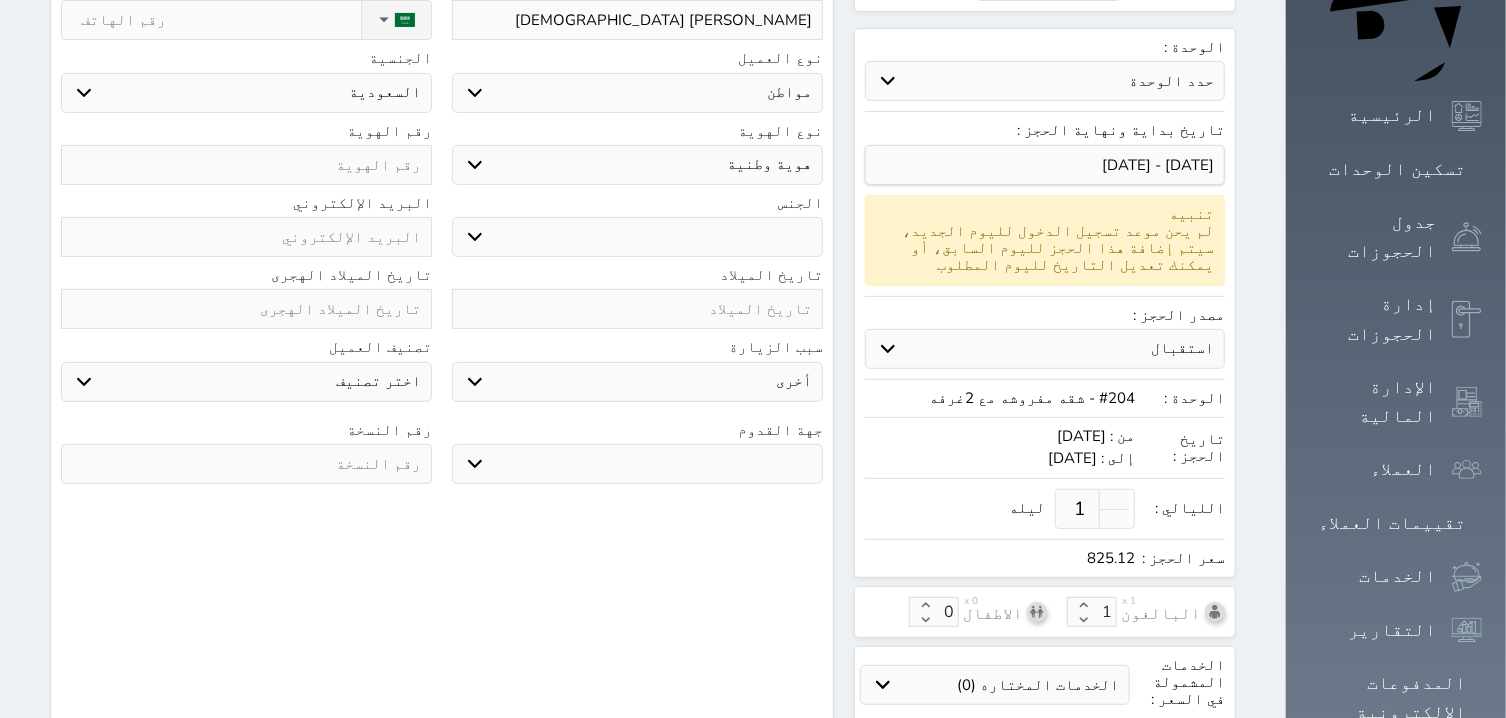 click at bounding box center (637, 309) 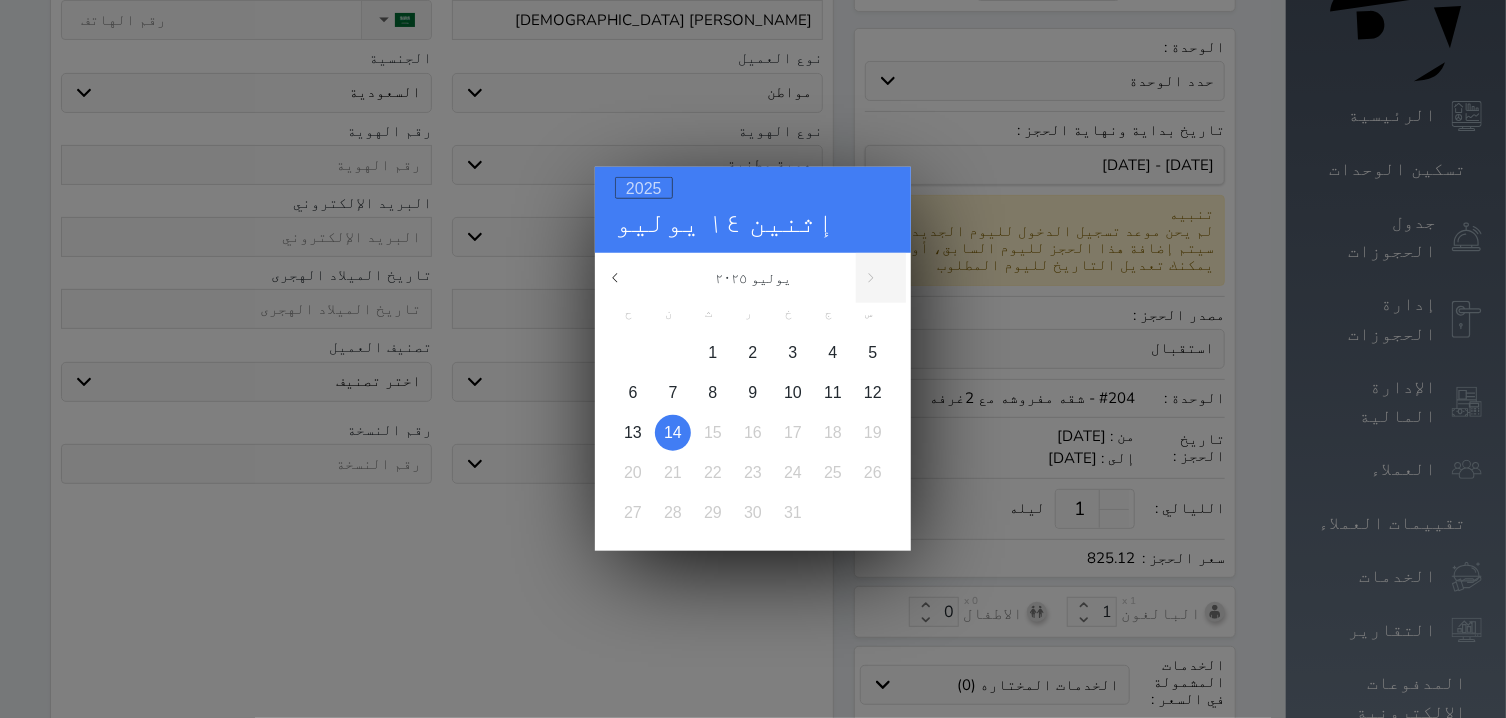 click on "2025" at bounding box center (644, 188) 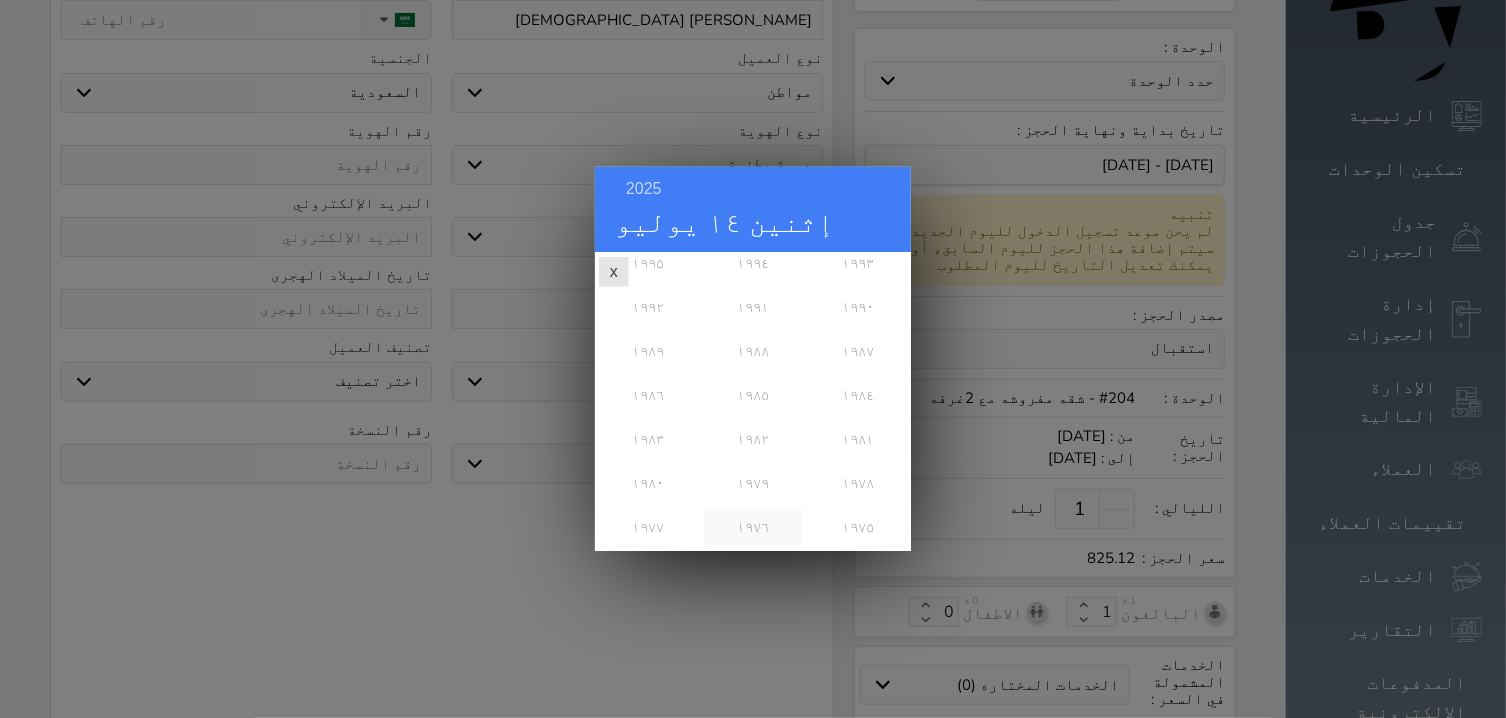 scroll, scrollTop: 643, scrollLeft: 0, axis: vertical 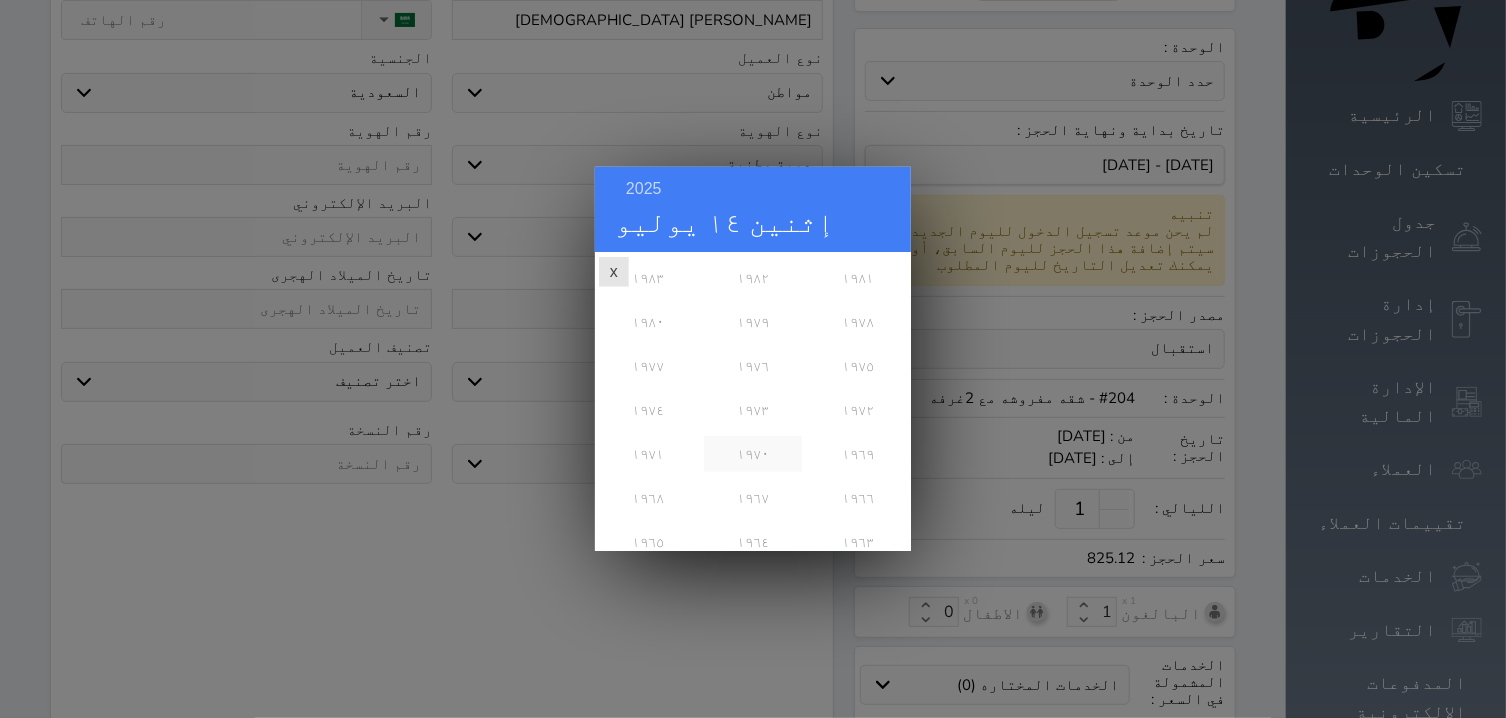 click on "١٩٧٠" at bounding box center (752, 454) 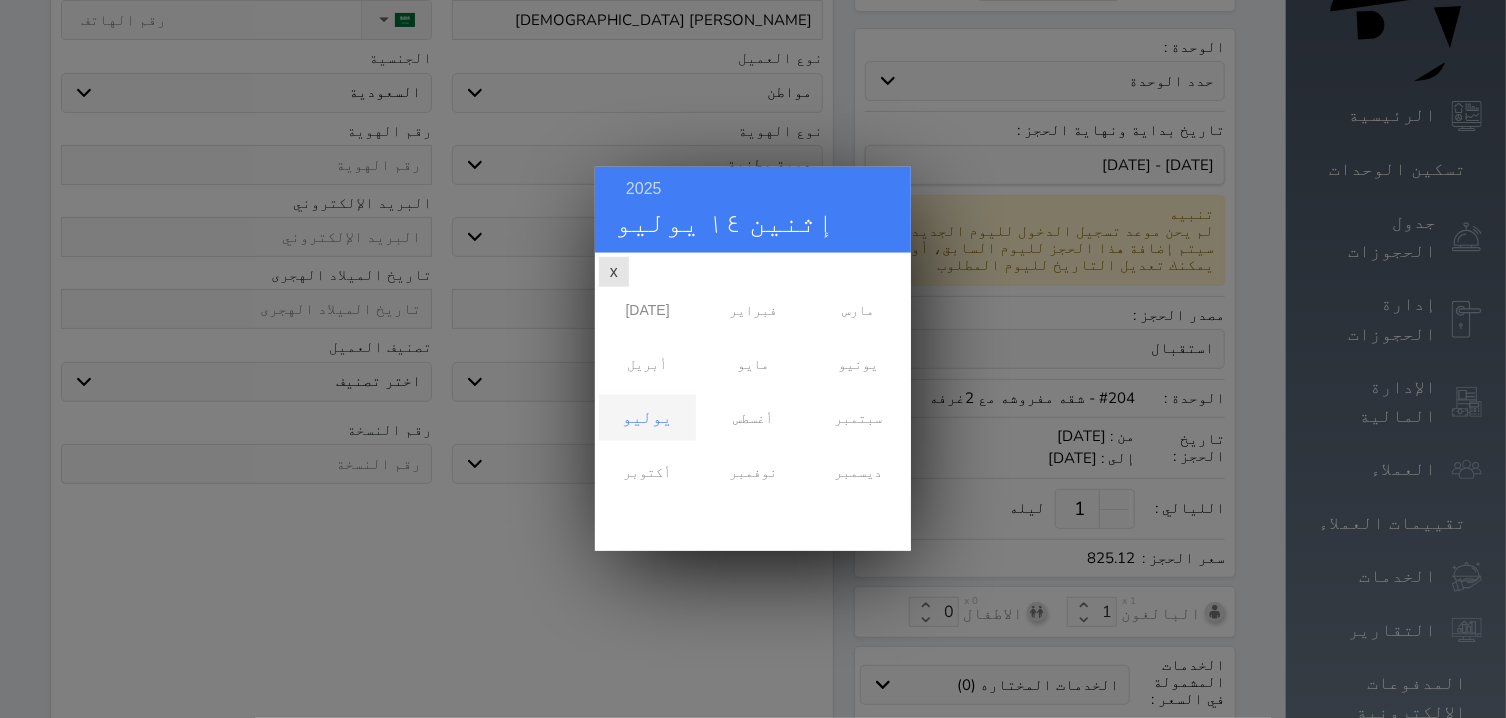 scroll, scrollTop: 0, scrollLeft: 0, axis: both 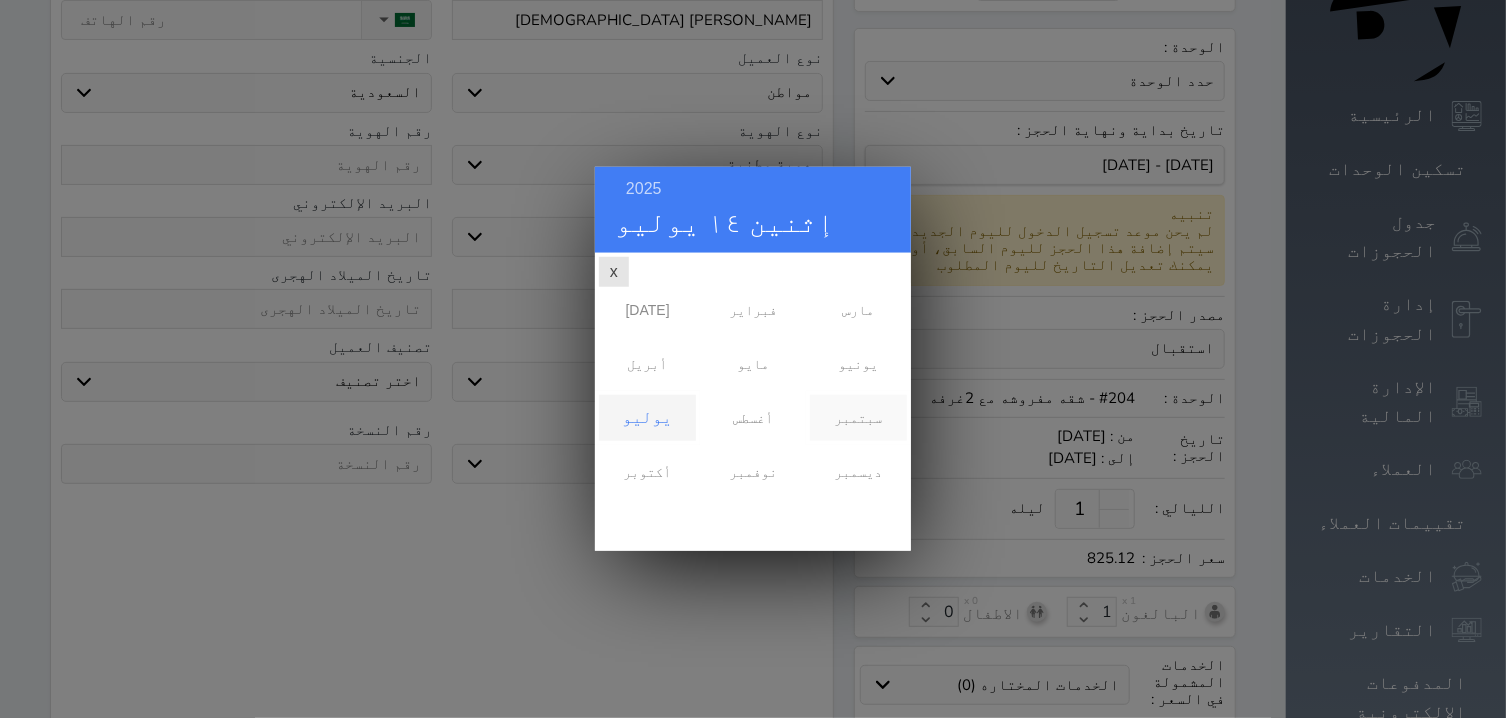 click on "سبتمبر" at bounding box center [858, 418] 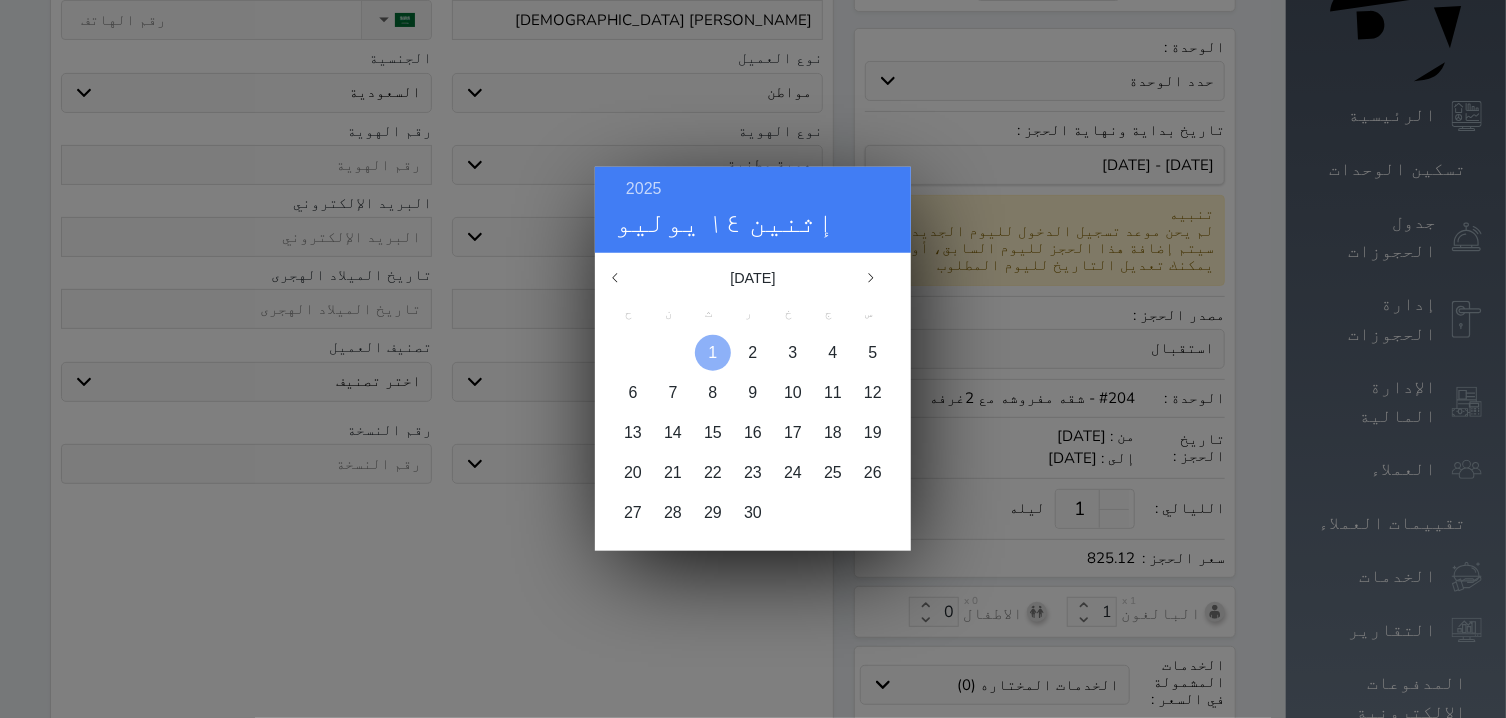 click at bounding box center (713, 353) 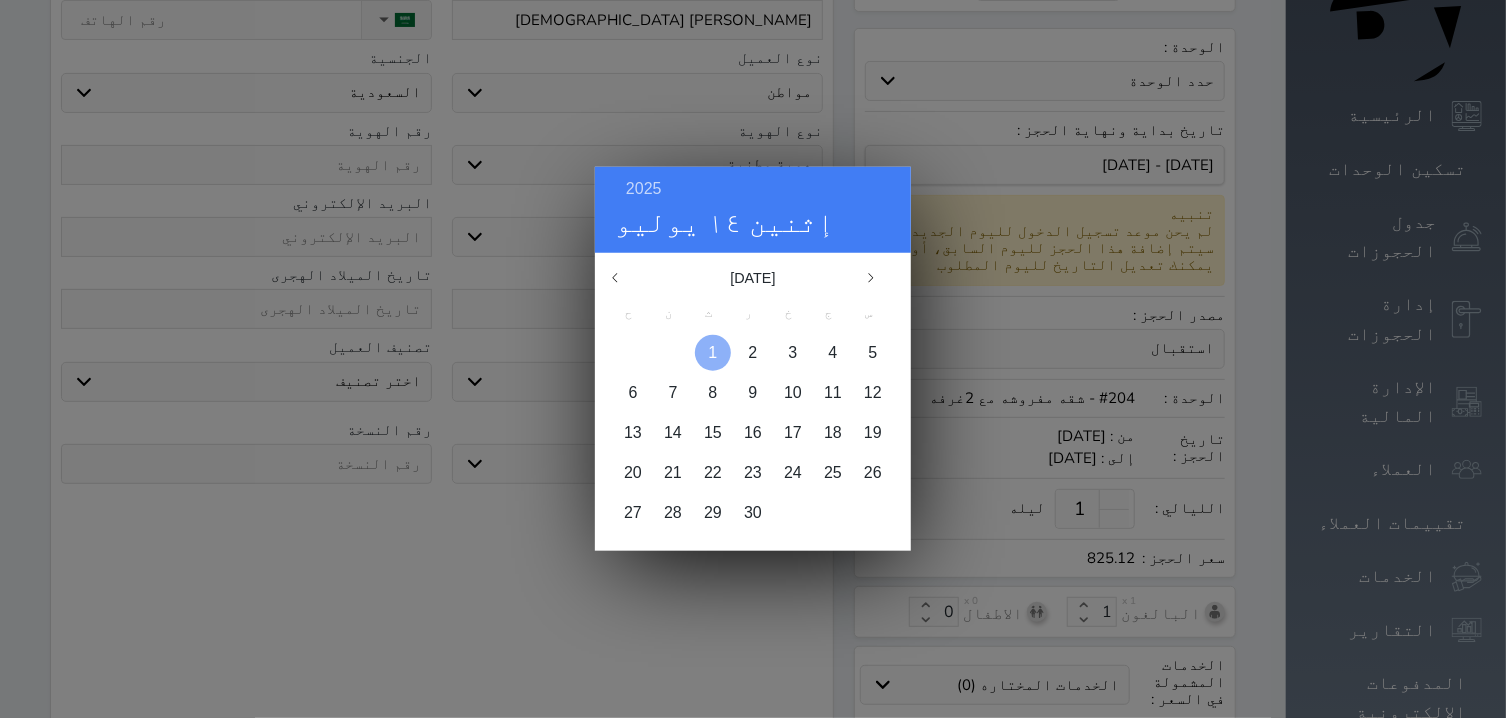 type on "1970/09/01" 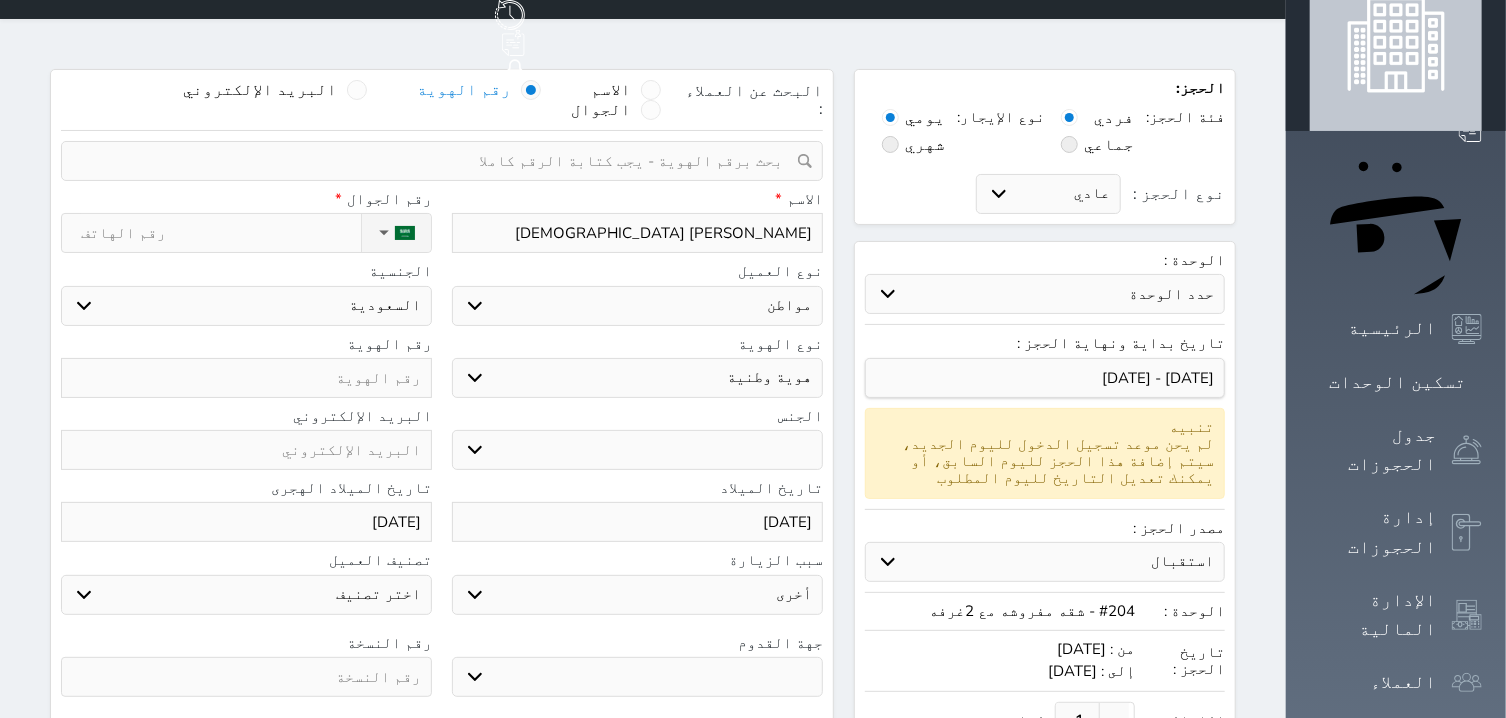 scroll, scrollTop: 0, scrollLeft: 0, axis: both 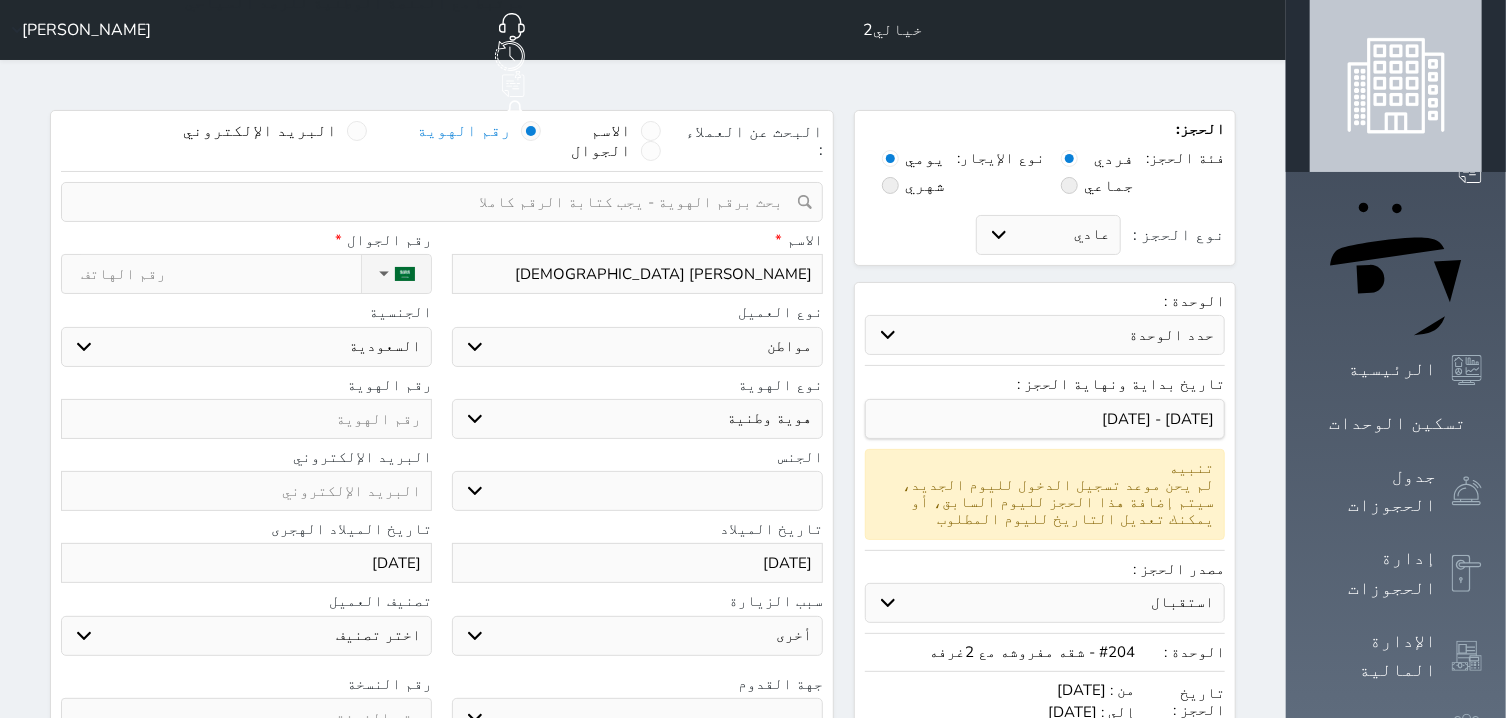 paste on "1029266440" 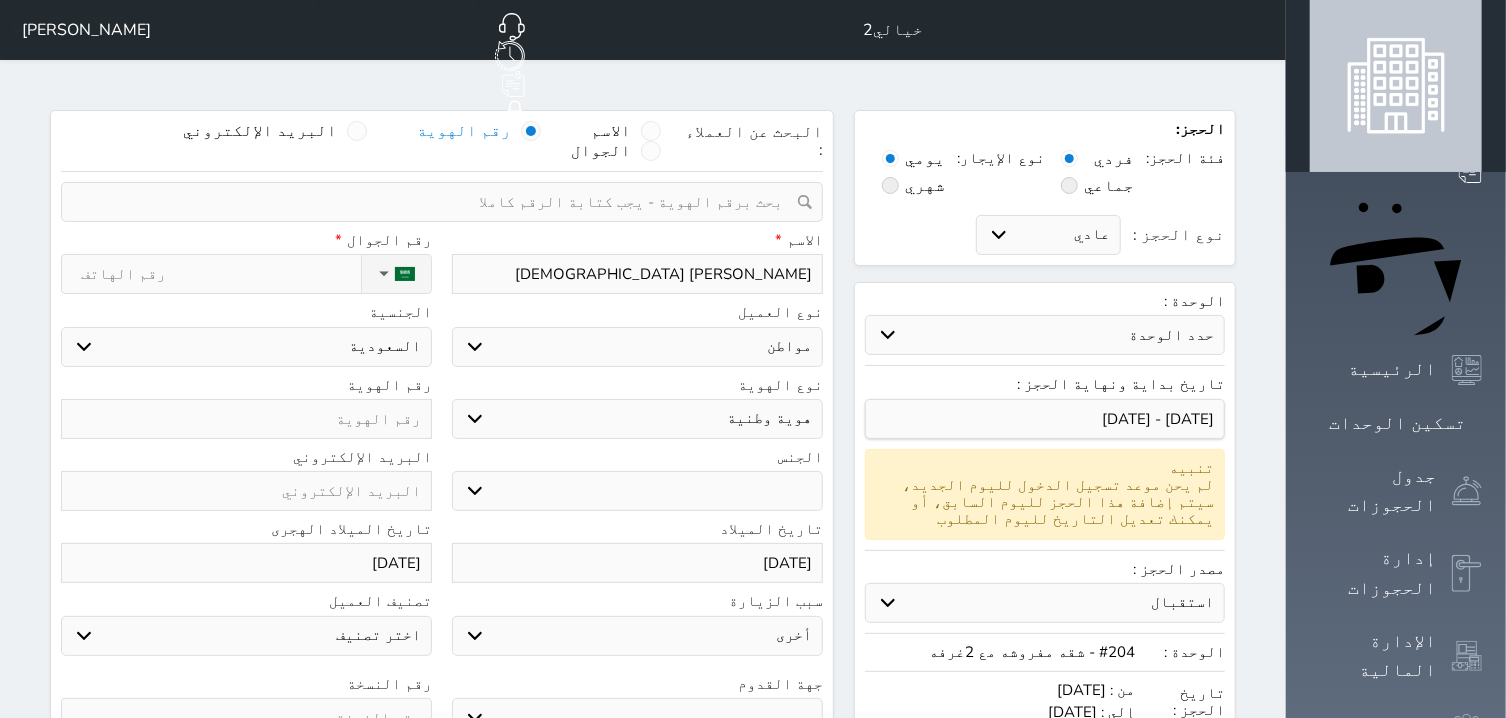 type on "1029266440" 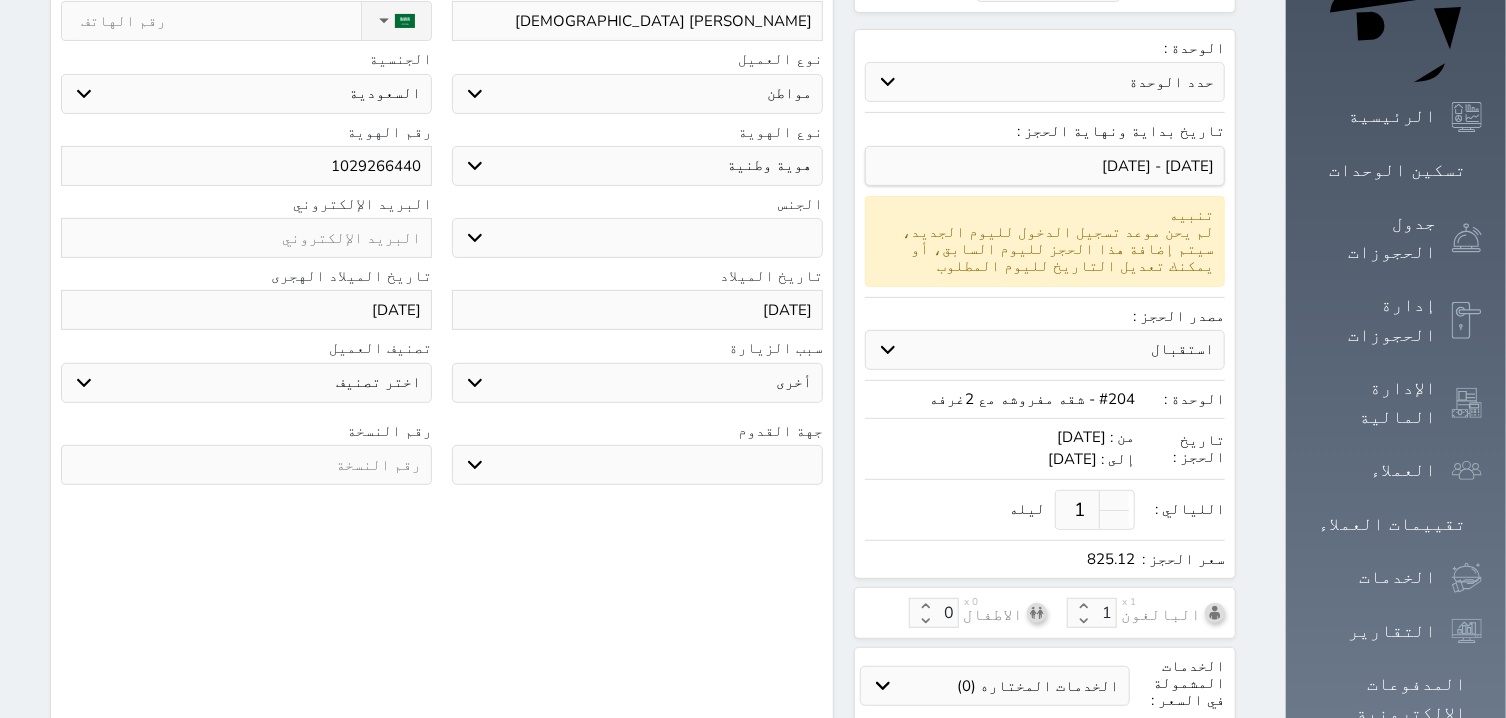 scroll, scrollTop: 254, scrollLeft: 0, axis: vertical 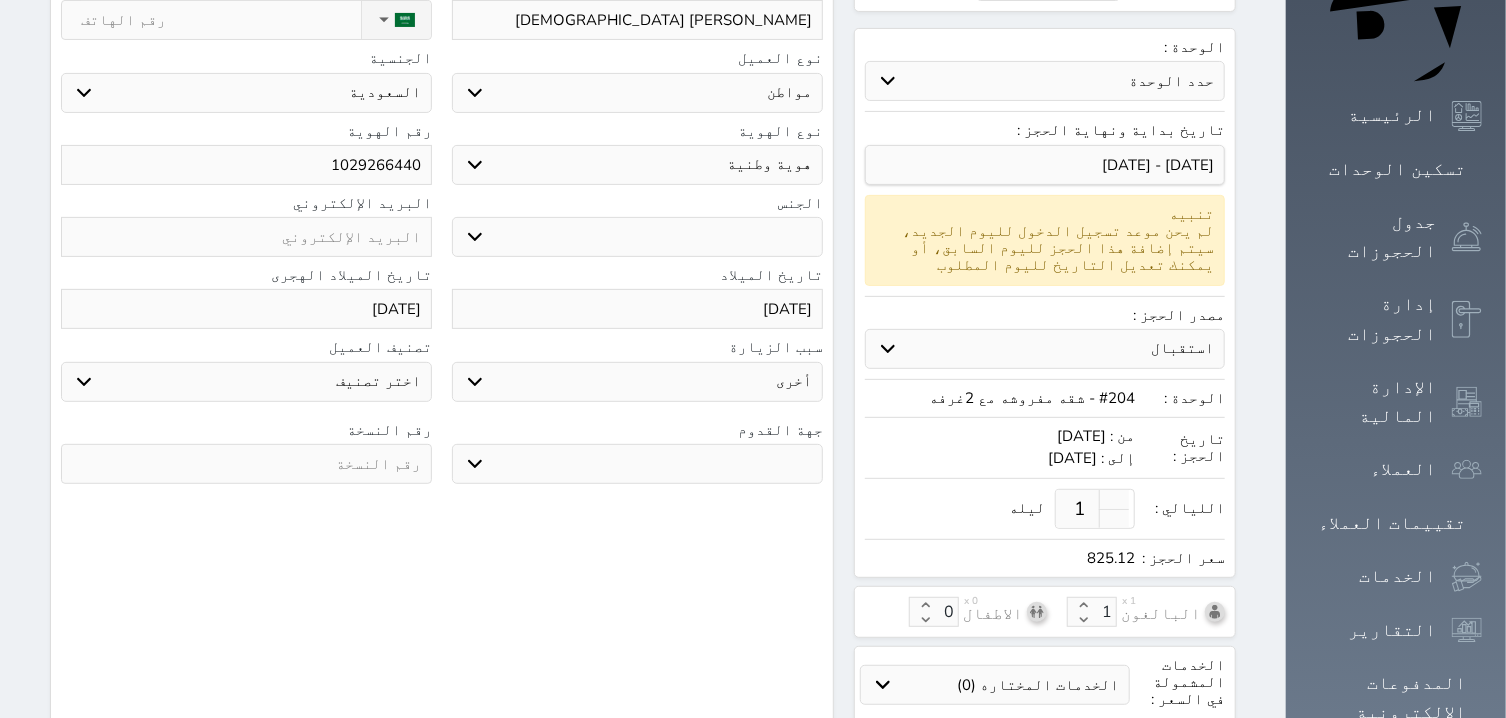 type on "1029266440" 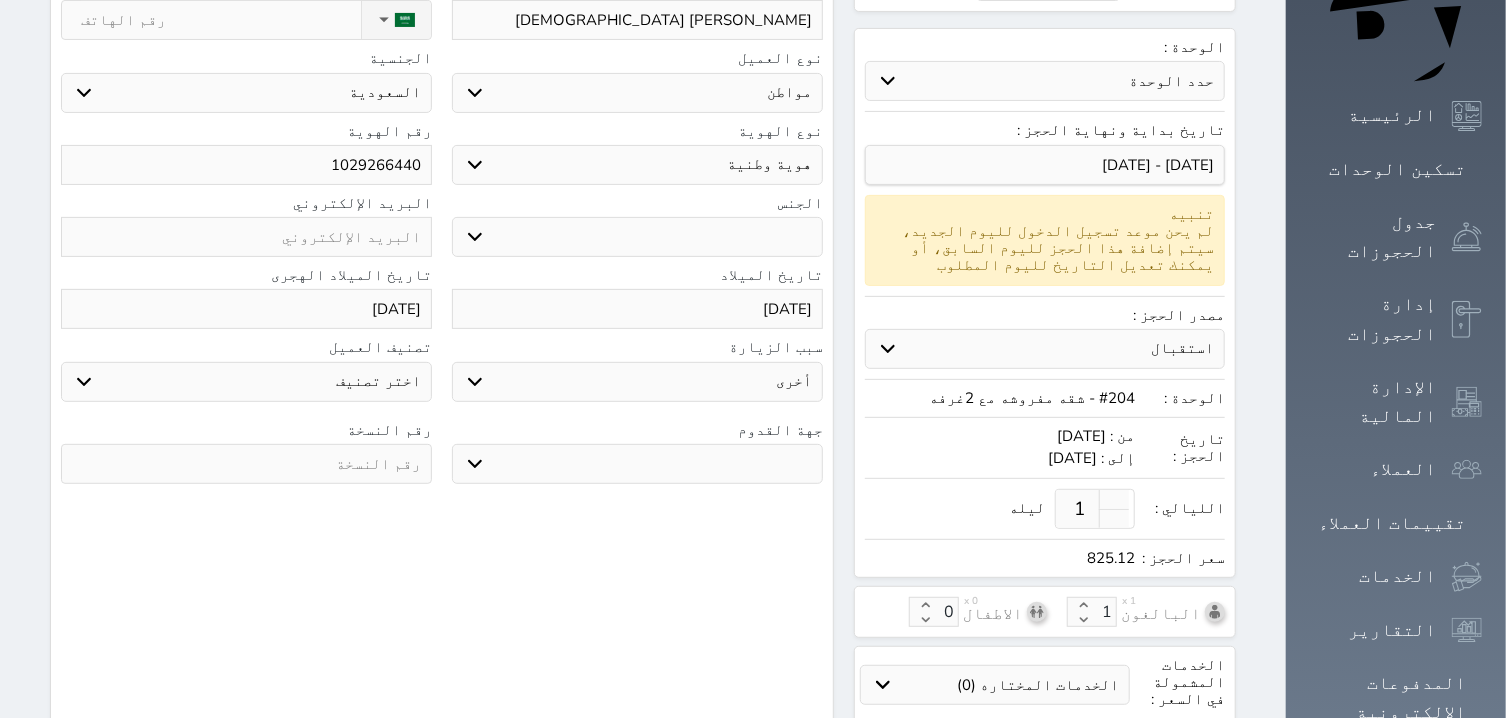click on "جو بحر ارض" at bounding box center [637, 464] 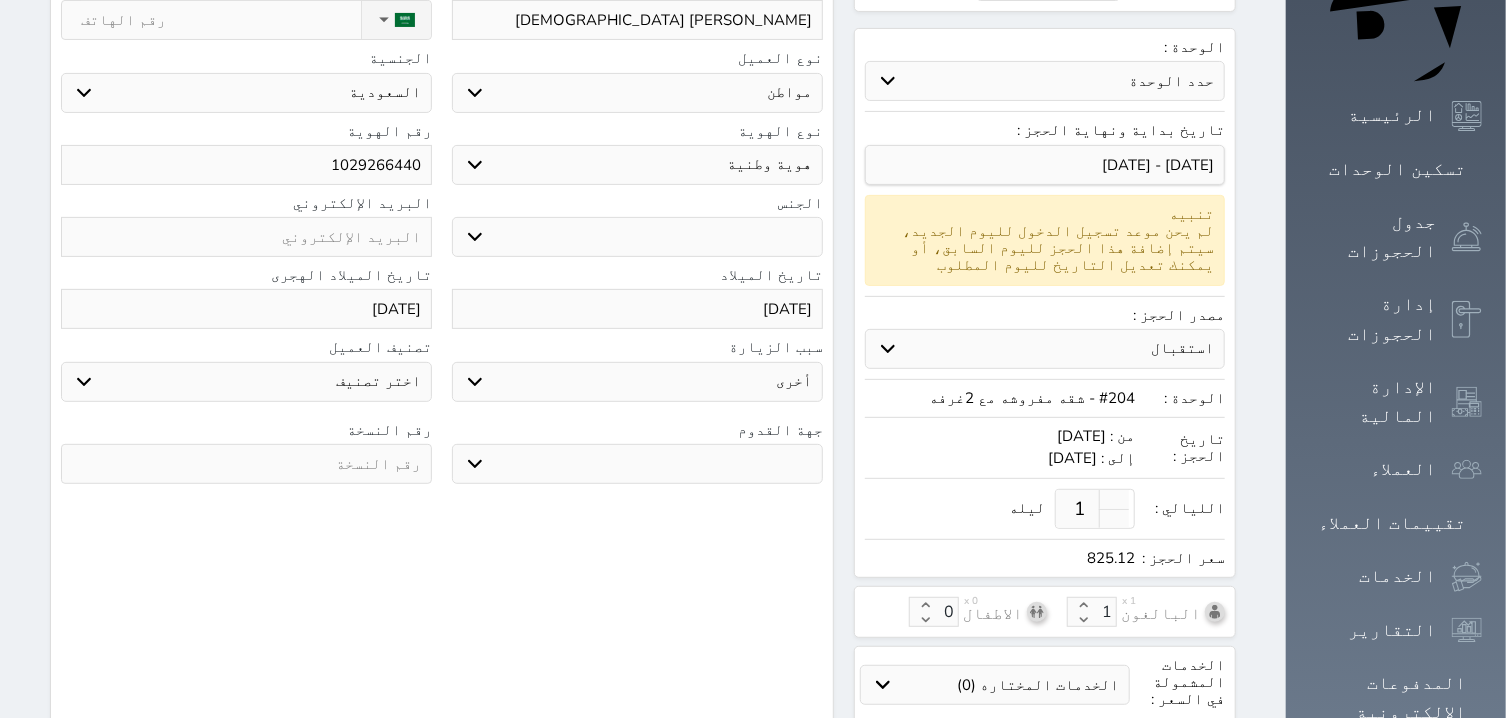 select on "9" 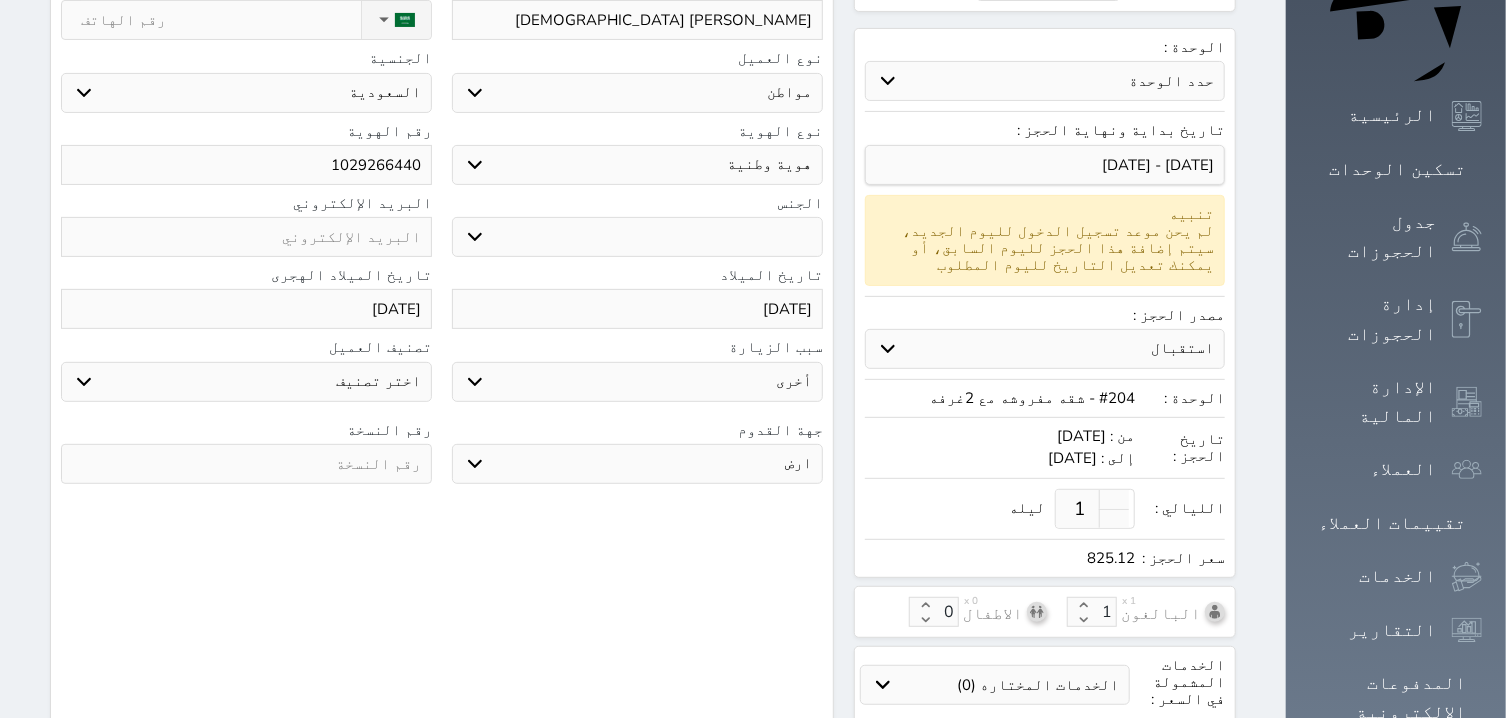 click at bounding box center [246, 464] 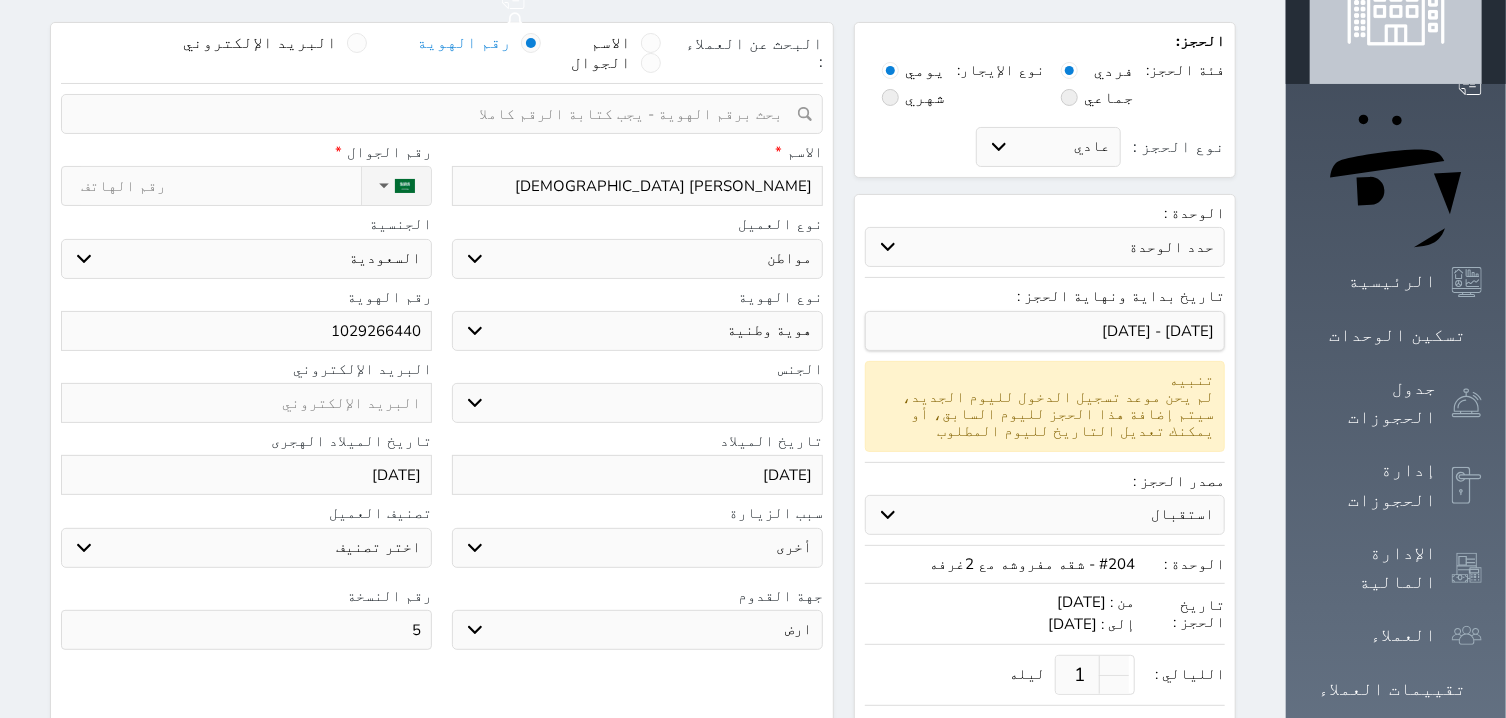 scroll, scrollTop: 0, scrollLeft: 0, axis: both 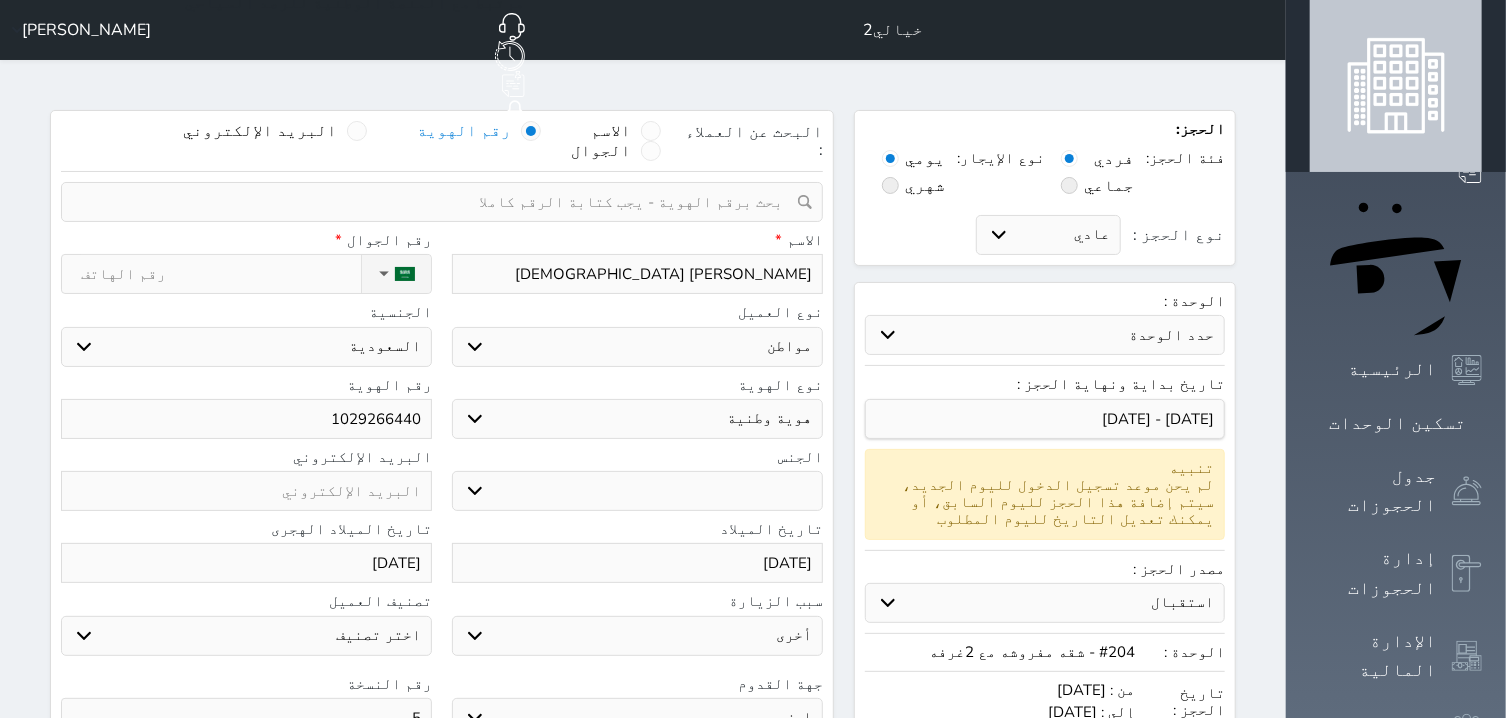 type on "5" 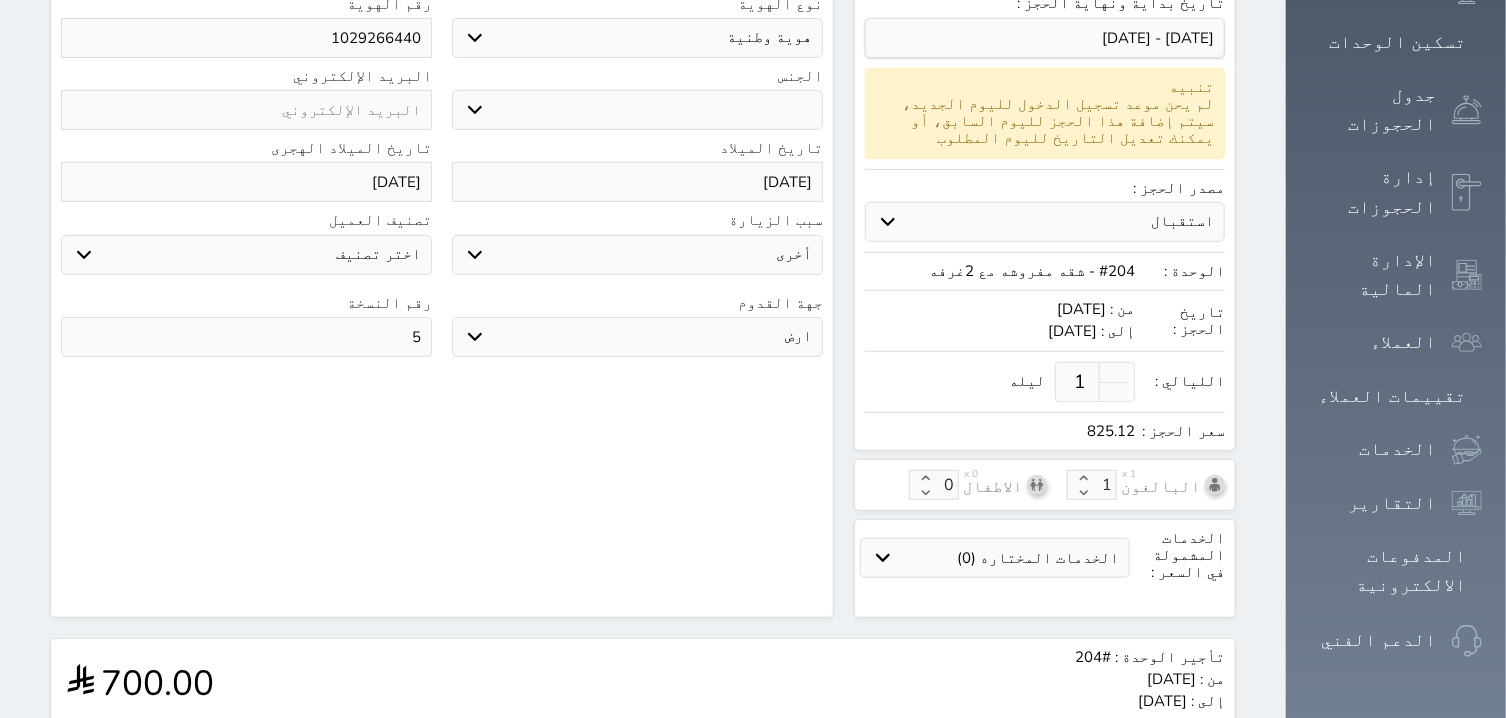 scroll, scrollTop: 617, scrollLeft: 0, axis: vertical 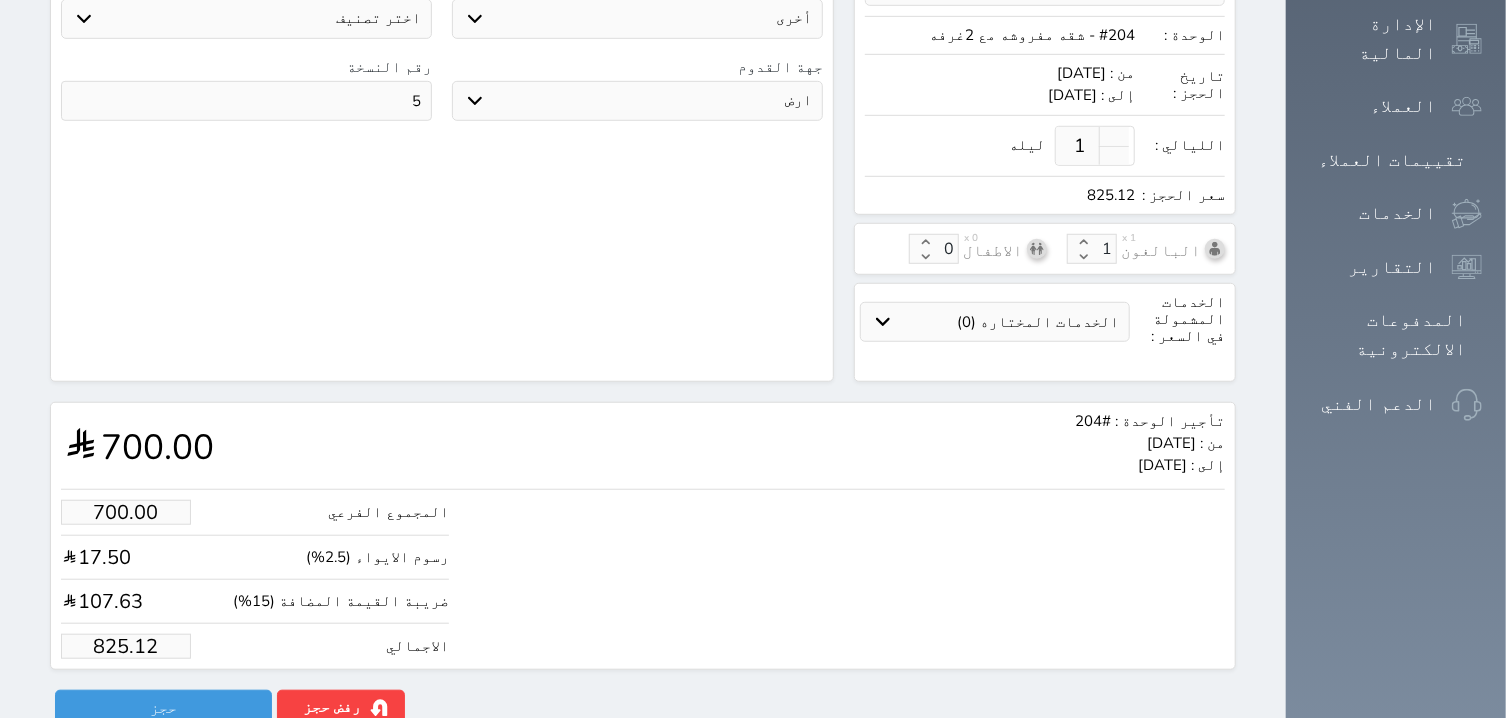 type on "+966 55 014 4163" 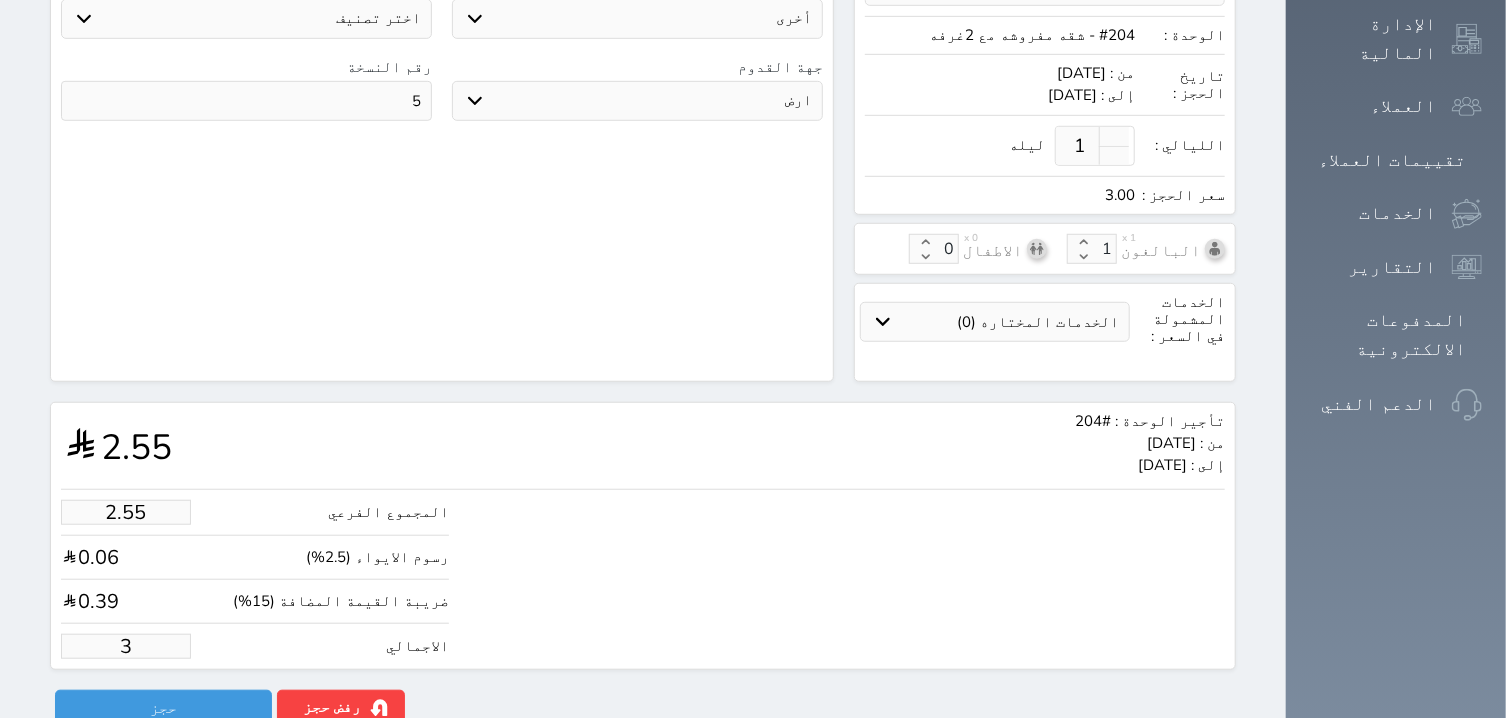 type on "29.69" 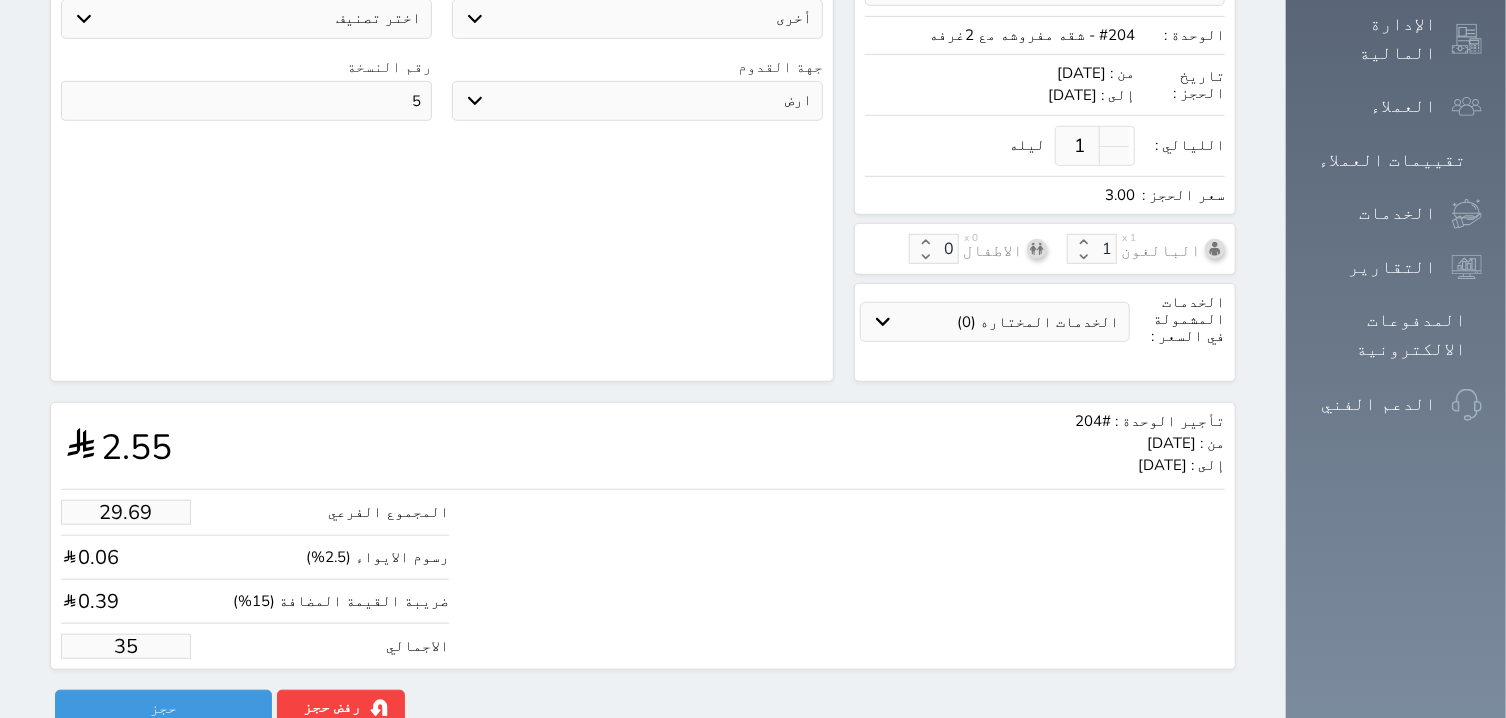 type on "296.92" 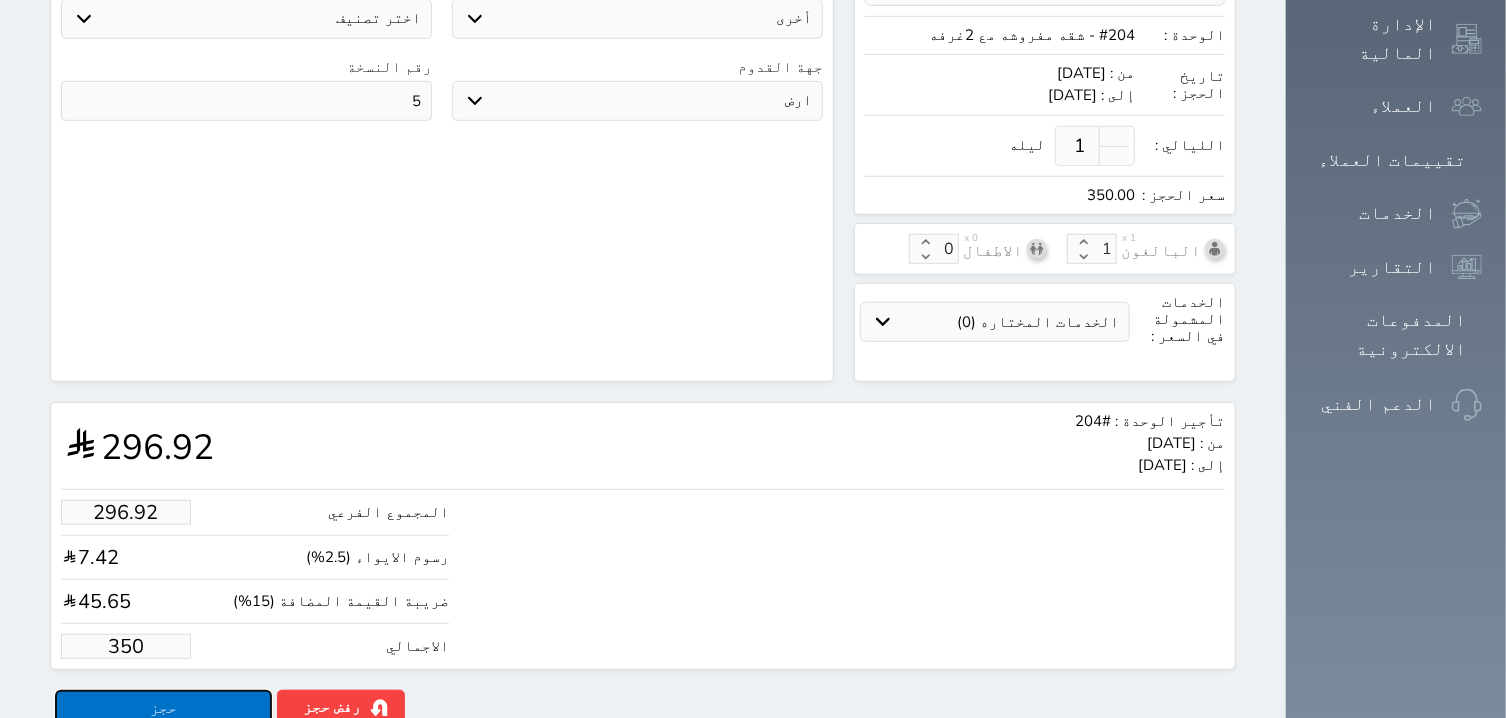 type on "350.00" 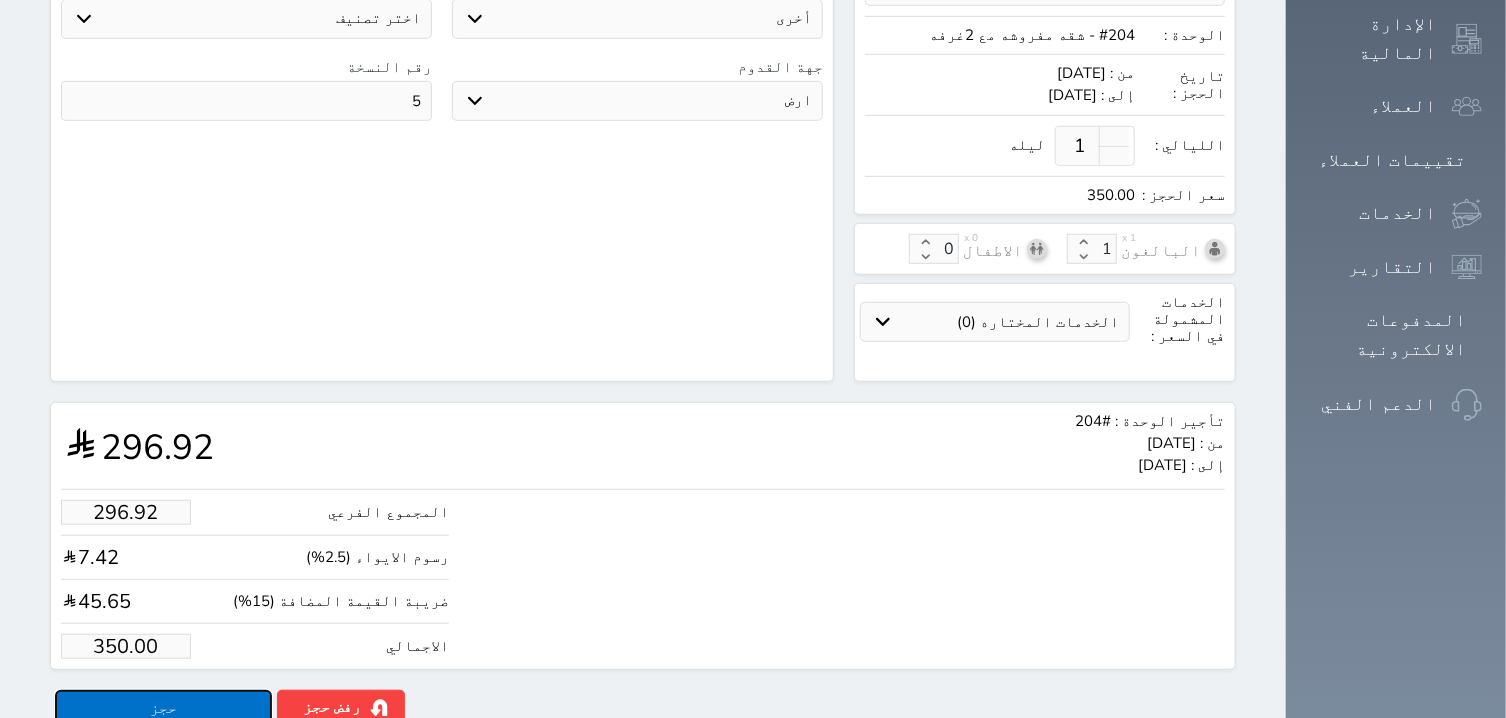 click on "حجز" at bounding box center [163, 707] 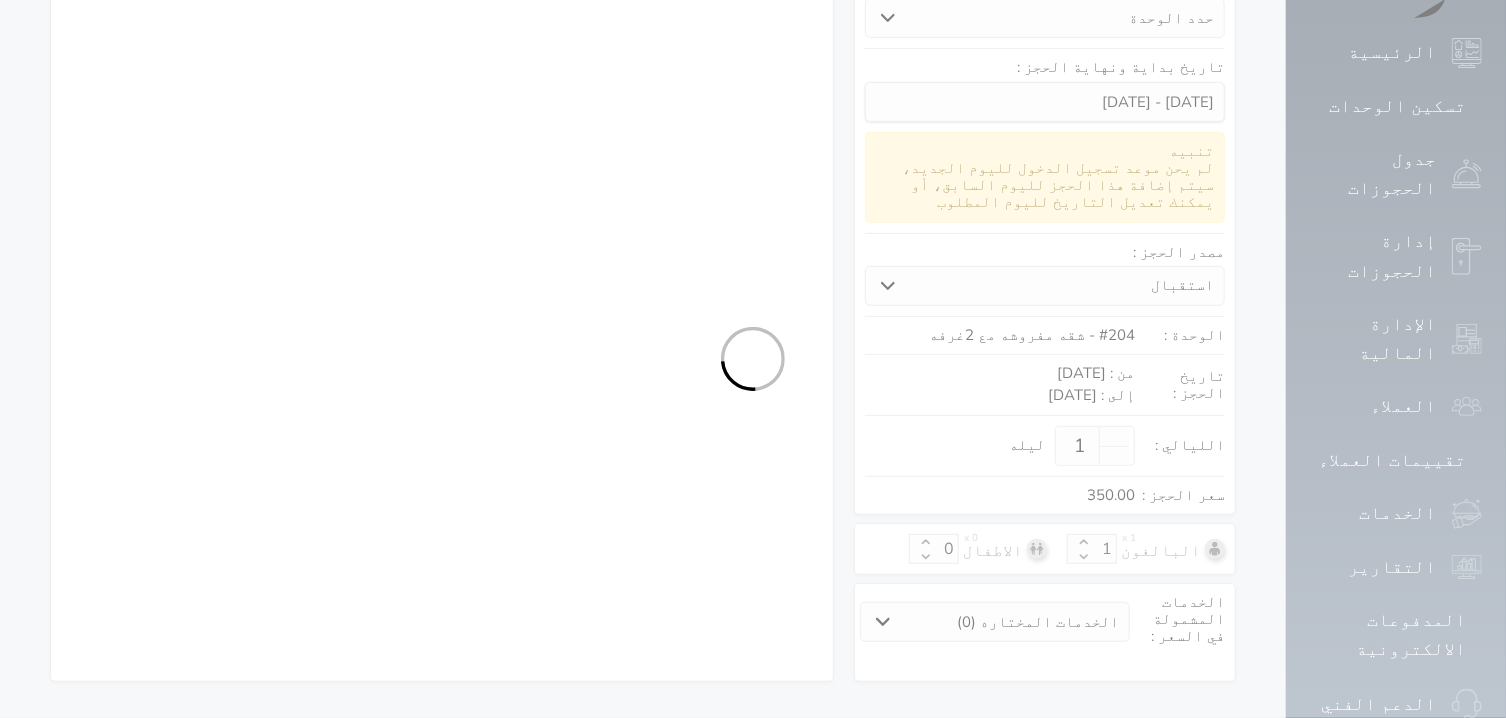 select on "1" 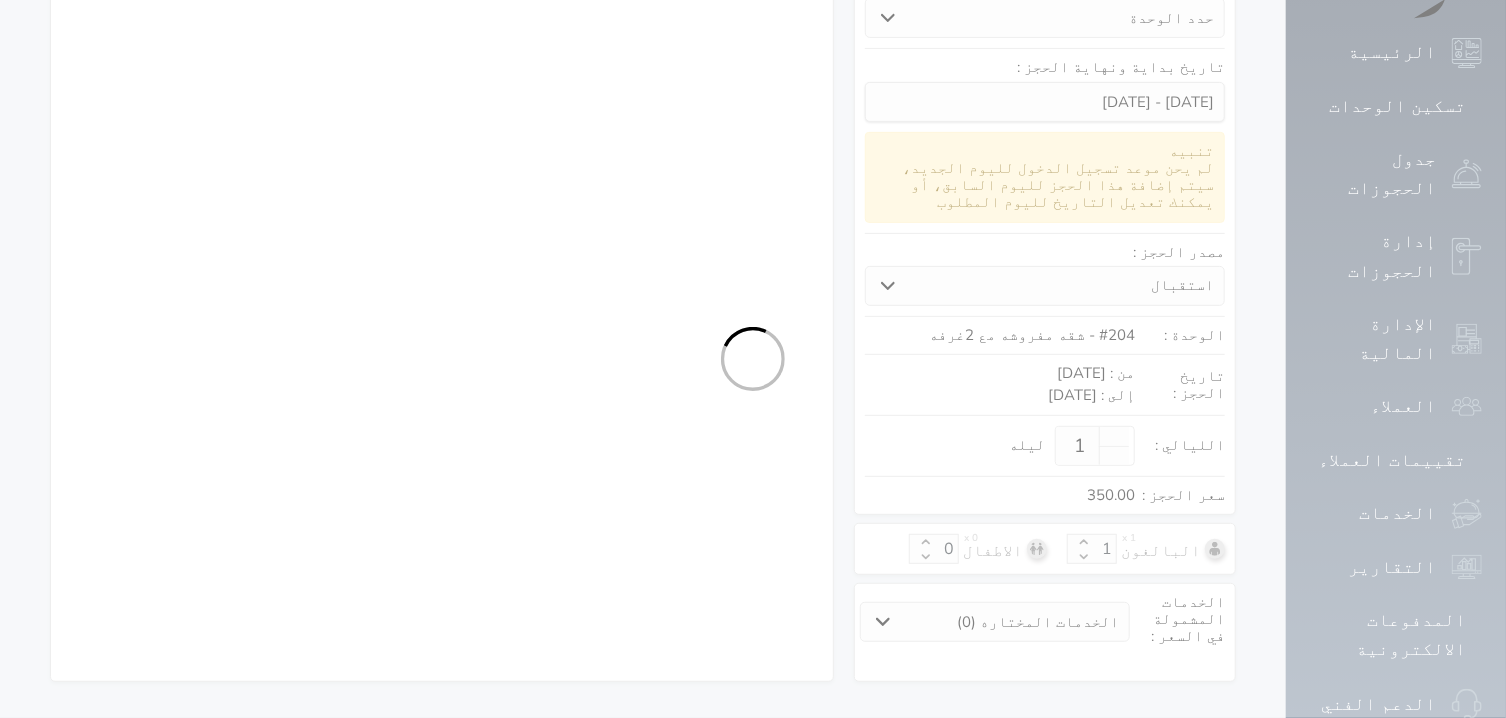 select on "113" 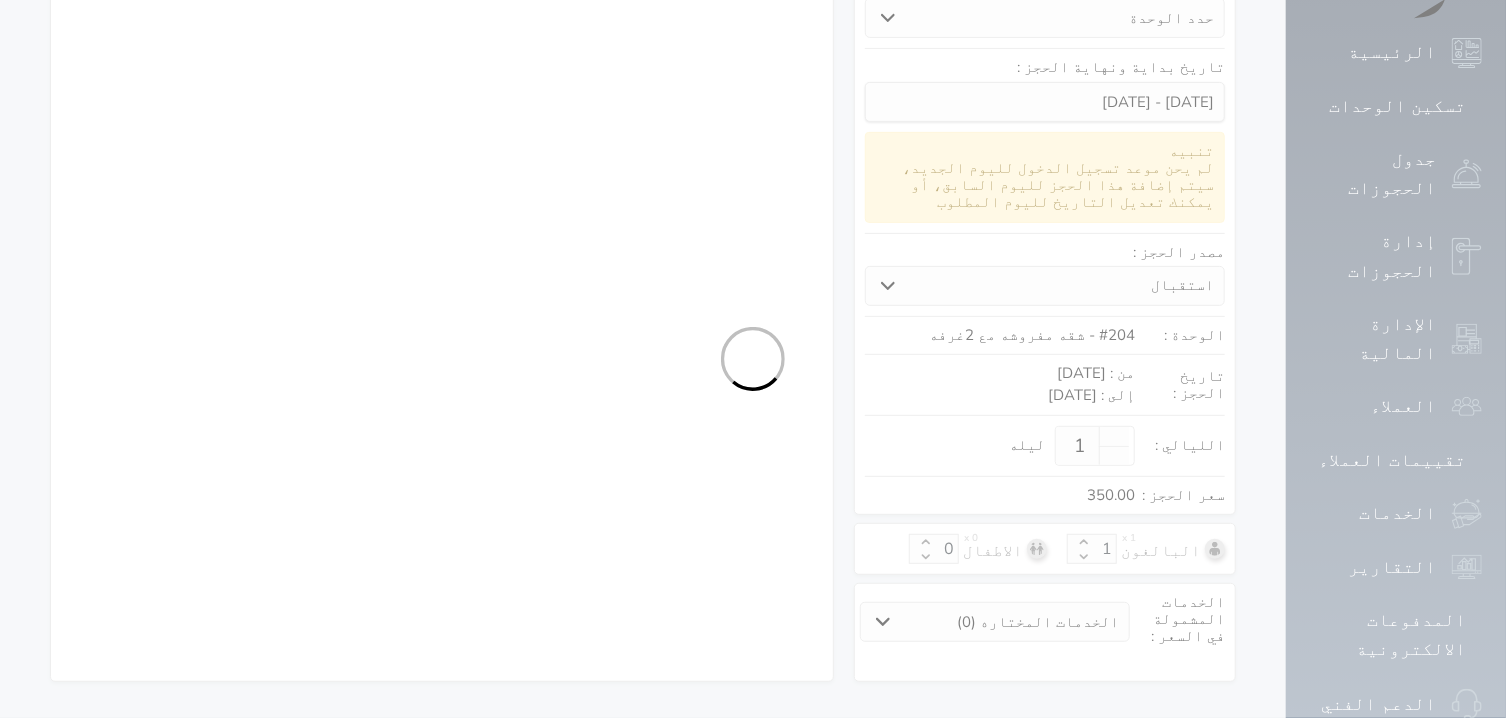 select on "1" 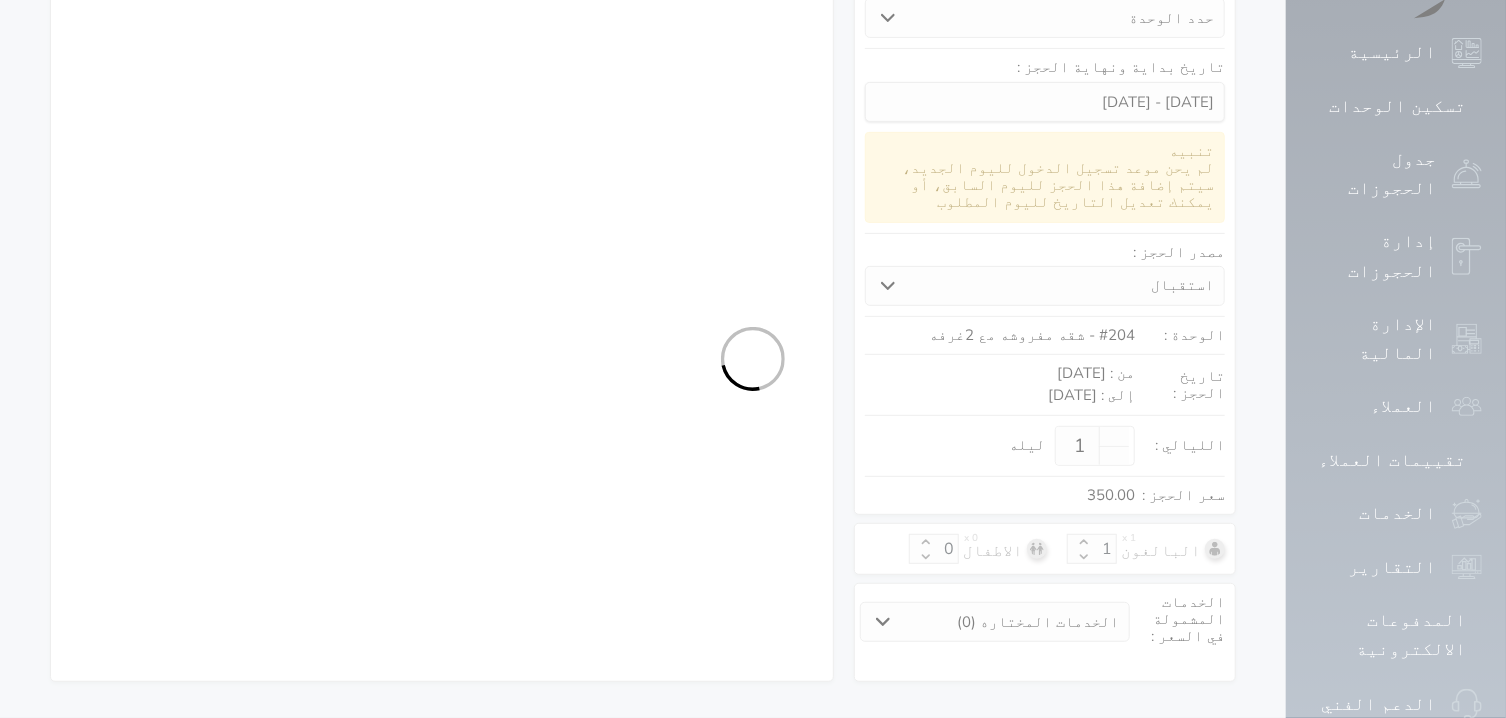 select on "7" 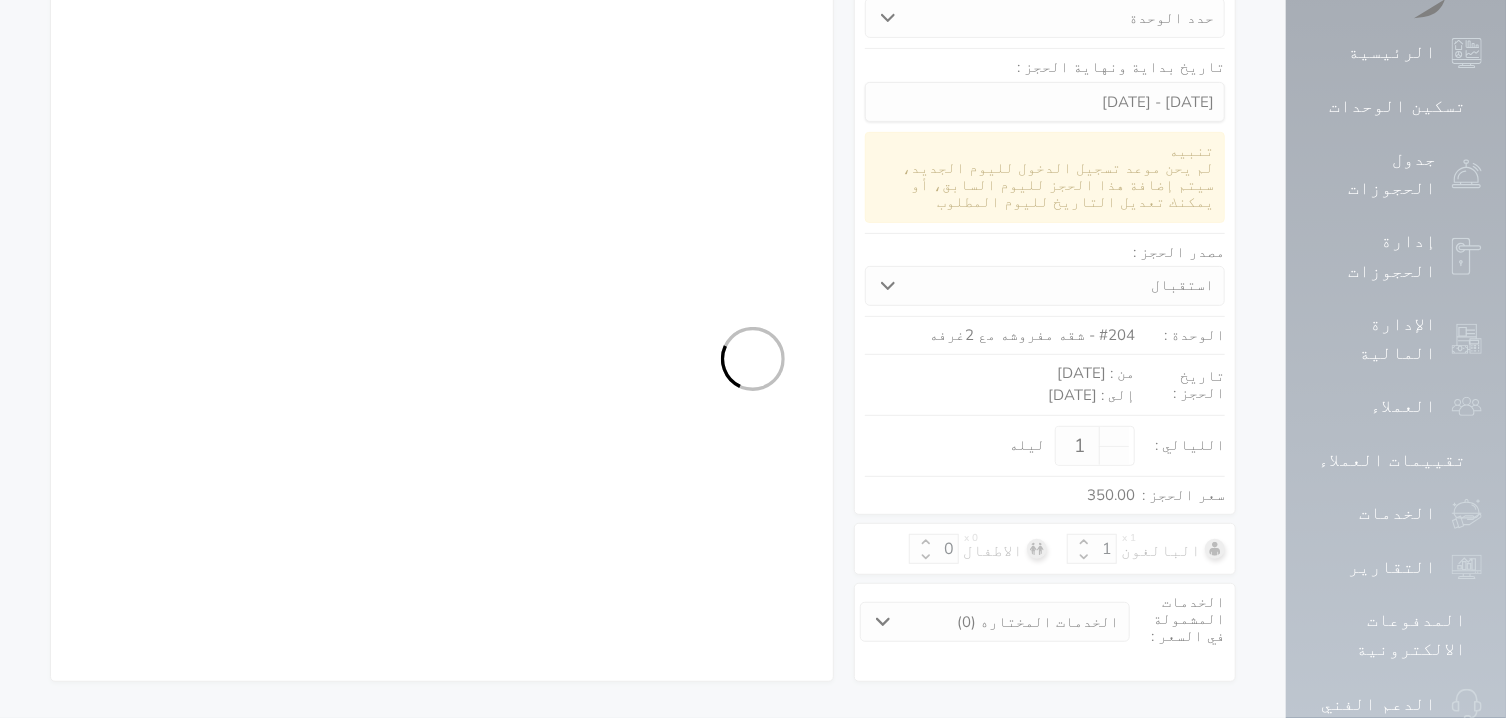 select on "9" 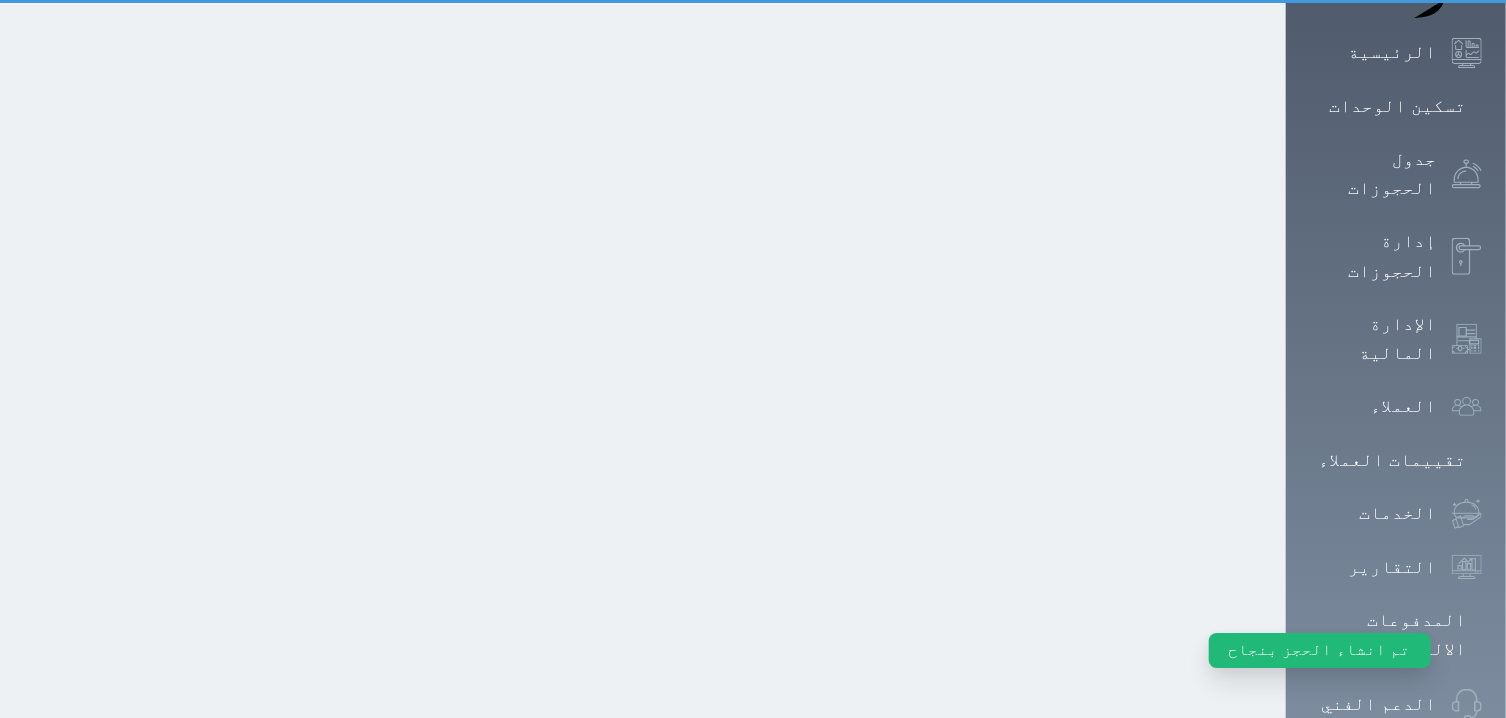 scroll, scrollTop: 0, scrollLeft: 0, axis: both 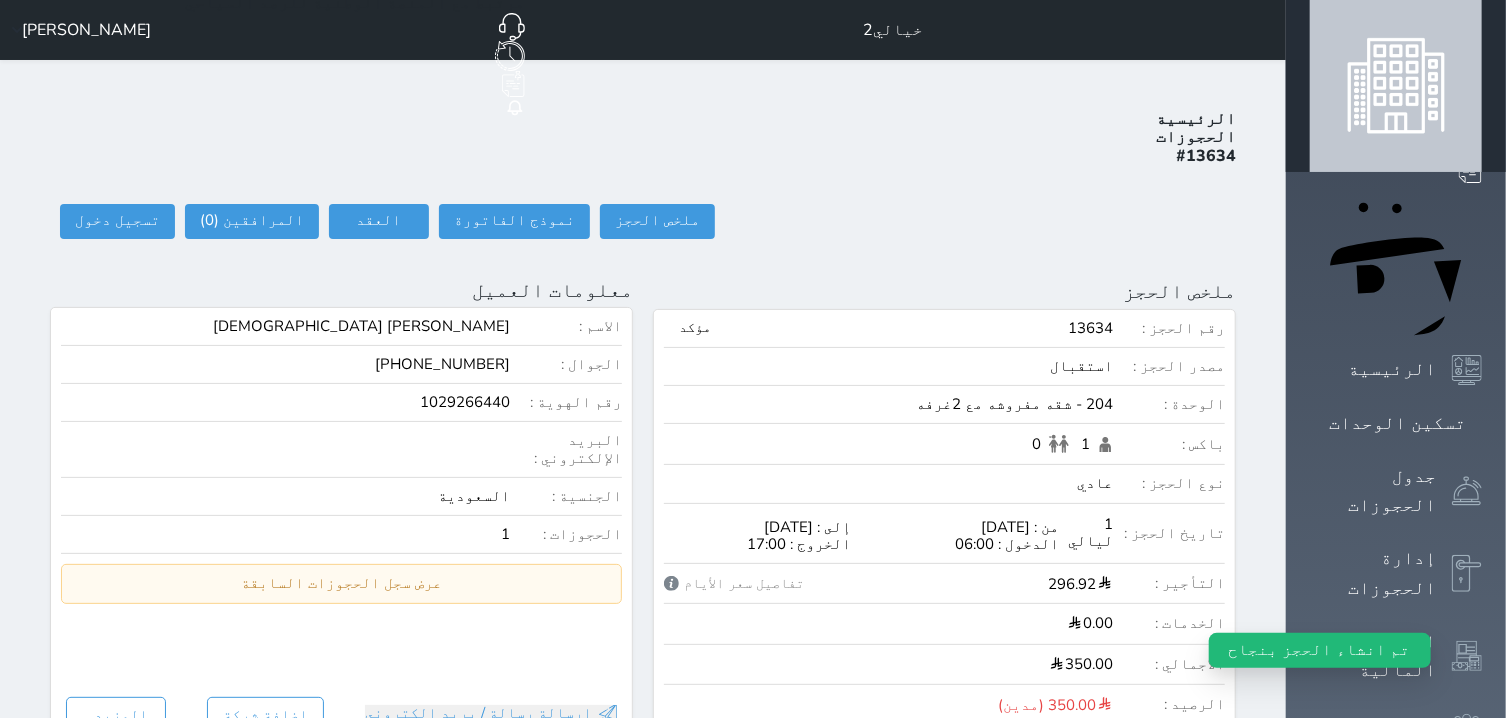 select 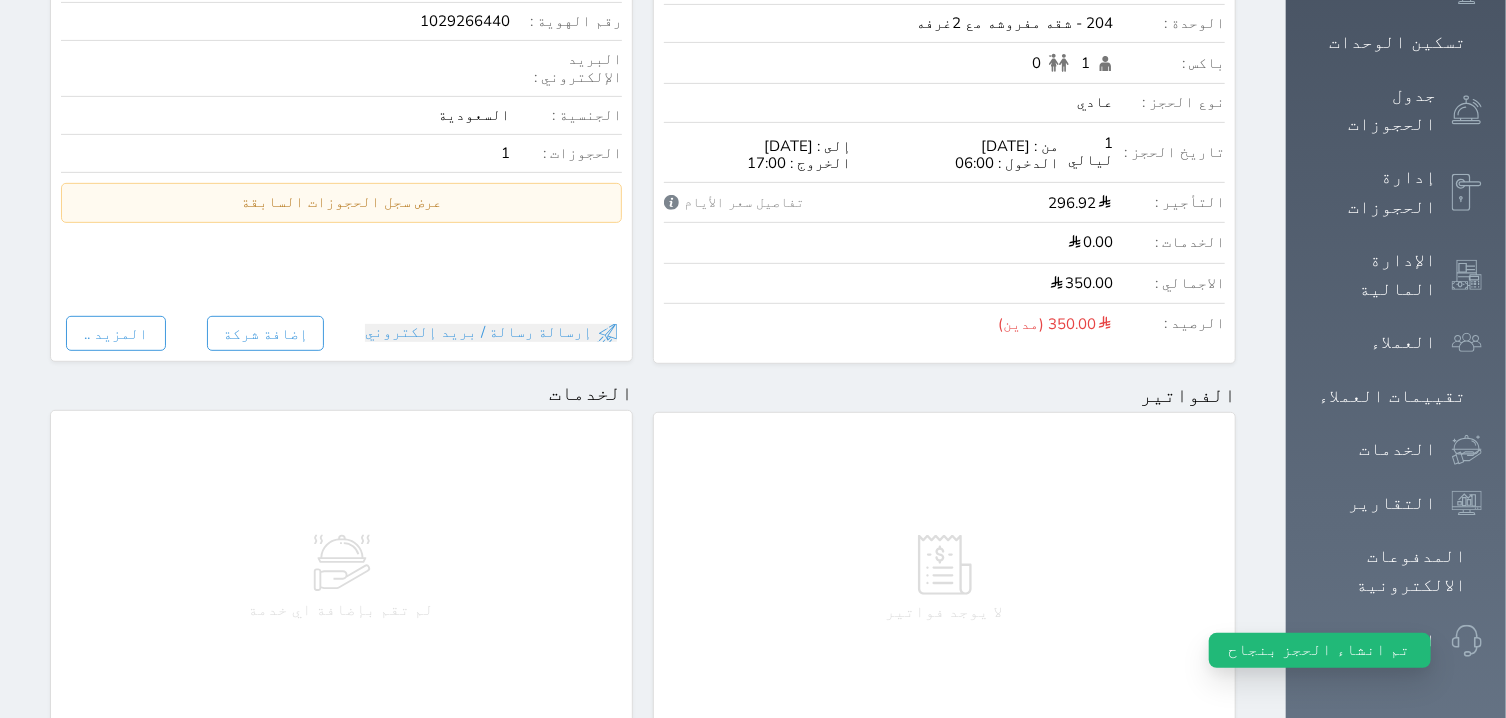 scroll, scrollTop: 984, scrollLeft: 0, axis: vertical 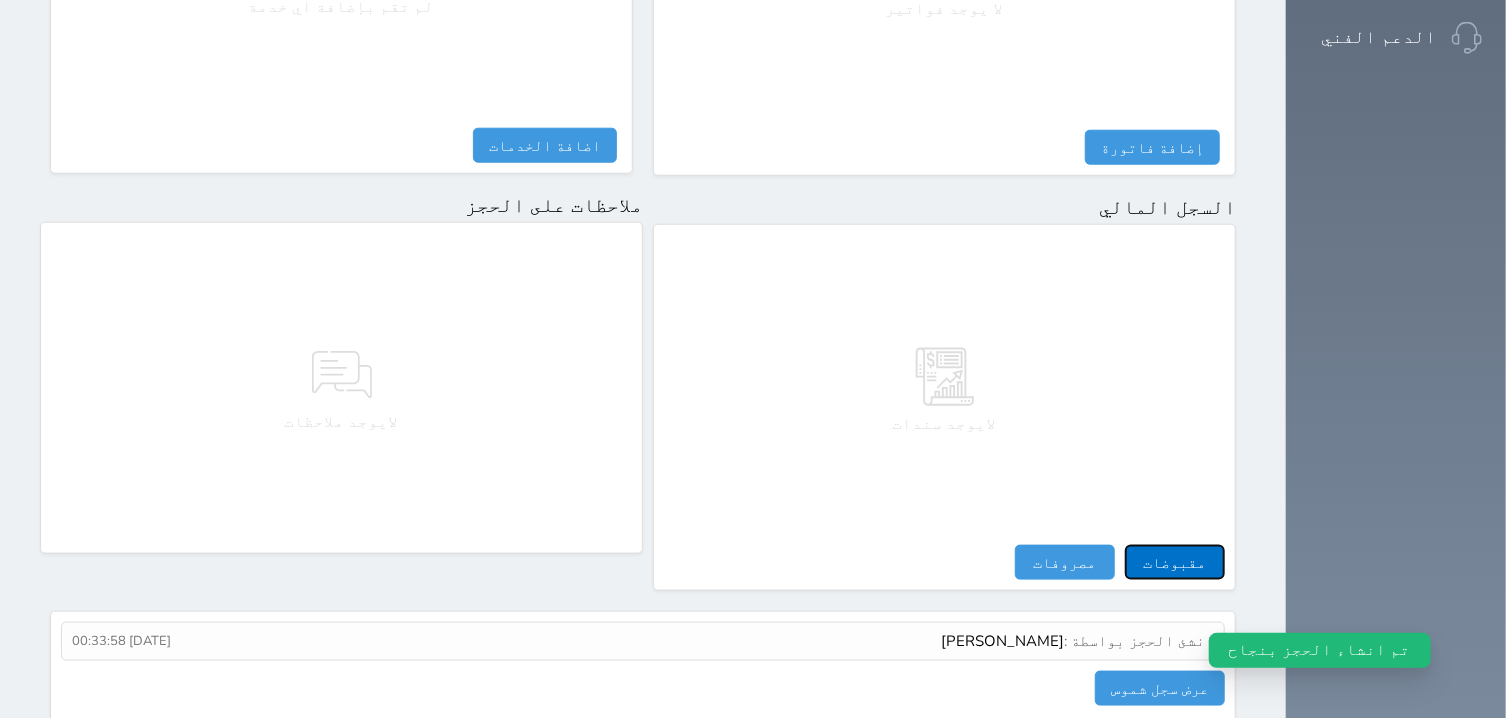 click on "مقبوضات" at bounding box center [1175, 562] 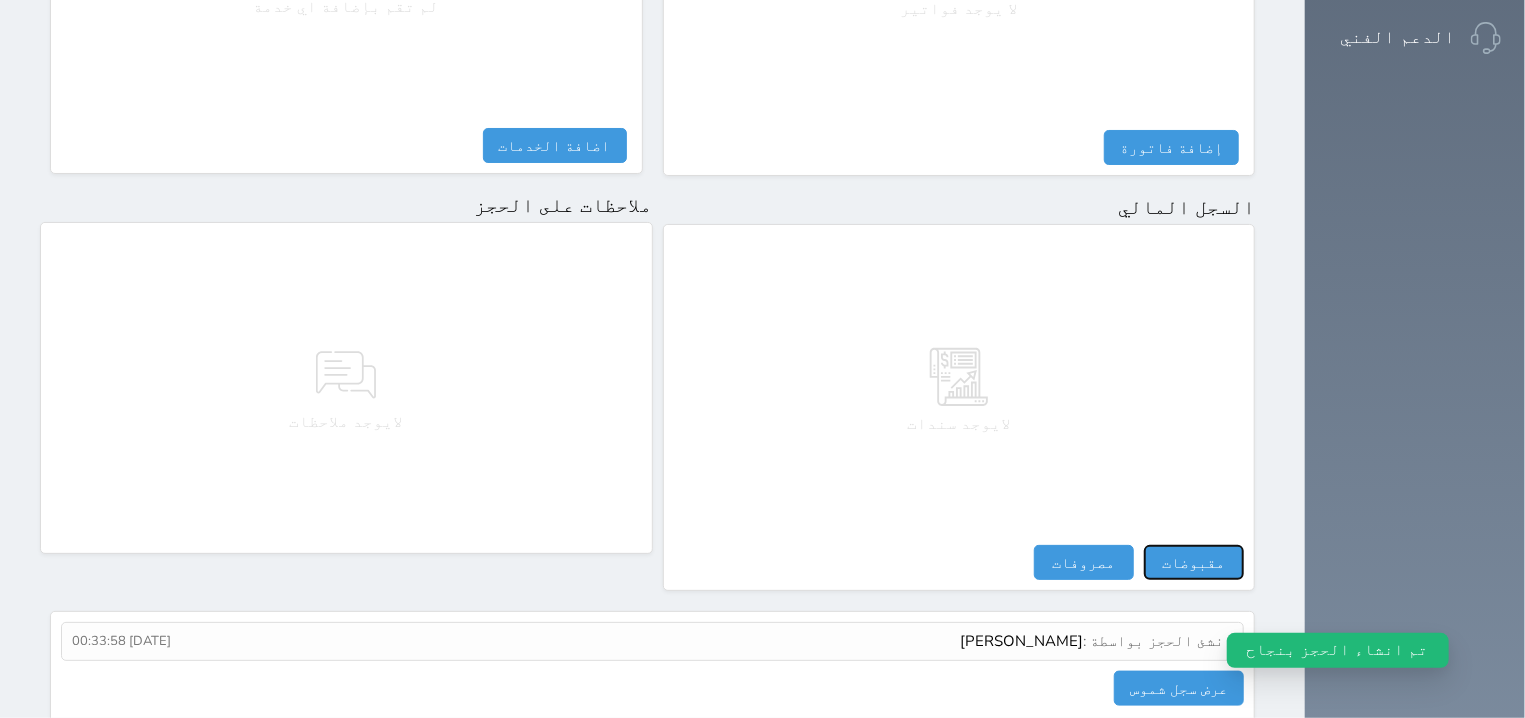 select 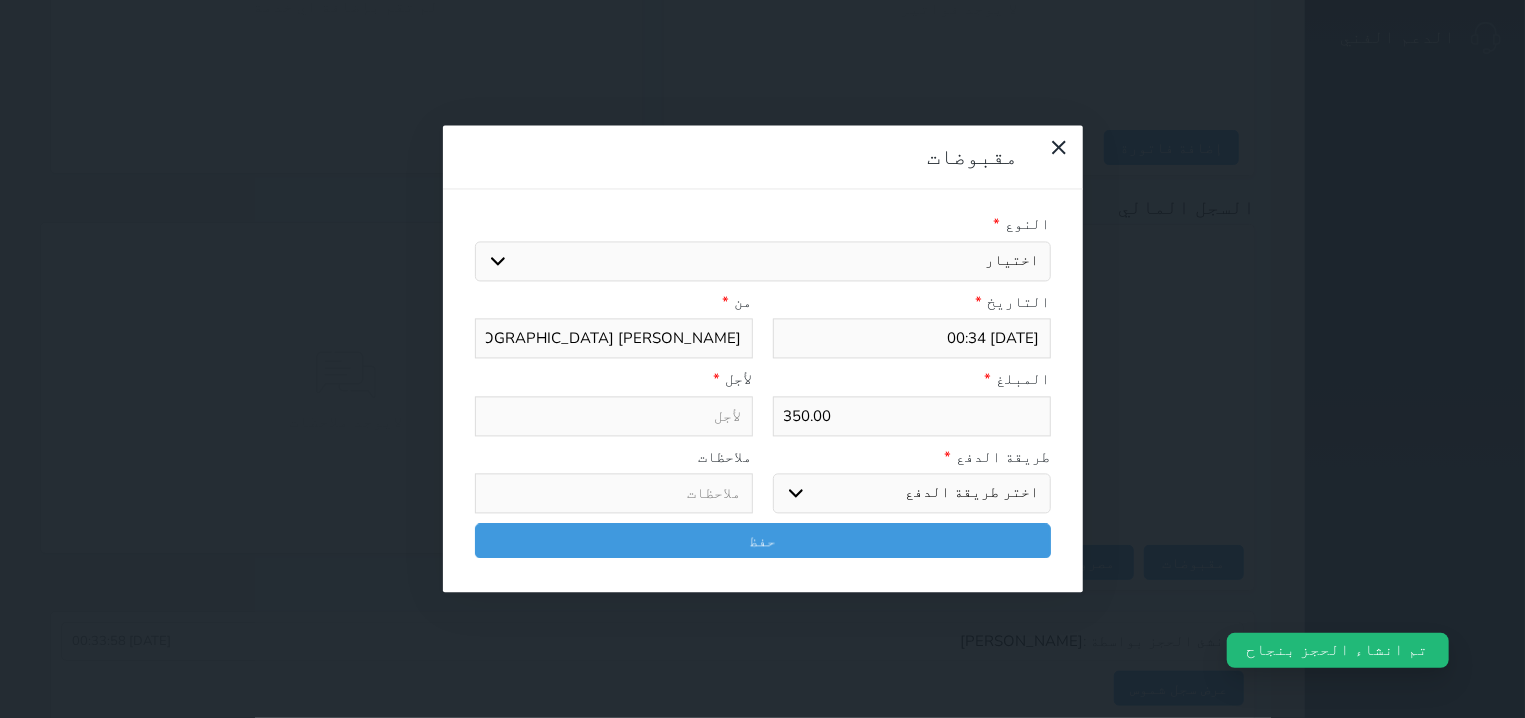 click on "اختيار   مقبوضات عامة قيمة إيجار فواتير تامين عربون لا ينطبق آخر مغسلة واي فاي - الإنترنت مواقف السيارات طعام الأغذية والمشروبات مشروبات المشروبات الباردة المشروبات الساخنة الإفطار غداء عشاء مخبز و كعك حمام سباحة الصالة الرياضية سبا و خدمات الجمال اختيار وإسقاط (خدمات النقل) ميني بار كابل - تلفزيون سرير إضافي تصفيف الشعر التسوق خدمات الجولات السياحية المنظمة خدمات الدليل السياحي" at bounding box center (763, 261) 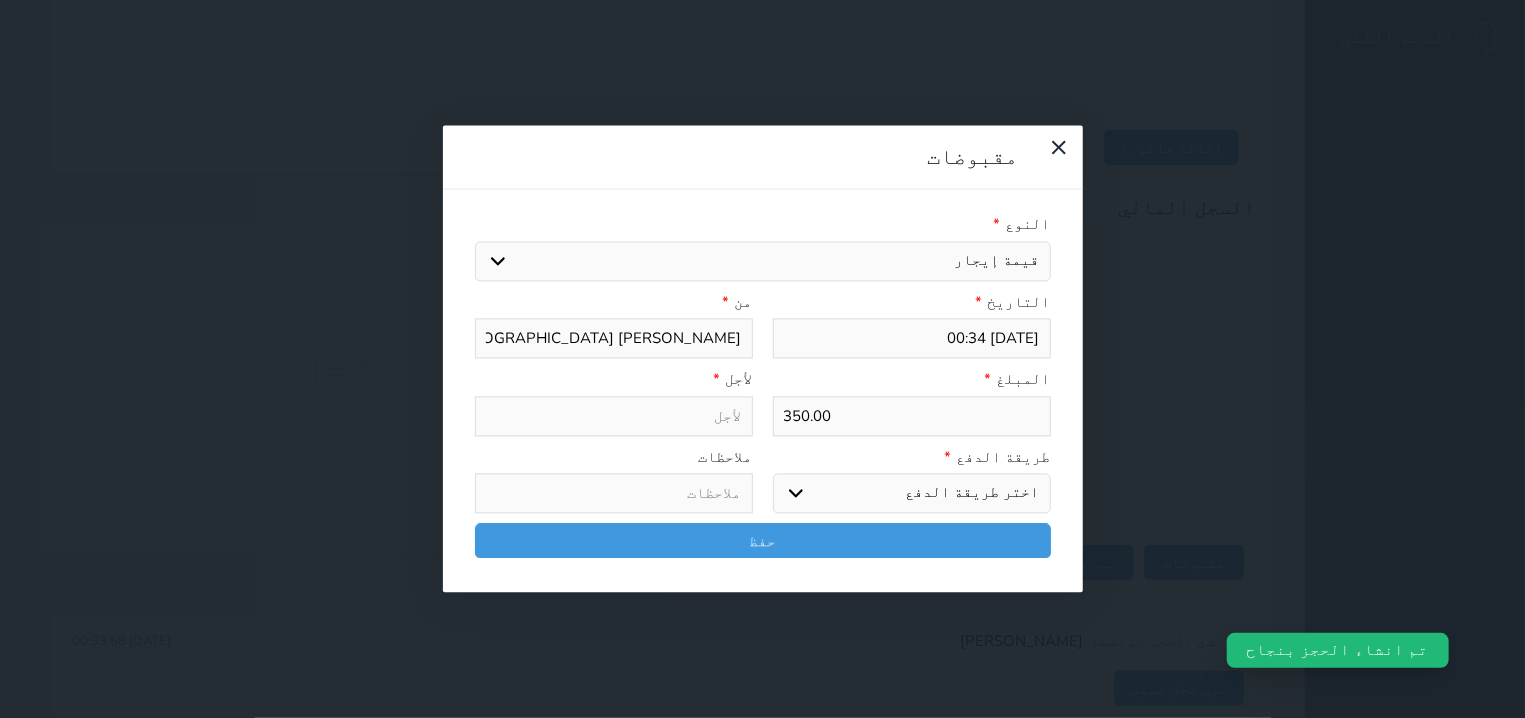 select 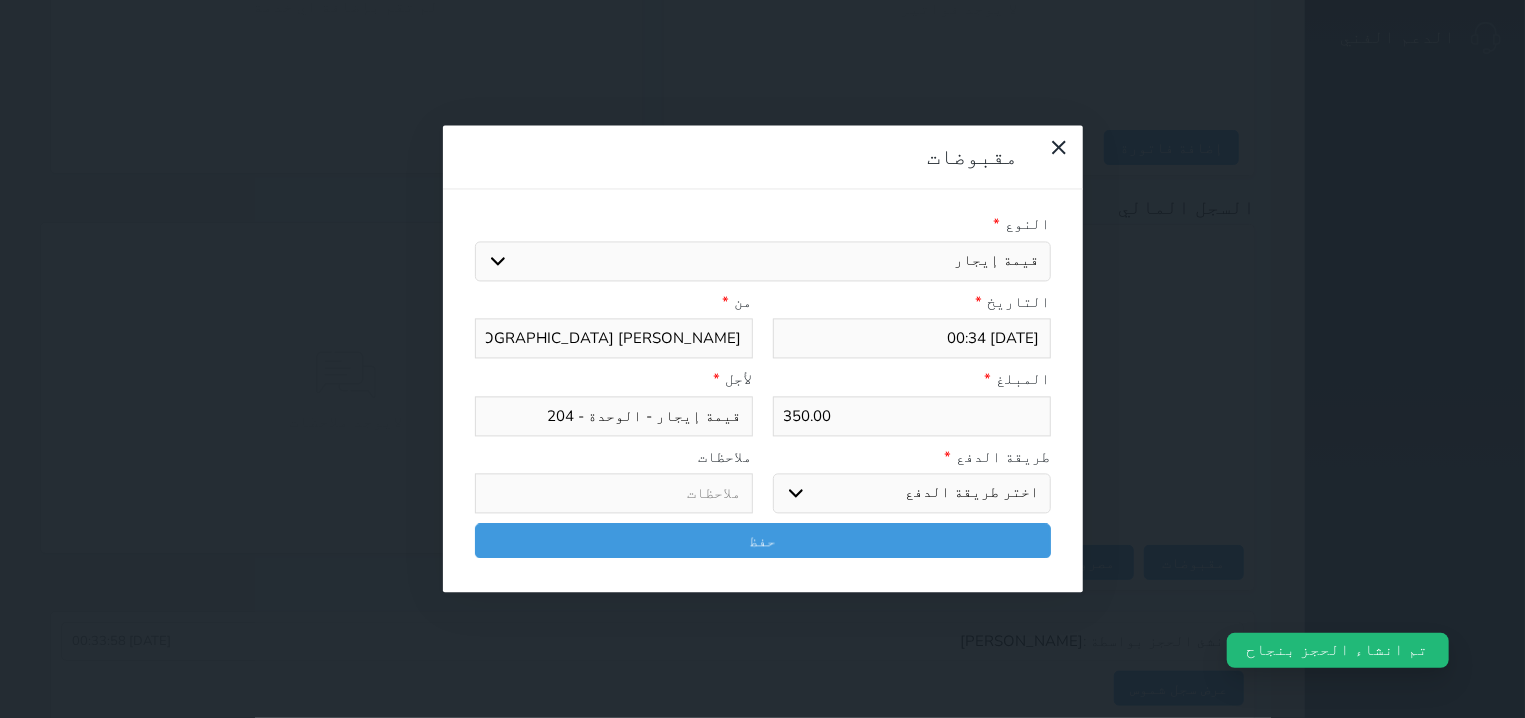 click on "اختر طريقة الدفع   دفع نقدى   تحويل بنكى   مدى   بطاقة ائتمان   آجل" at bounding box center (912, 494) 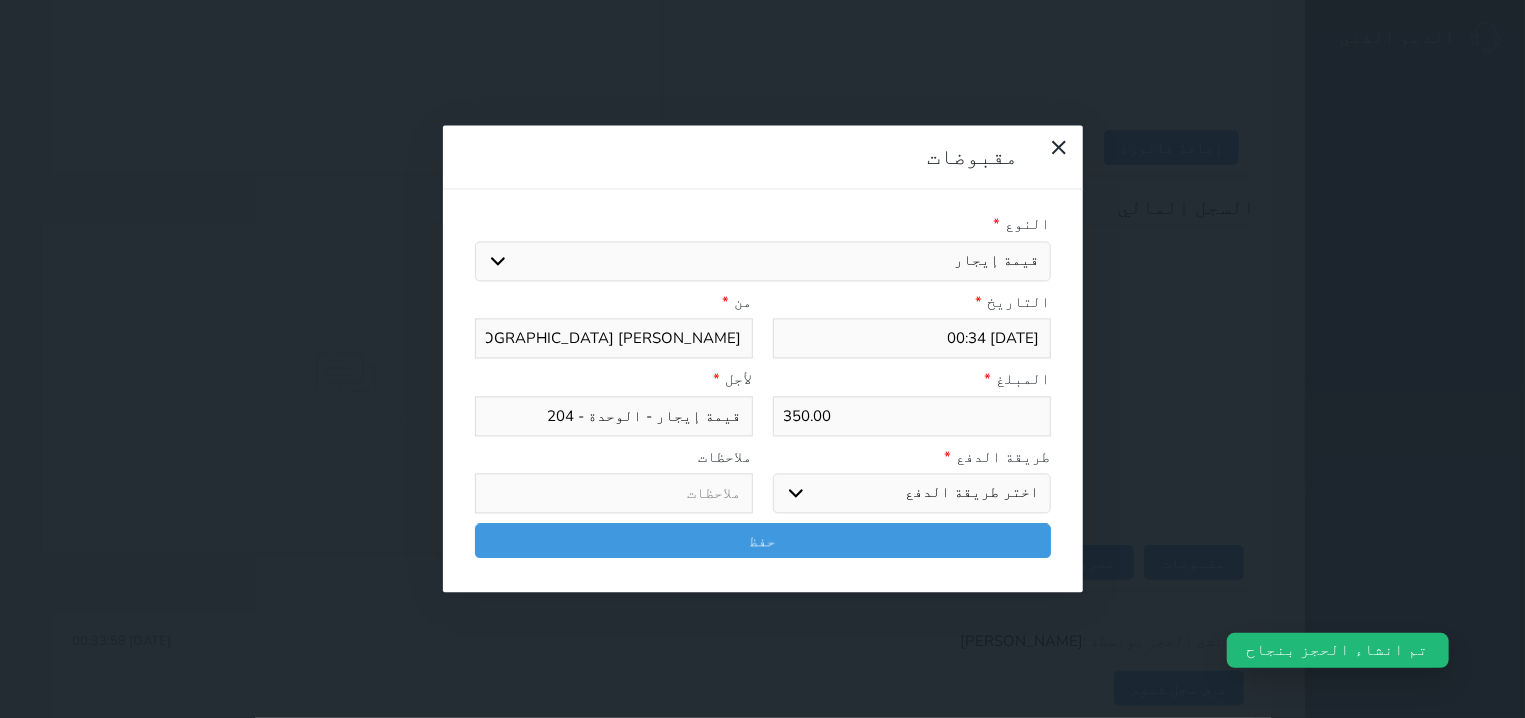 select on "mada" 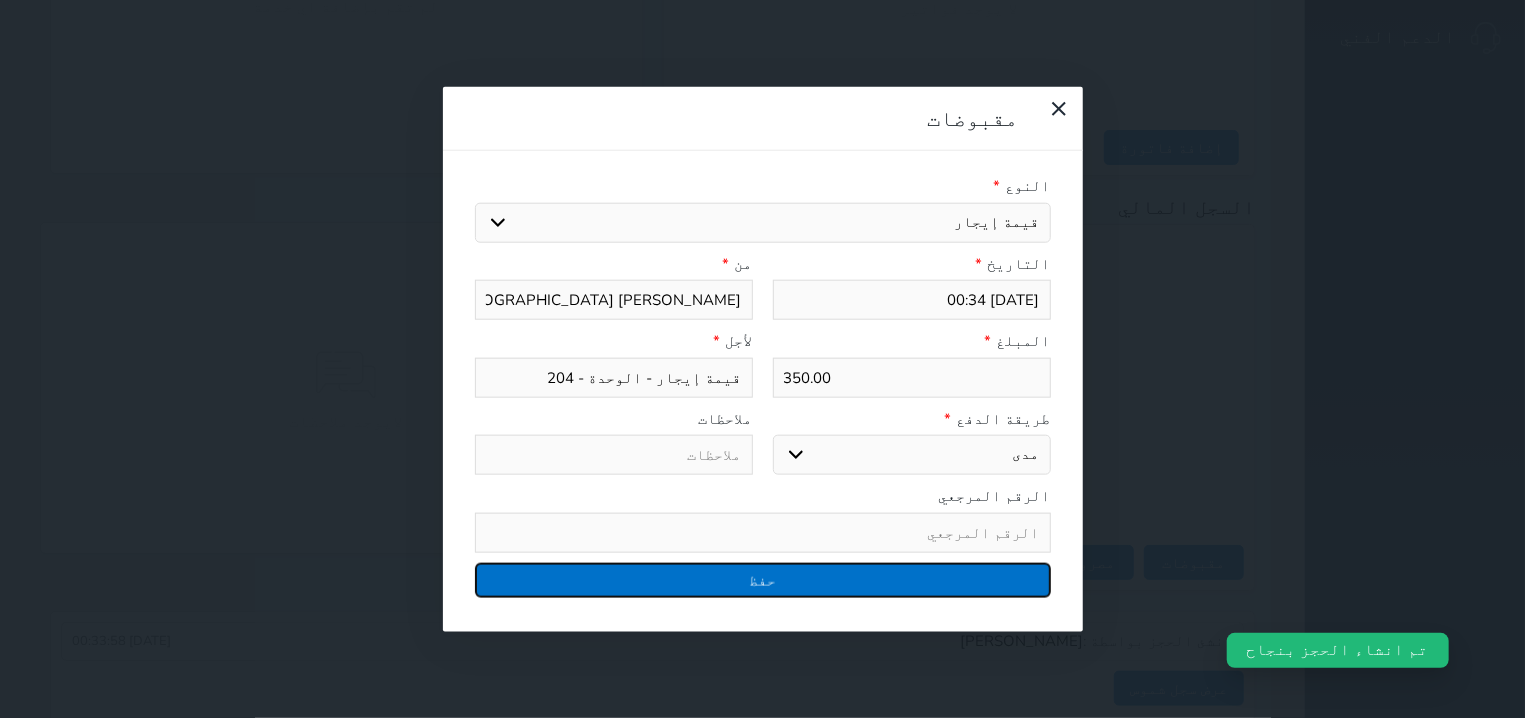 click on "حفظ" at bounding box center [763, 579] 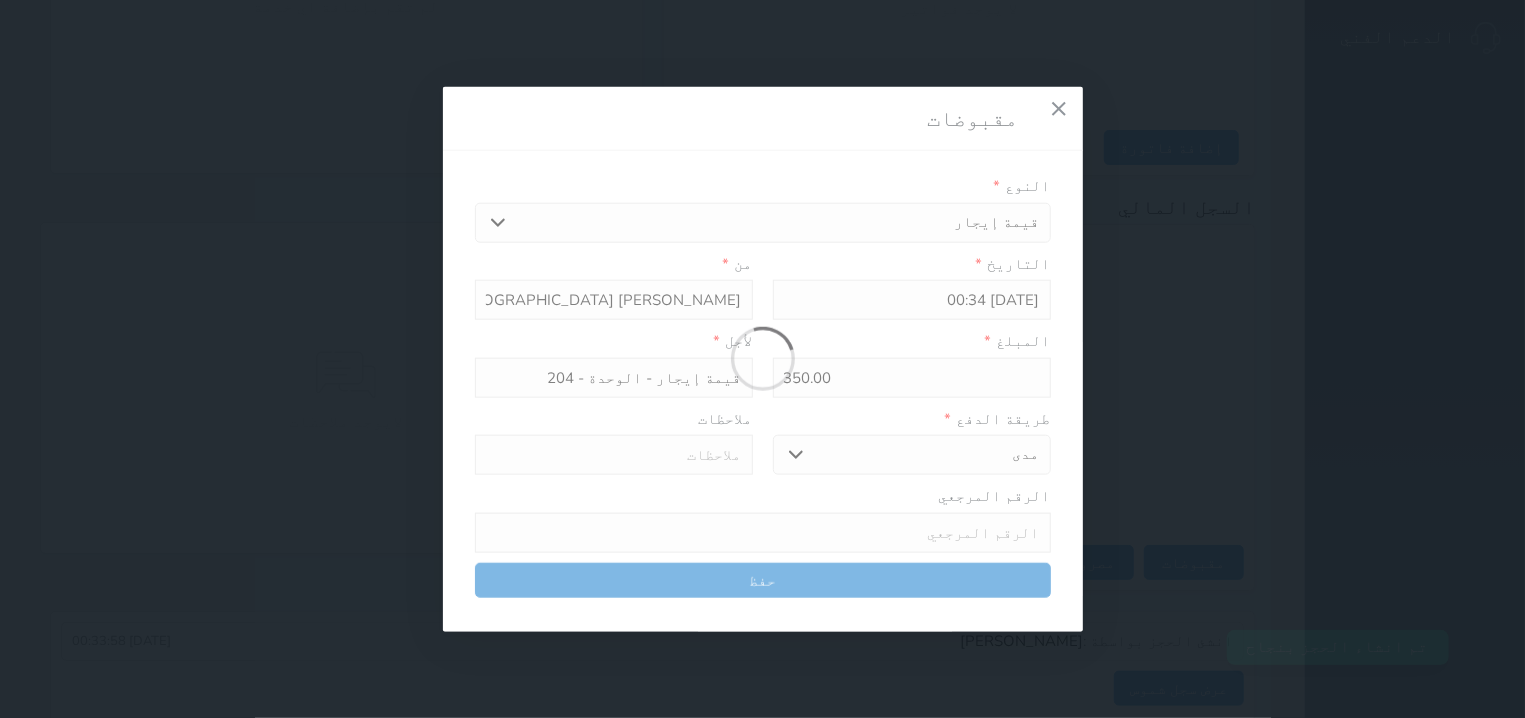 select 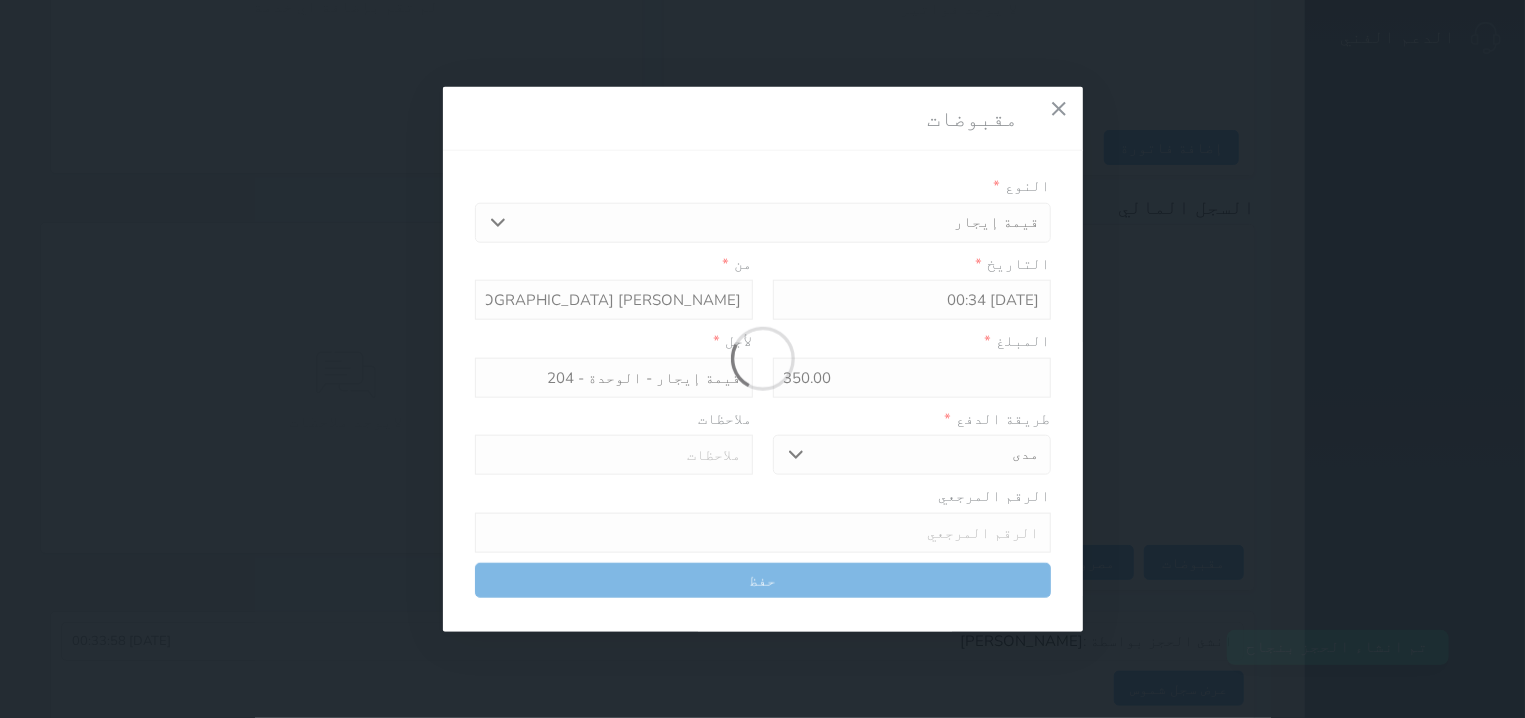 type 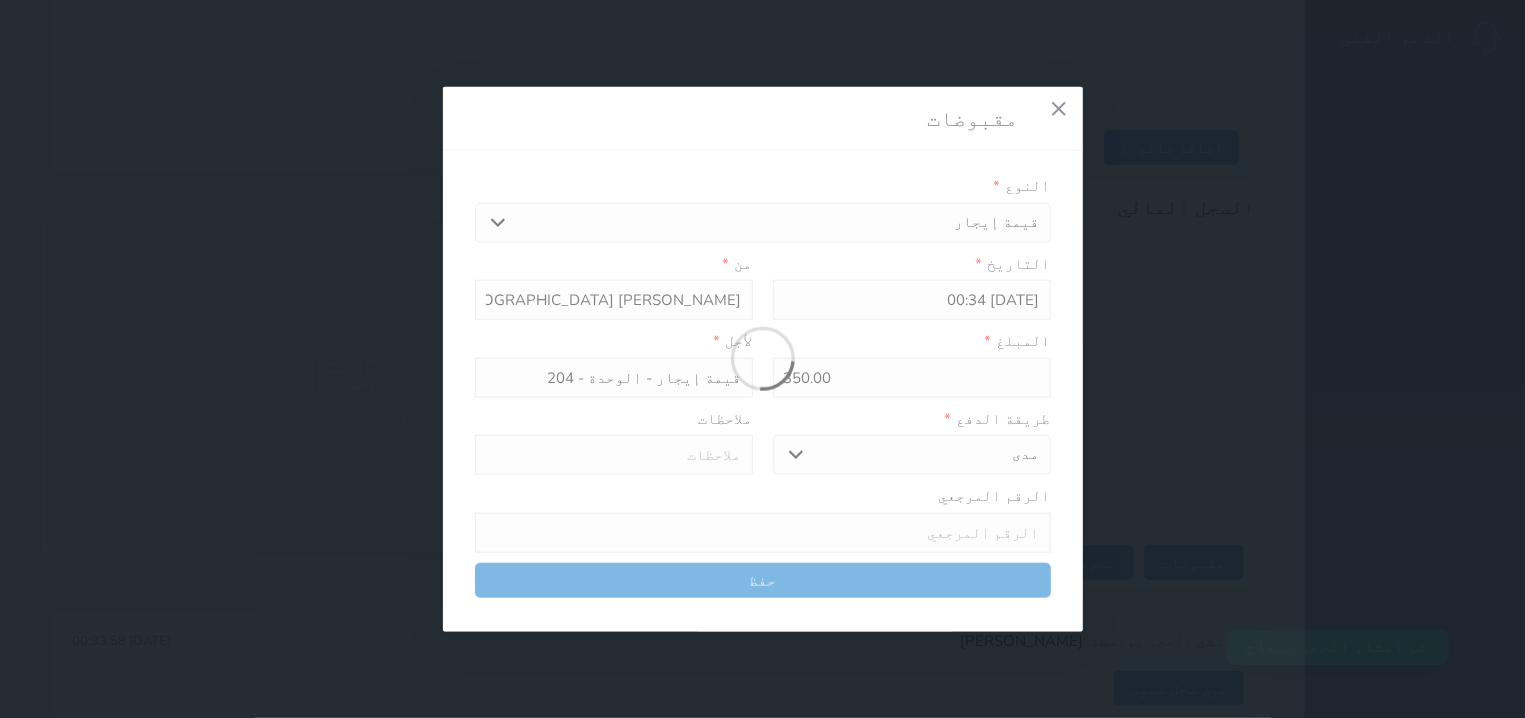 type on "0" 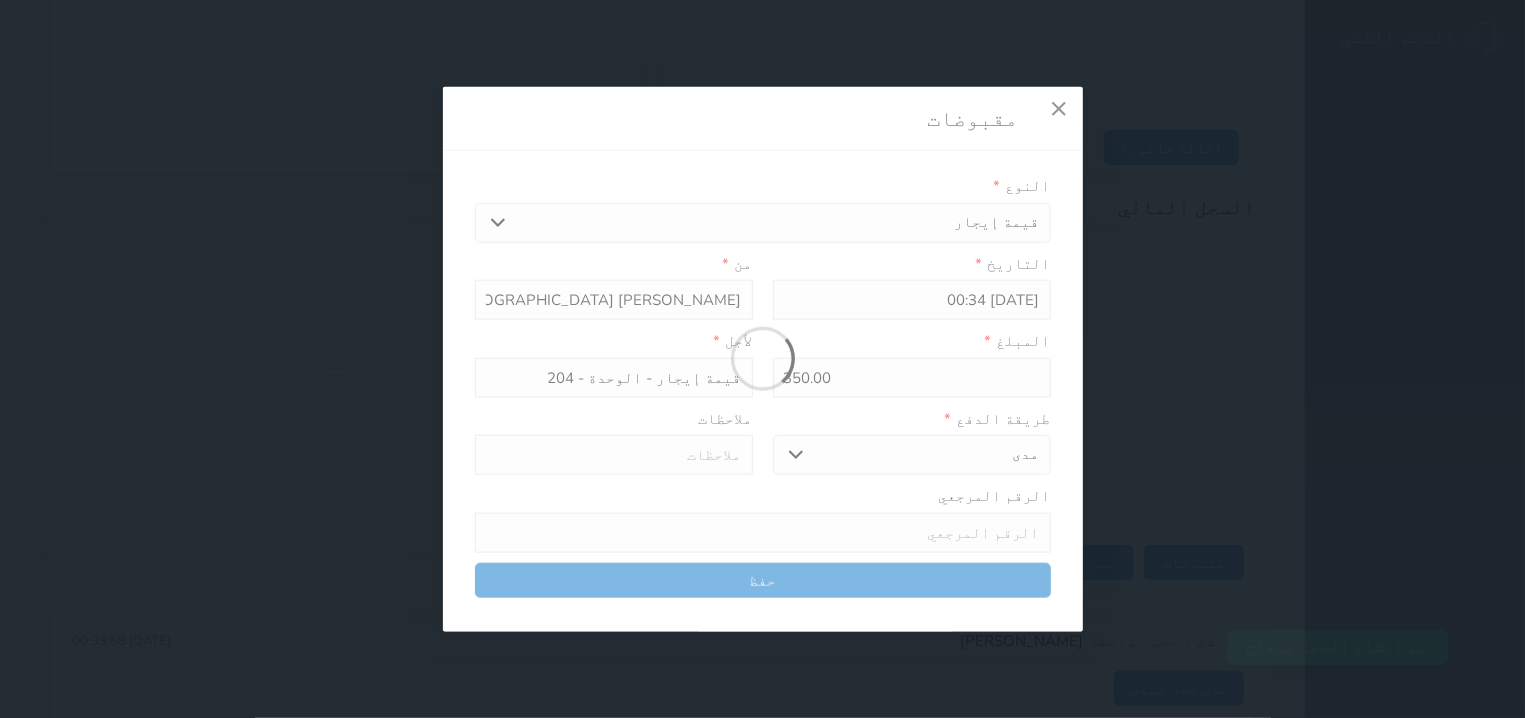 select 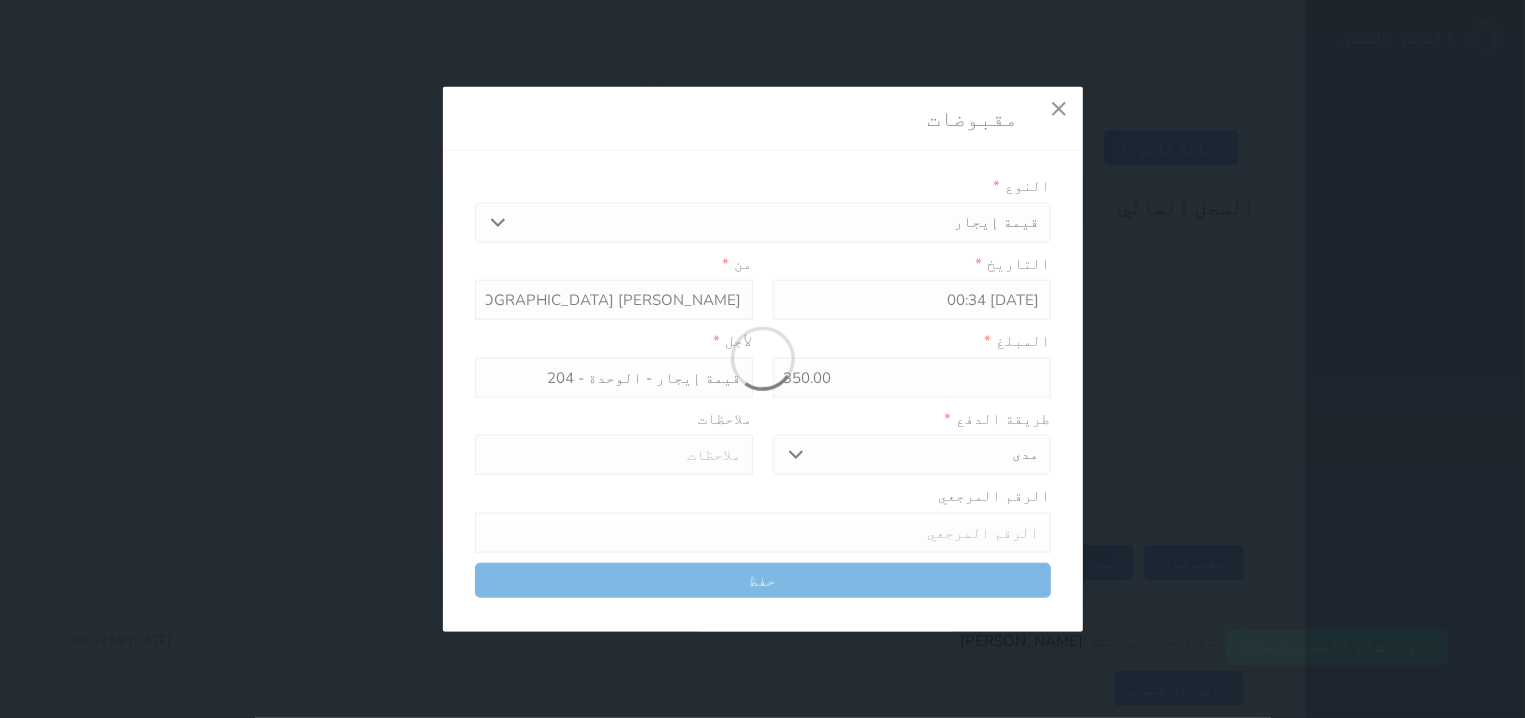 type on "0" 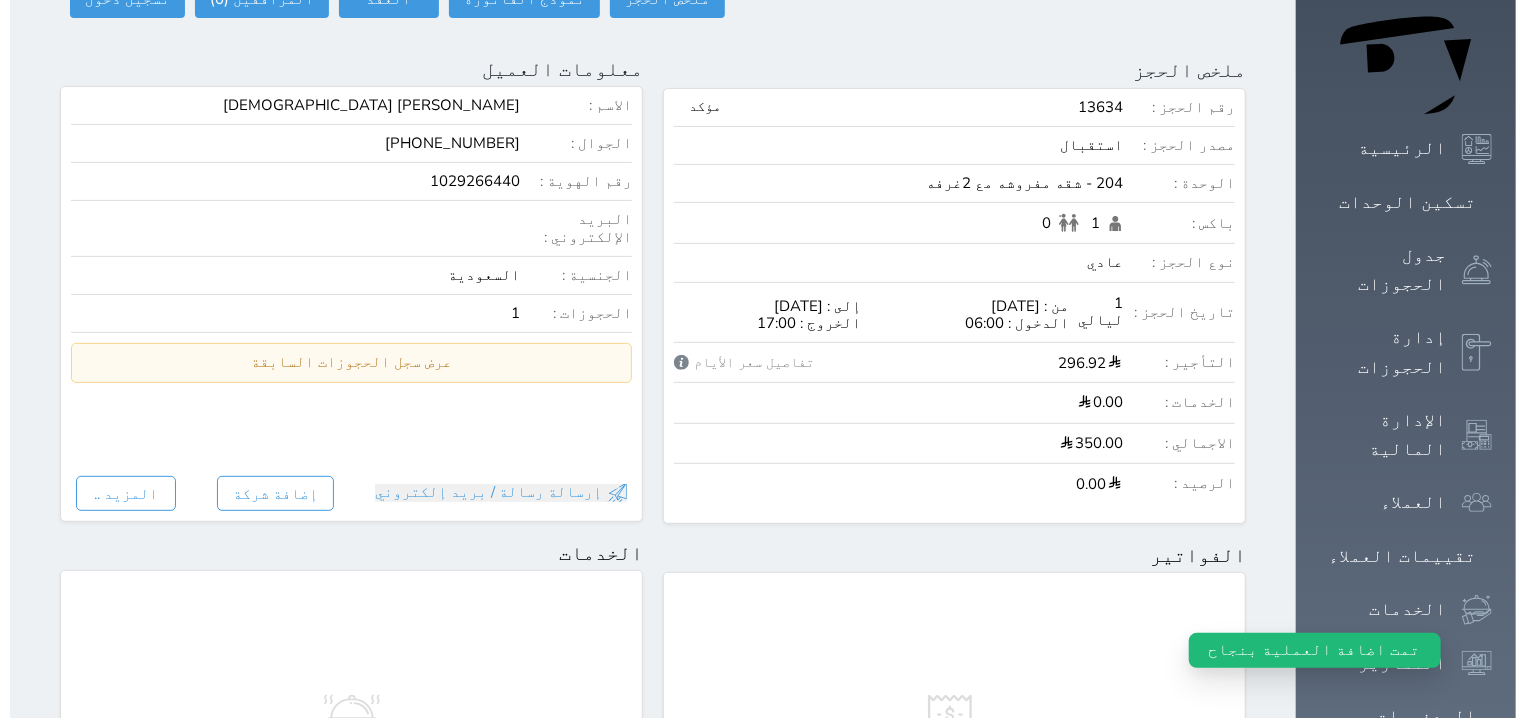 scroll, scrollTop: 0, scrollLeft: 0, axis: both 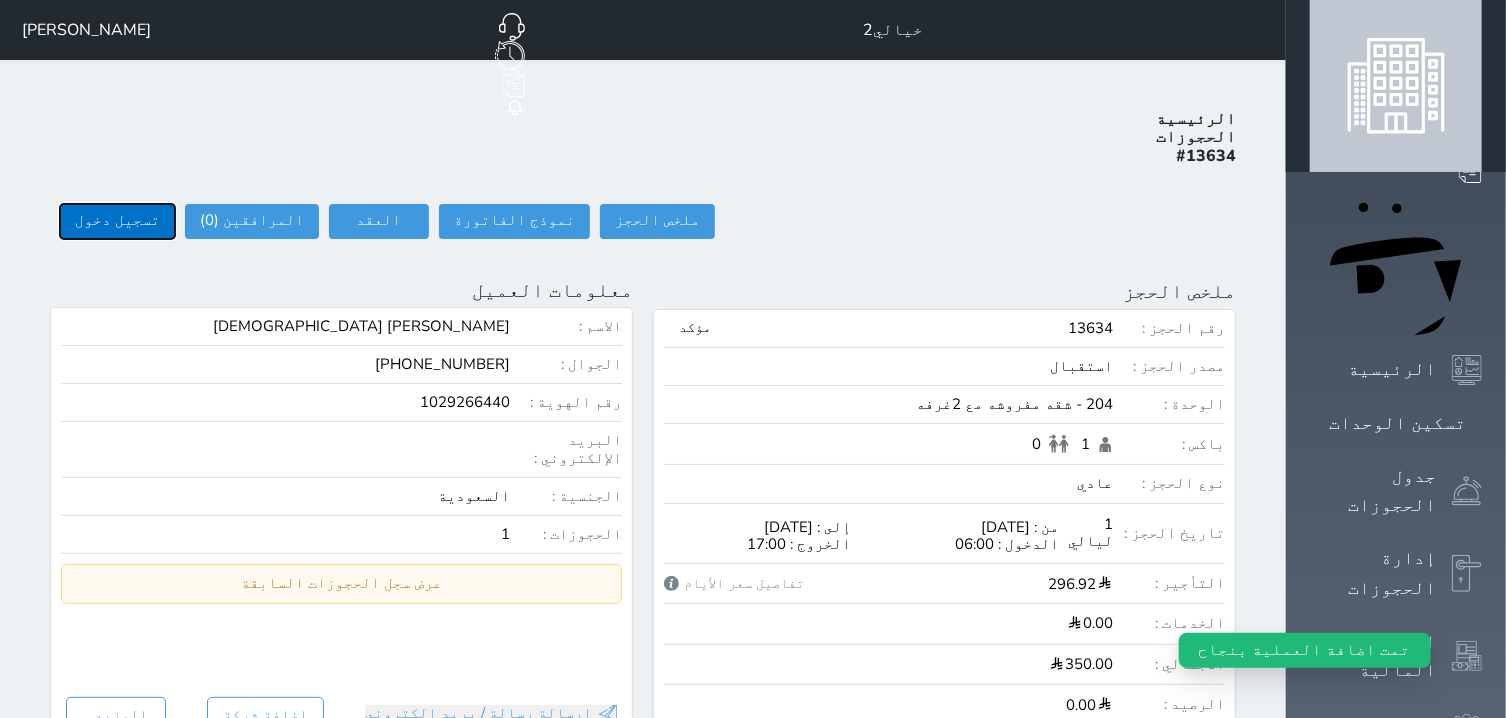 click on "تسجيل دخول" at bounding box center [117, 221] 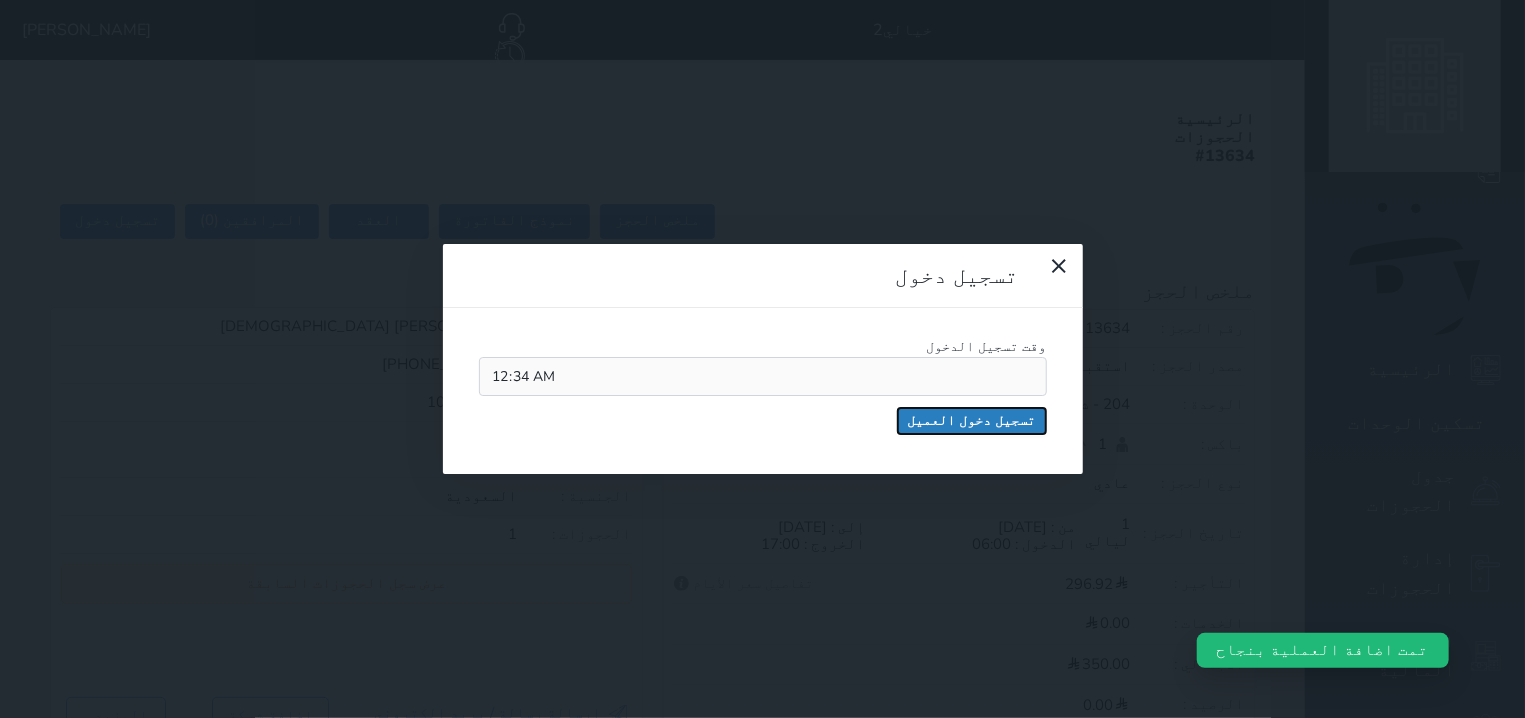 click on "تسجيل دخول العميل" at bounding box center [972, 421] 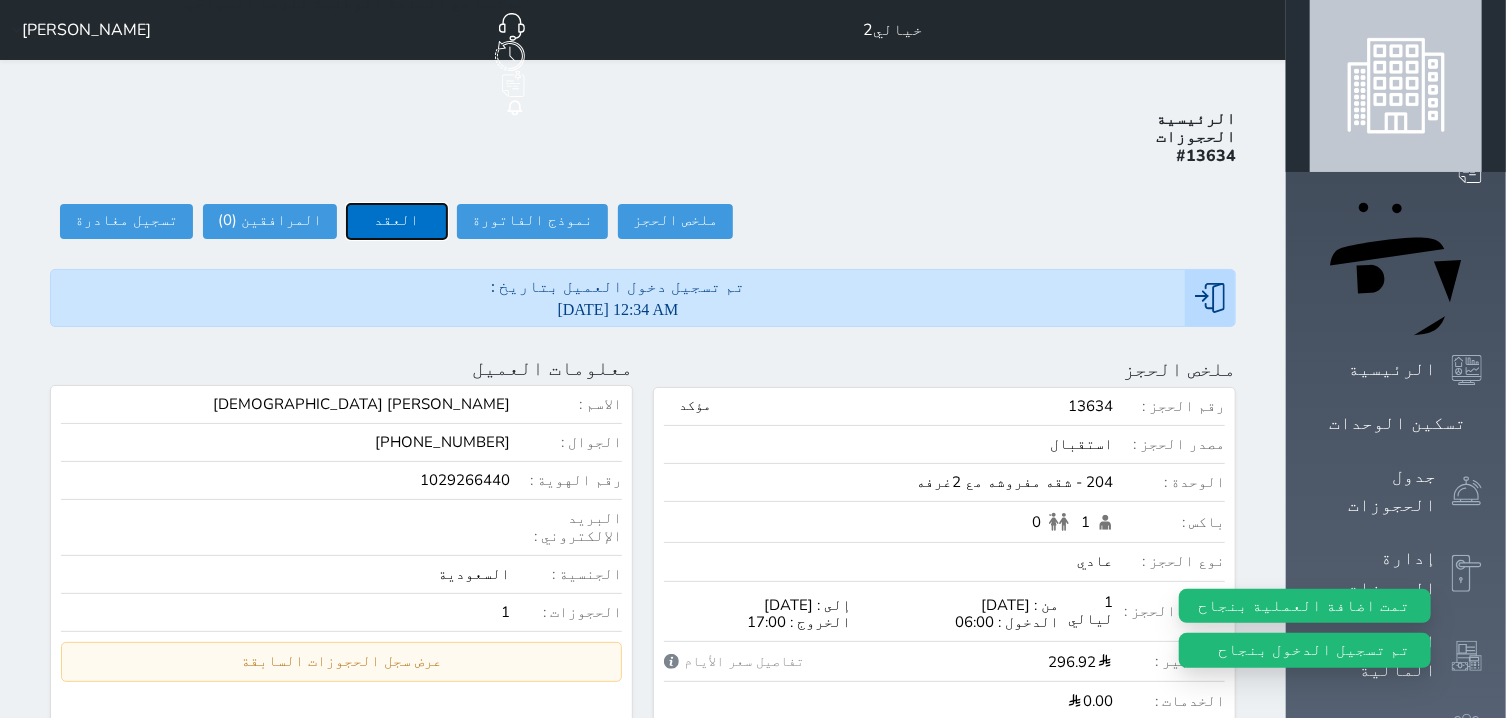 click on "العقد" at bounding box center [397, 221] 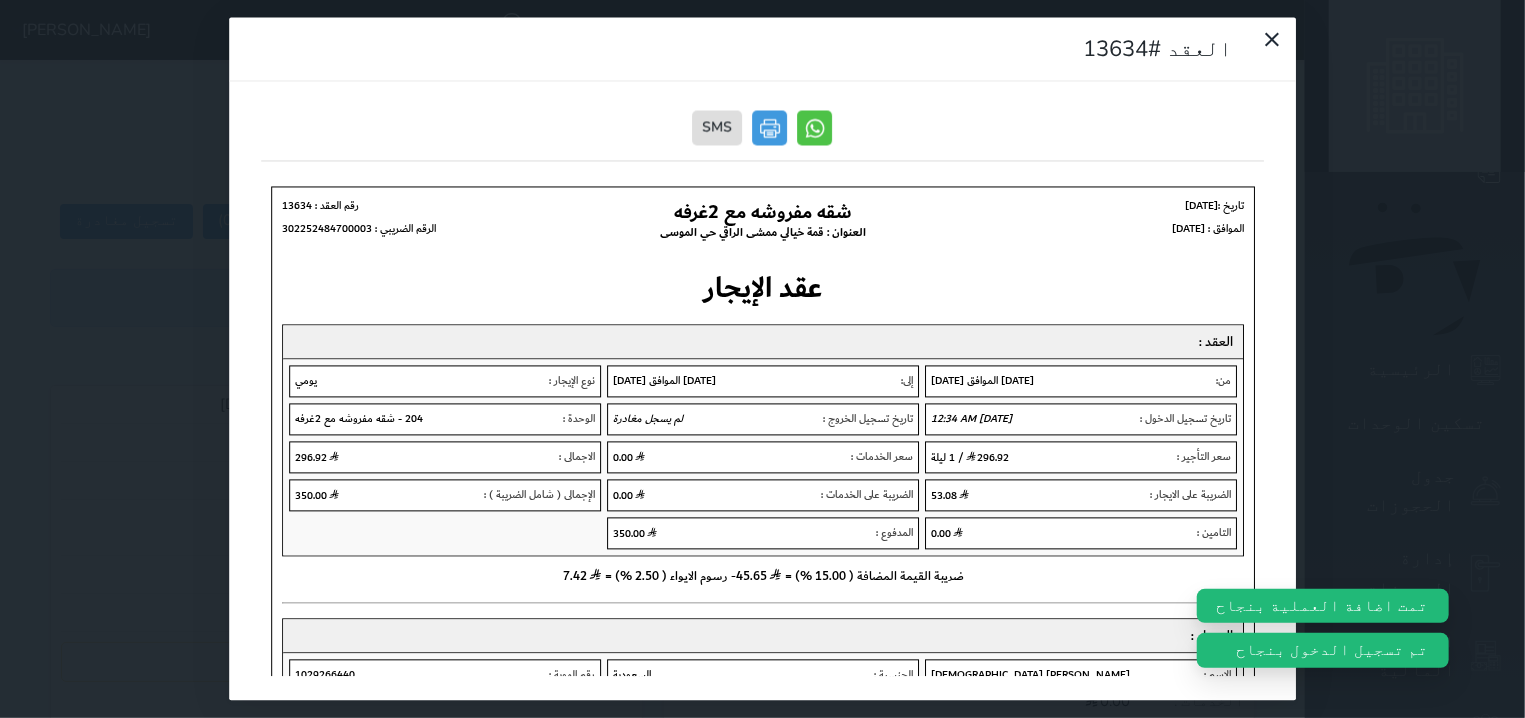 scroll, scrollTop: 0, scrollLeft: 0, axis: both 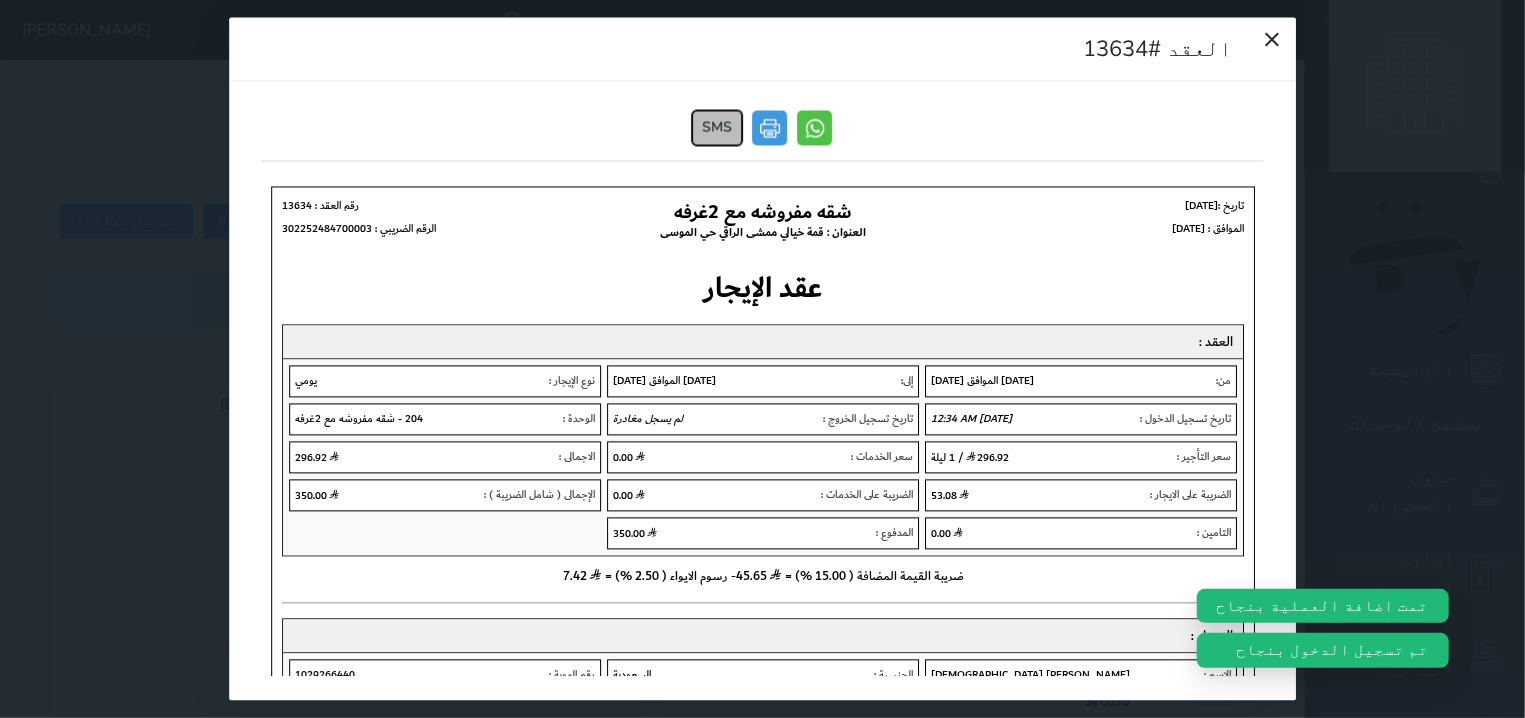 click on "SMS" at bounding box center [718, 128] 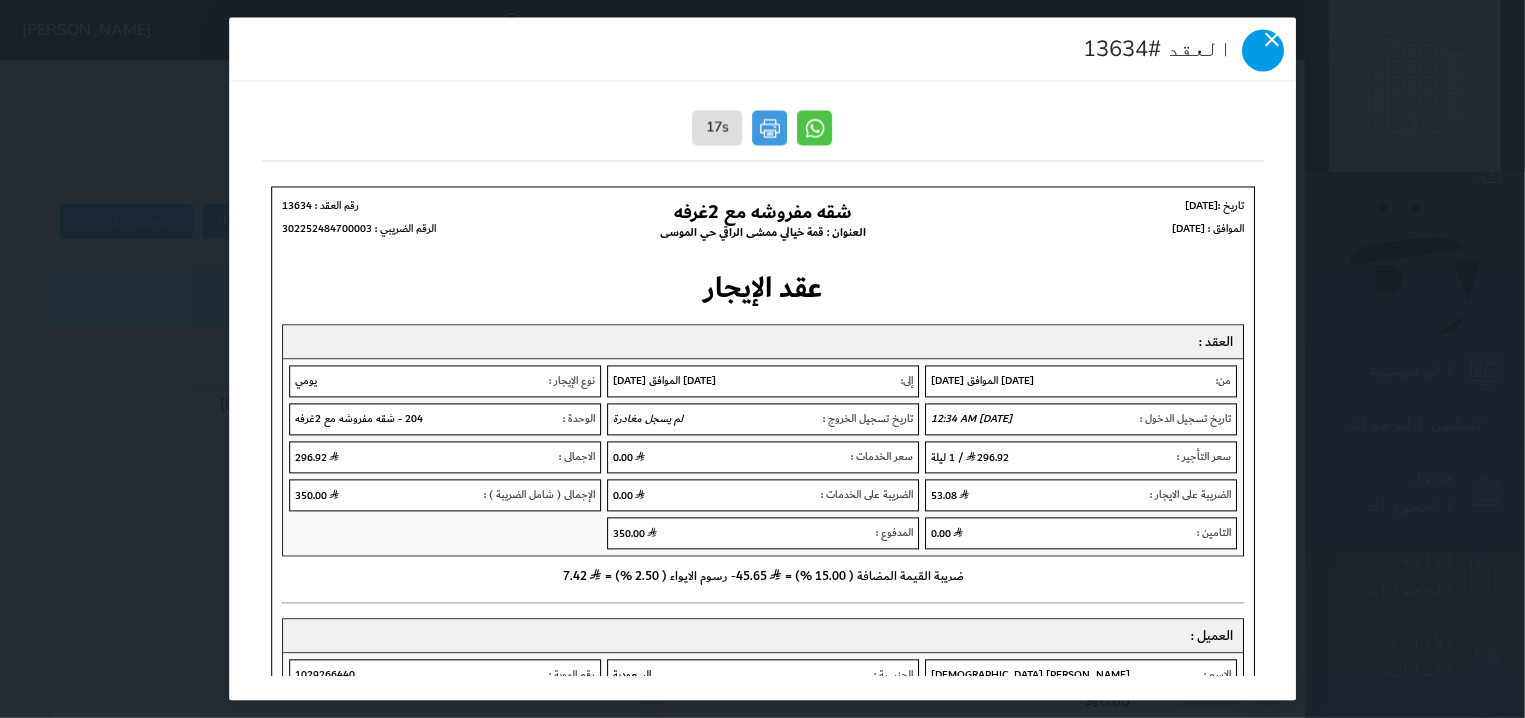 click 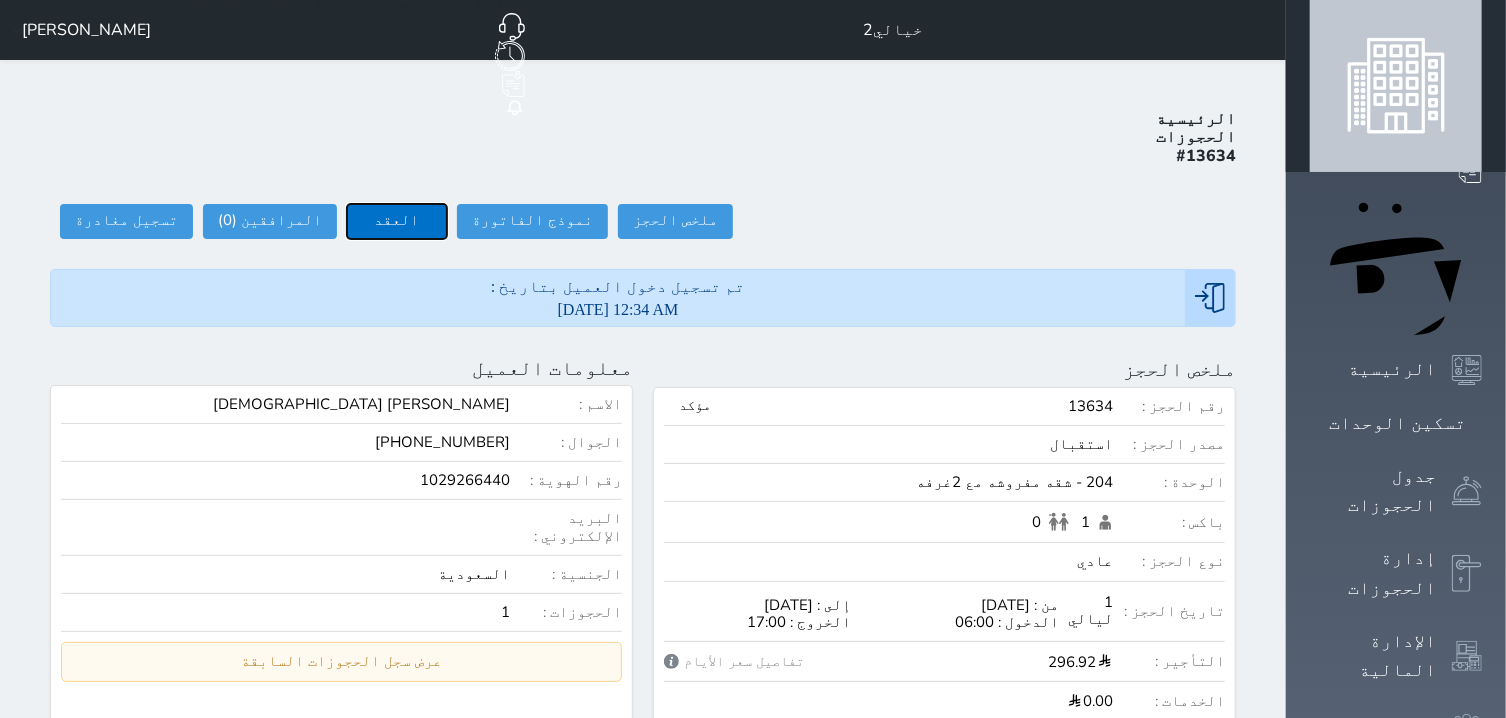 click on "العقد" at bounding box center (397, 221) 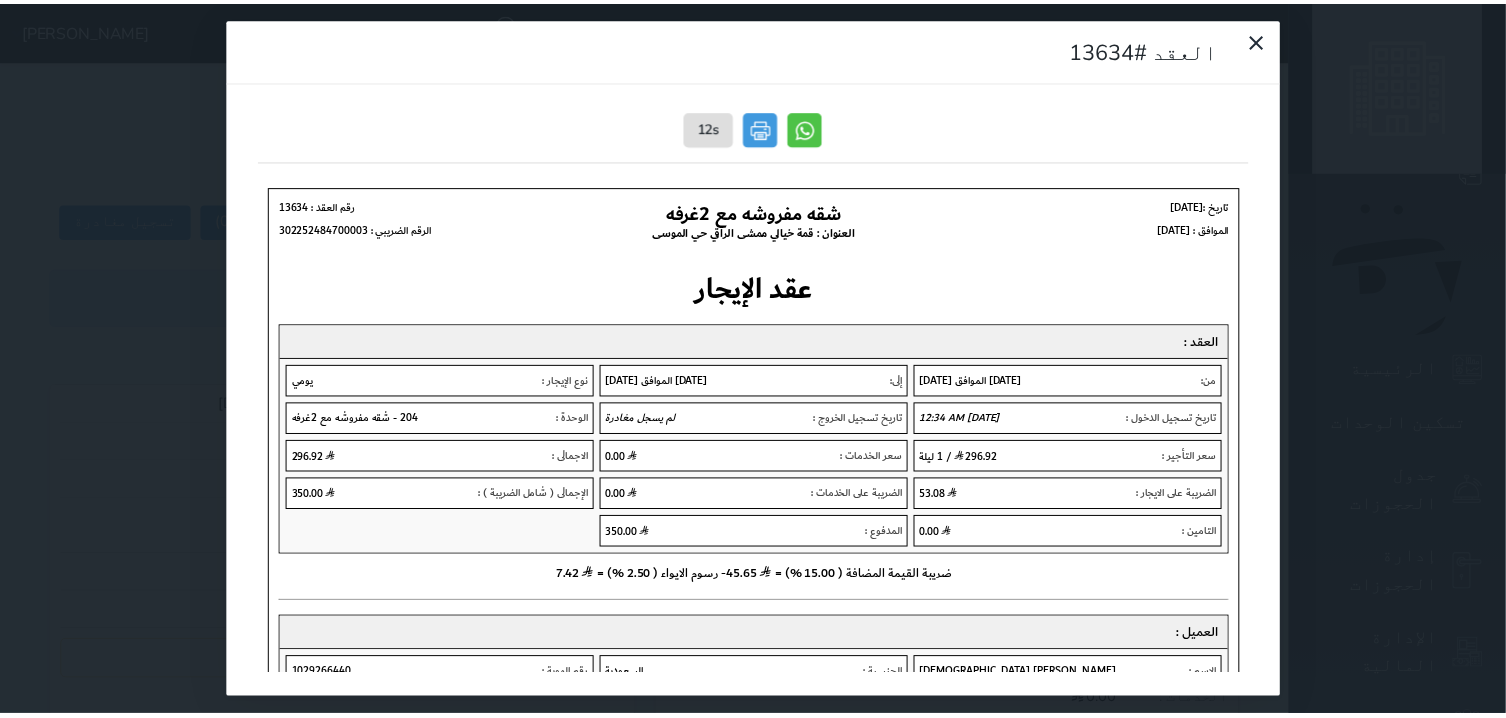 scroll, scrollTop: 0, scrollLeft: 0, axis: both 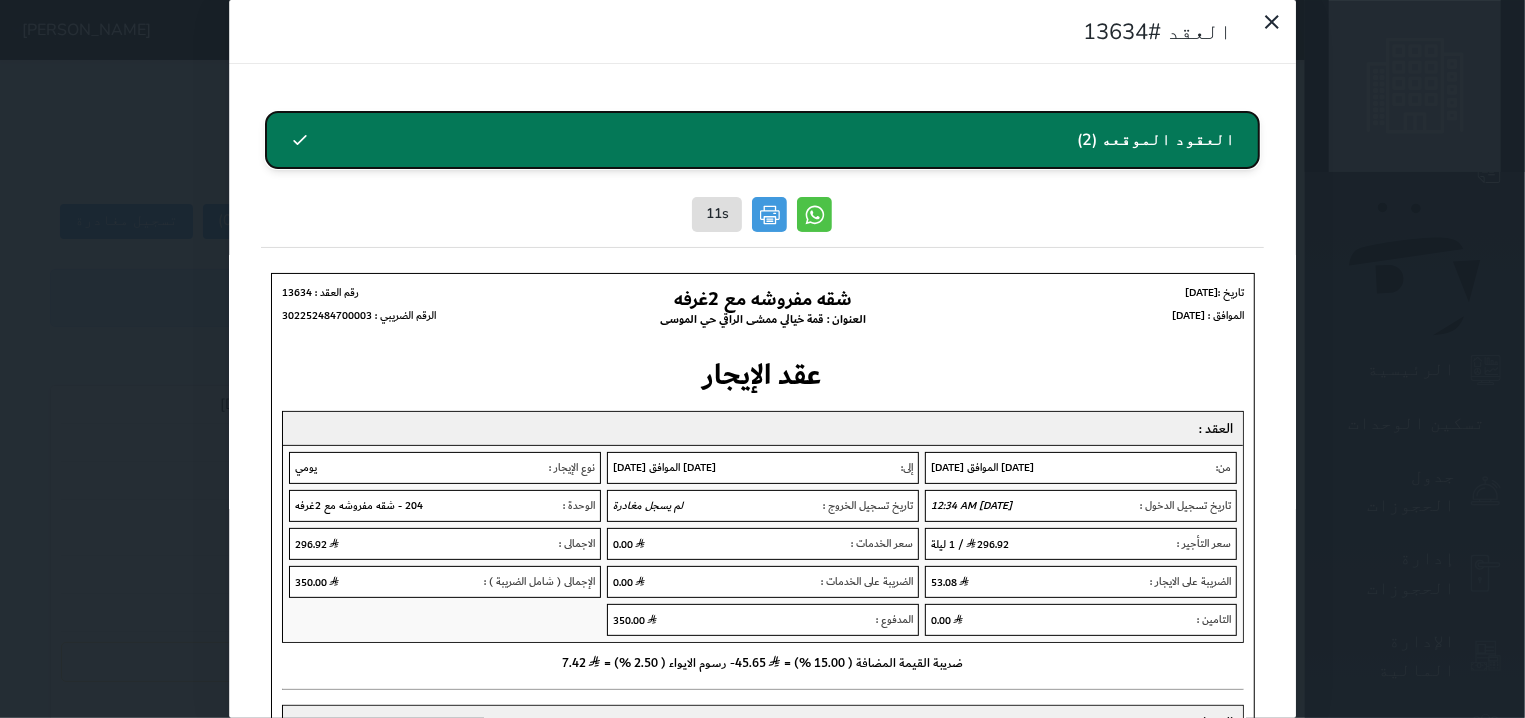 click on "العقود الموقعه (2)" at bounding box center [763, 140] 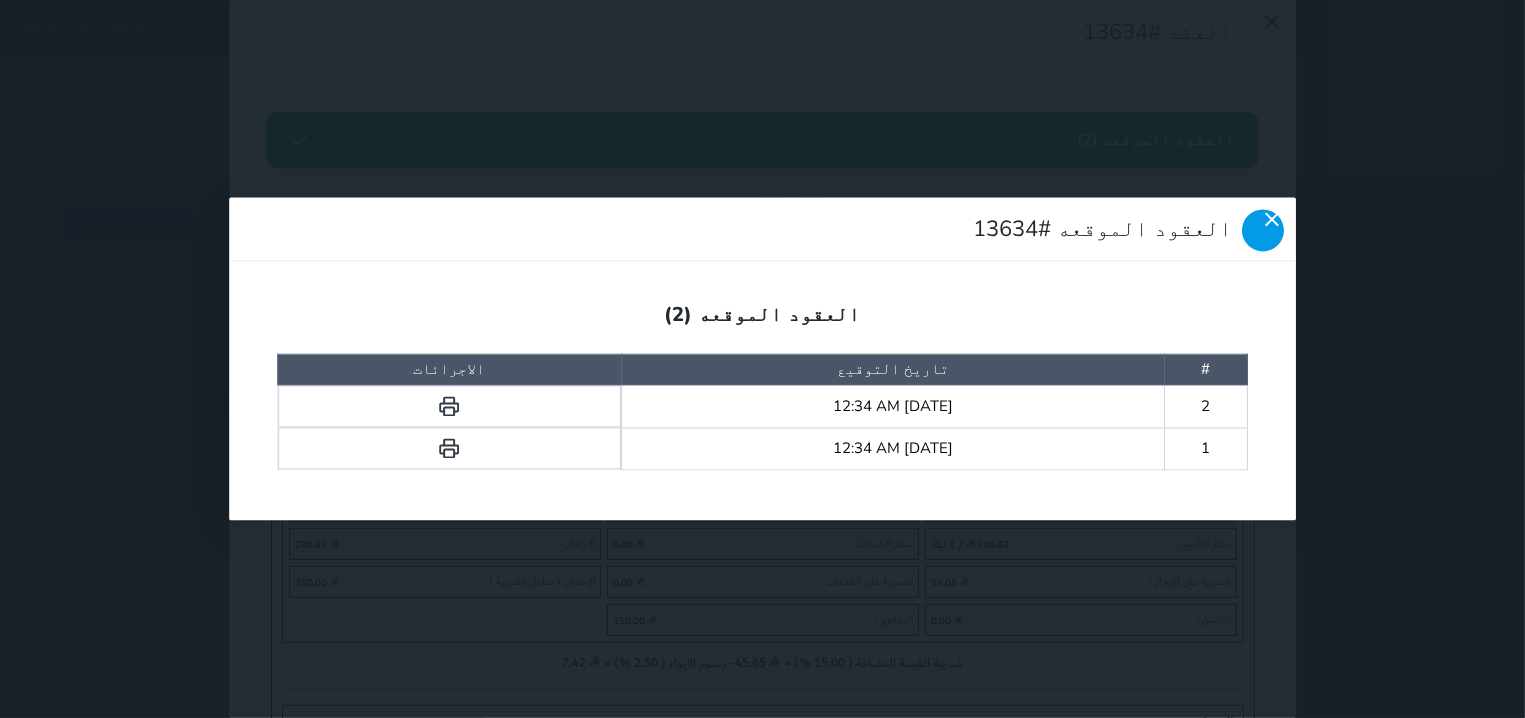 click at bounding box center [1263, 231] 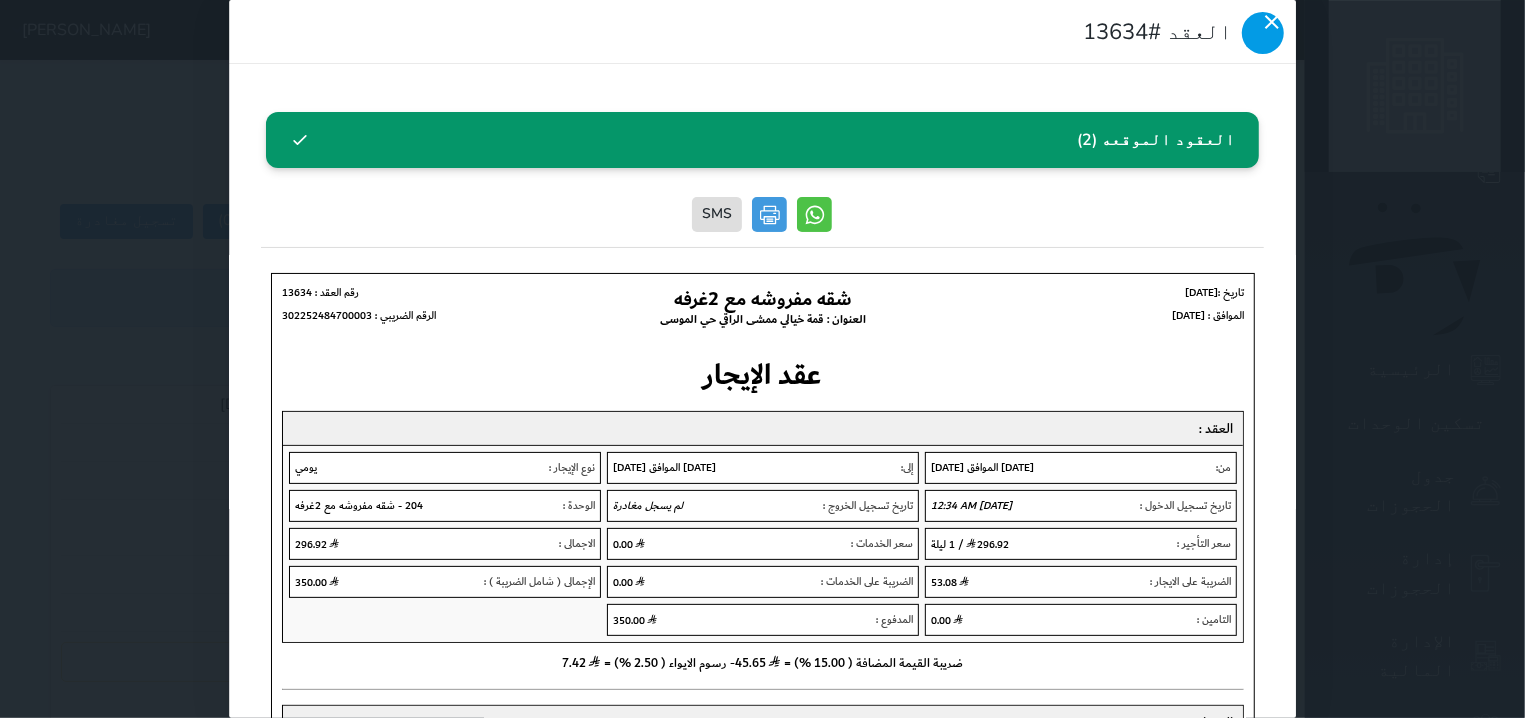 click 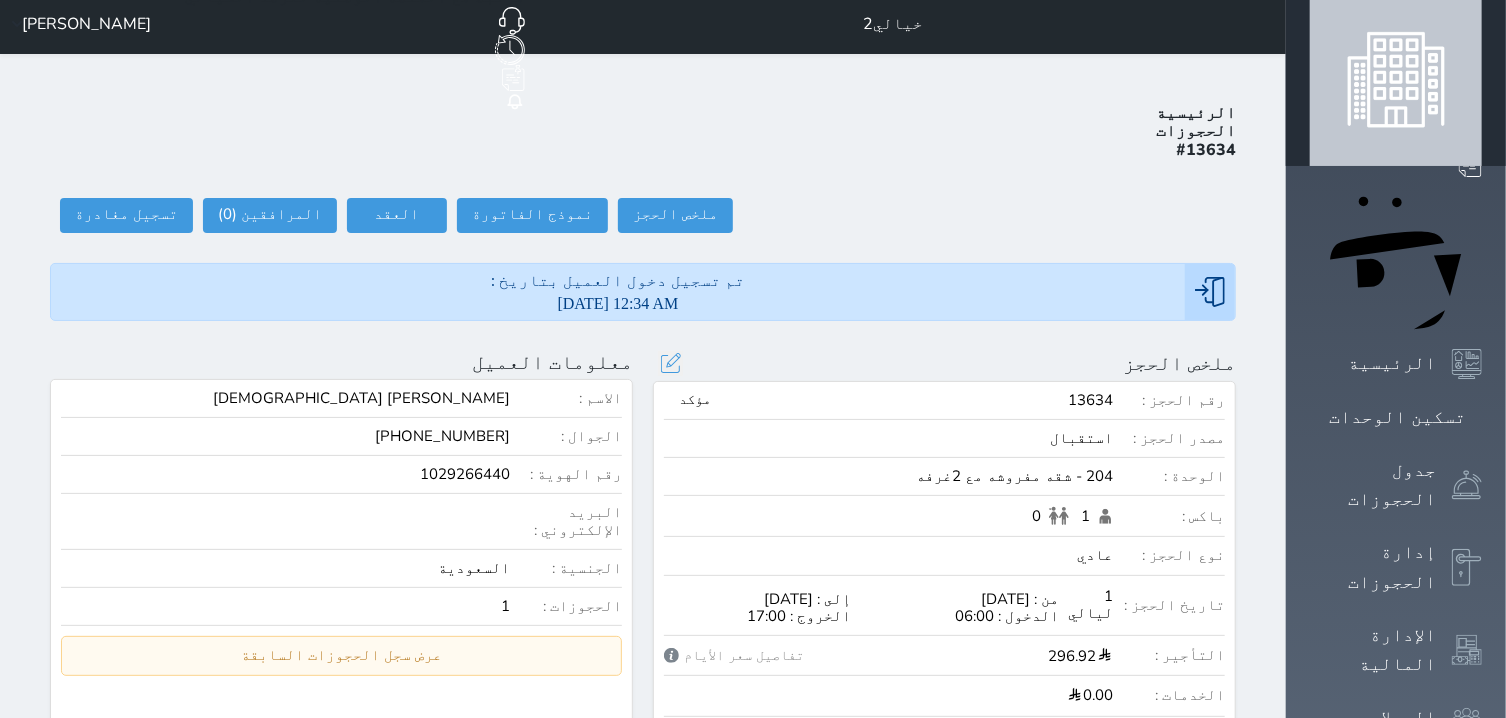scroll, scrollTop: 0, scrollLeft: 0, axis: both 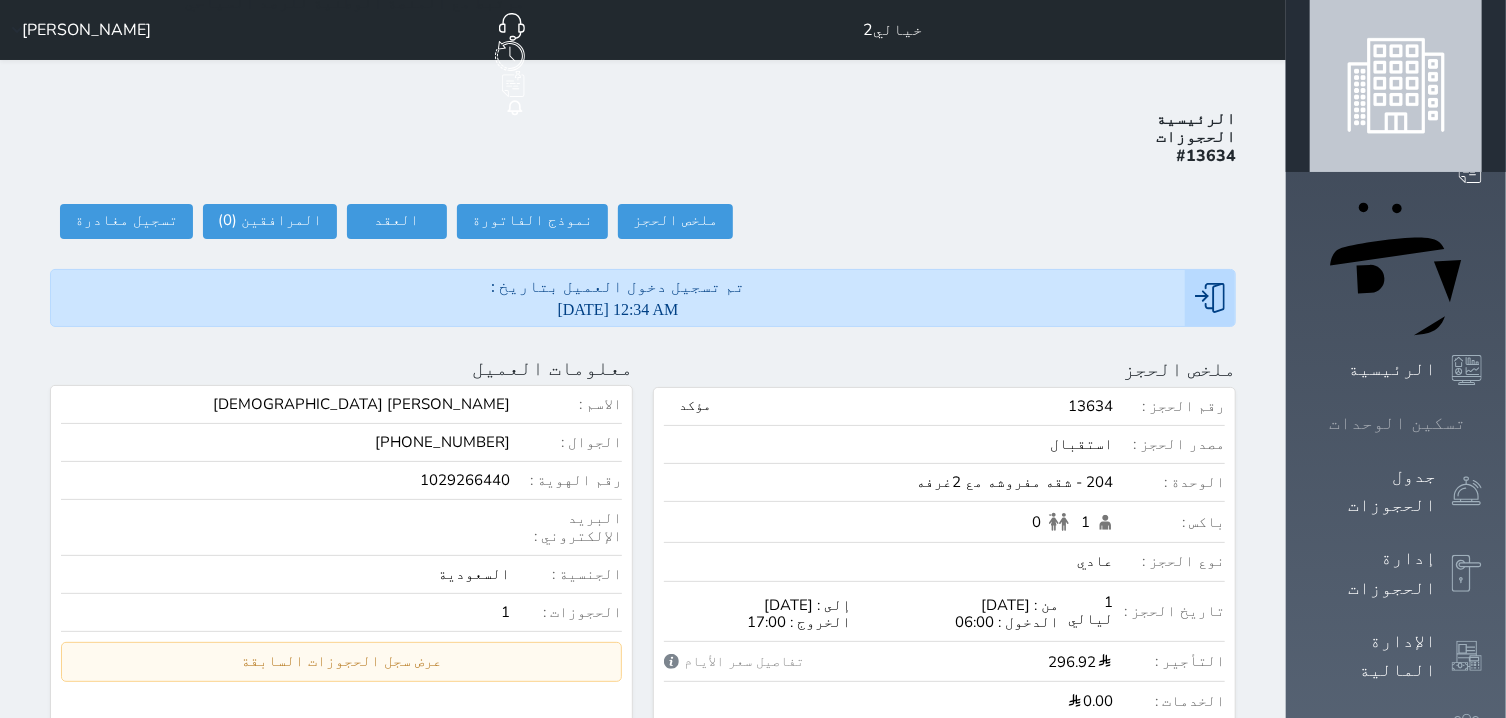 click 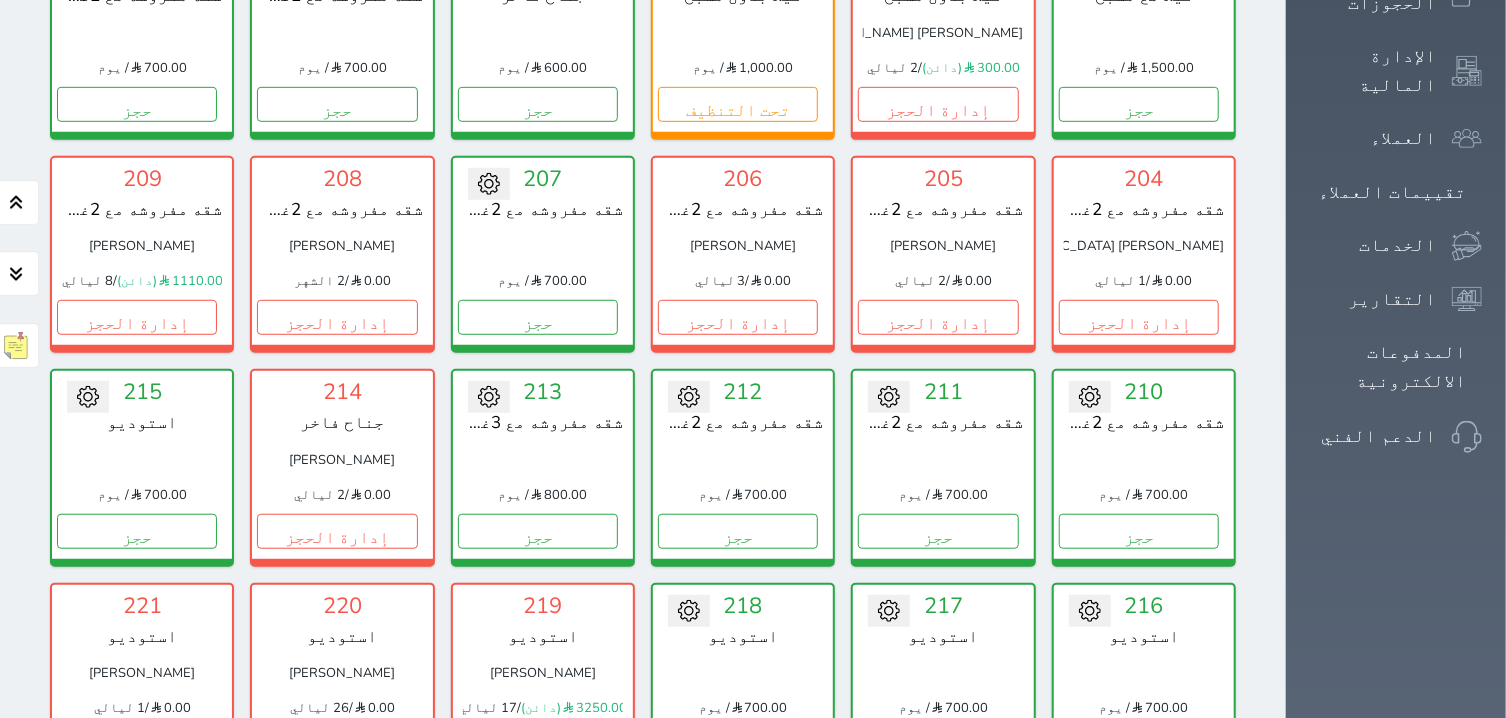 scroll, scrollTop: 587, scrollLeft: 0, axis: vertical 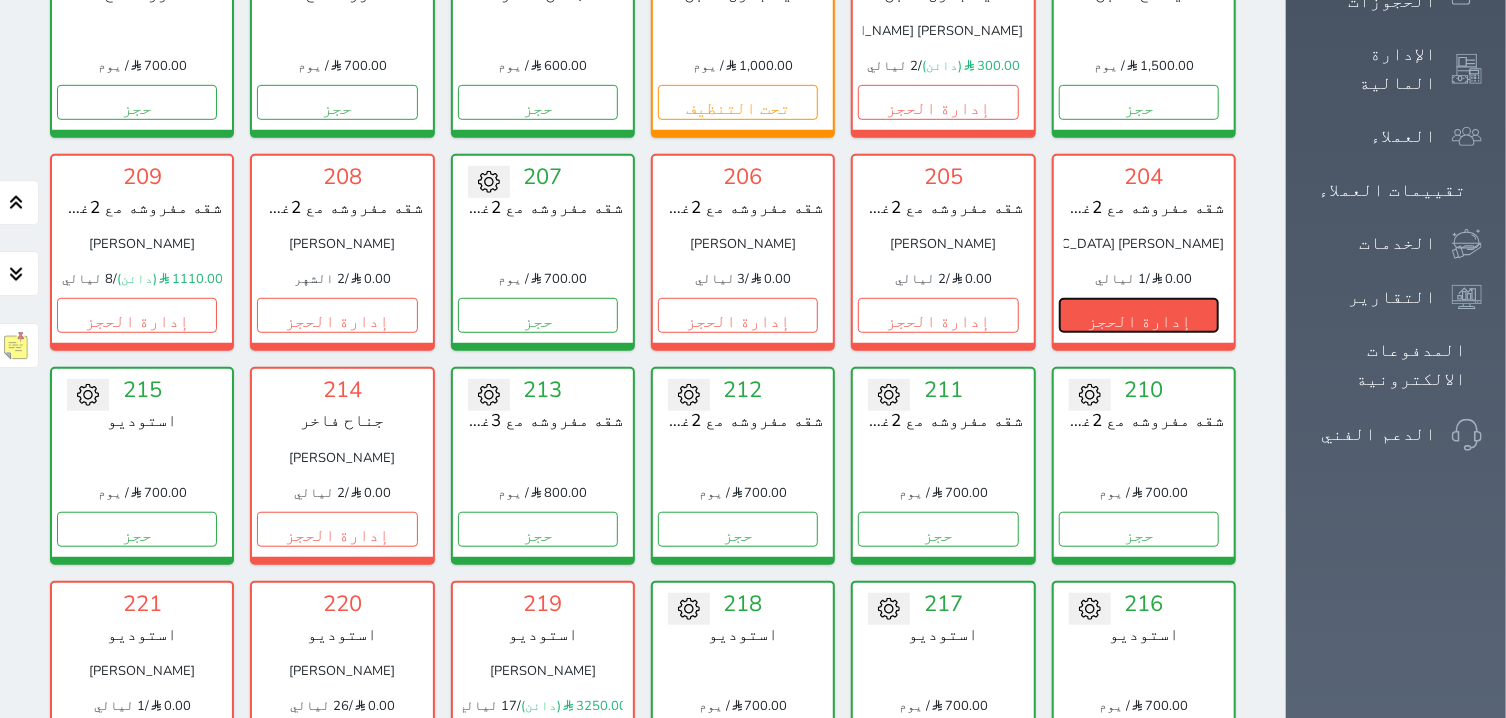 click on "إدارة الحجز" at bounding box center [1139, 315] 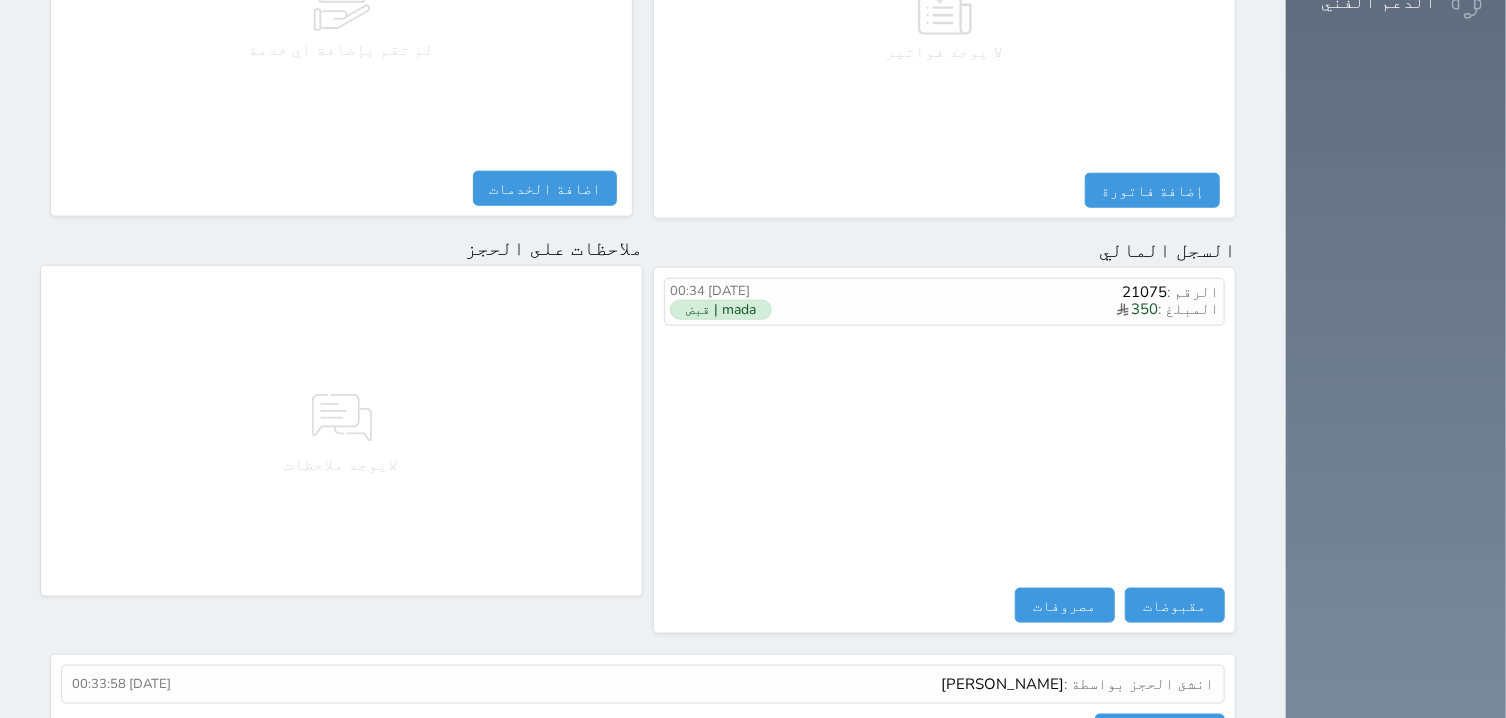 scroll, scrollTop: 1063, scrollLeft: 0, axis: vertical 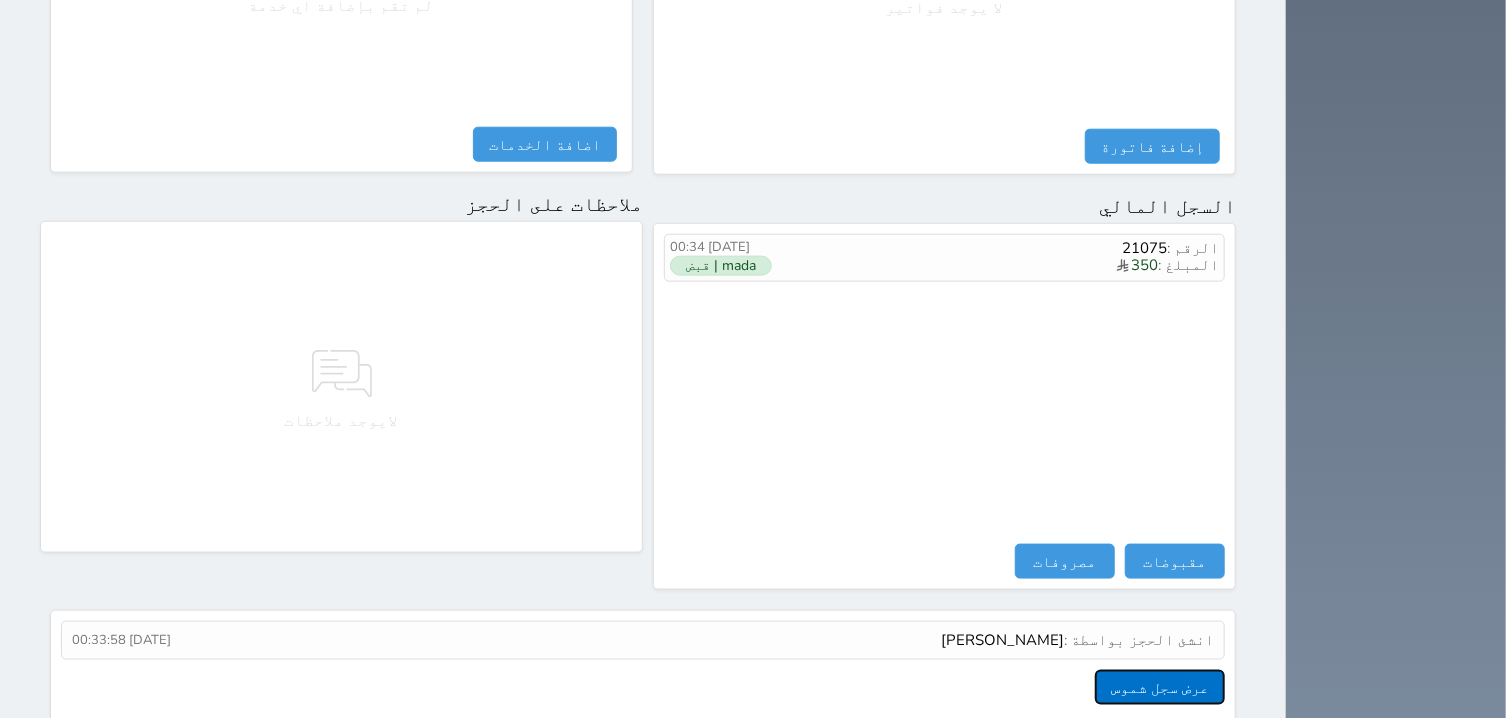 click on "عرض سجل شموس" at bounding box center (1160, 687) 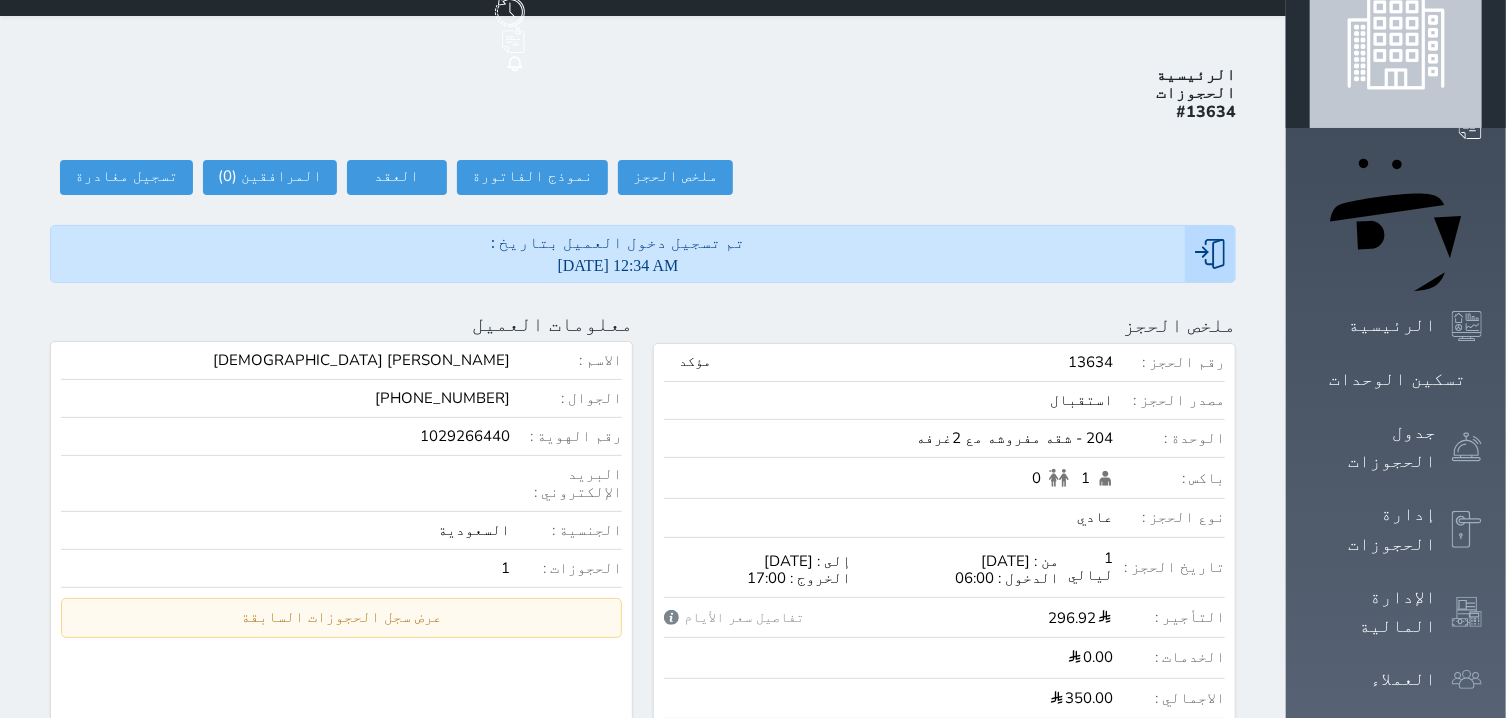 scroll, scrollTop: 0, scrollLeft: 0, axis: both 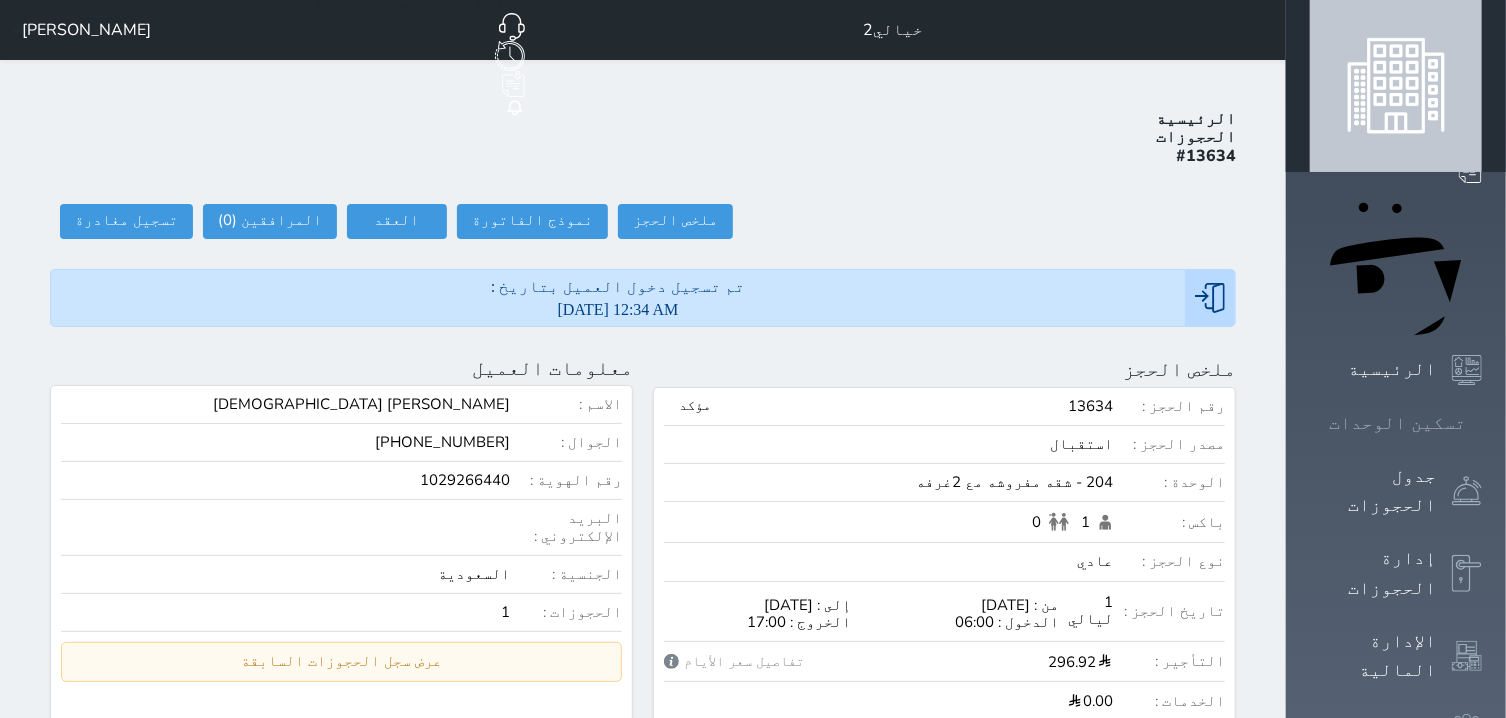 click 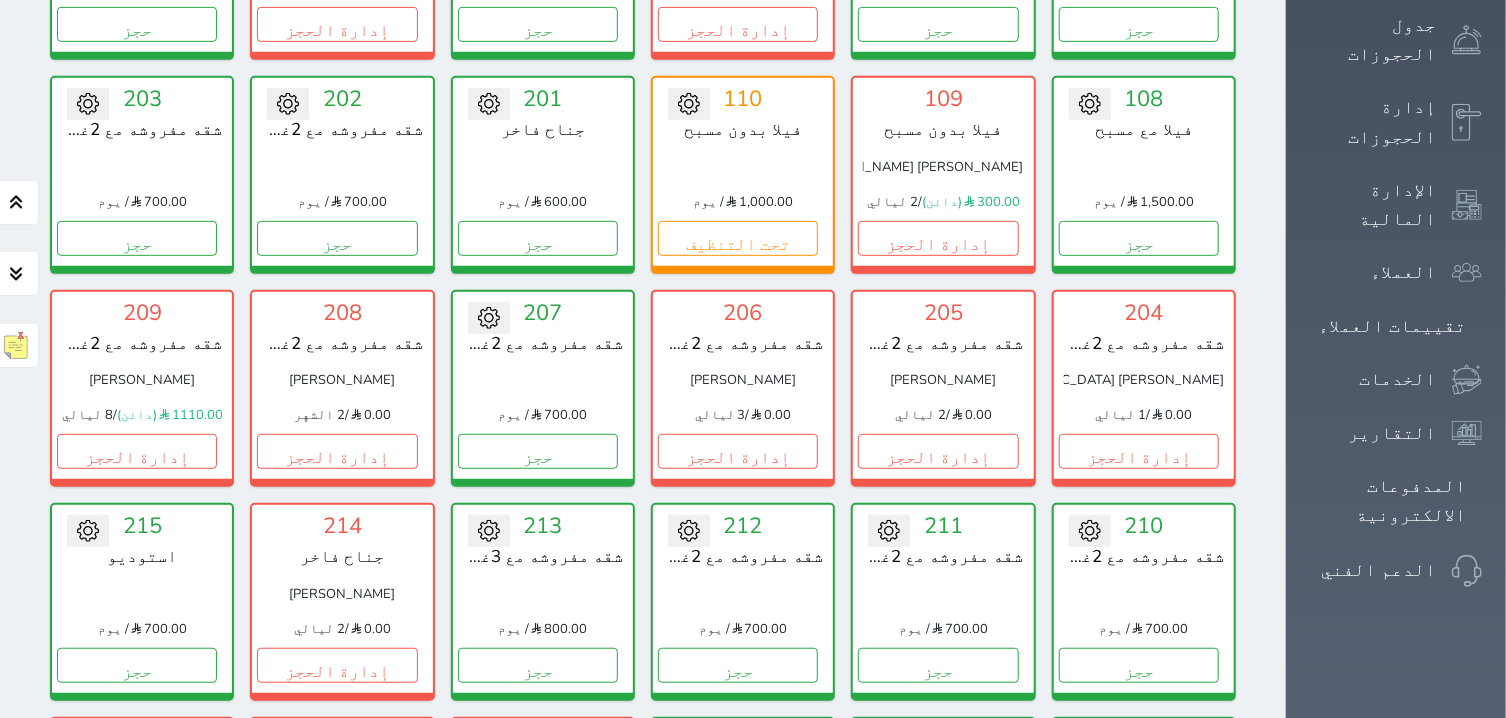 scroll, scrollTop: 460, scrollLeft: 0, axis: vertical 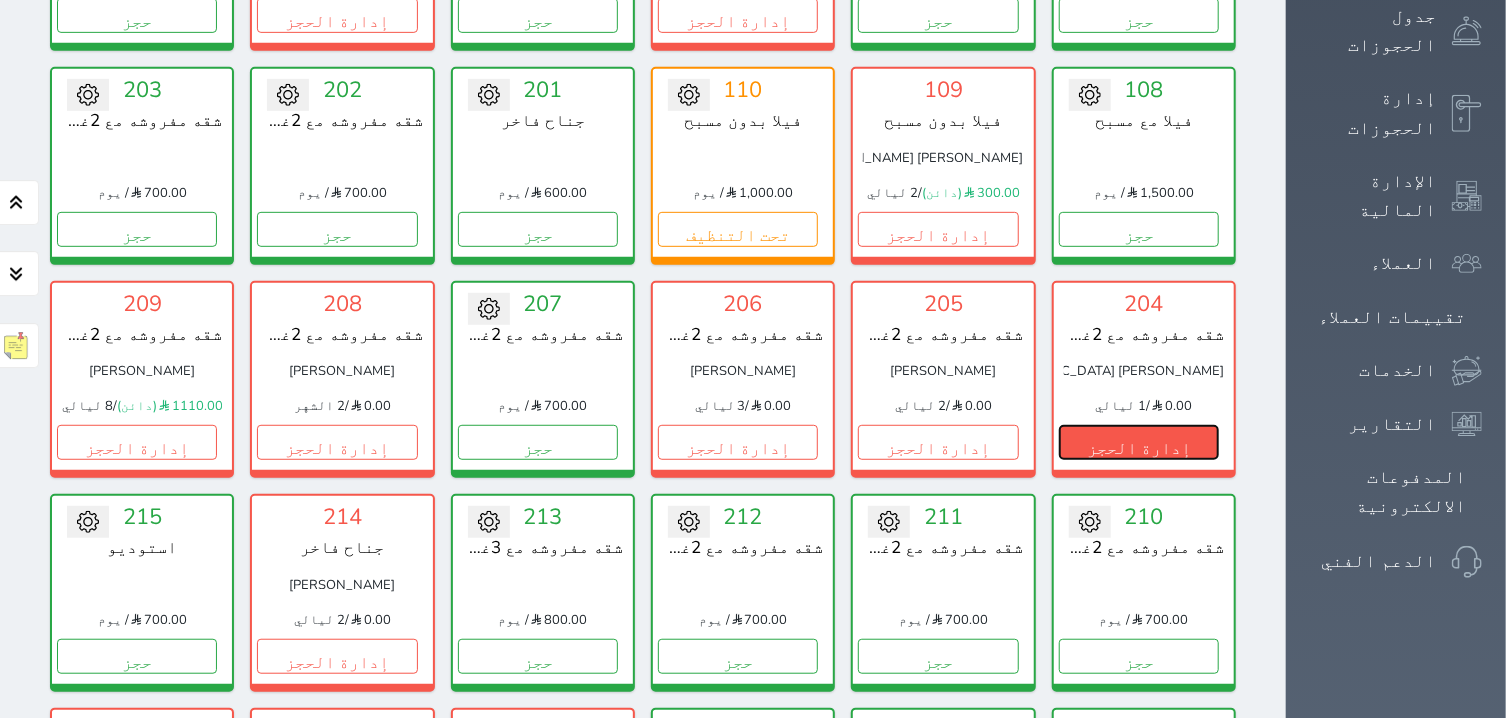 click on "إدارة الحجز" at bounding box center [1139, 442] 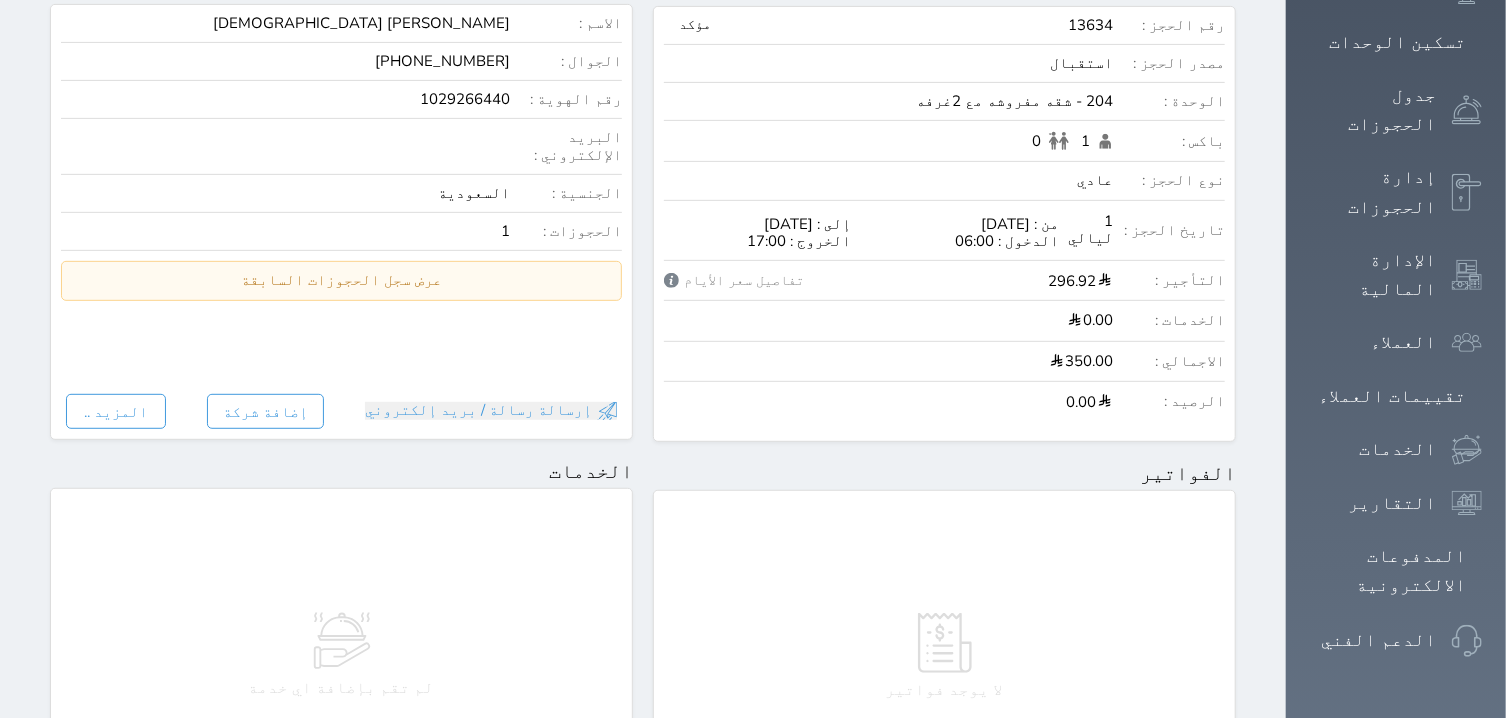 scroll, scrollTop: 0, scrollLeft: 0, axis: both 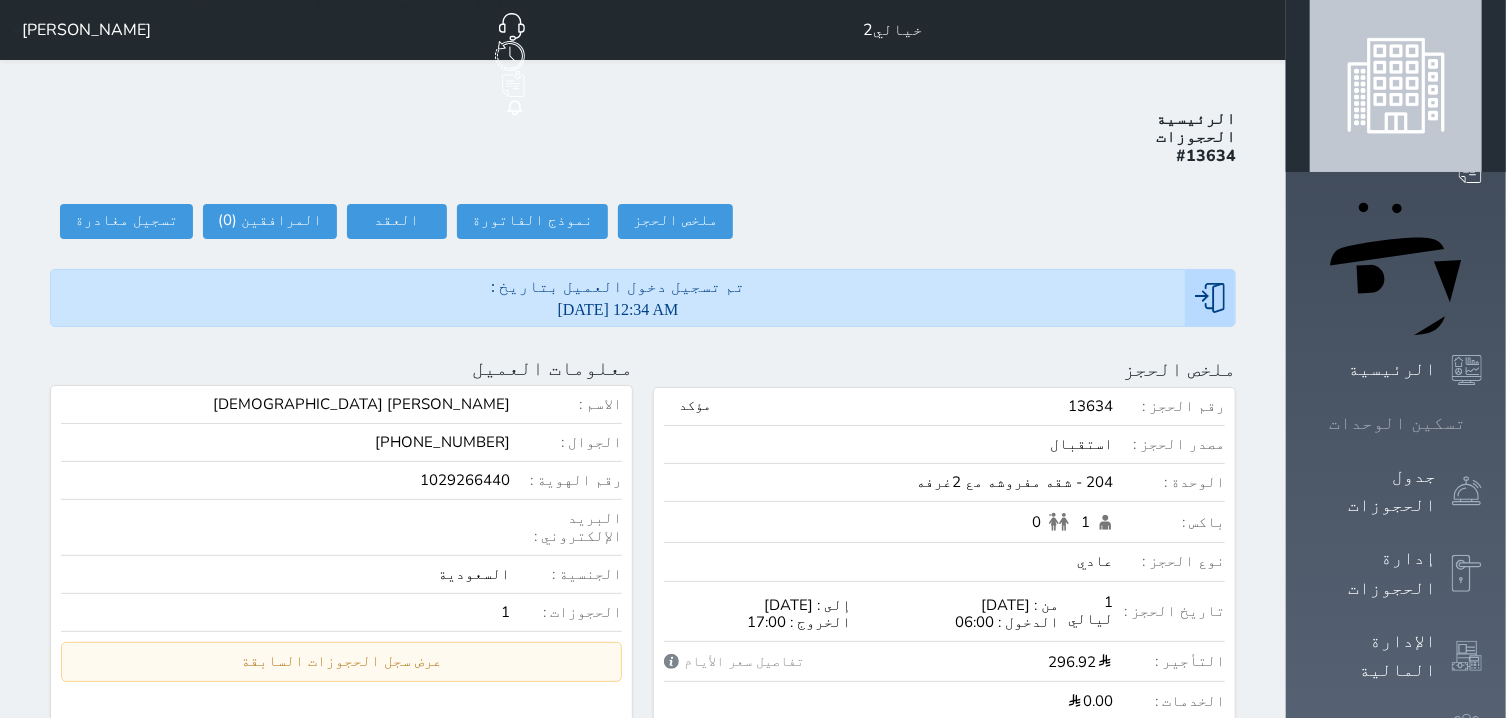 click 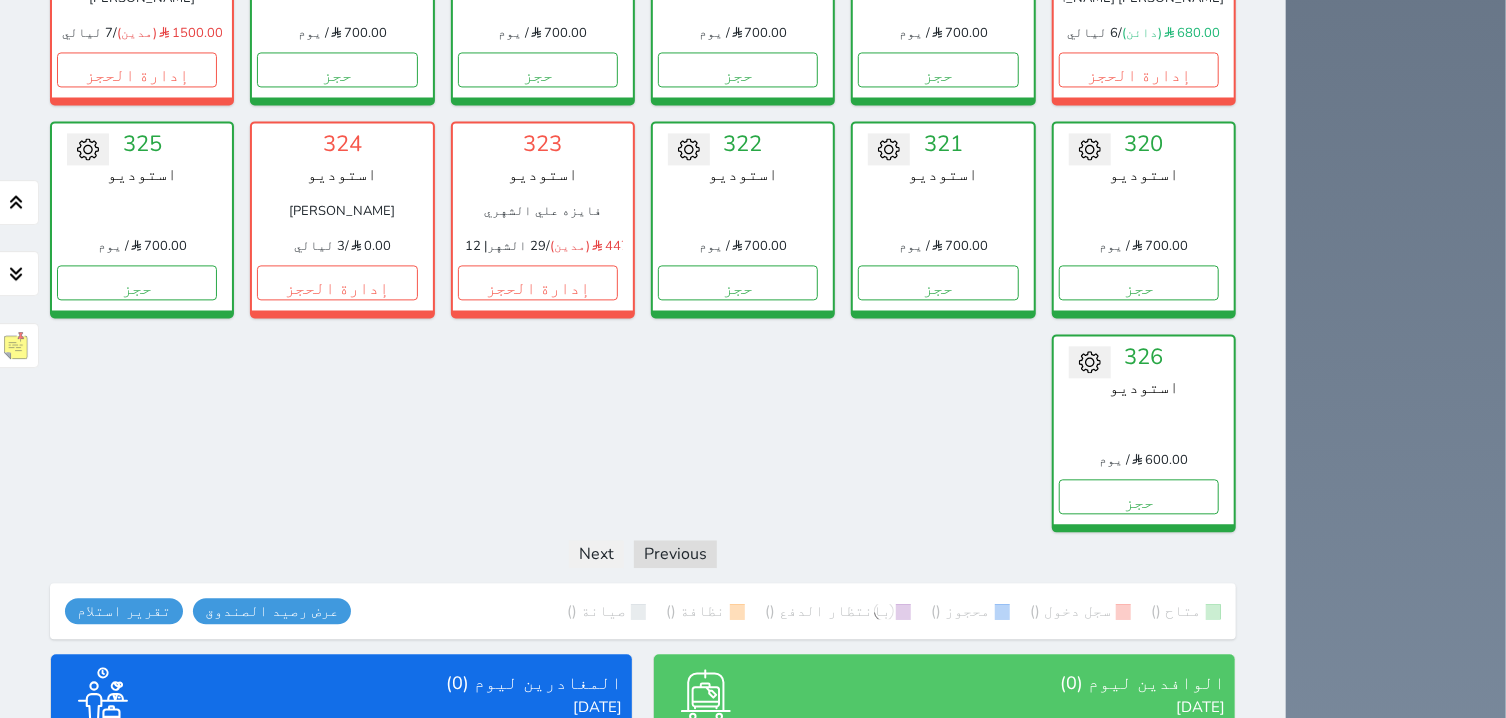 scroll, scrollTop: 2336, scrollLeft: 0, axis: vertical 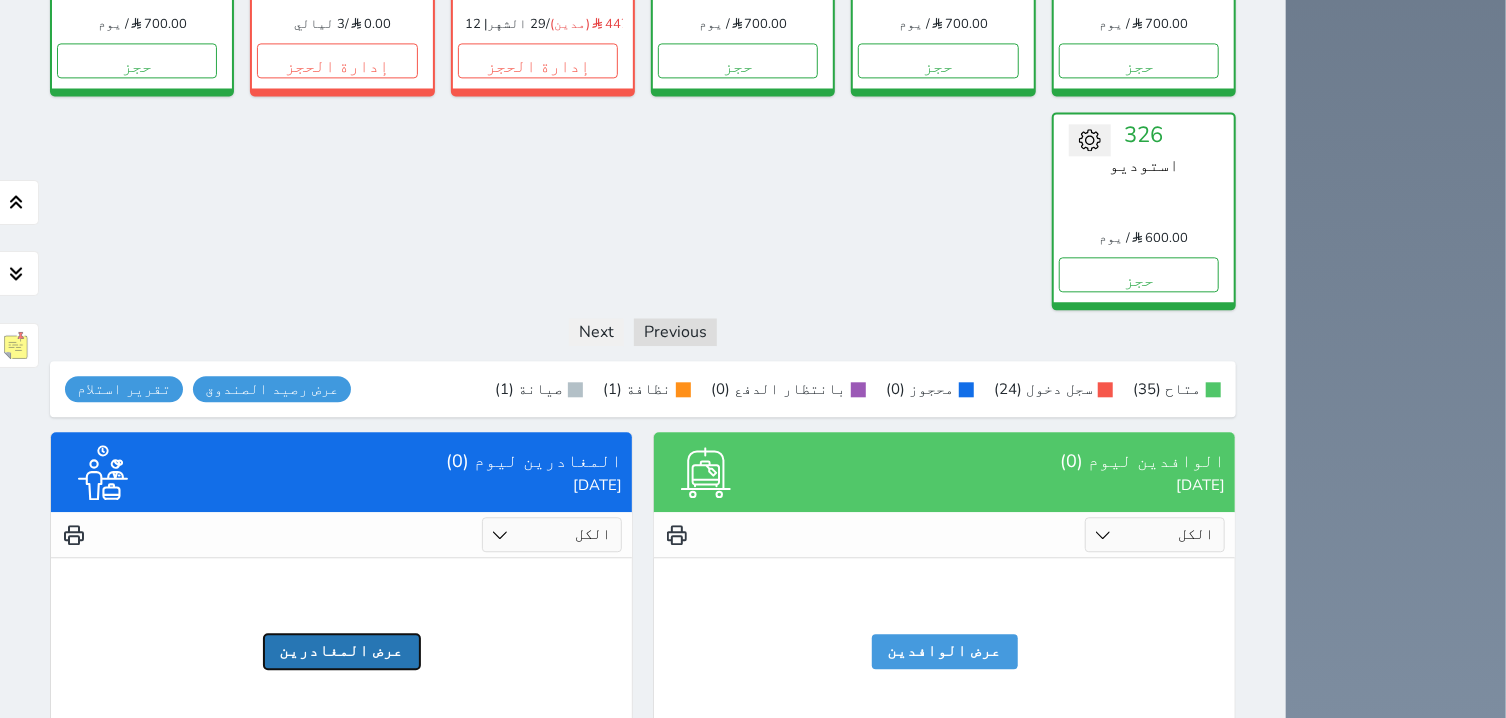 click on "عرض المغادرين" at bounding box center (342, 651) 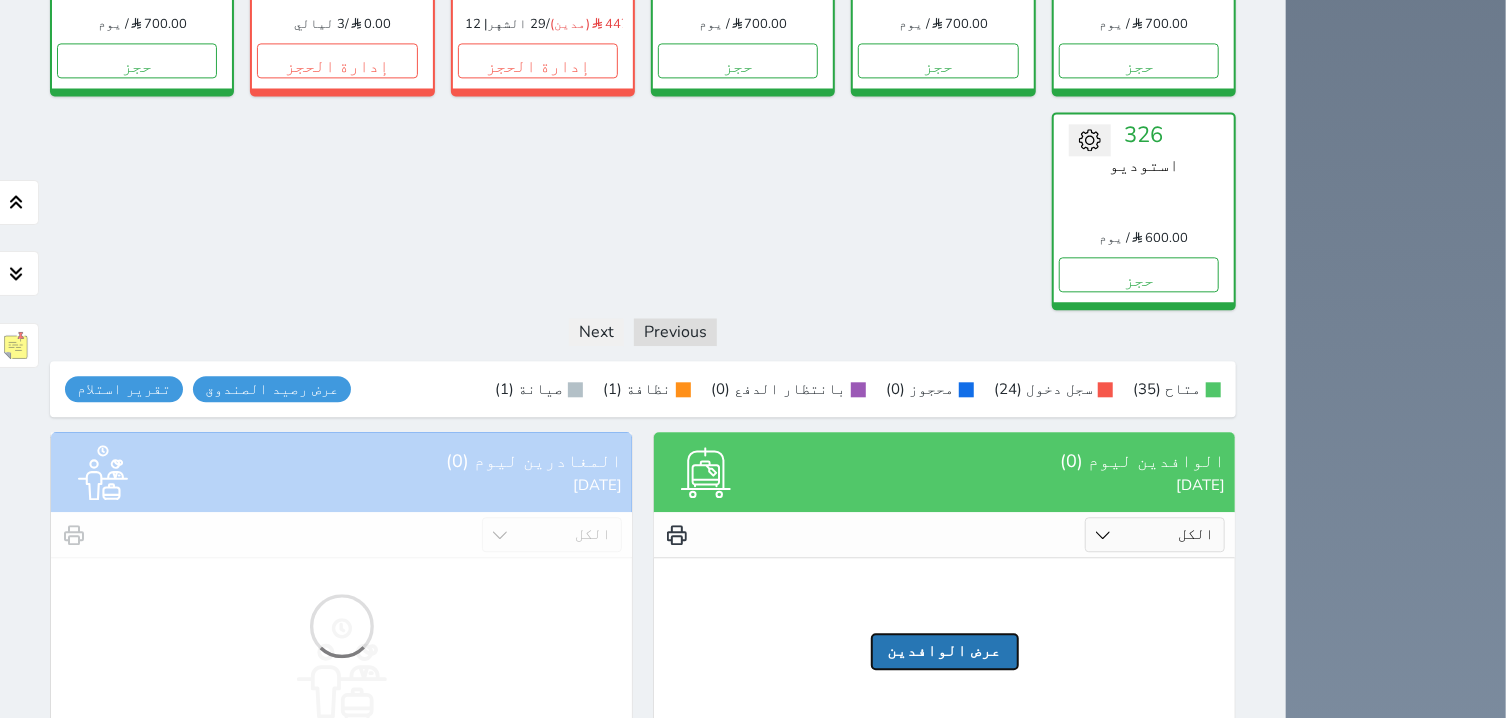 click on "عرض الوافدين" at bounding box center (945, 651) 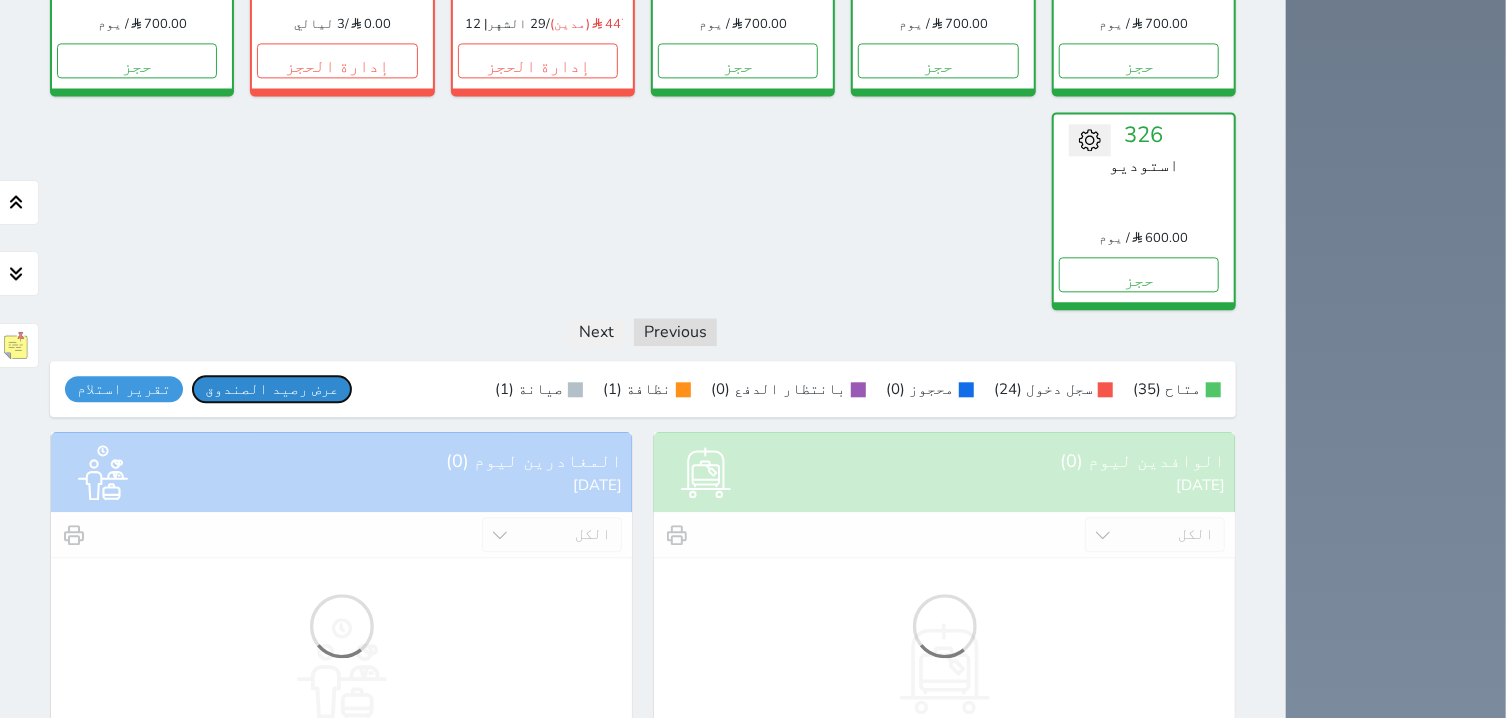 click on "عرض رصيد الصندوق   يرجي الانتظار" at bounding box center [272, 389] 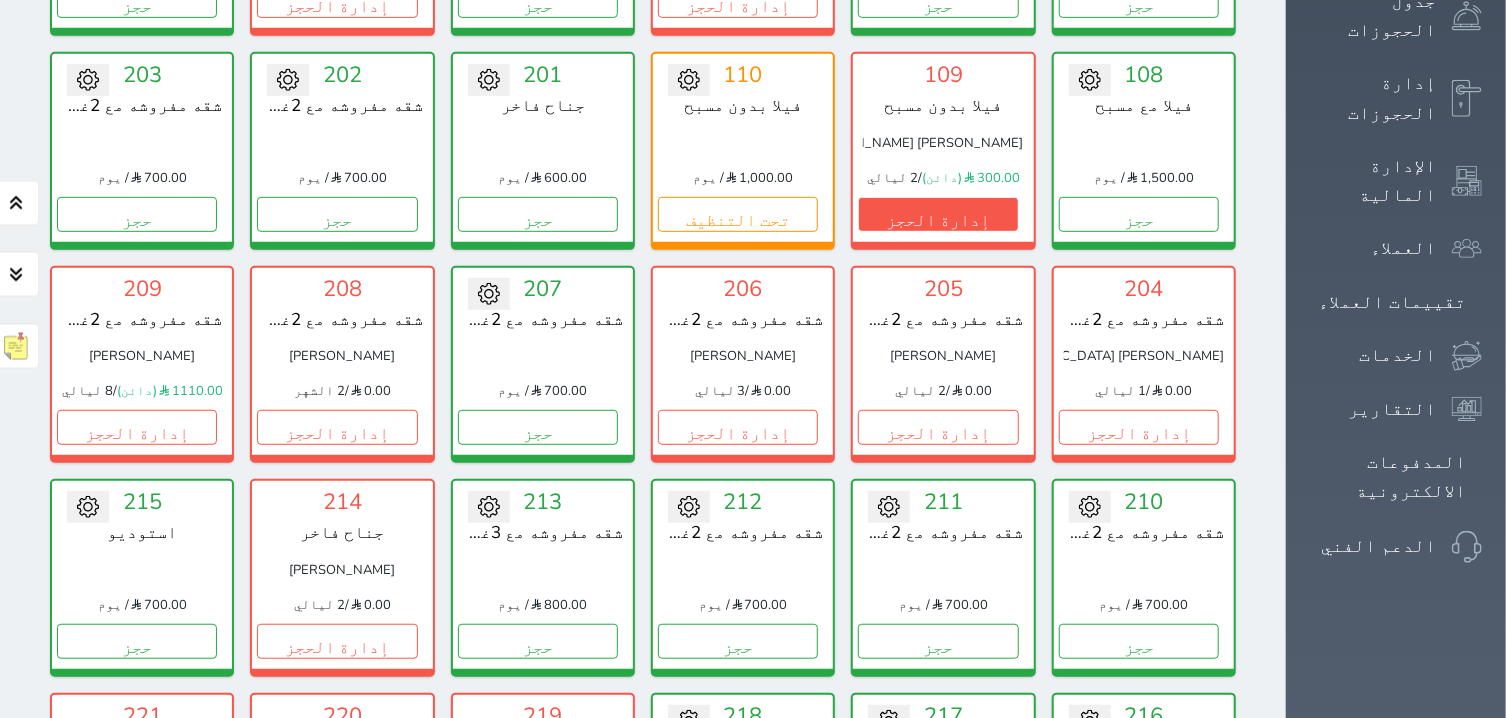 scroll, scrollTop: 550, scrollLeft: 0, axis: vertical 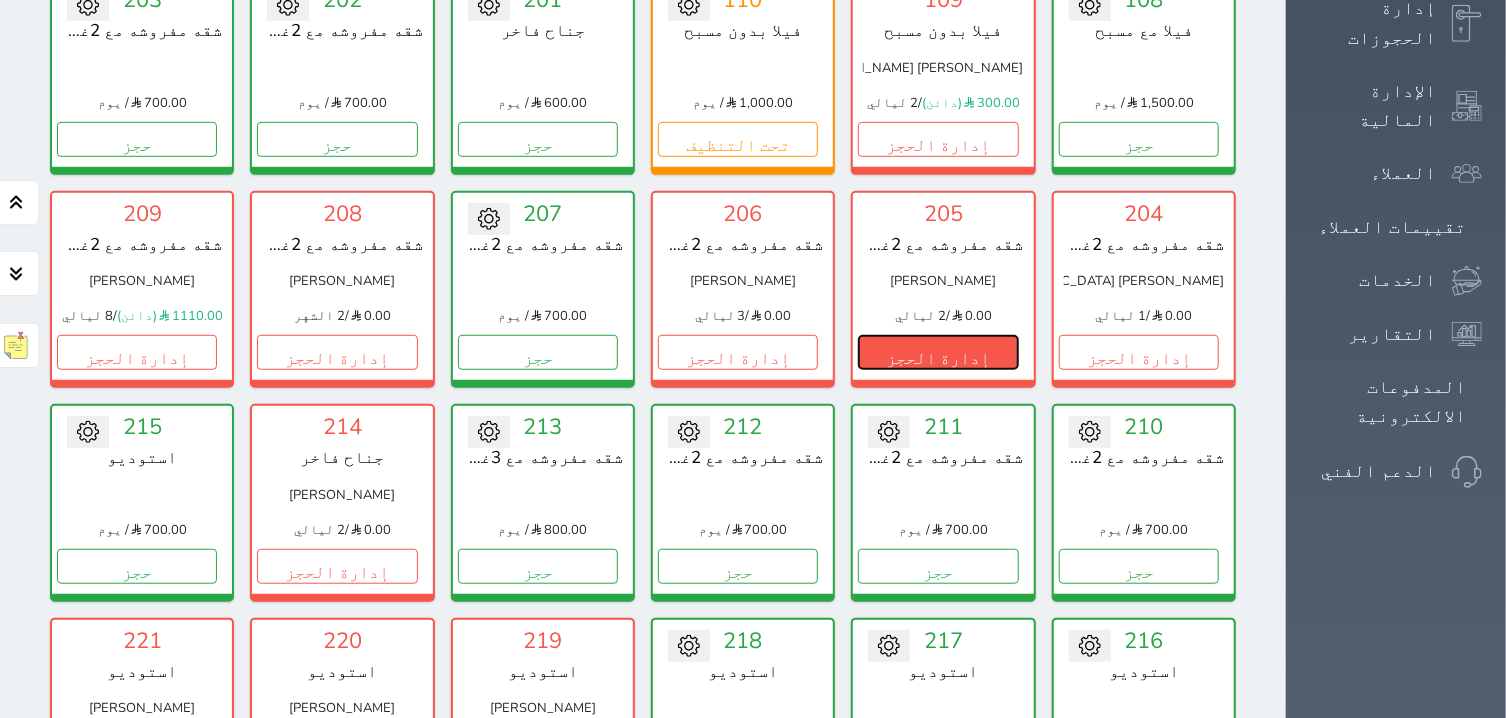 click on "إدارة الحجز" at bounding box center [938, 352] 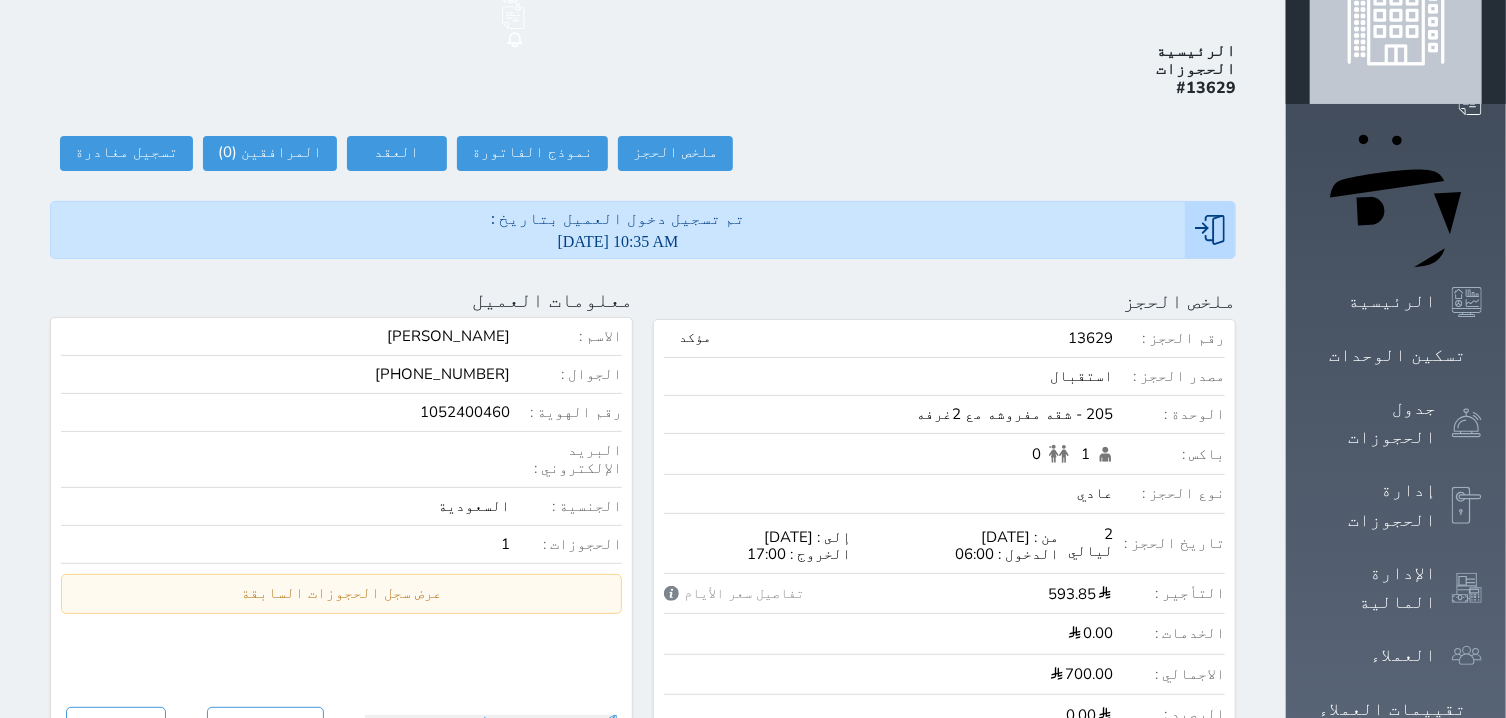 scroll, scrollTop: 0, scrollLeft: 0, axis: both 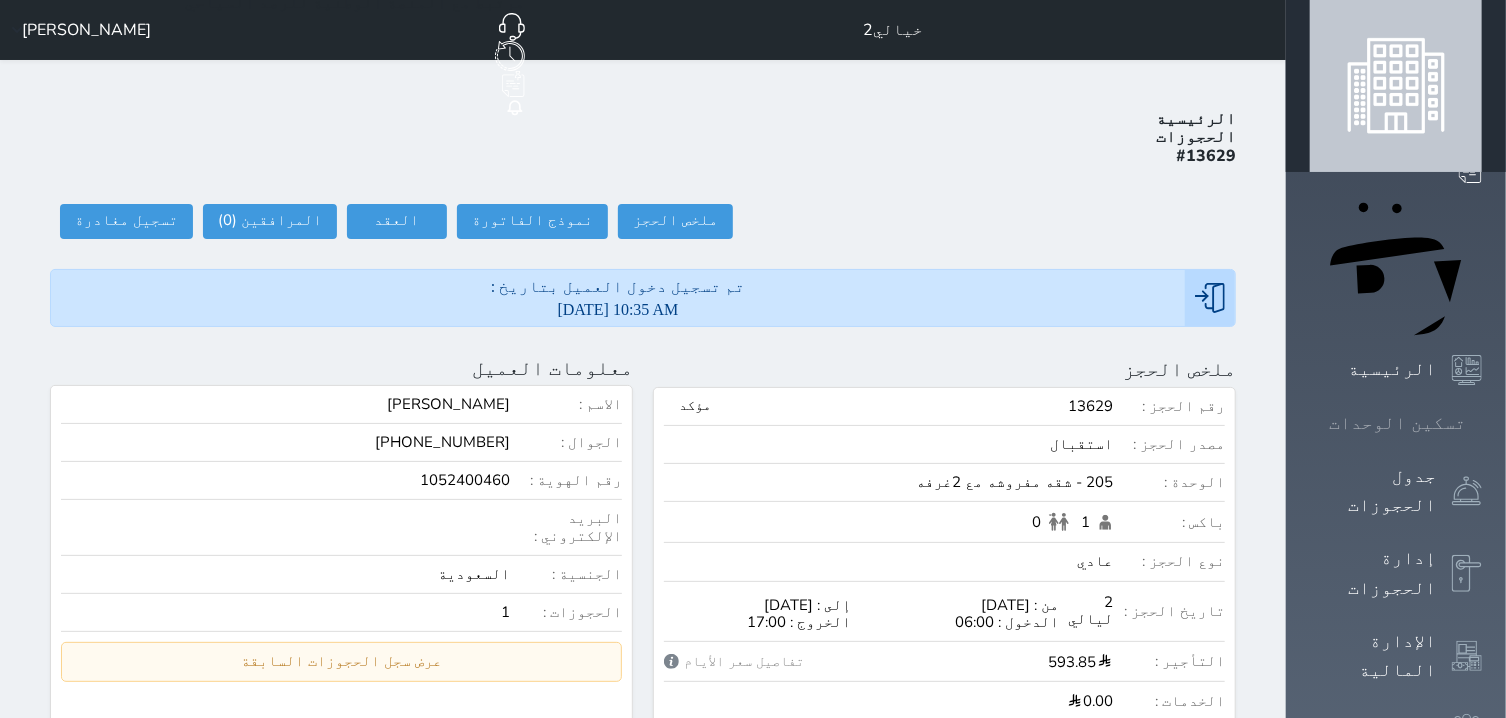 click 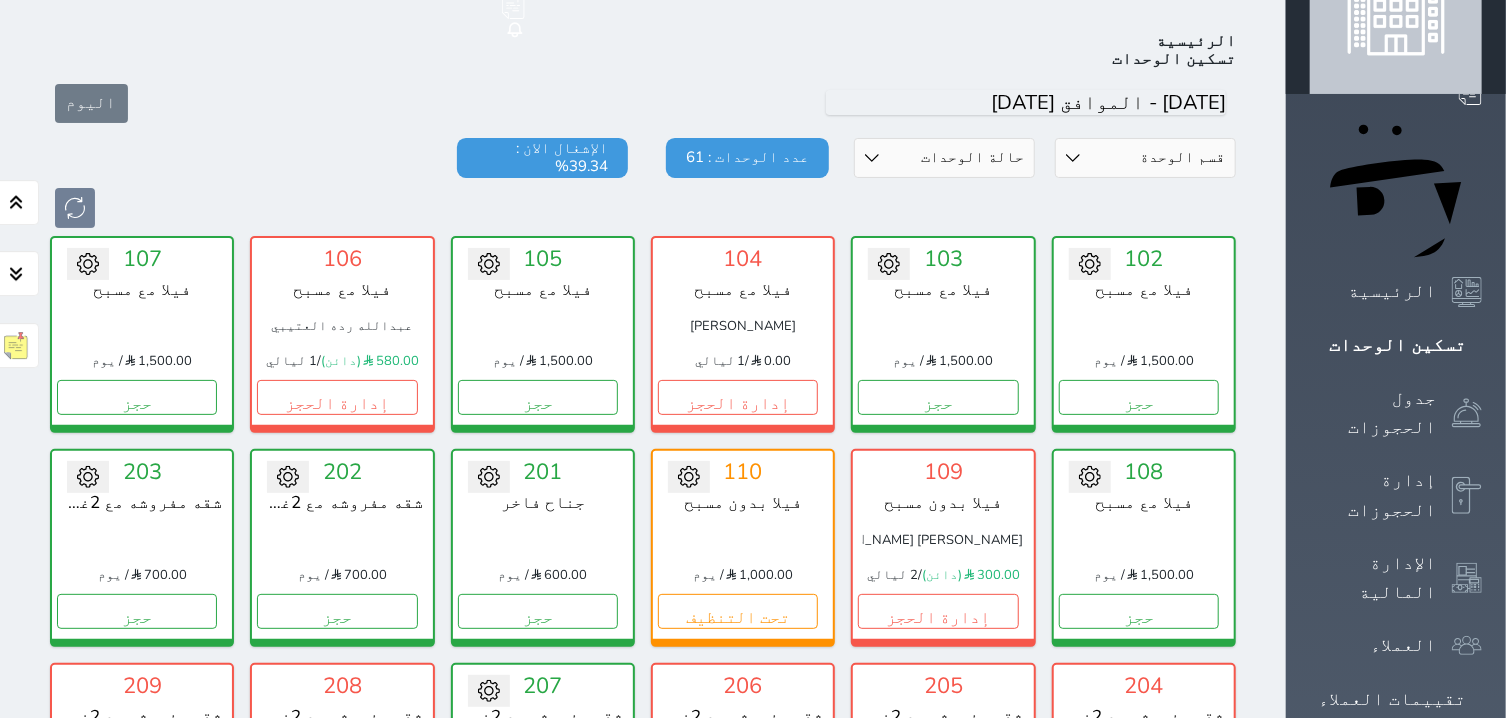 scroll, scrollTop: 0, scrollLeft: 0, axis: both 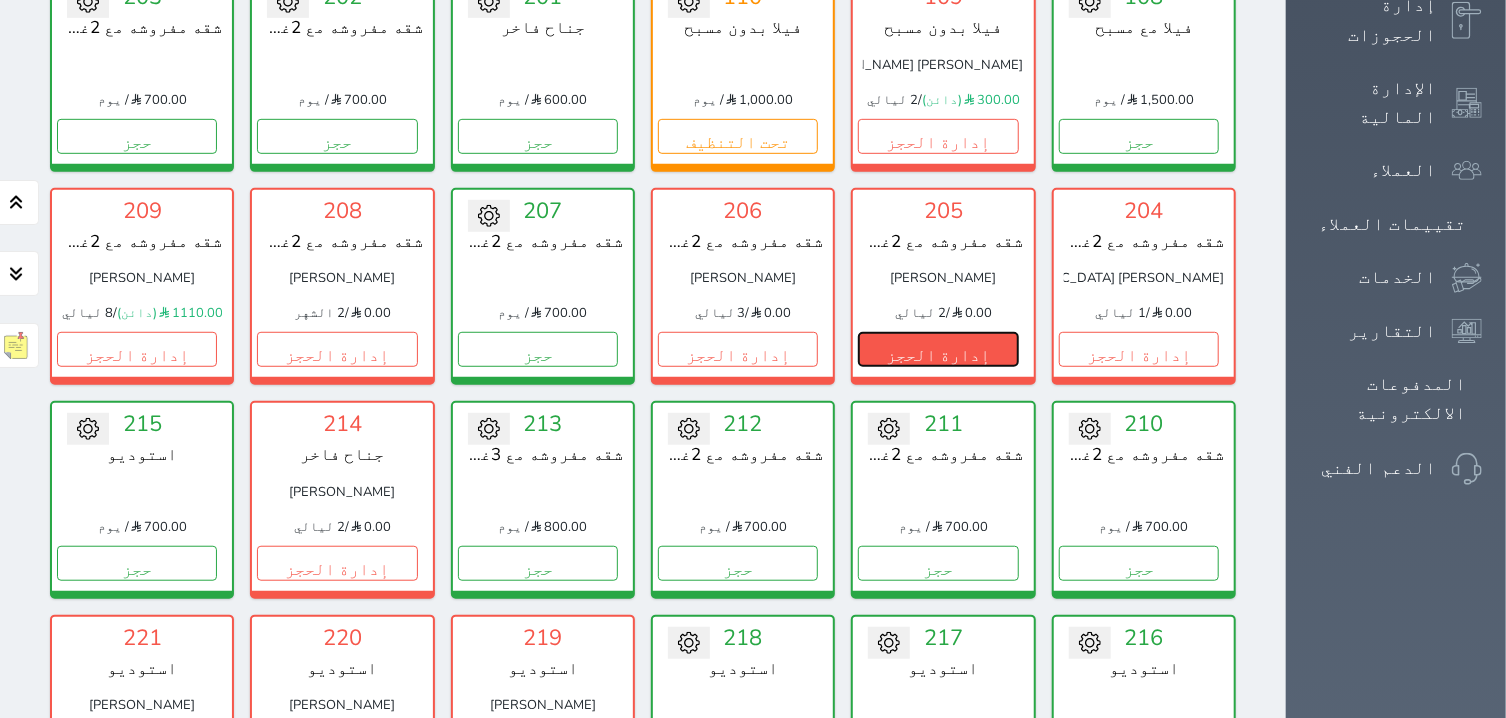 click on "إدارة الحجز" at bounding box center [938, 349] 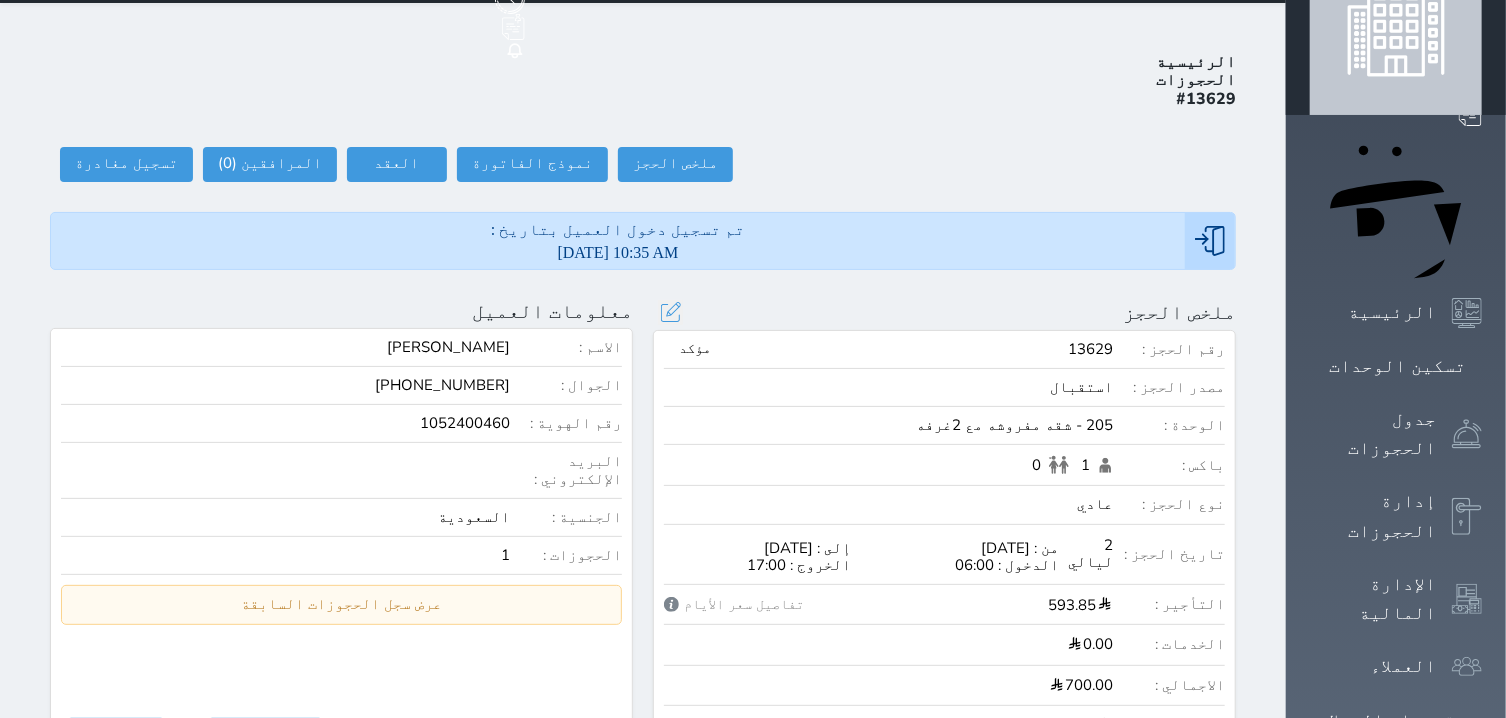 scroll, scrollTop: 0, scrollLeft: 0, axis: both 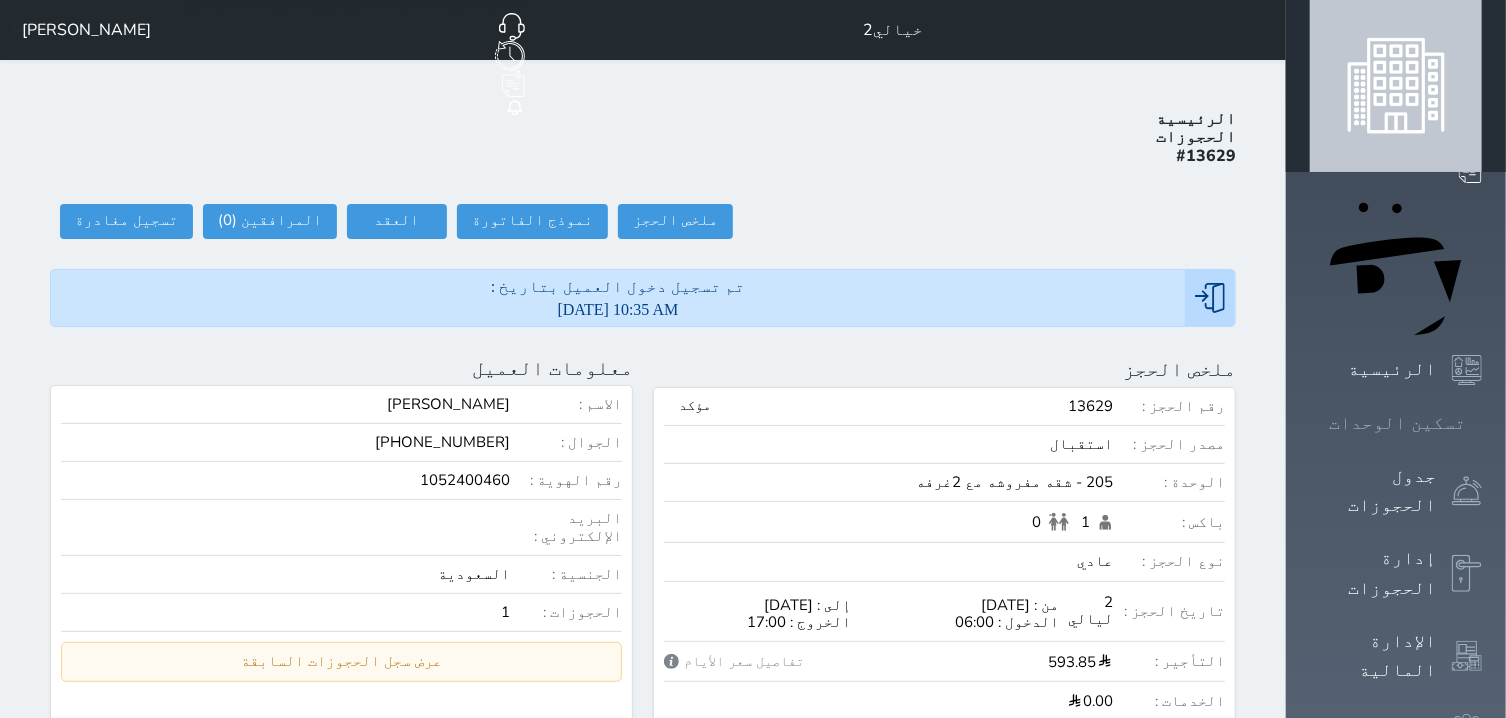 click 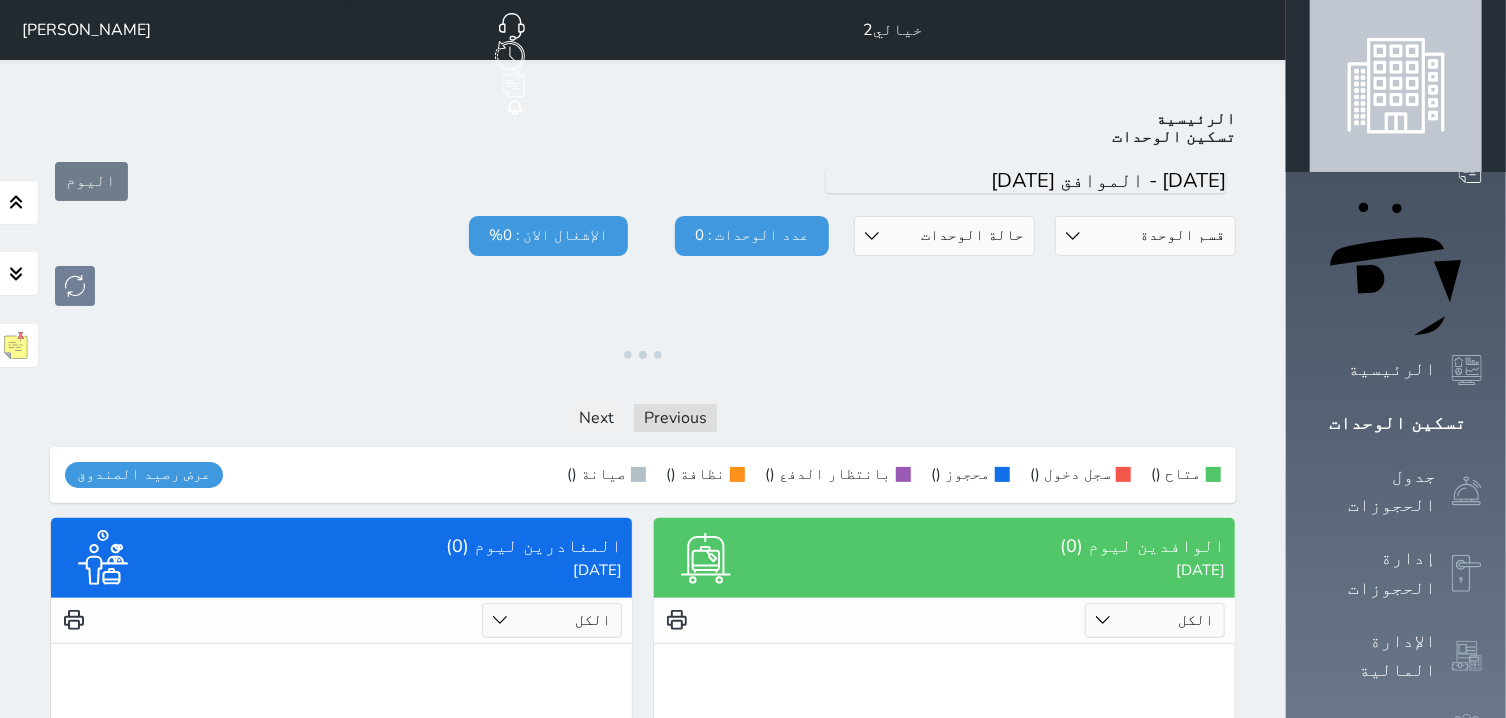 click 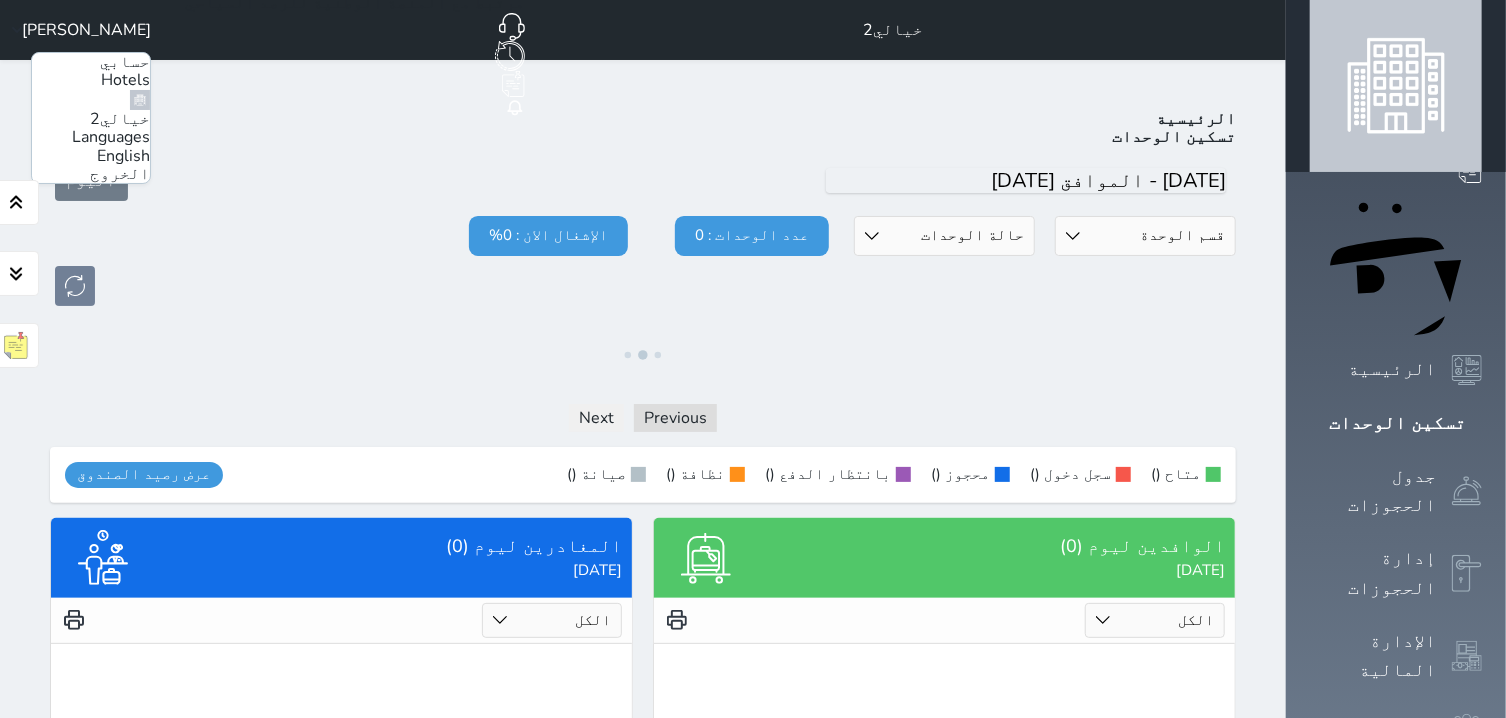 click on "الخروج" at bounding box center [120, 174] 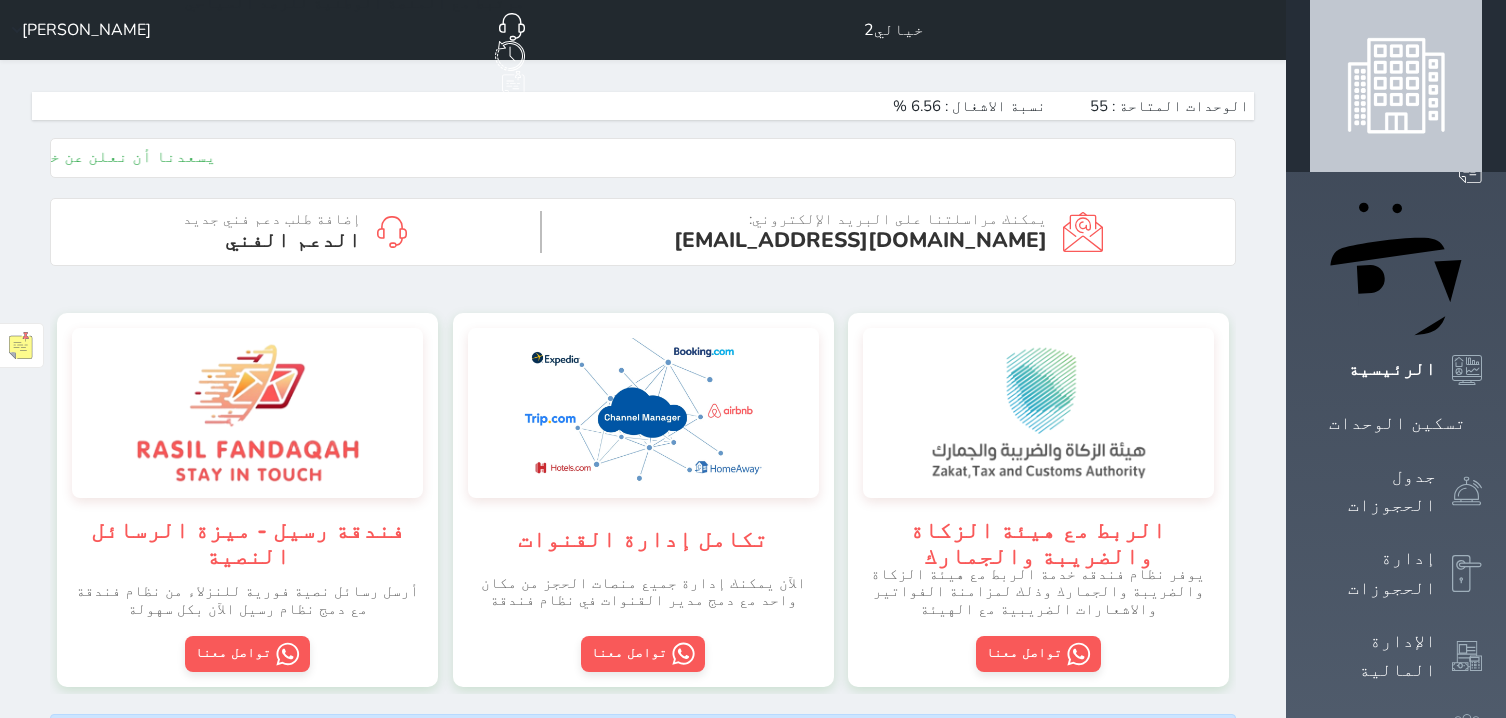 scroll, scrollTop: 0, scrollLeft: 0, axis: both 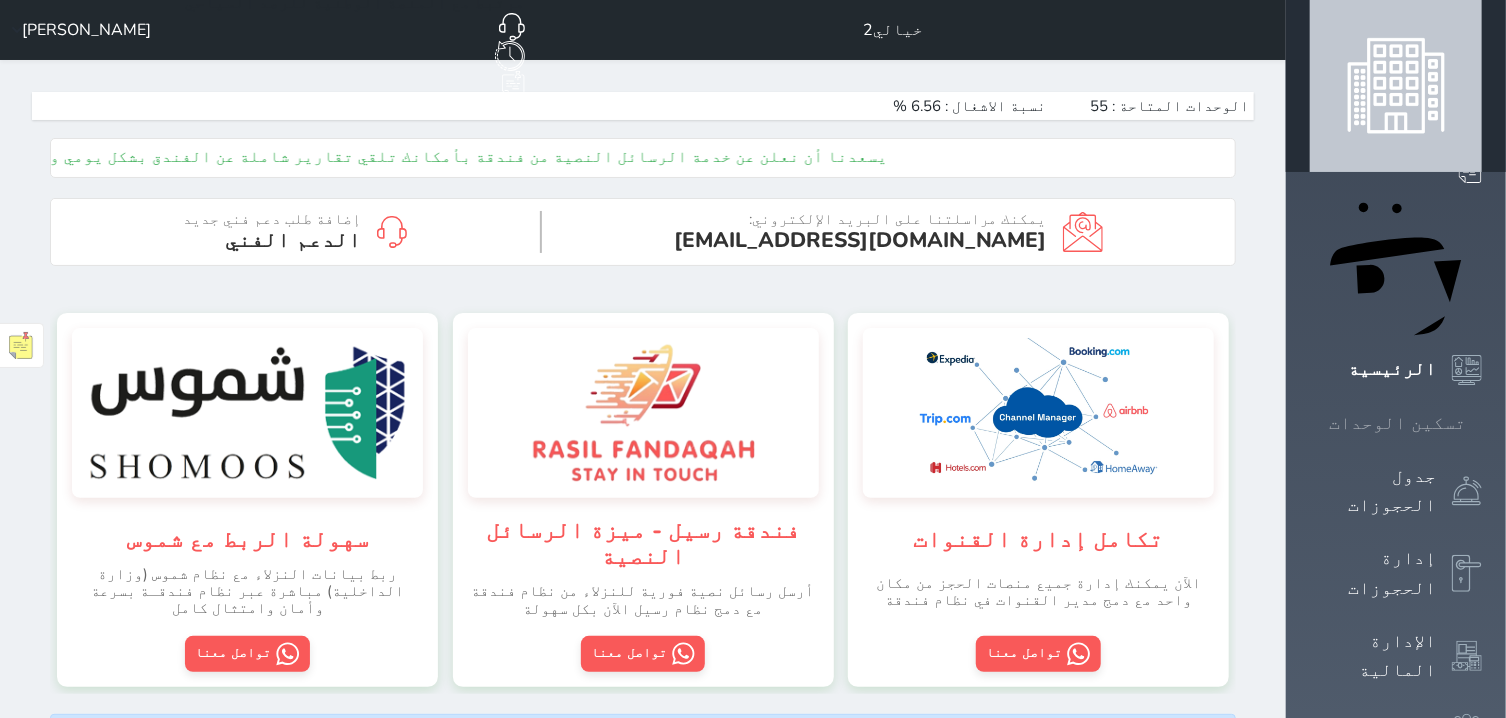click 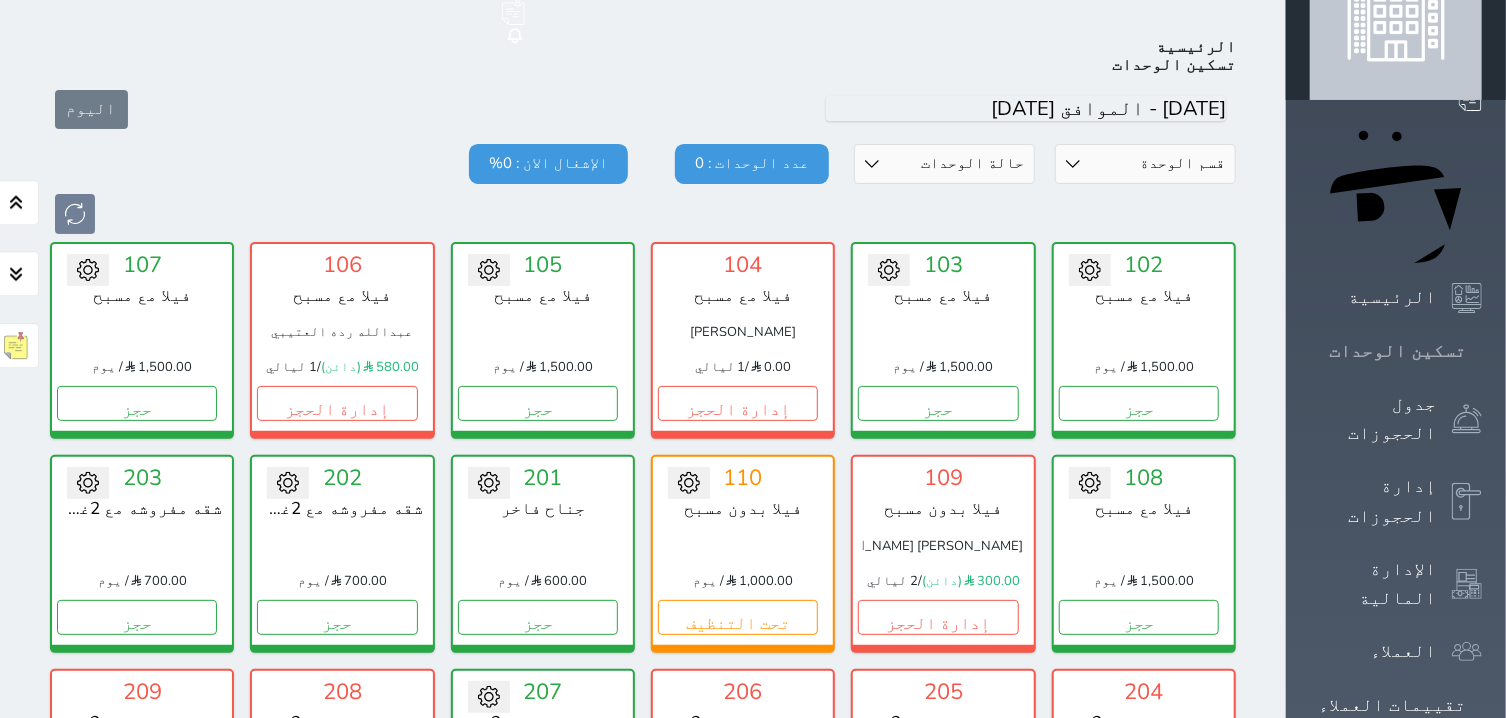 scroll, scrollTop: 78, scrollLeft: 0, axis: vertical 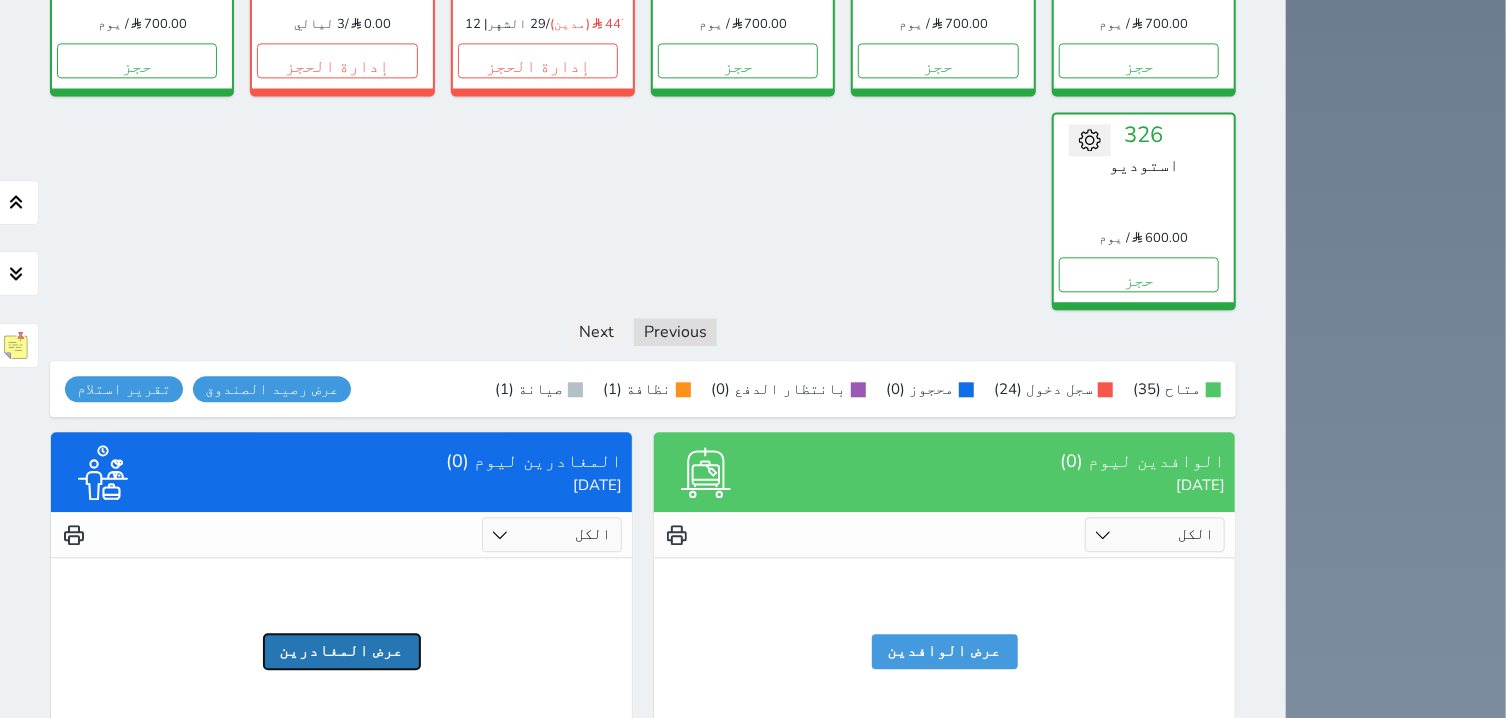 click on "عرض المغادرين" at bounding box center (342, 651) 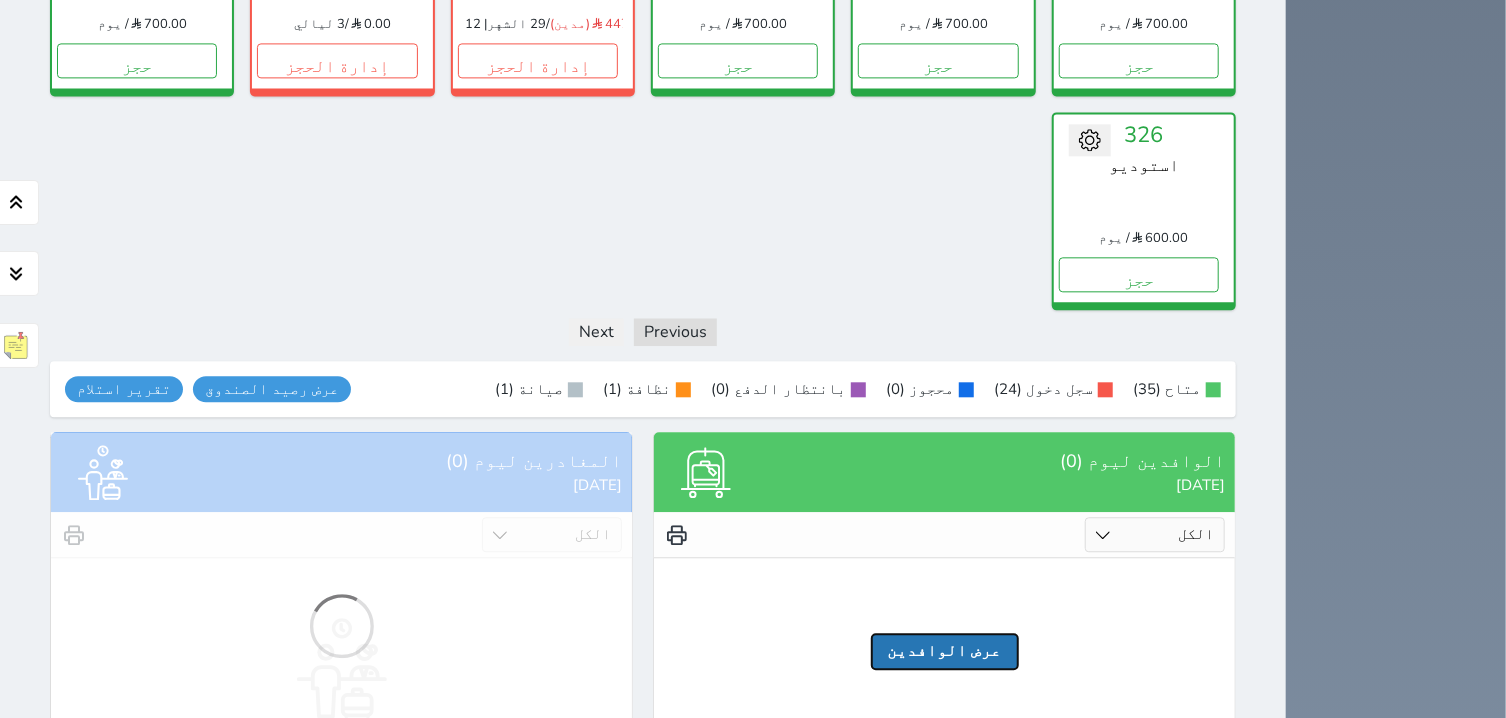 click on "عرض الوافدين" at bounding box center [945, 651] 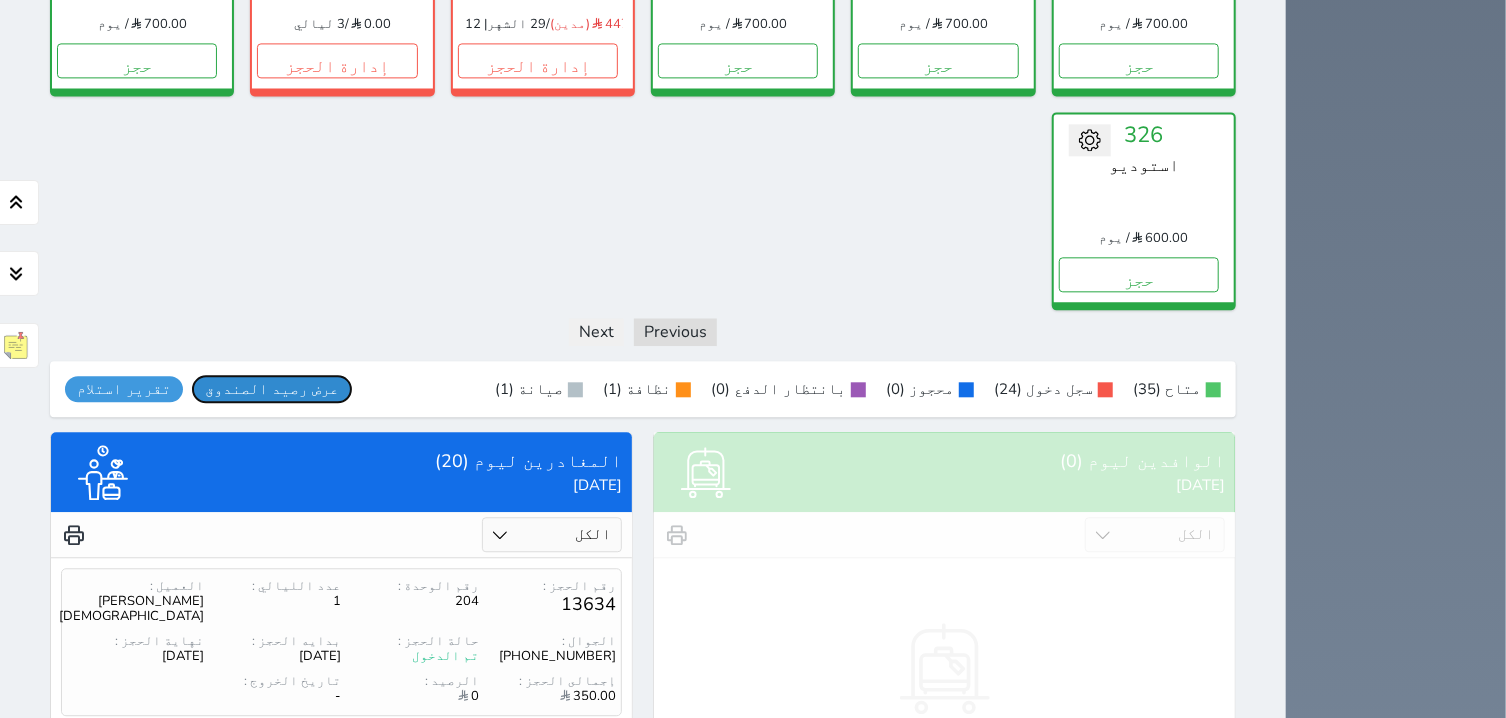 click on "عرض رصيد الصندوق" at bounding box center (272, 389) 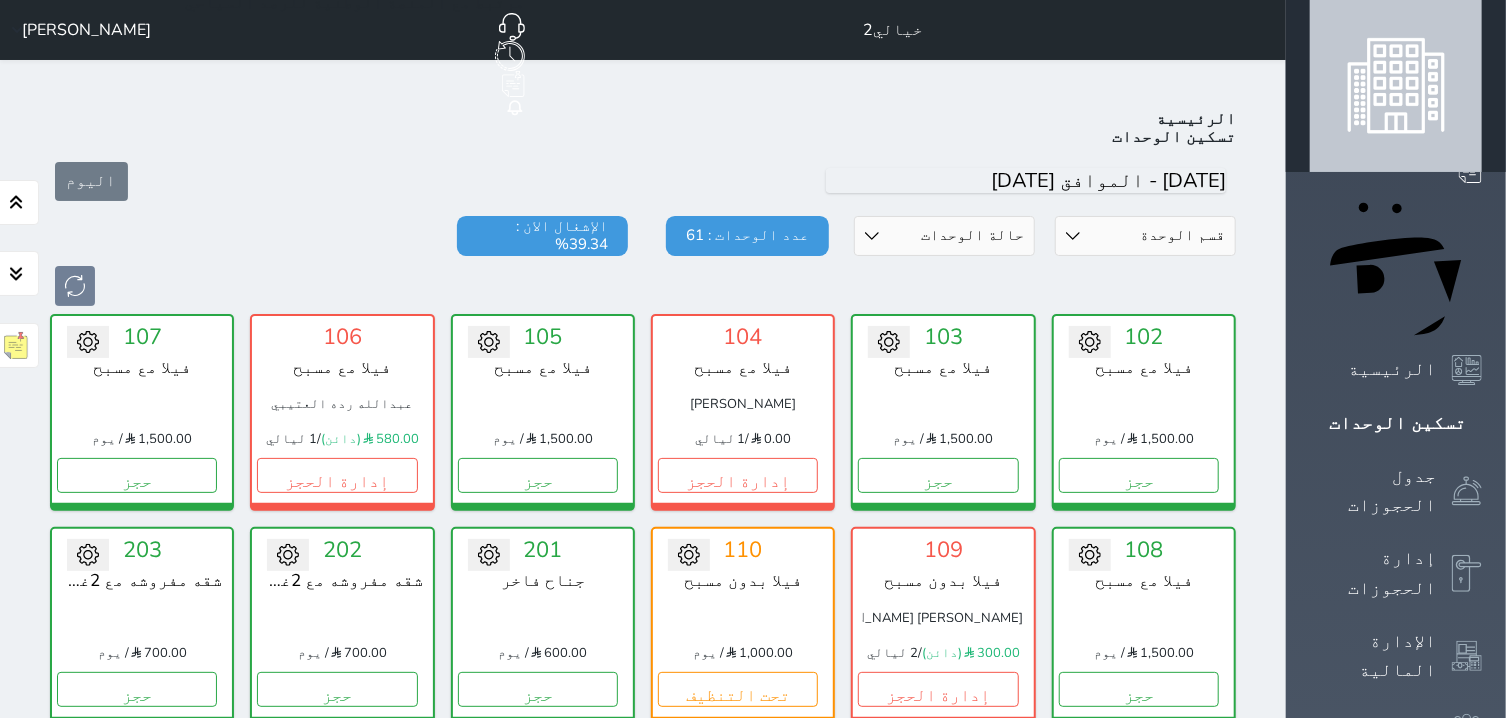 scroll, scrollTop: 675, scrollLeft: 0, axis: vertical 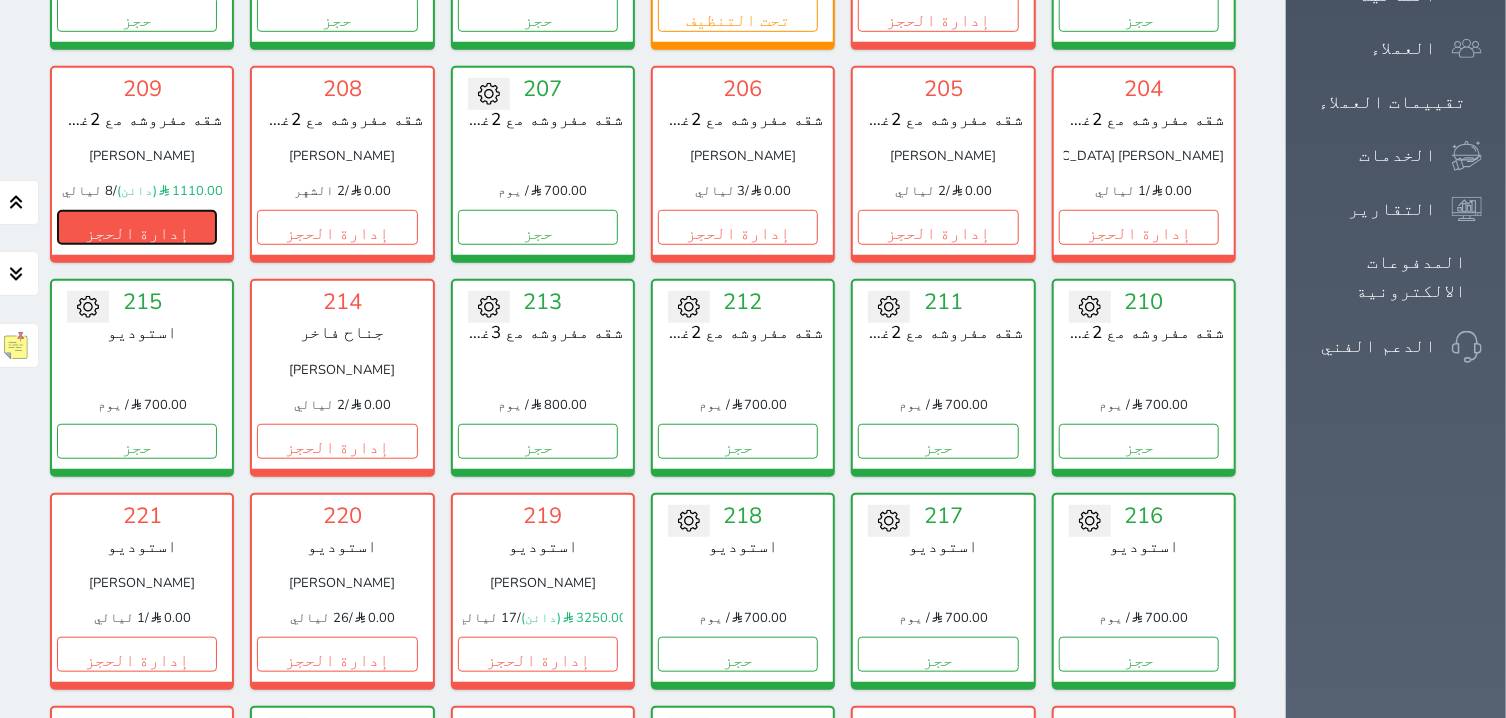 click on "إدارة الحجز" at bounding box center [137, 227] 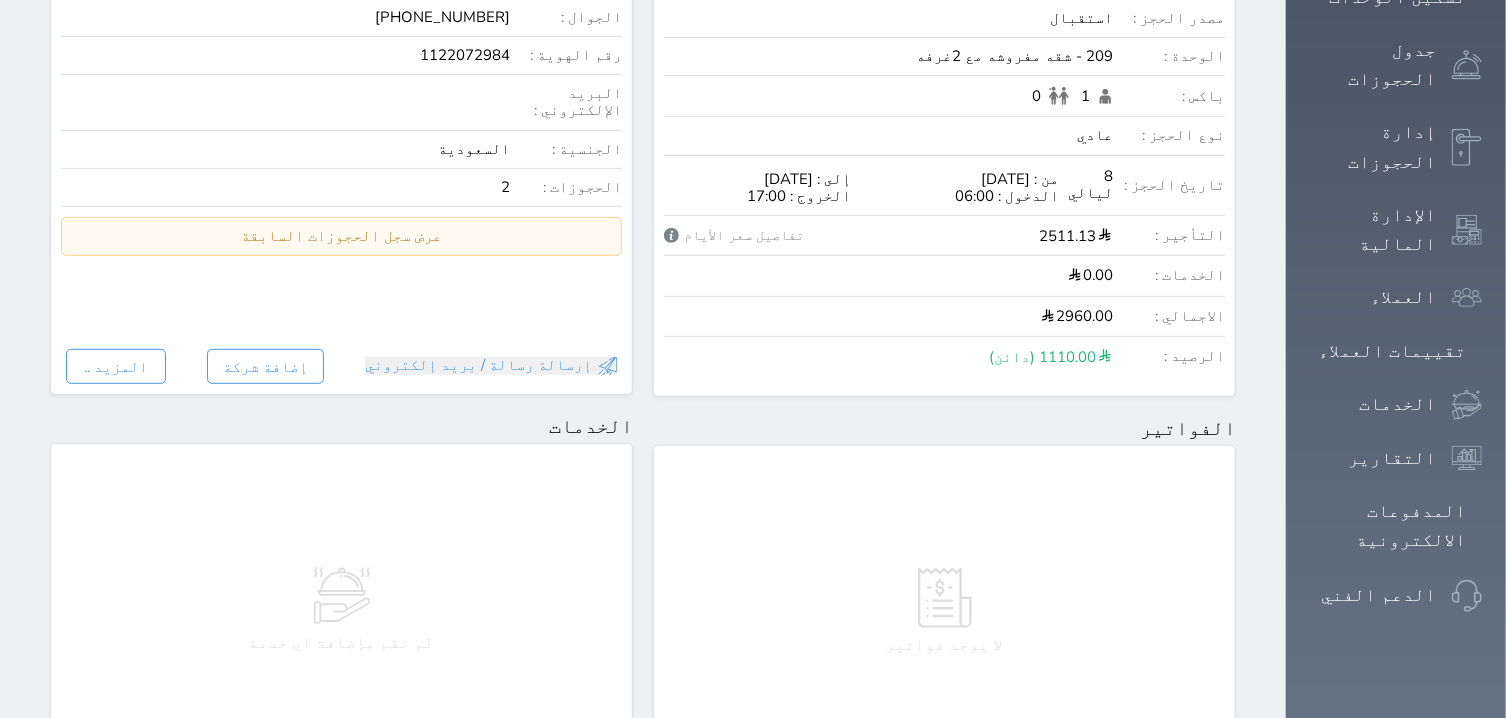 scroll, scrollTop: 0, scrollLeft: 0, axis: both 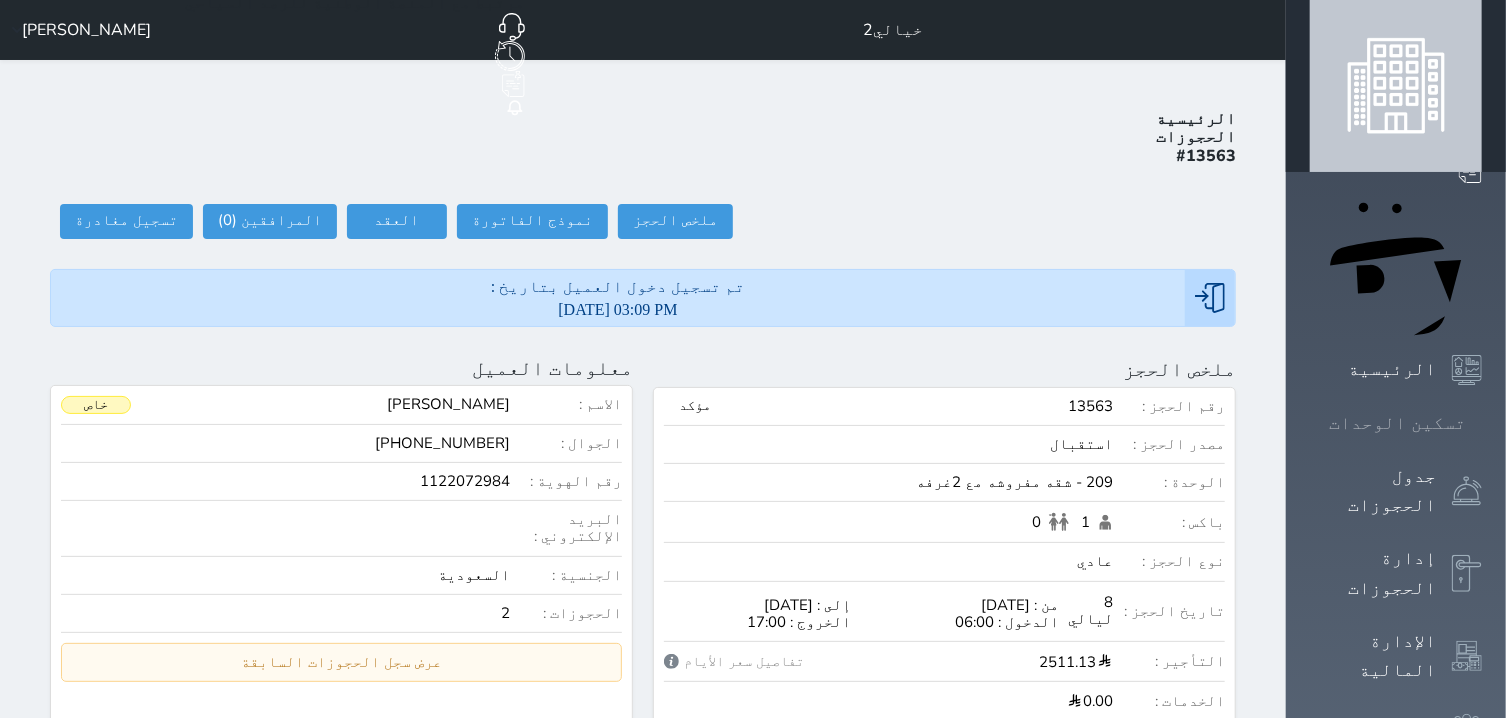 click 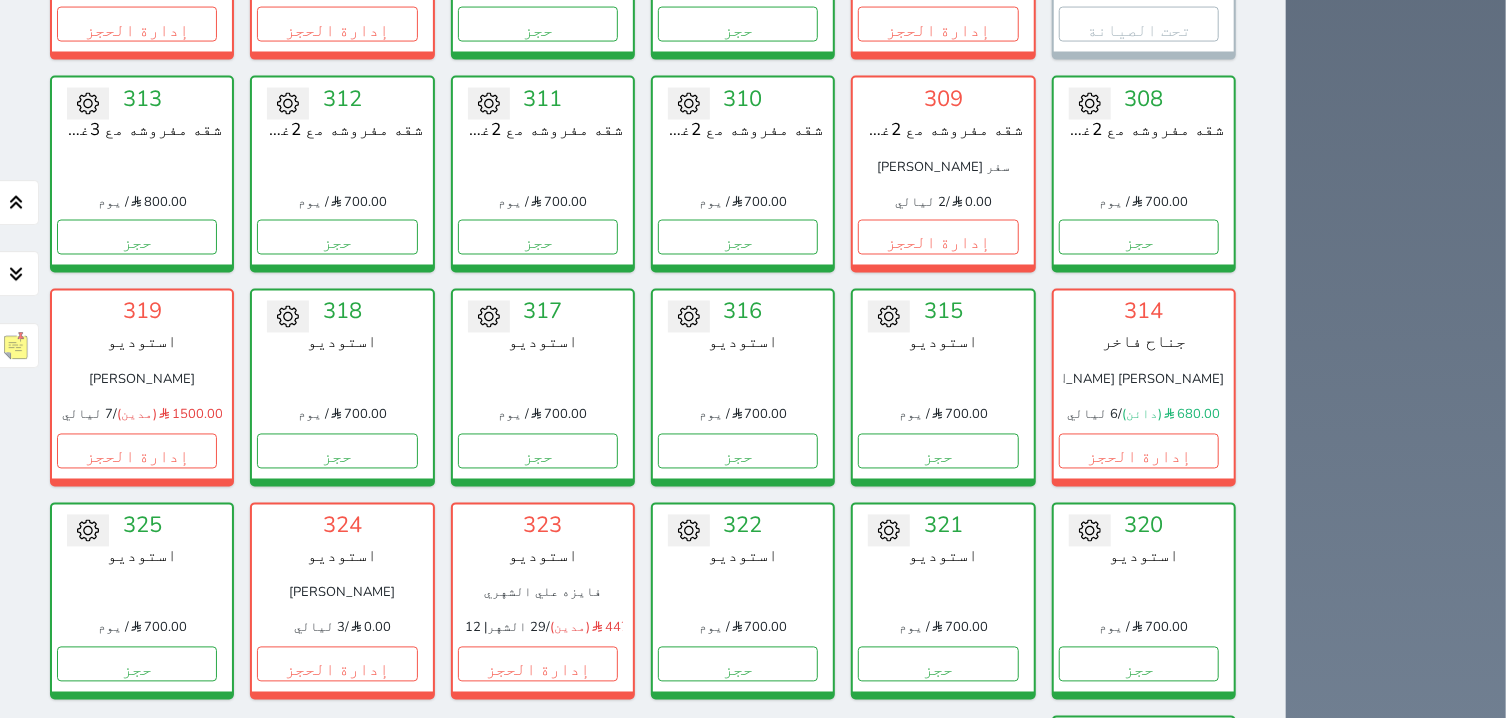 scroll, scrollTop: 2336, scrollLeft: 0, axis: vertical 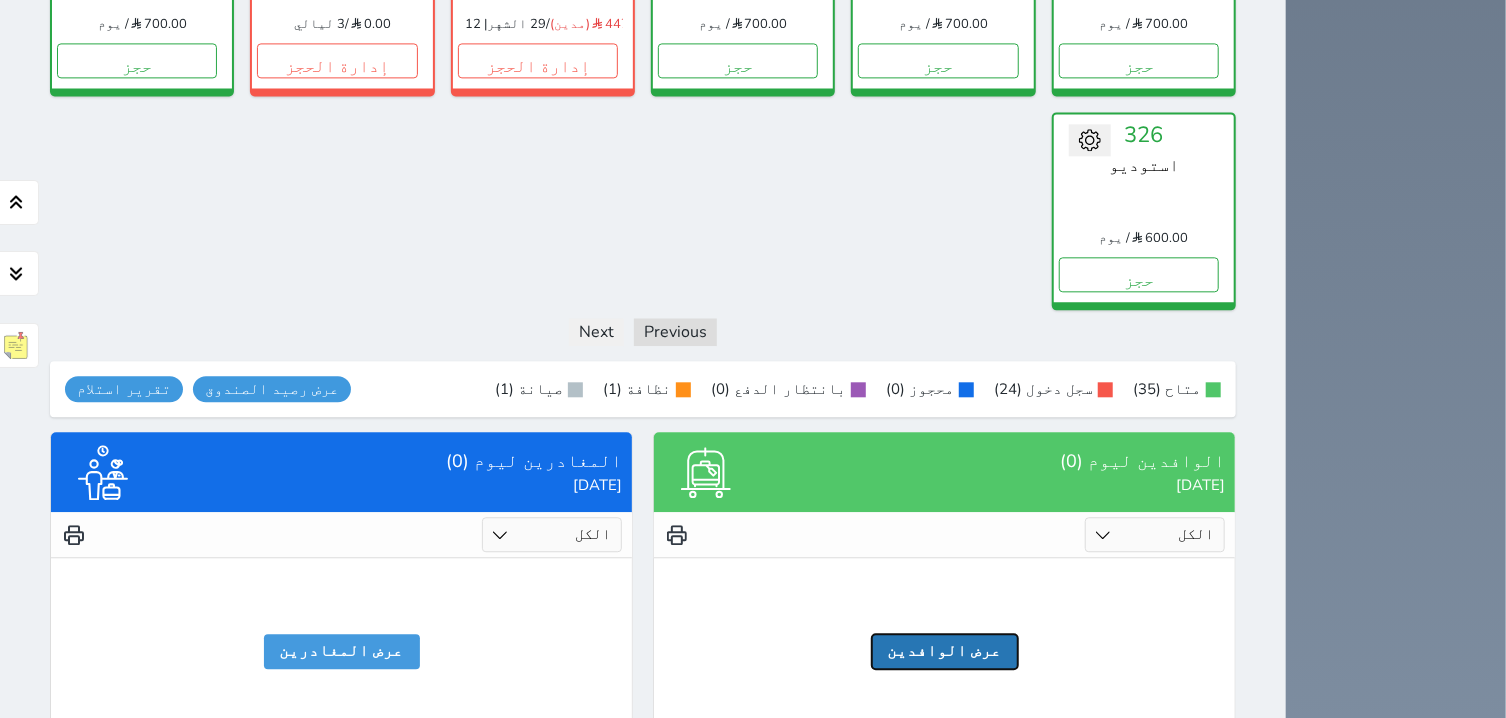 click on "عرض الوافدين" at bounding box center [945, 651] 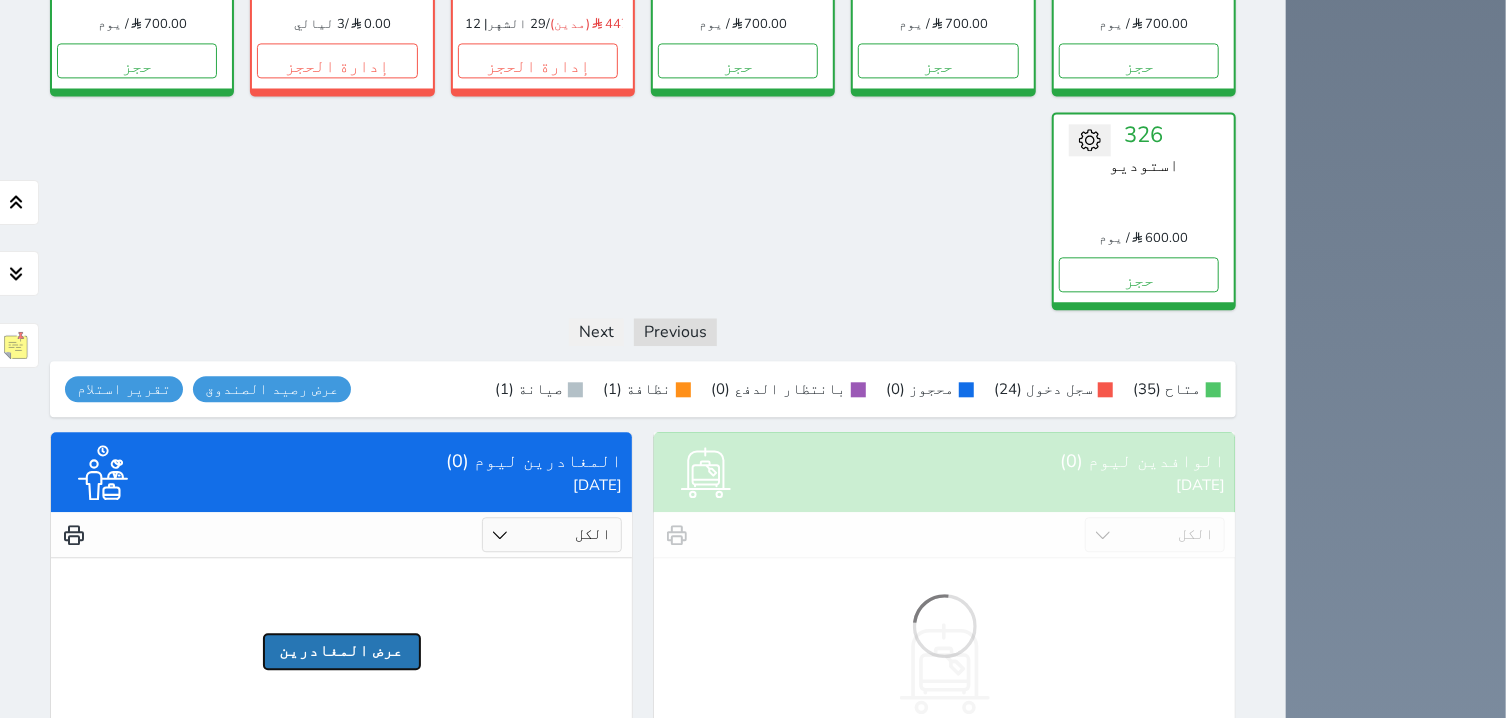 click on "عرض المغادرين" at bounding box center (342, 651) 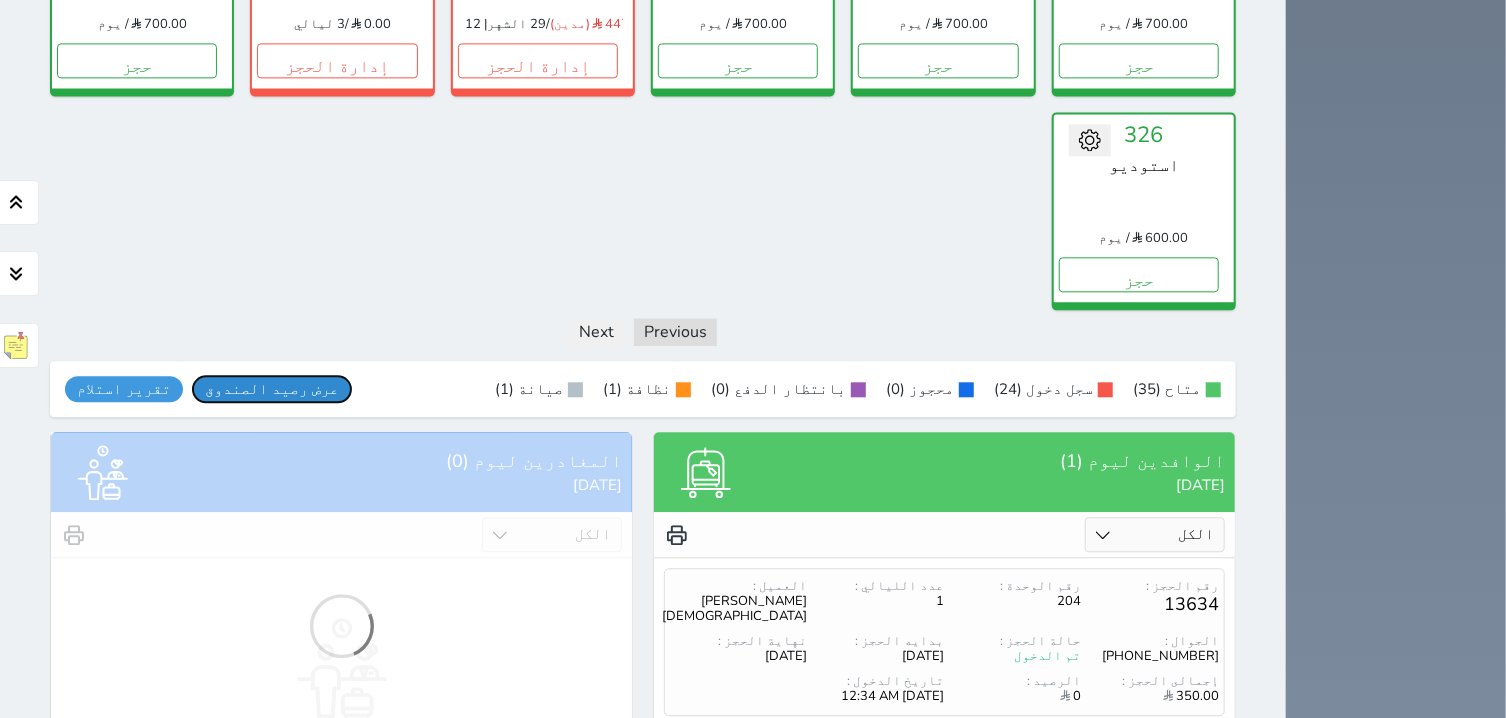 click on "عرض رصيد الصندوق   يرجي الانتظار" at bounding box center (272, 389) 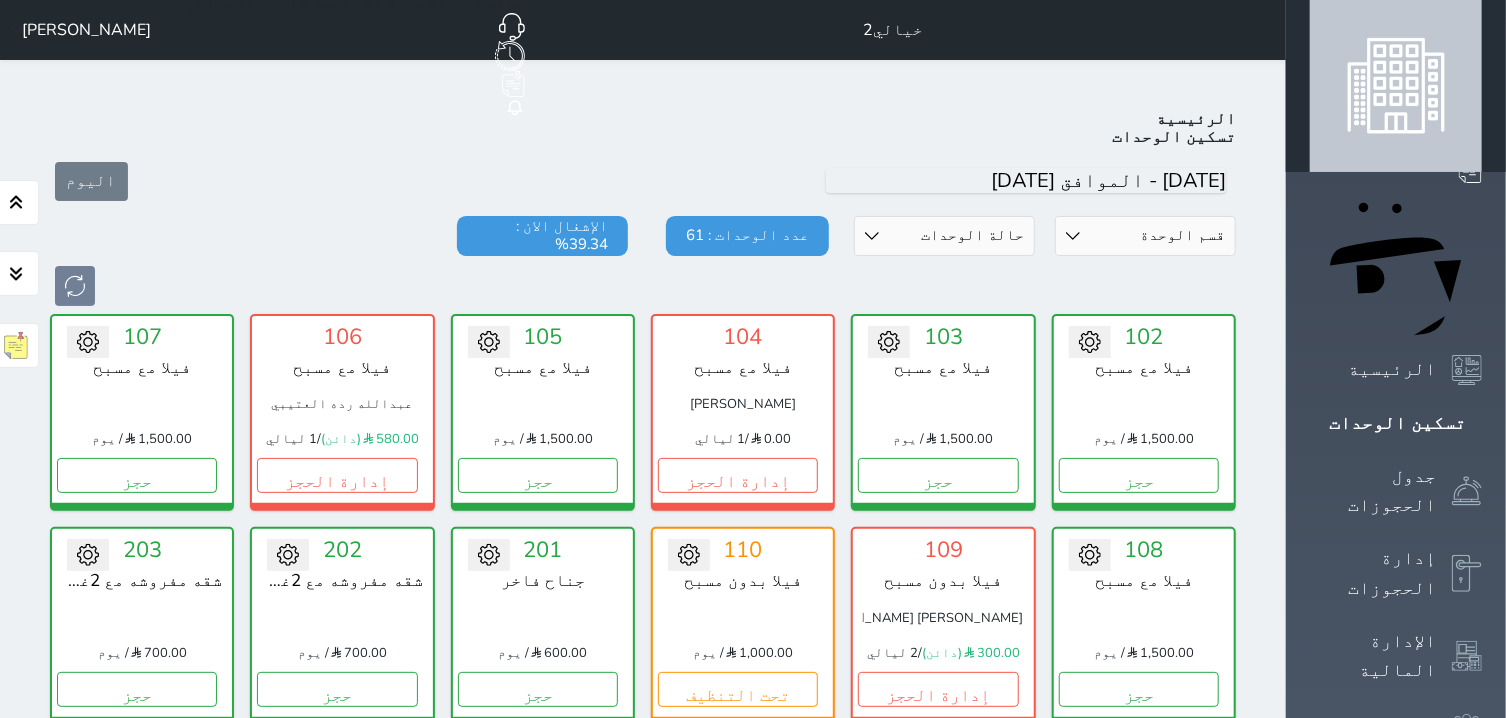 scroll, scrollTop: 675, scrollLeft: 0, axis: vertical 